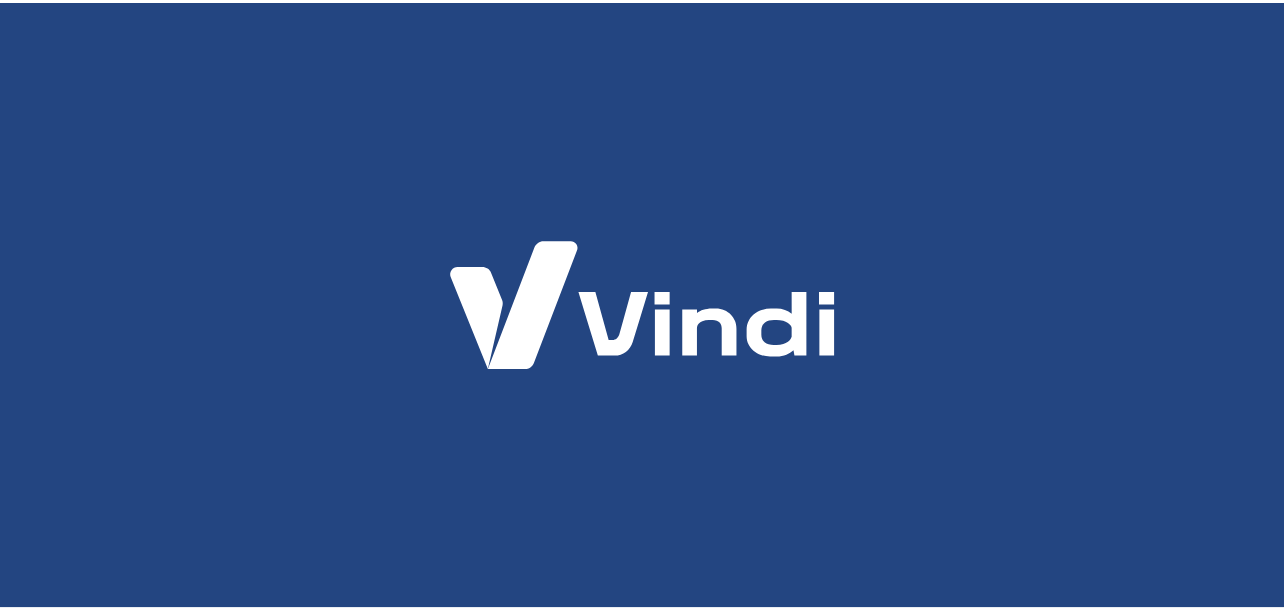 scroll, scrollTop: 0, scrollLeft: 0, axis: both 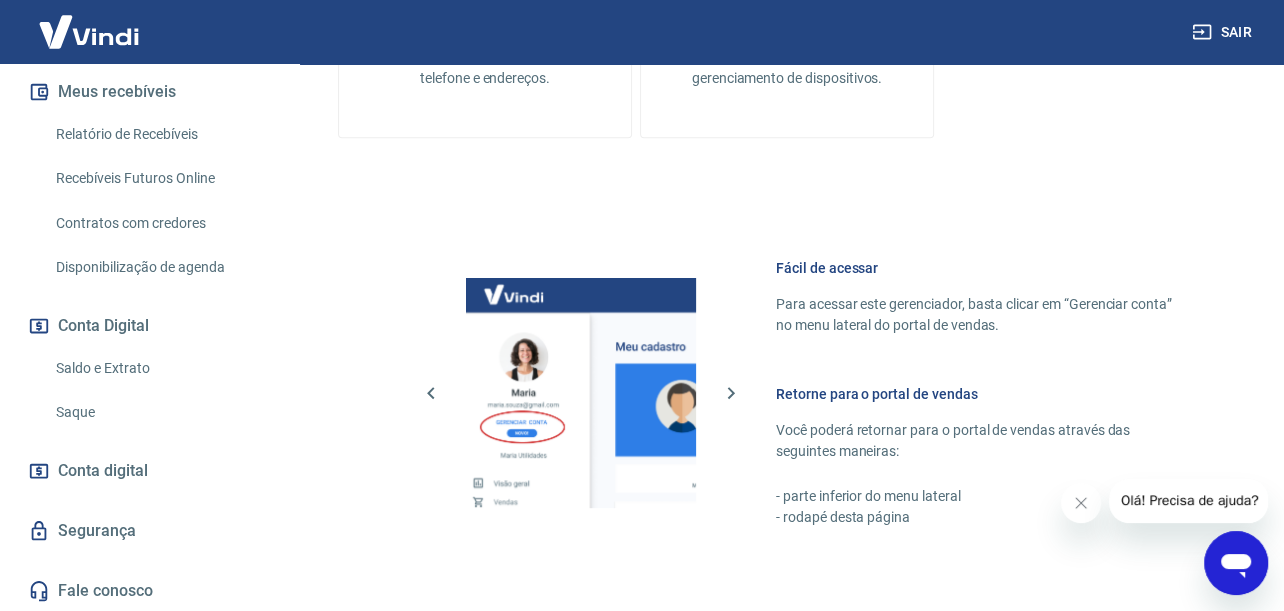 click on "Segurança" at bounding box center (149, 531) 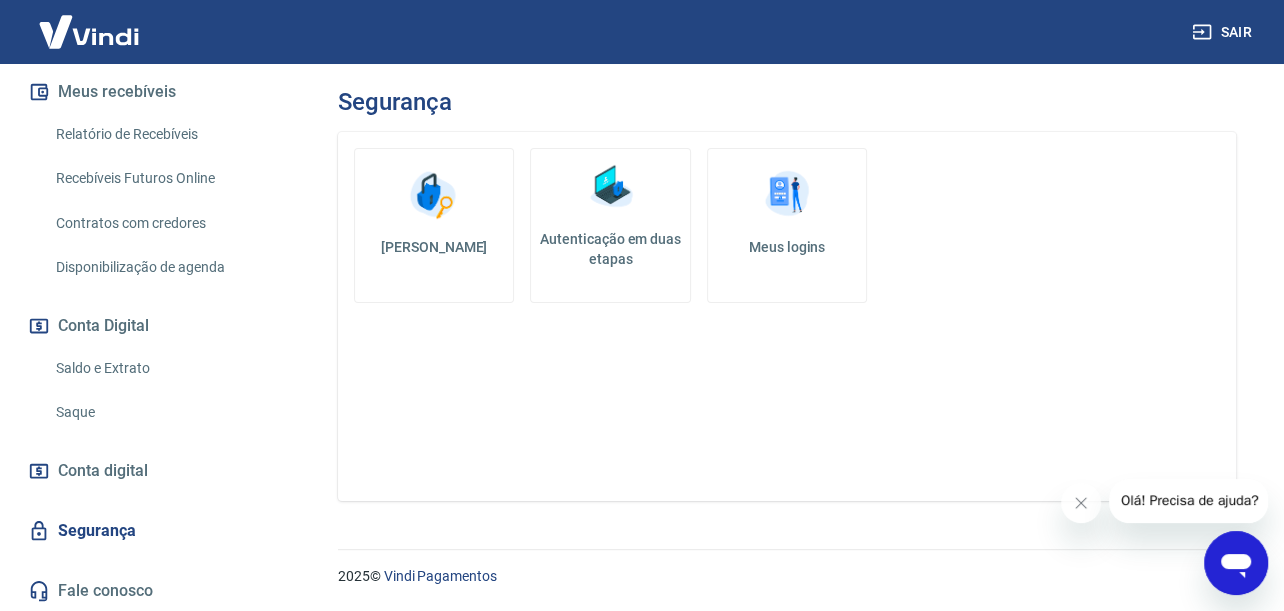 scroll, scrollTop: 0, scrollLeft: 0, axis: both 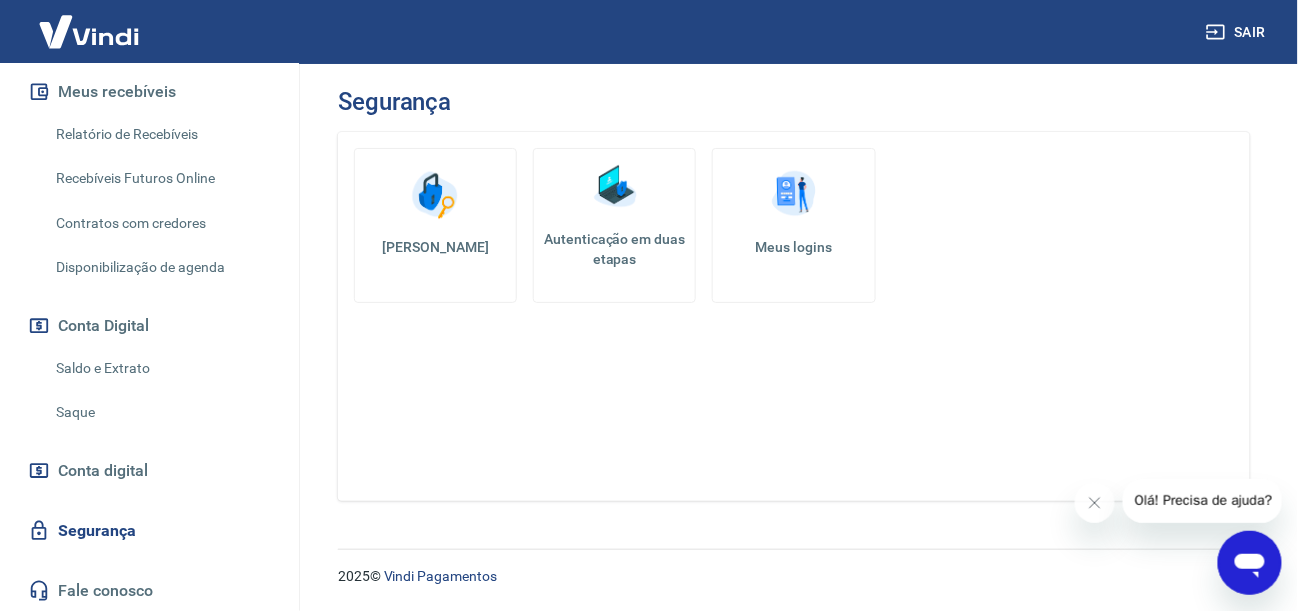click on "Autenticação em duas etapas" at bounding box center [614, 249] 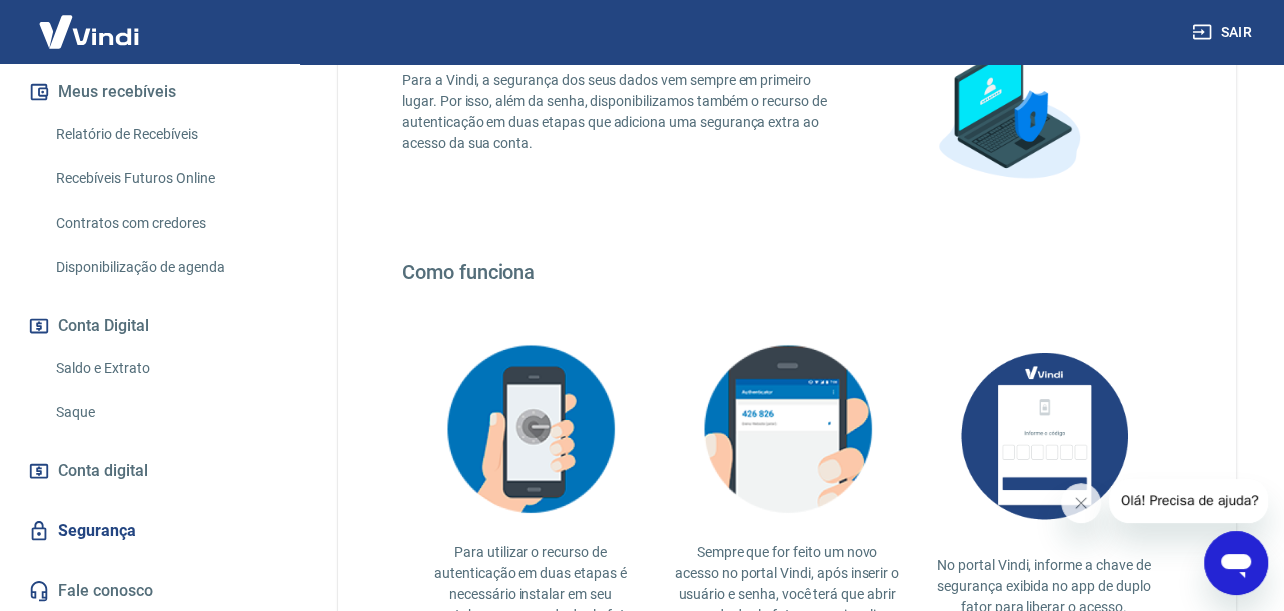 scroll, scrollTop: 400, scrollLeft: 0, axis: vertical 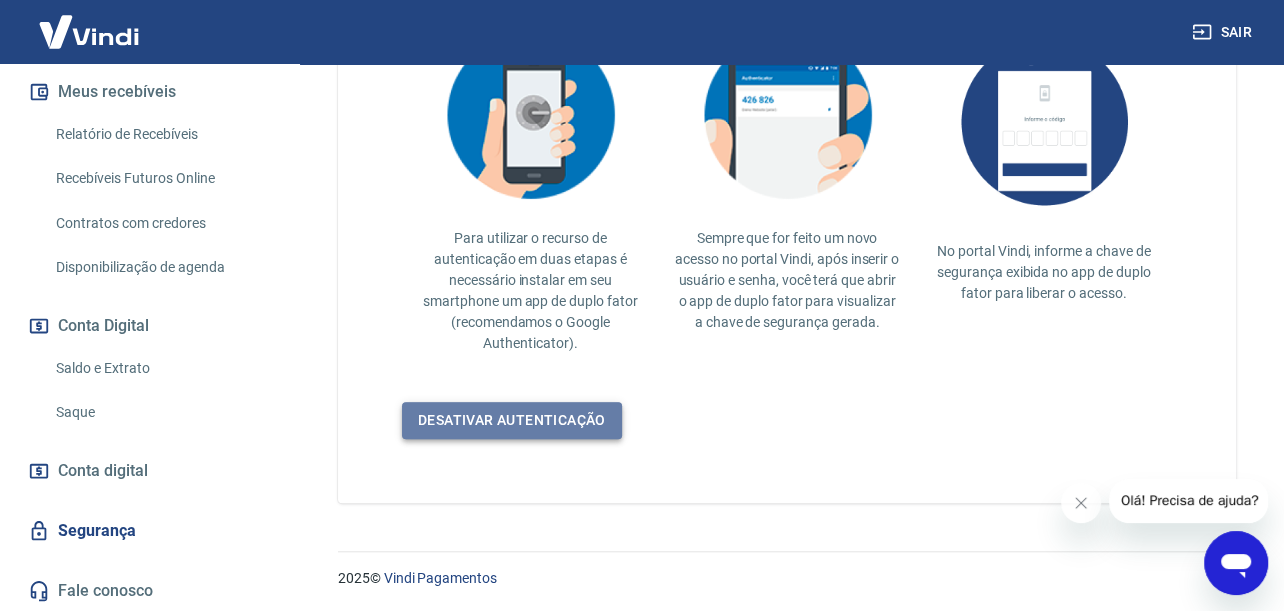 click on "Desativar autenticação" at bounding box center (512, 420) 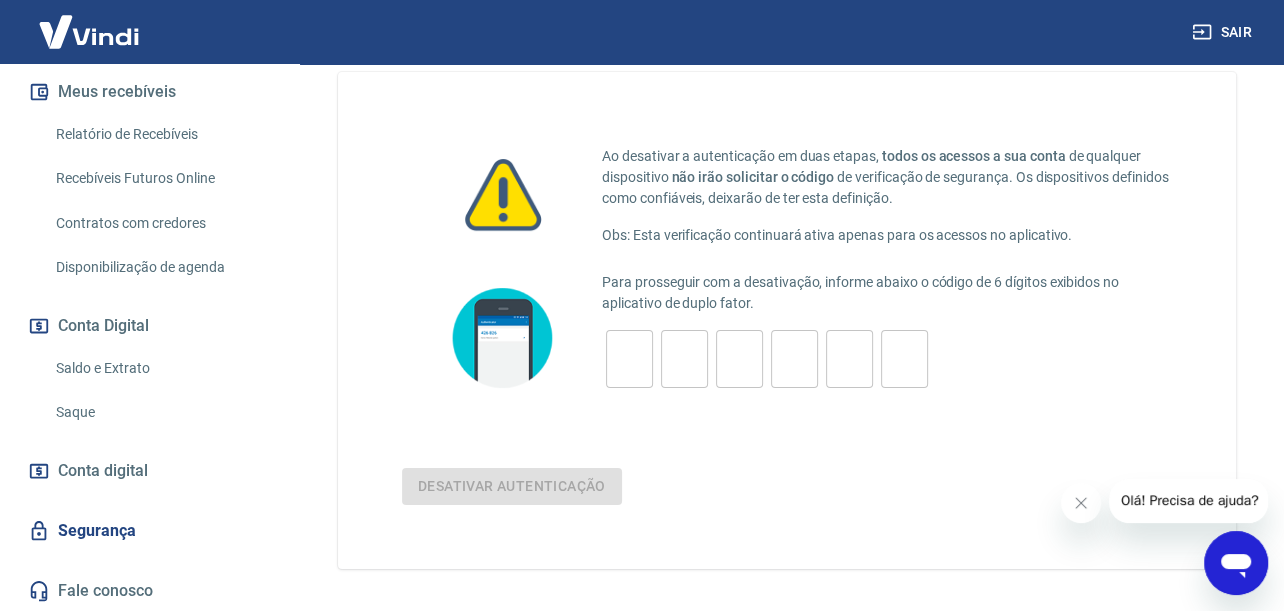 scroll, scrollTop: 0, scrollLeft: 0, axis: both 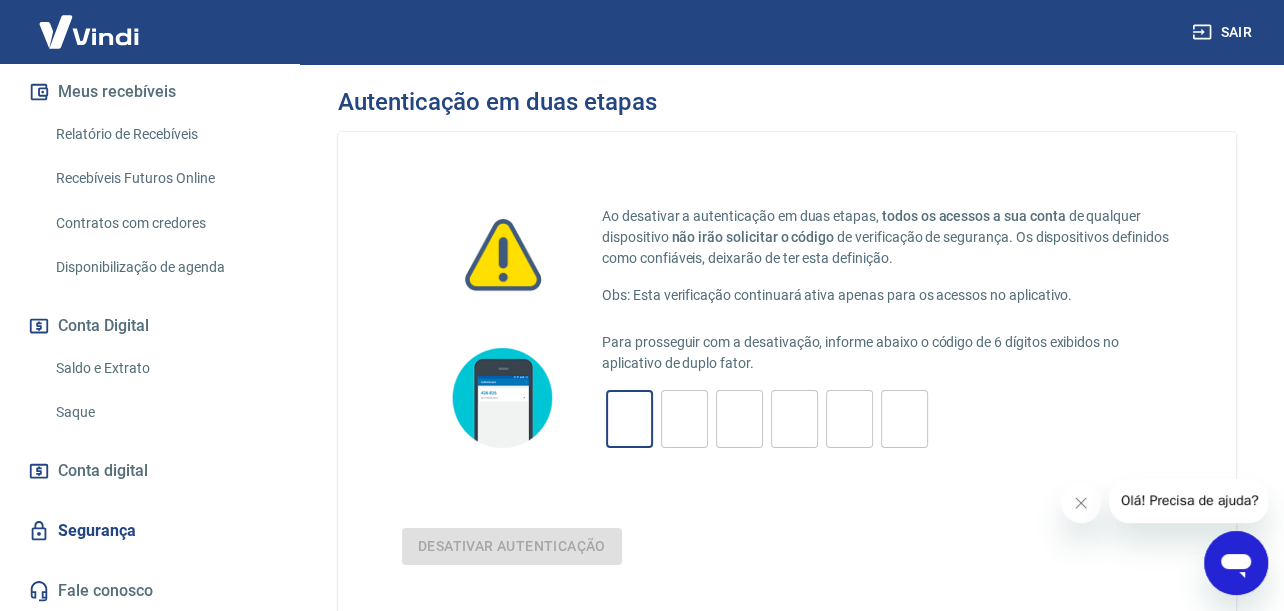 click at bounding box center (629, 419) 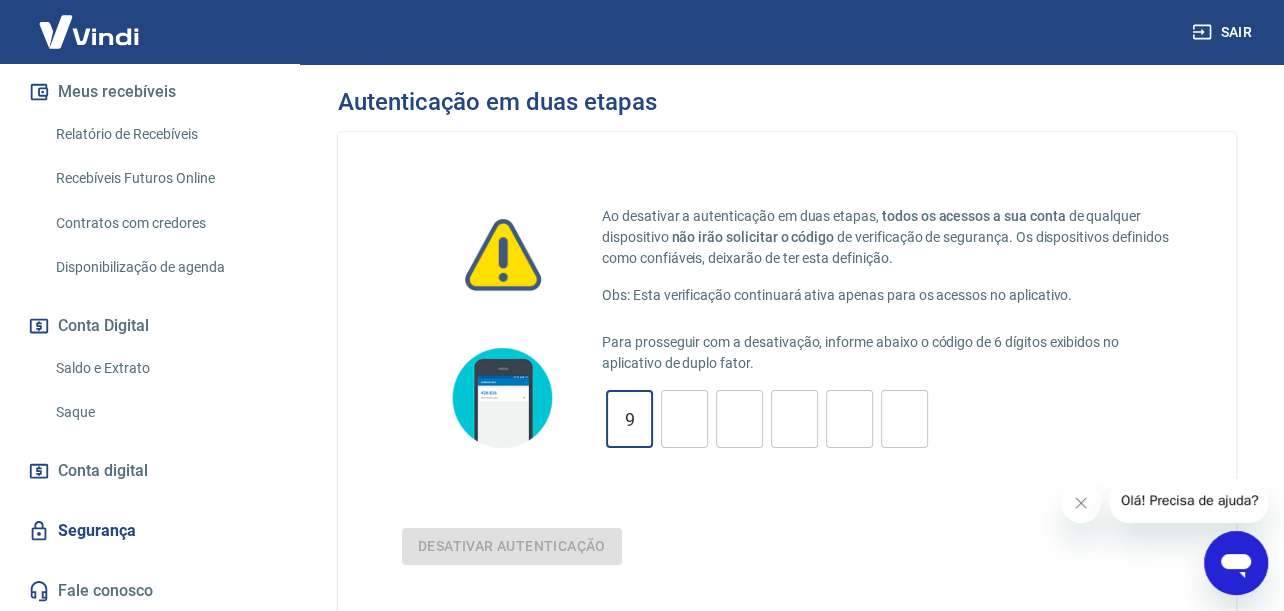 type on "9" 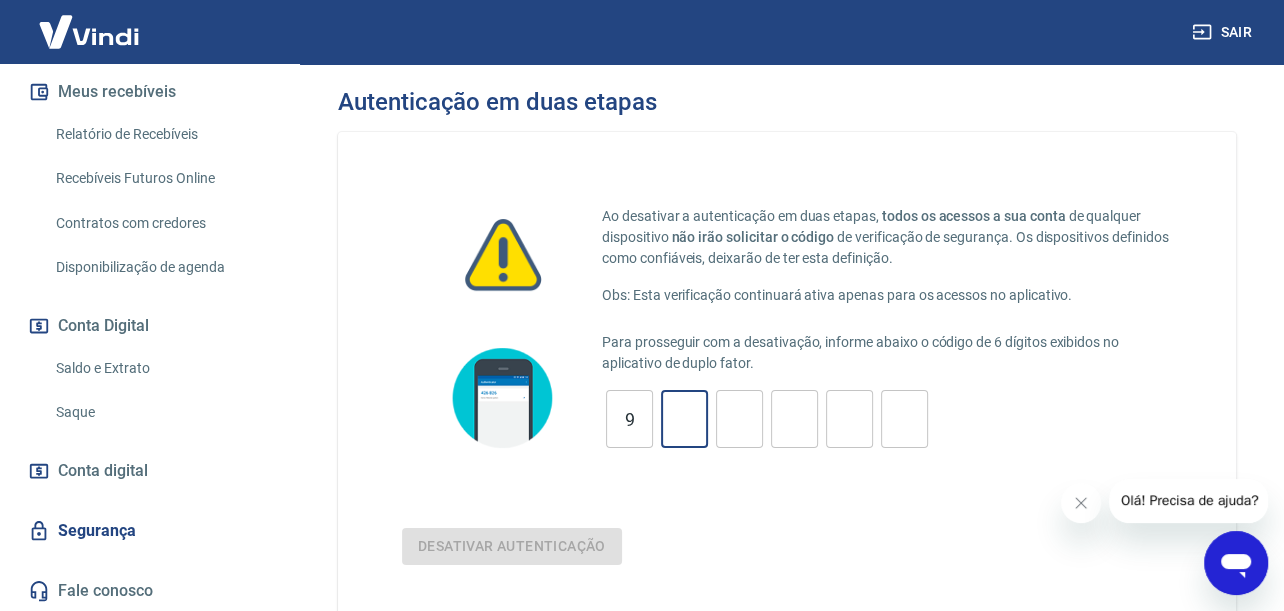 type on "6" 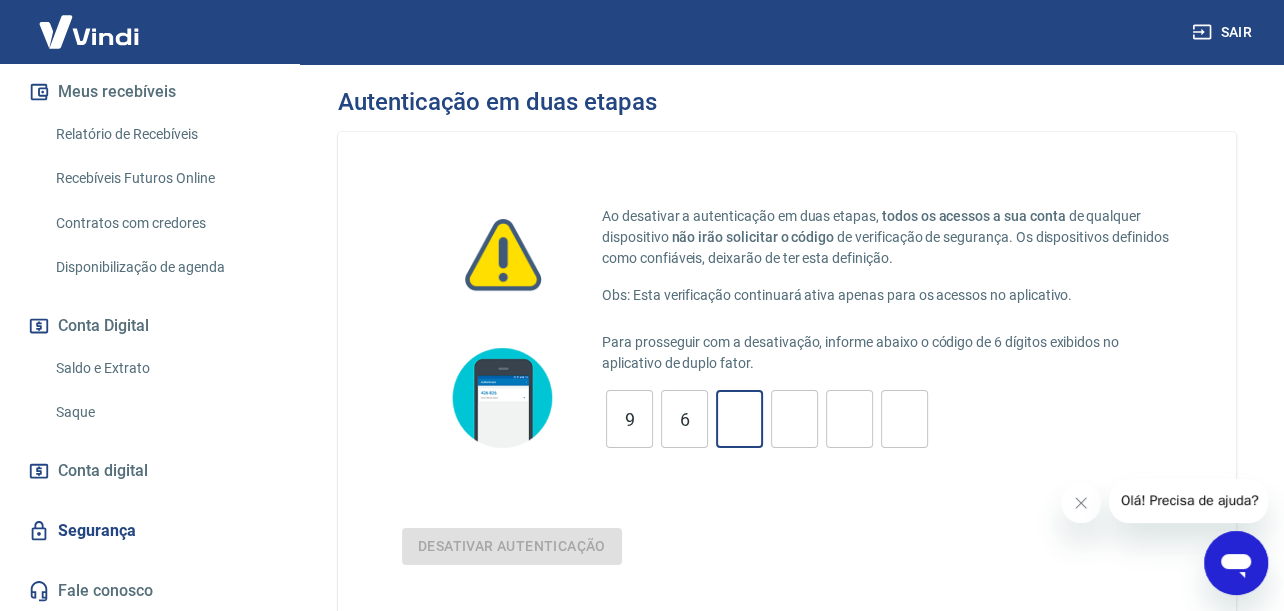 type on "6" 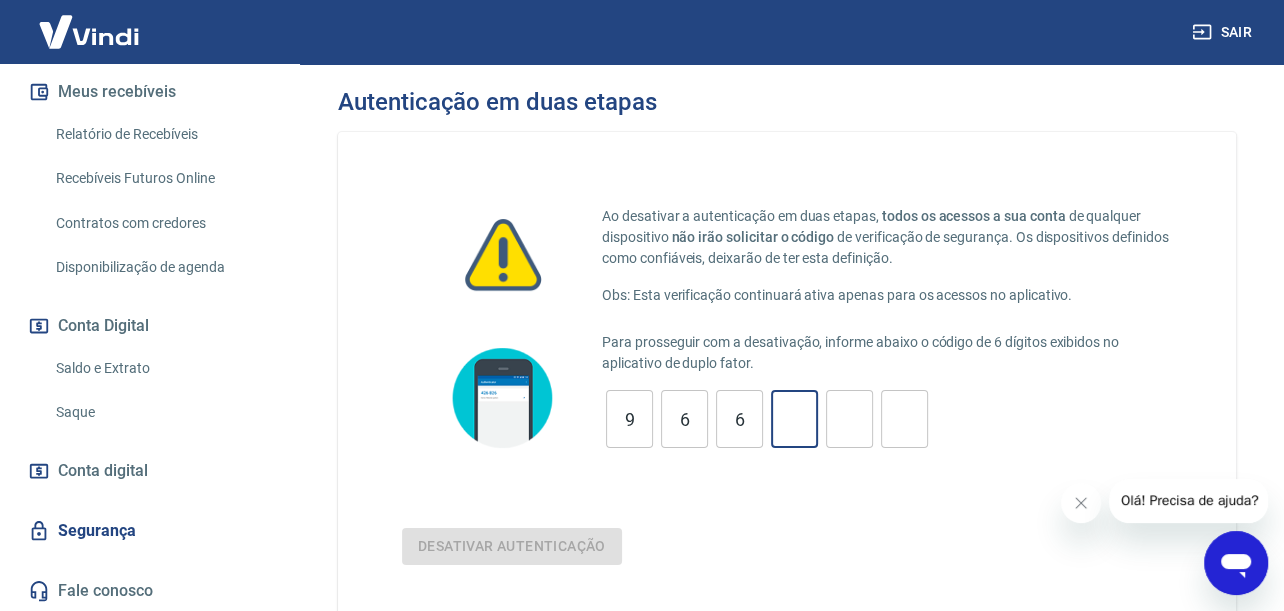 type on "5" 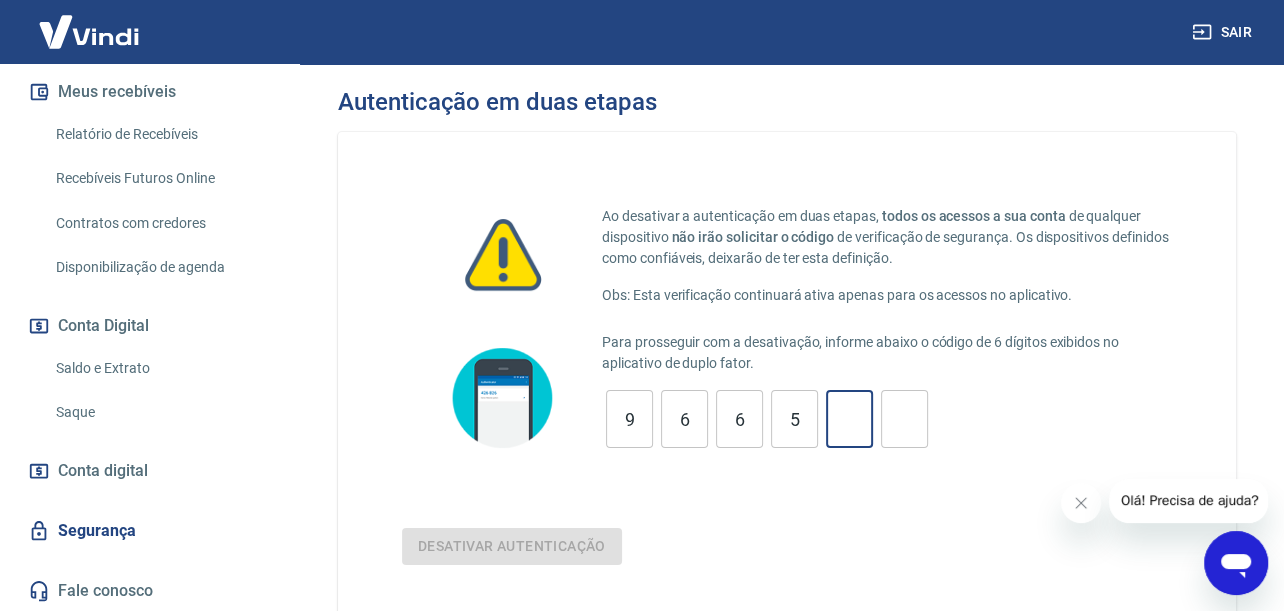 type on "4" 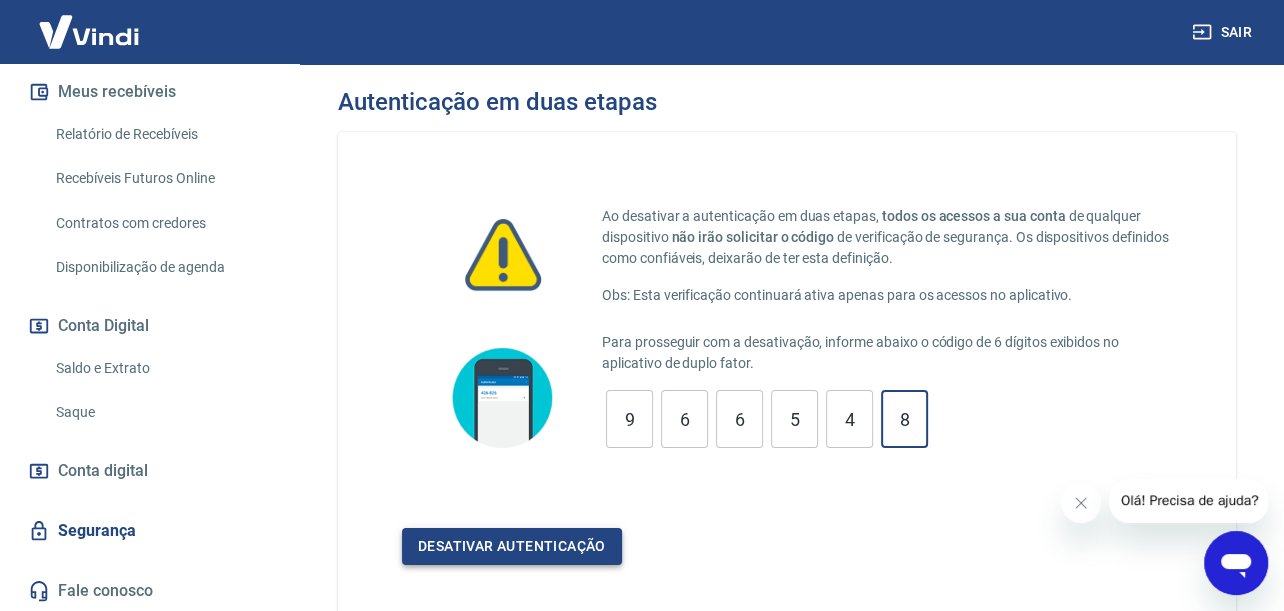 type on "8" 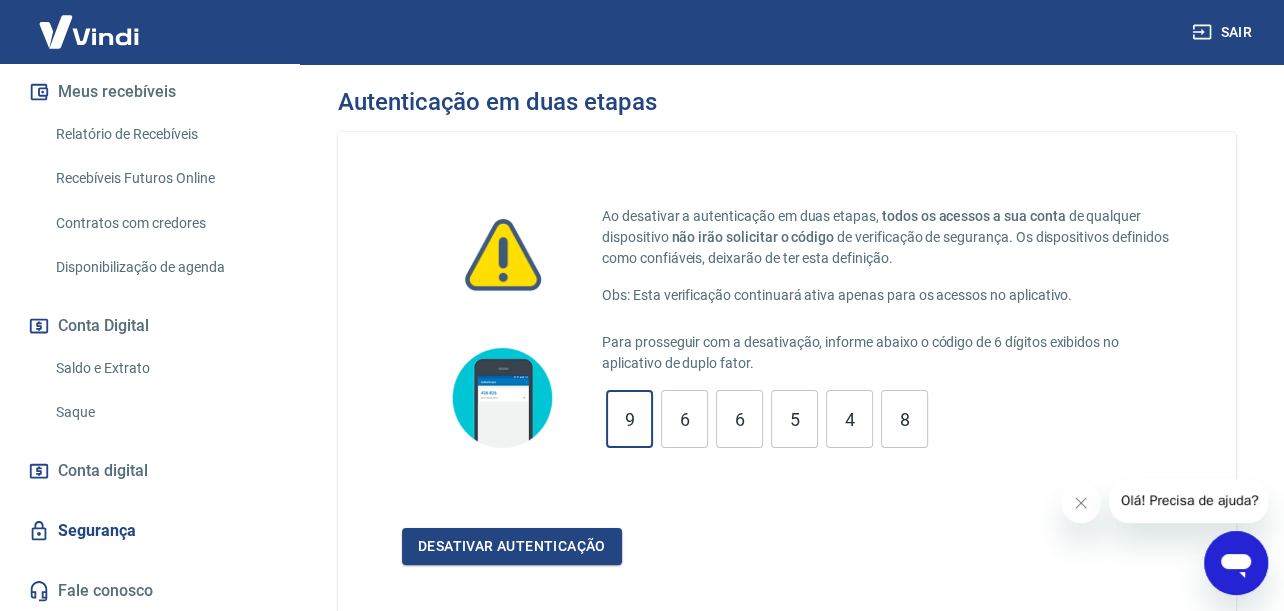 click on "9" at bounding box center (629, 419) 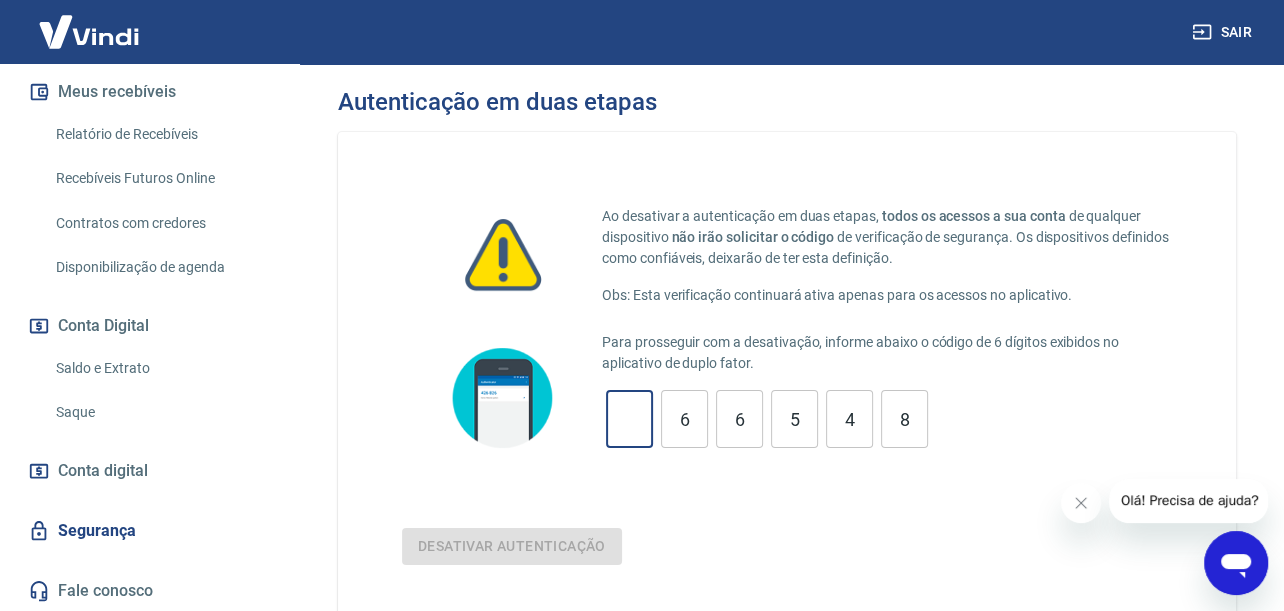 type 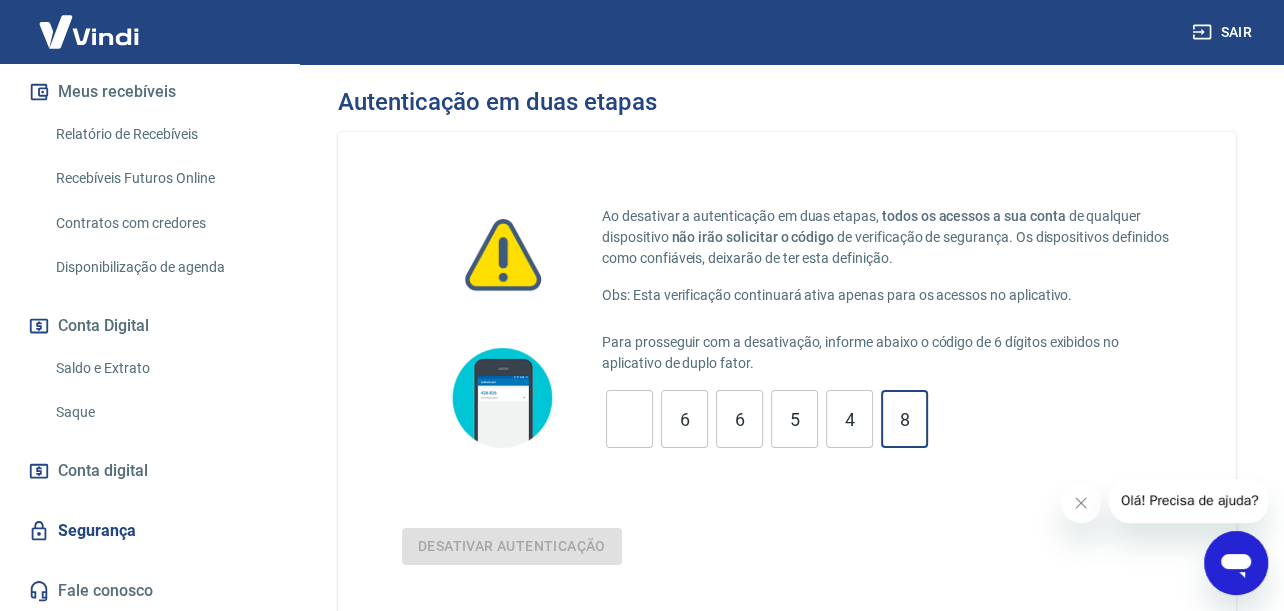 drag, startPoint x: 917, startPoint y: 421, endPoint x: 866, endPoint y: 420, distance: 51.009804 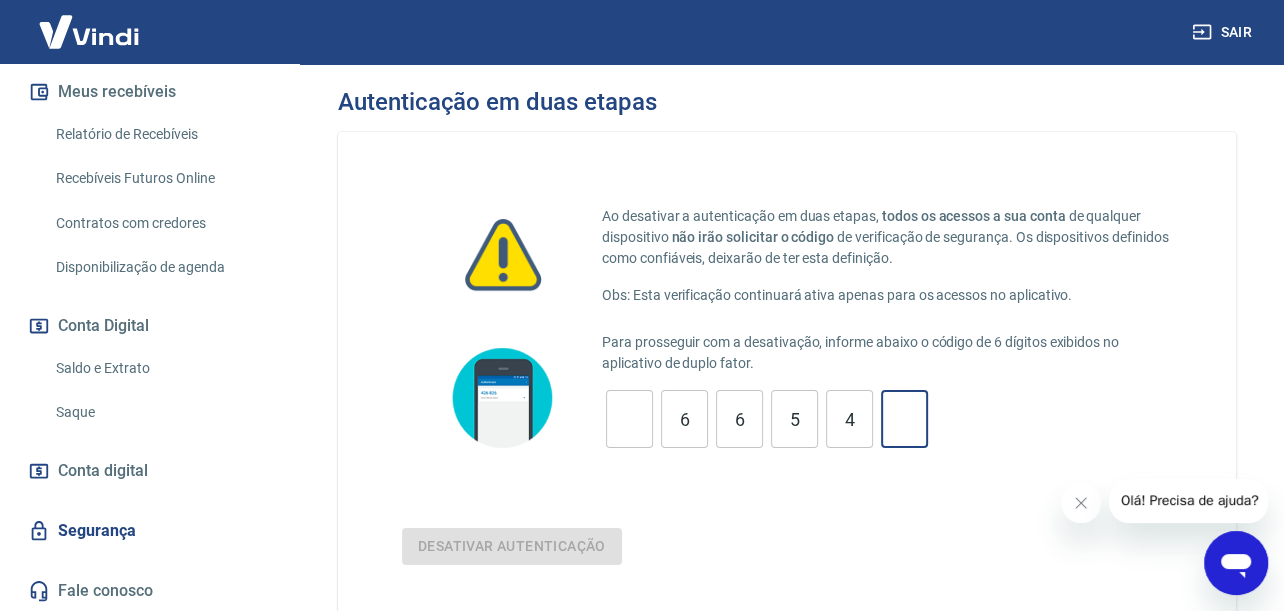 type 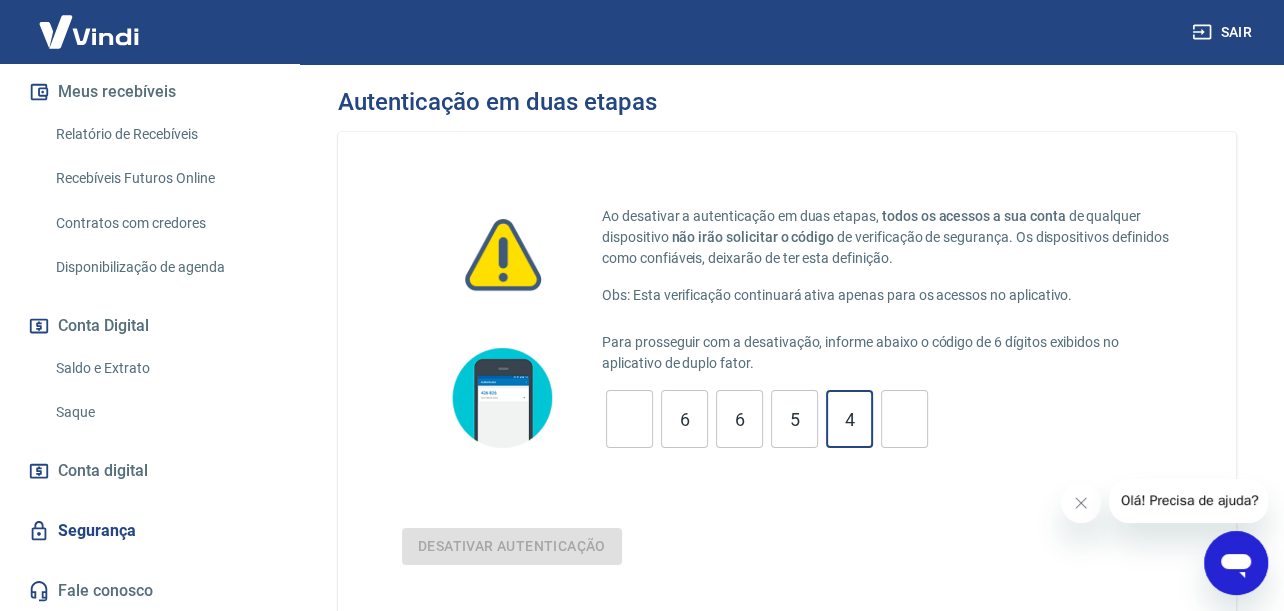 drag, startPoint x: 854, startPoint y: 415, endPoint x: 785, endPoint y: 412, distance: 69.065186 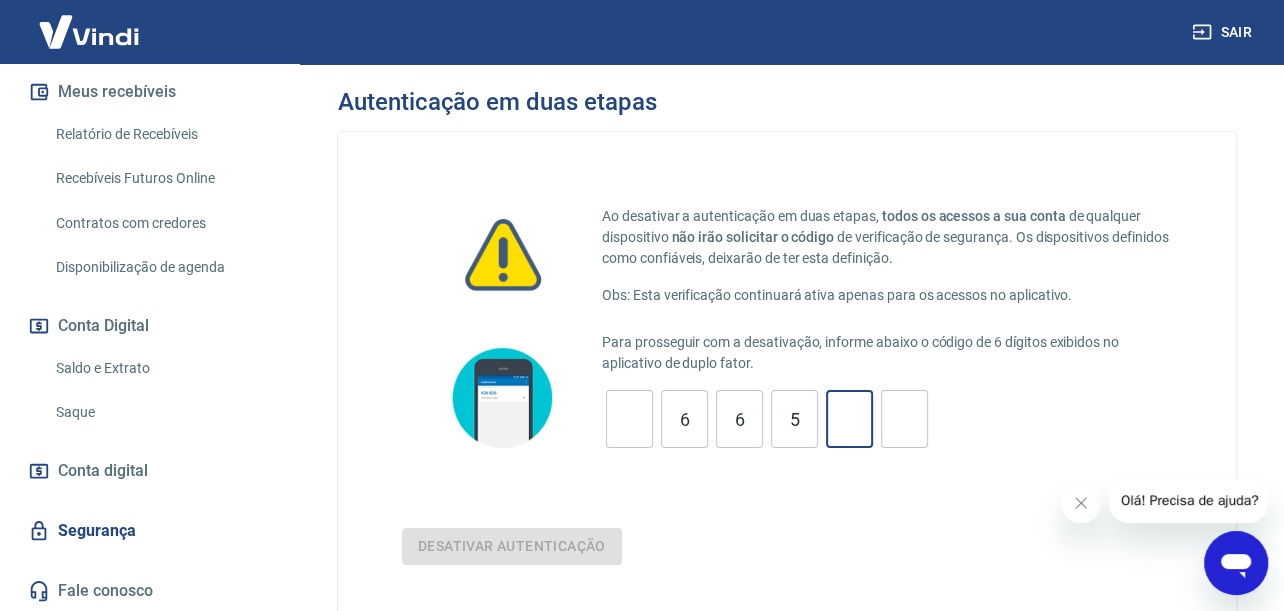 type 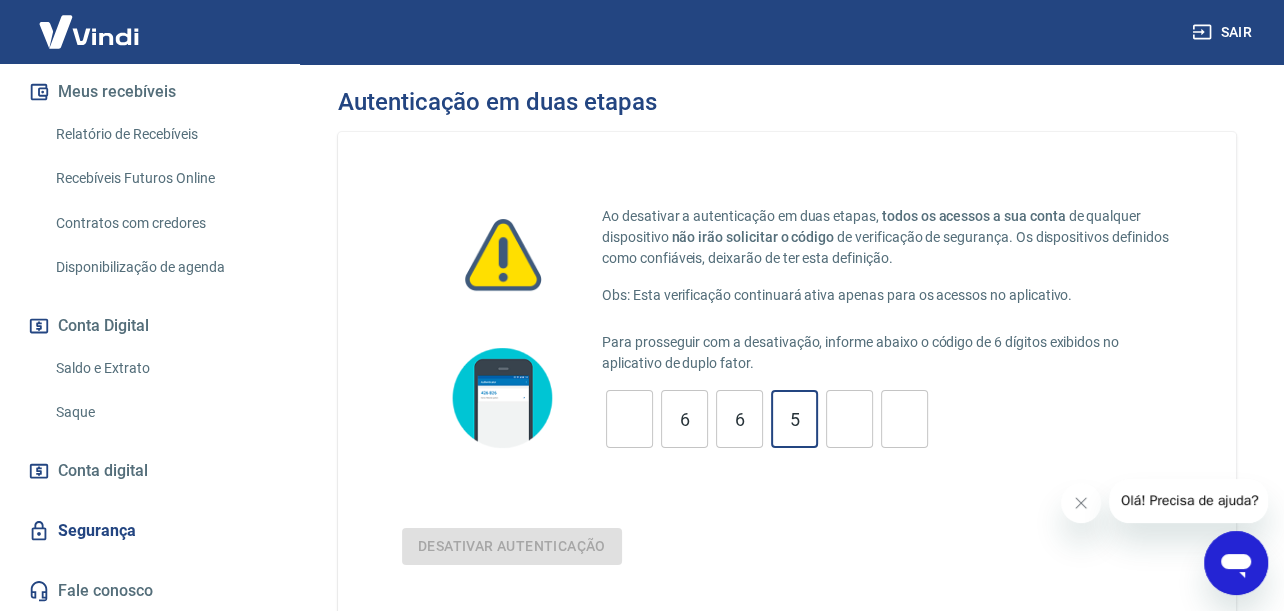 type on "5" 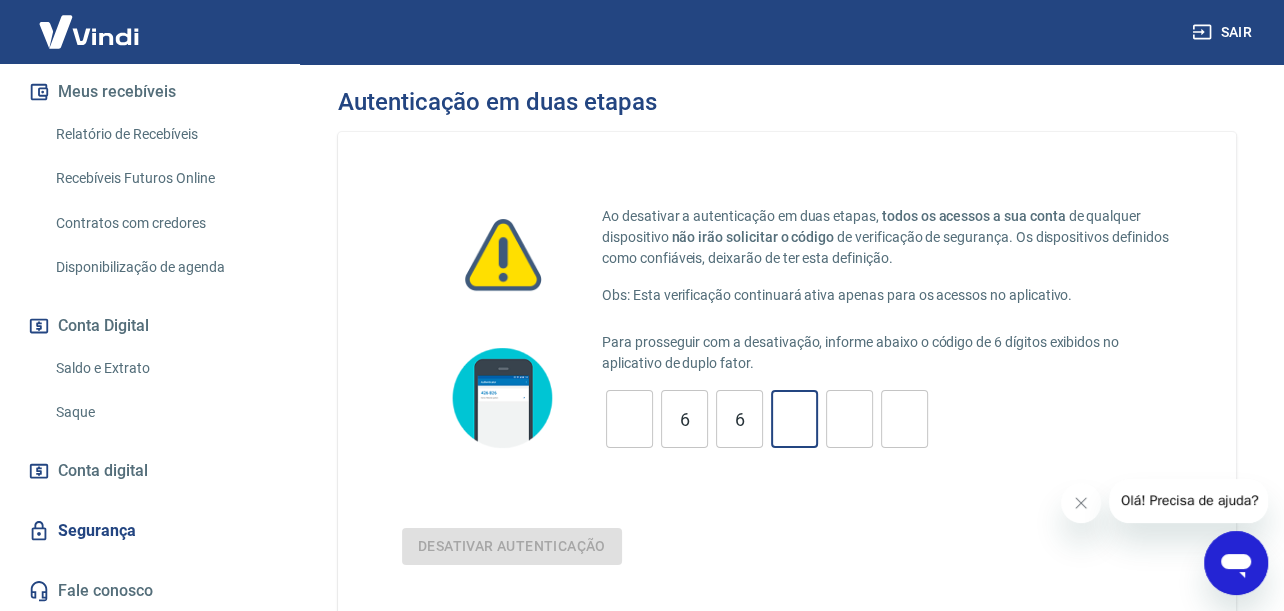 click at bounding box center [794, 419] 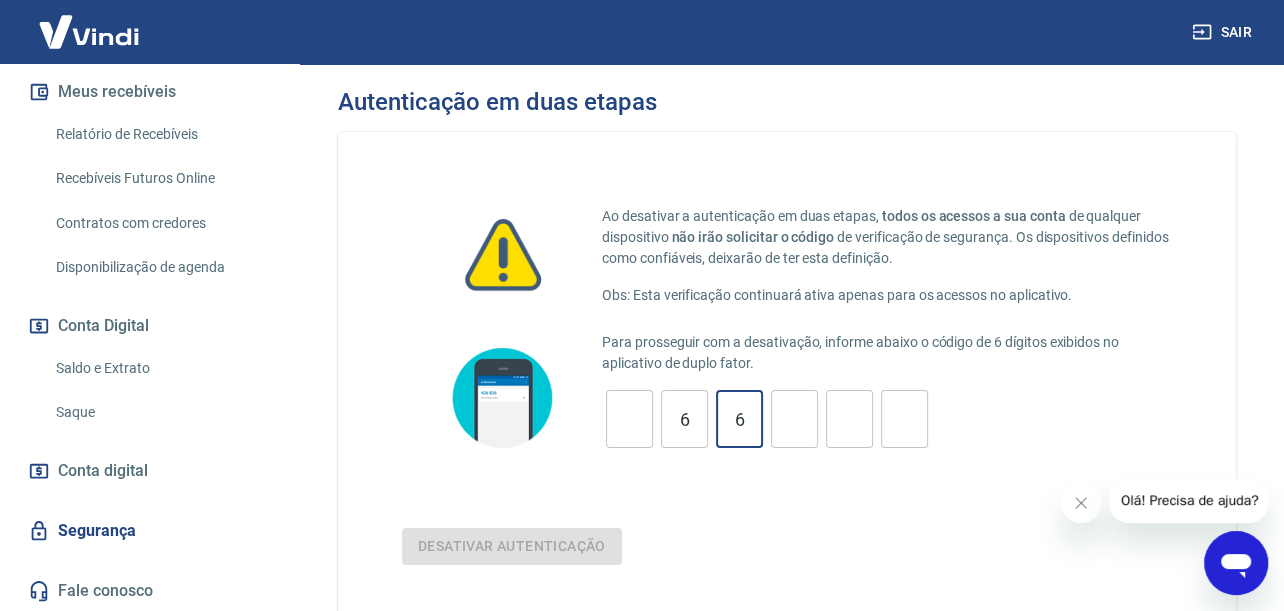 drag, startPoint x: 719, startPoint y: 407, endPoint x: 737, endPoint y: 406, distance: 18.027756 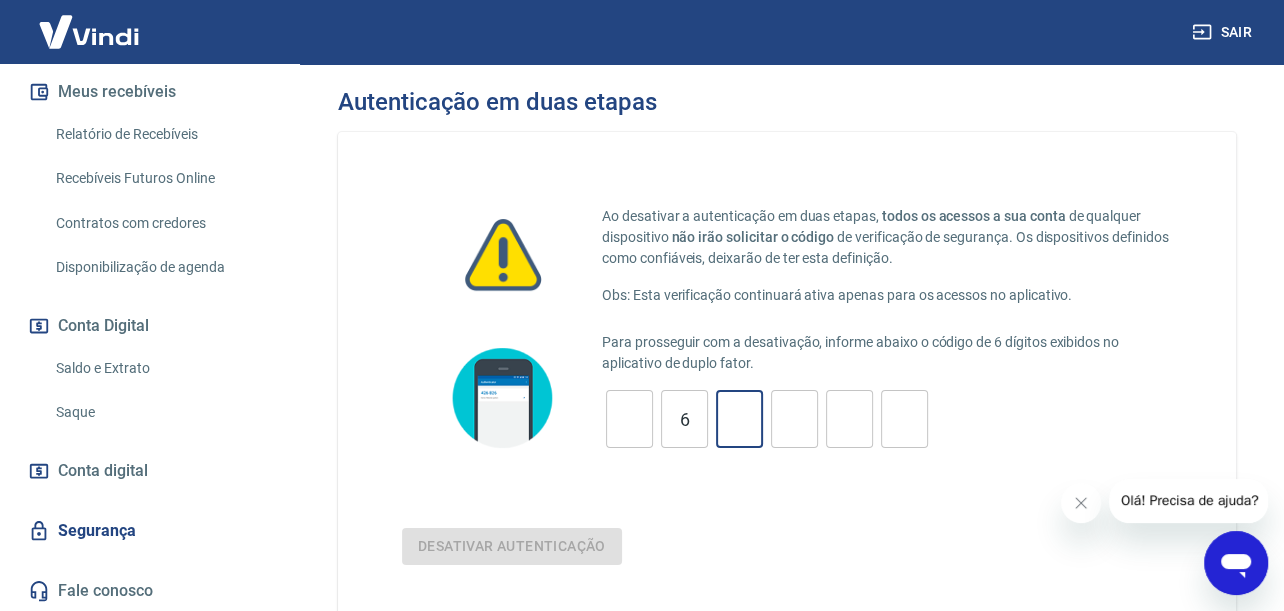 type 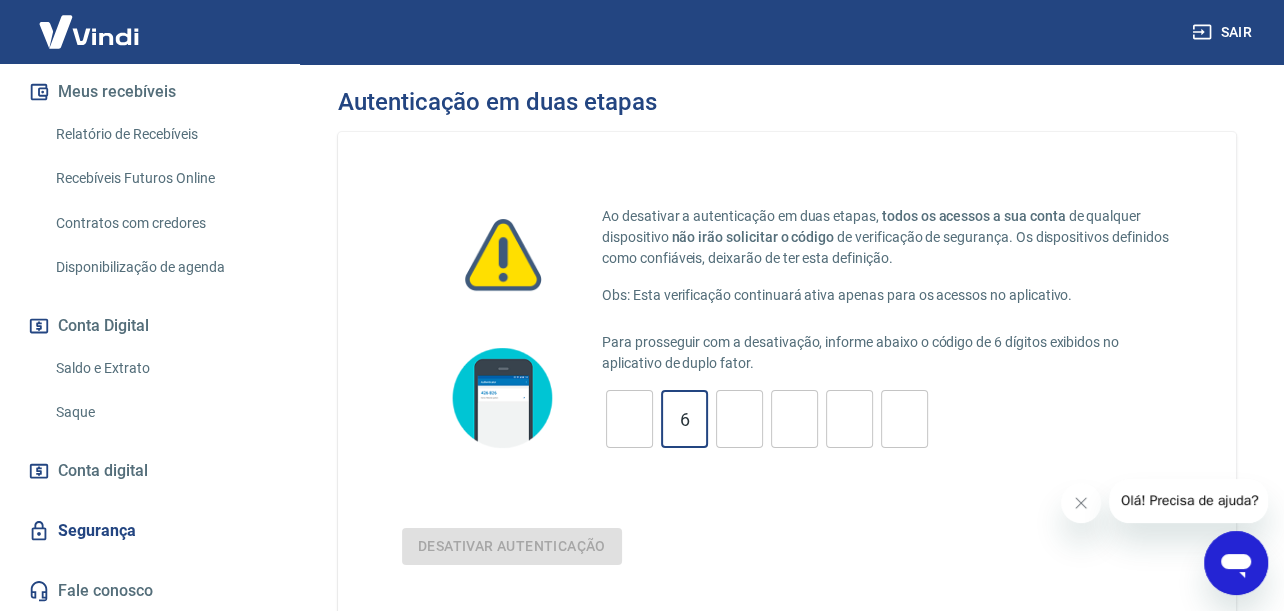 click on "6" at bounding box center [684, 419] 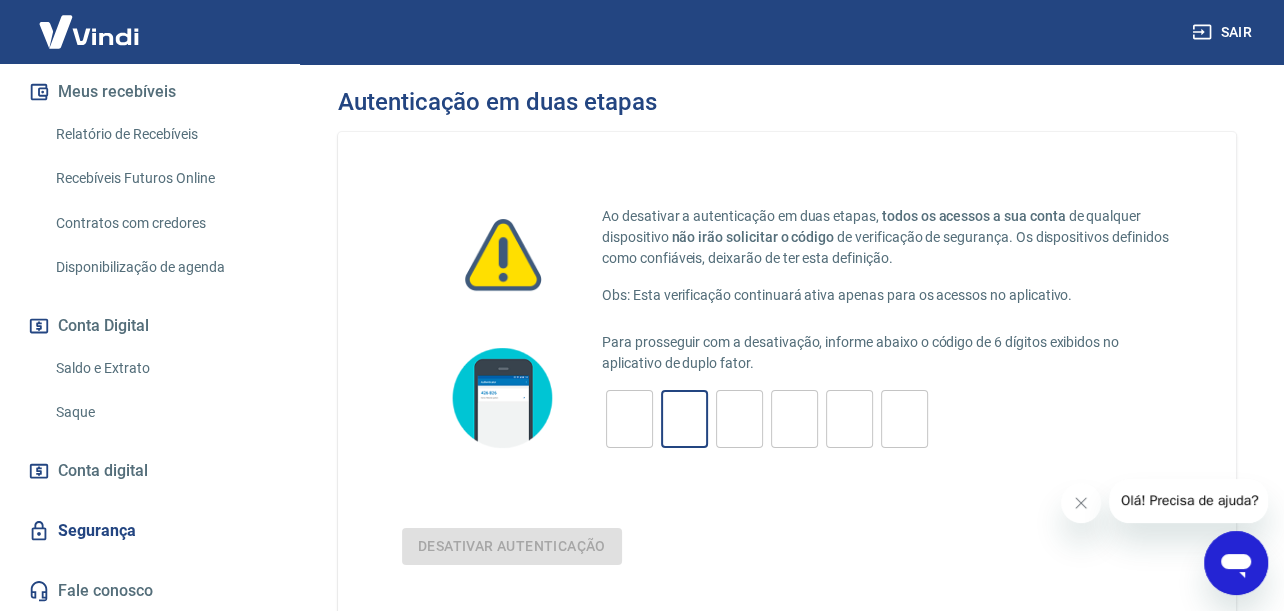 click at bounding box center (629, 419) 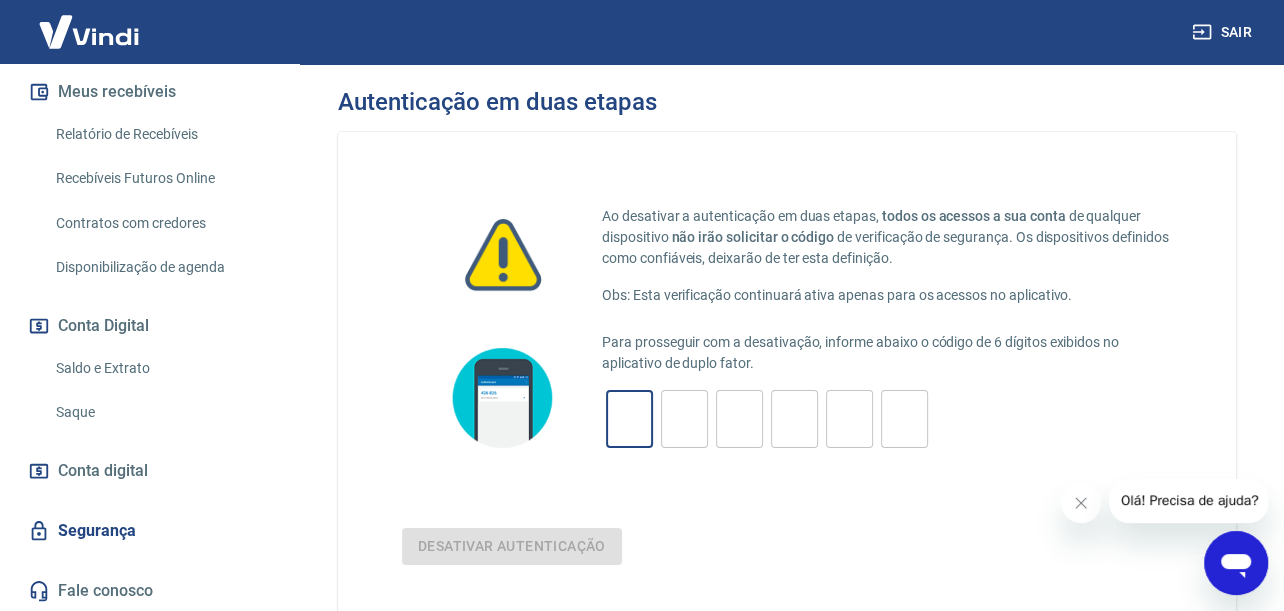 click at bounding box center (629, 419) 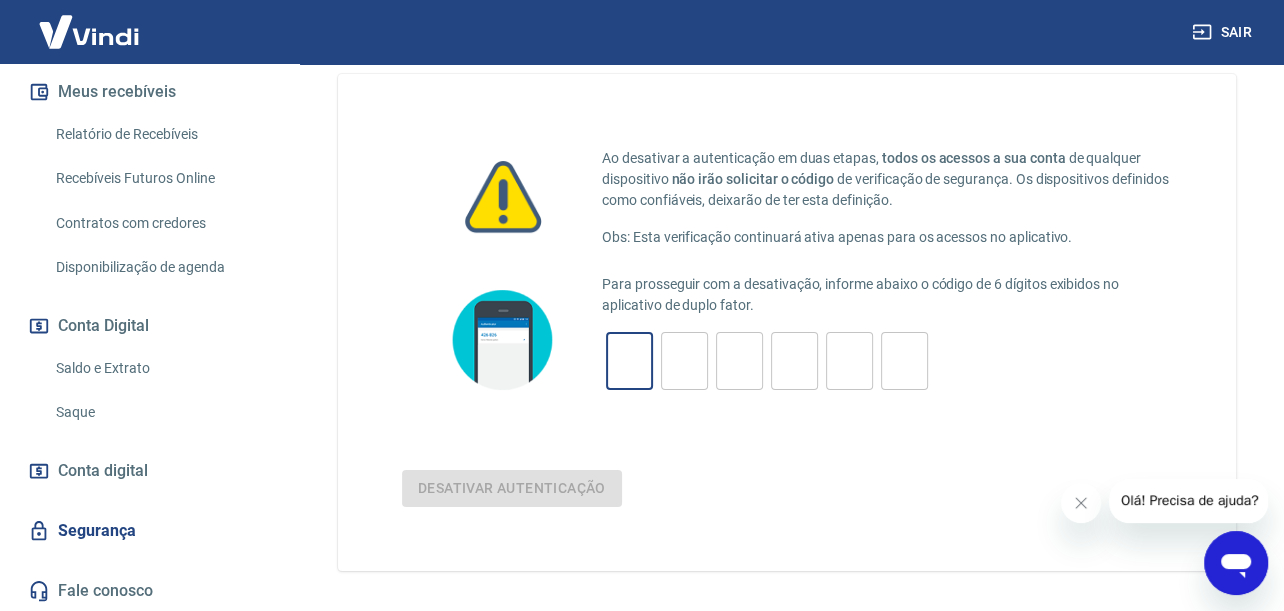 scroll, scrollTop: 26, scrollLeft: 0, axis: vertical 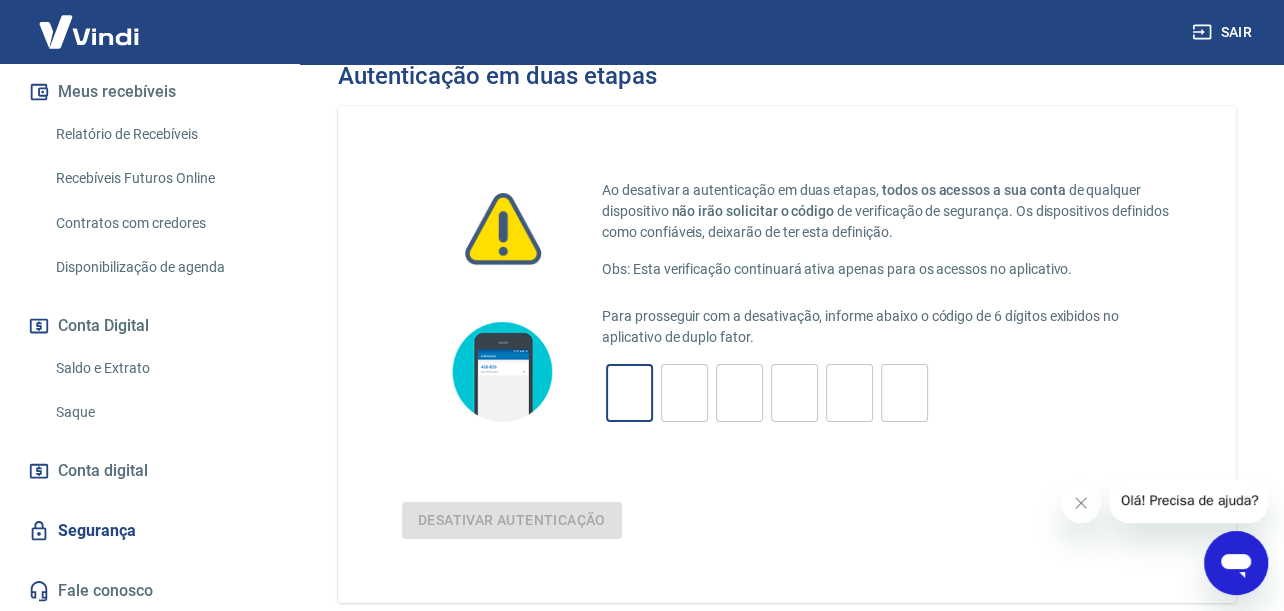 click at bounding box center (629, 393) 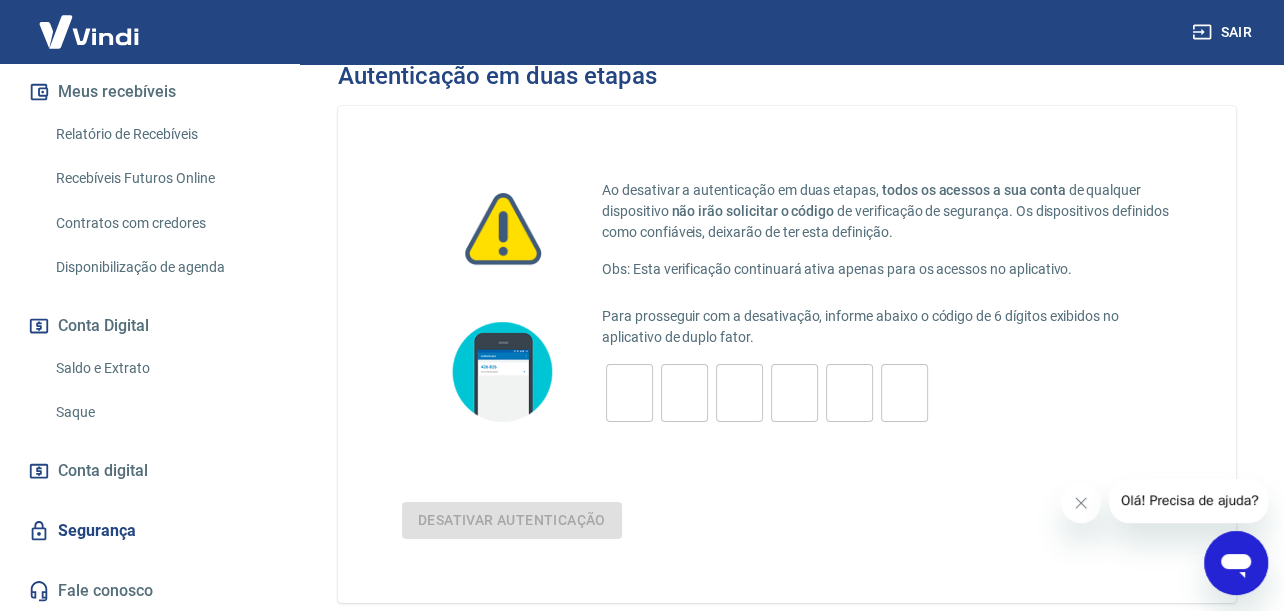 click at bounding box center [629, 393] 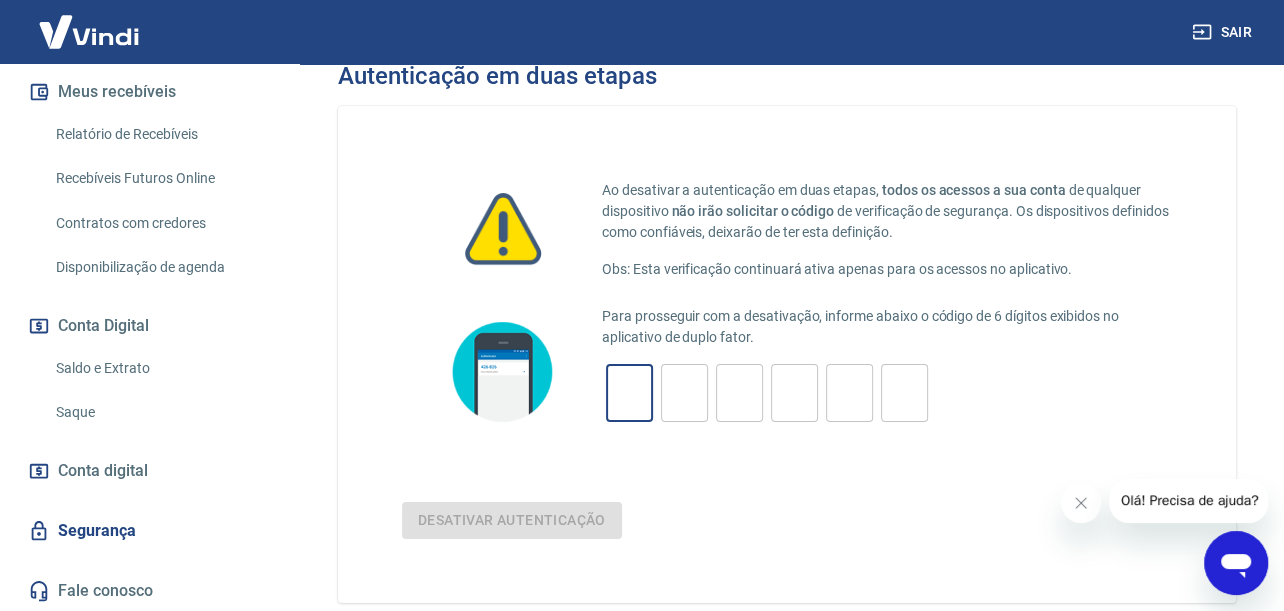 type on "1" 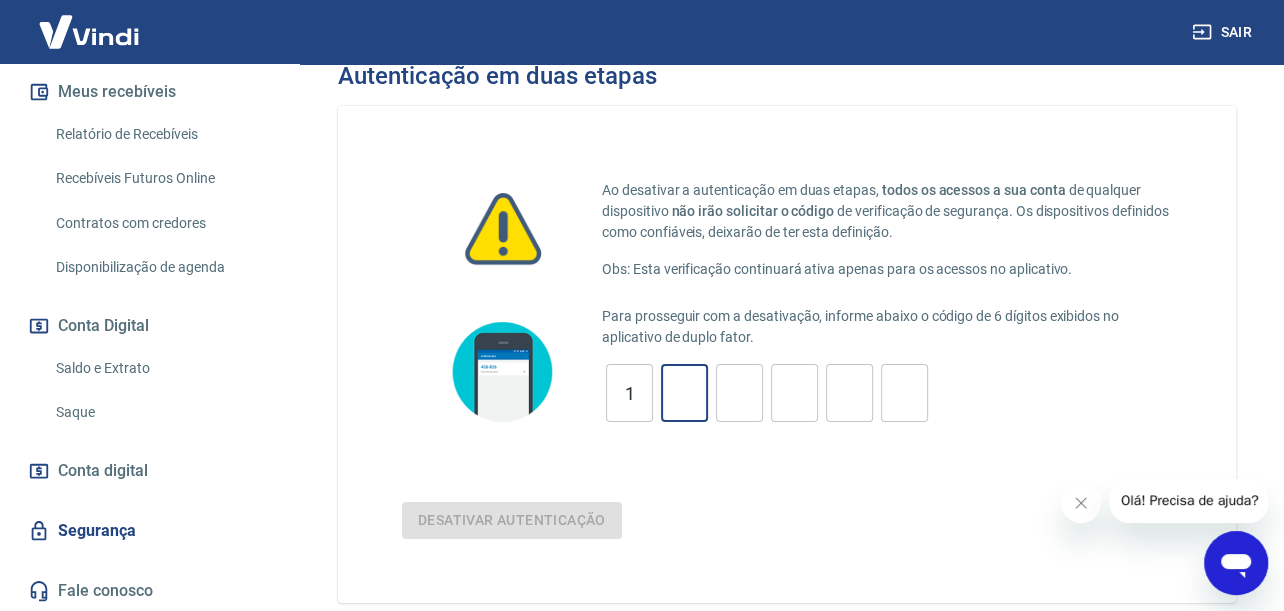 type on "8" 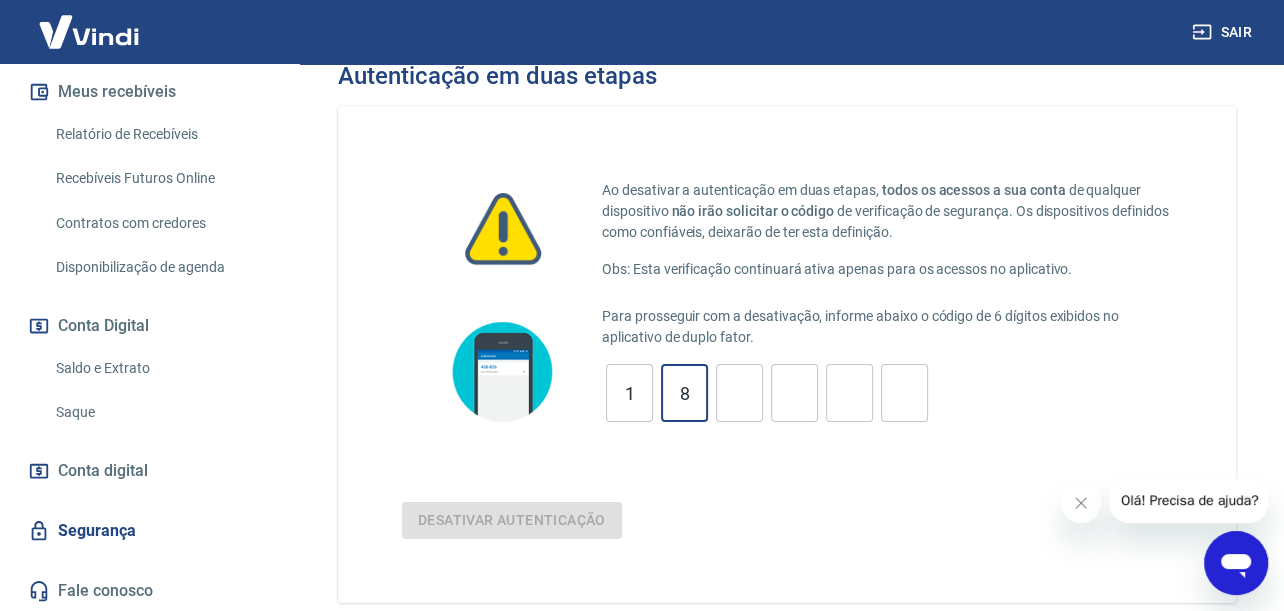 type on "7" 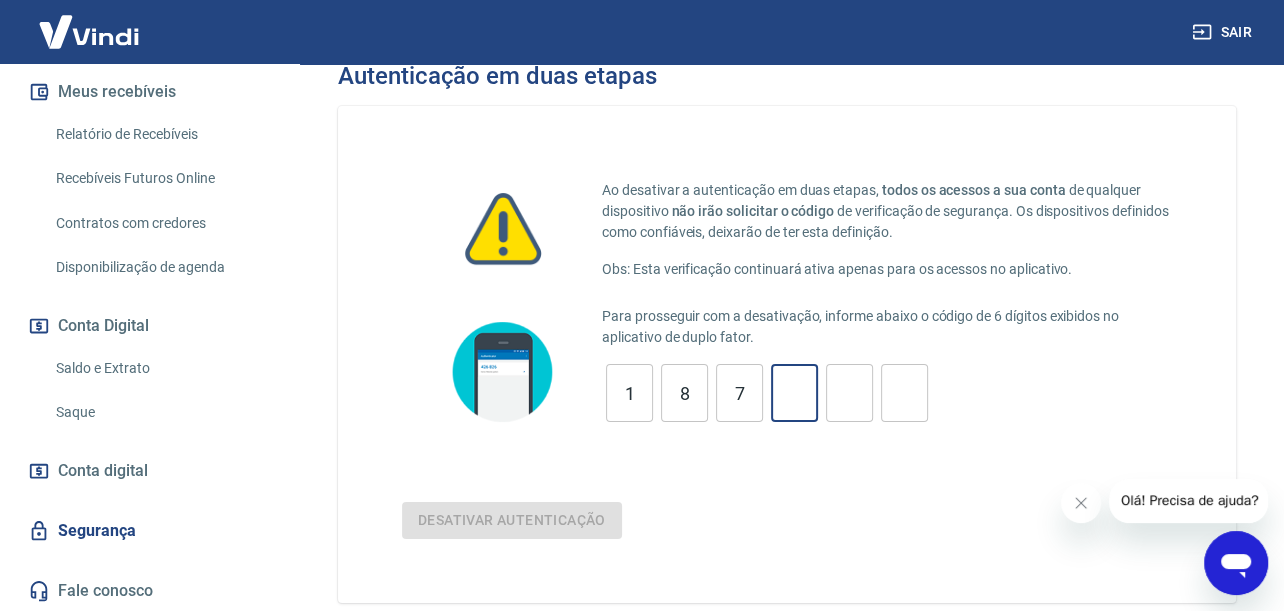 type on "1" 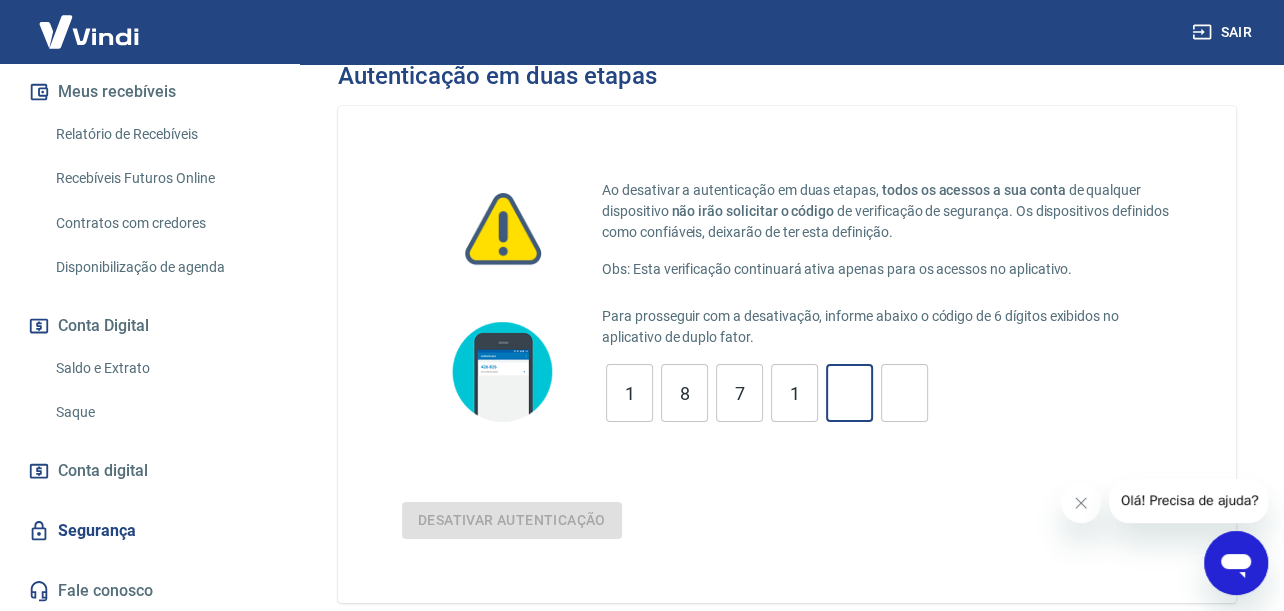 type on "3" 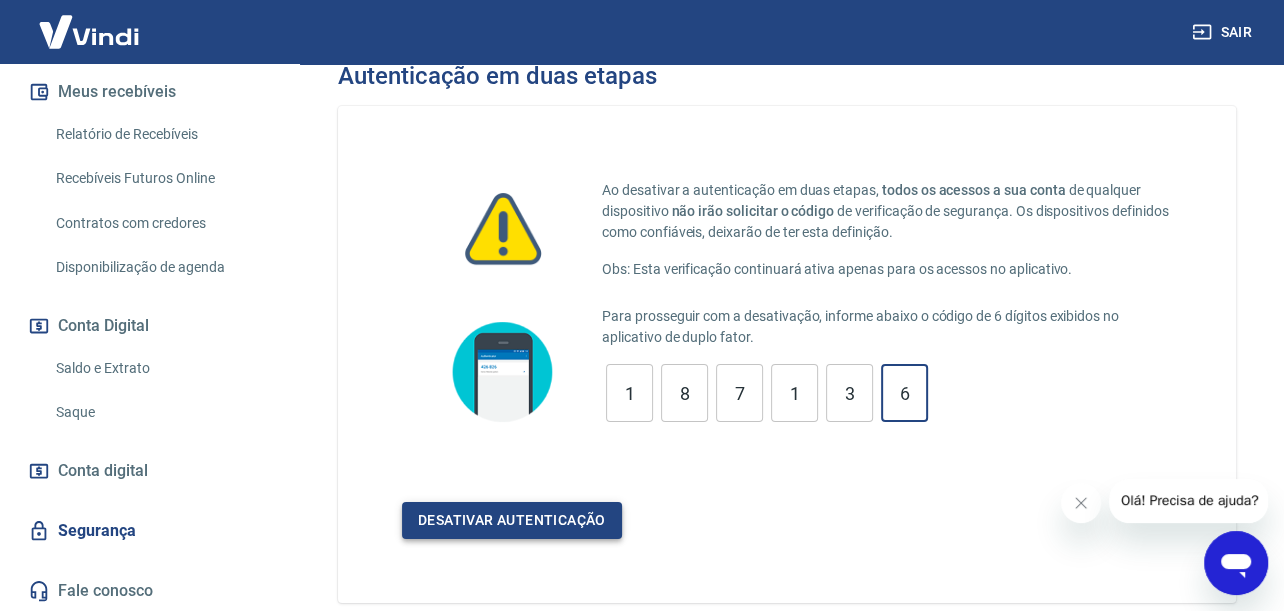 type on "6" 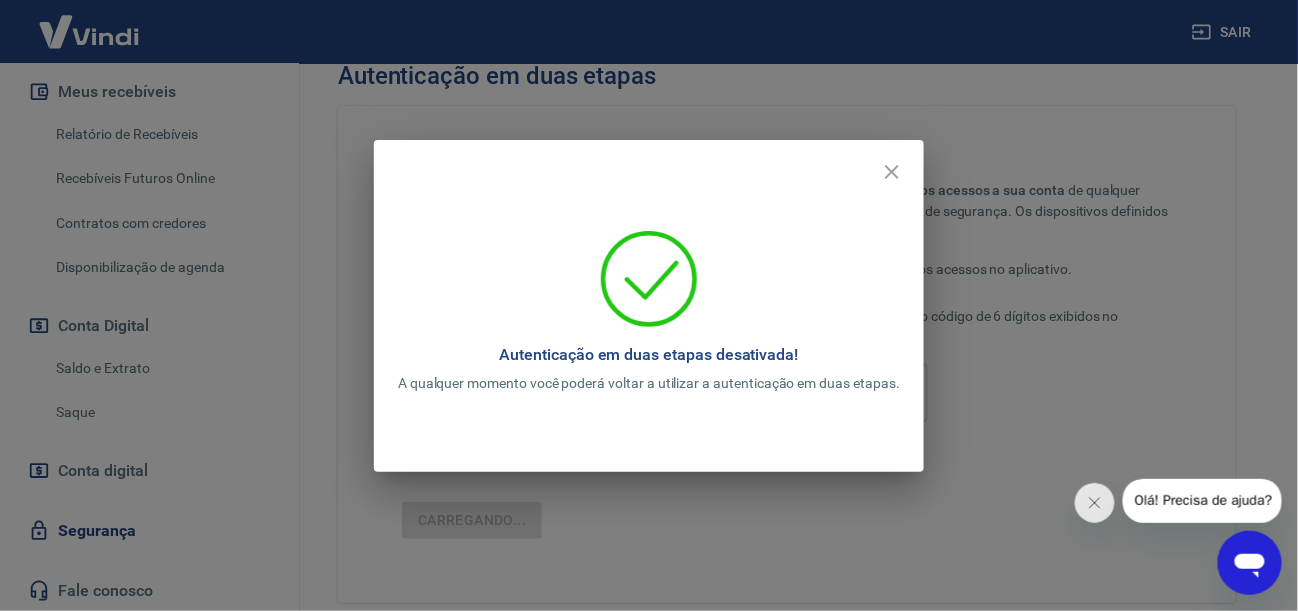click on "Autenticação em duas etapas desativada! A qualquer momento você poderá voltar a utilizar a autenticação em duas etapas." at bounding box center [649, 322] 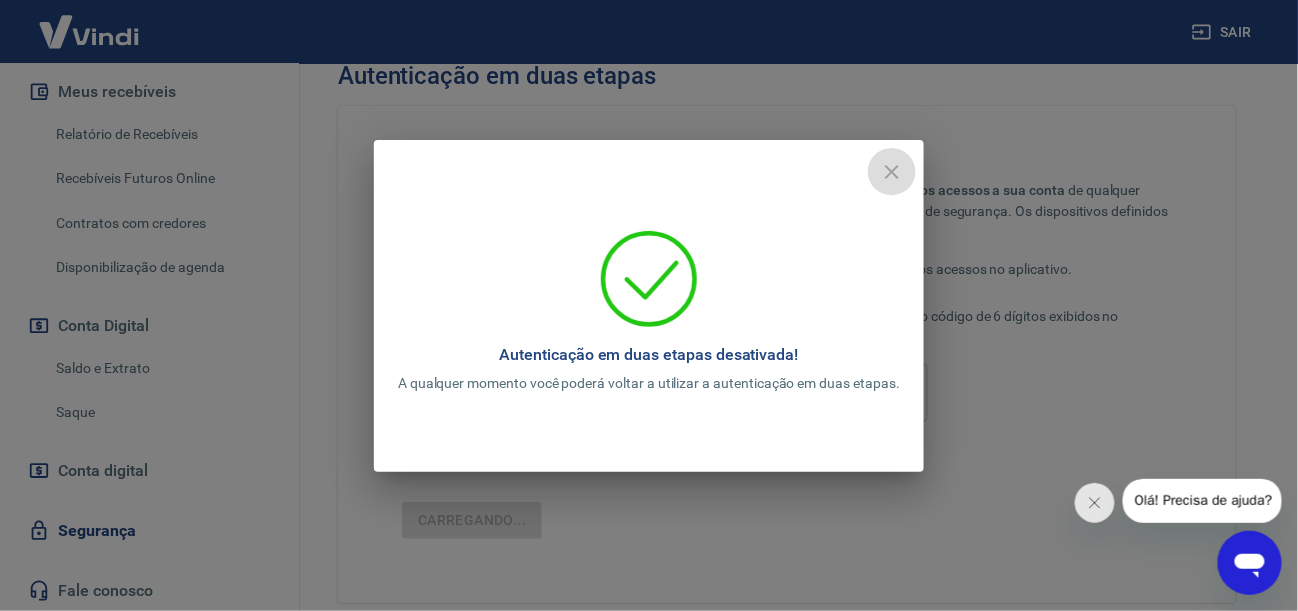 click 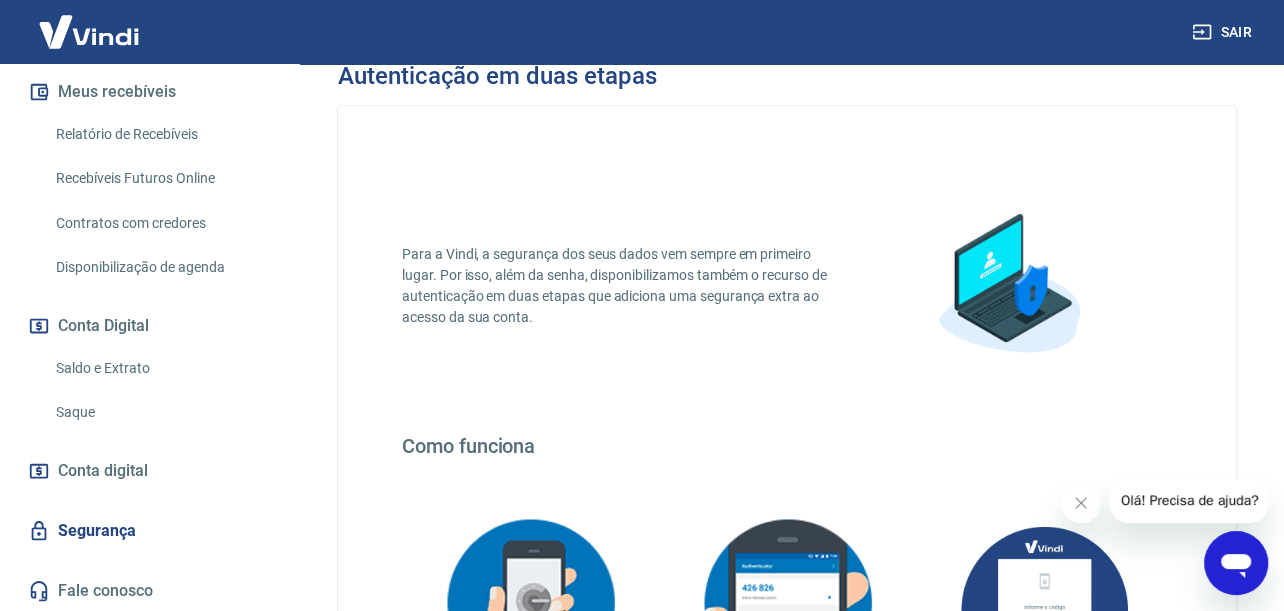 scroll, scrollTop: 514, scrollLeft: 0, axis: vertical 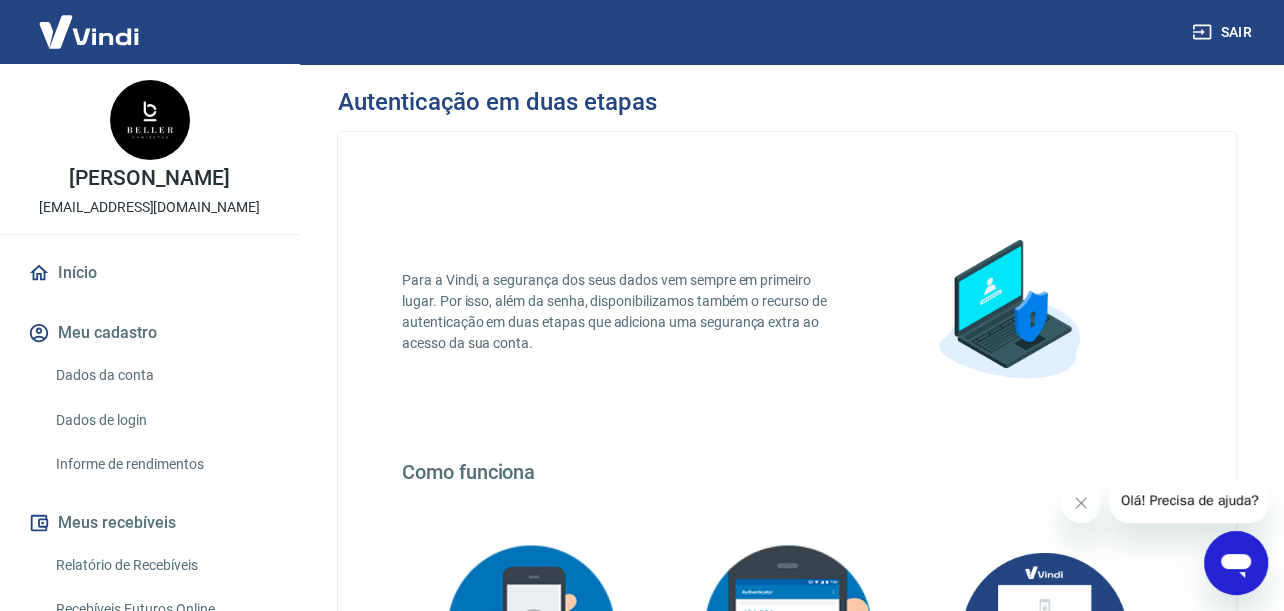 click on "Sair" at bounding box center [1224, 32] 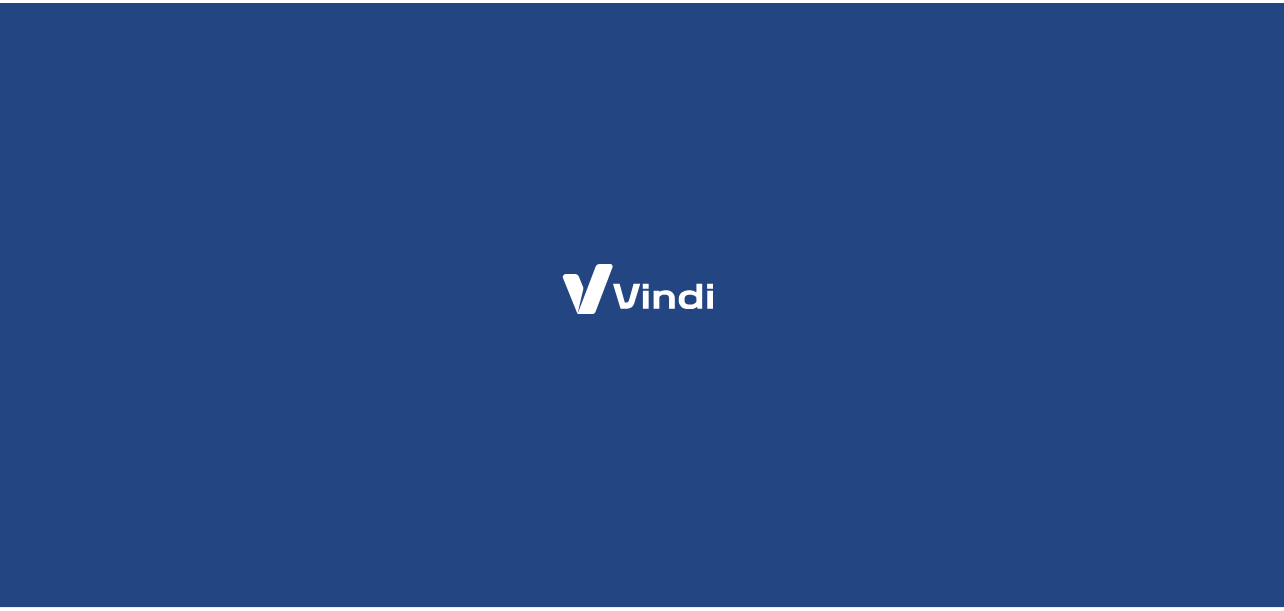 scroll, scrollTop: 0, scrollLeft: 0, axis: both 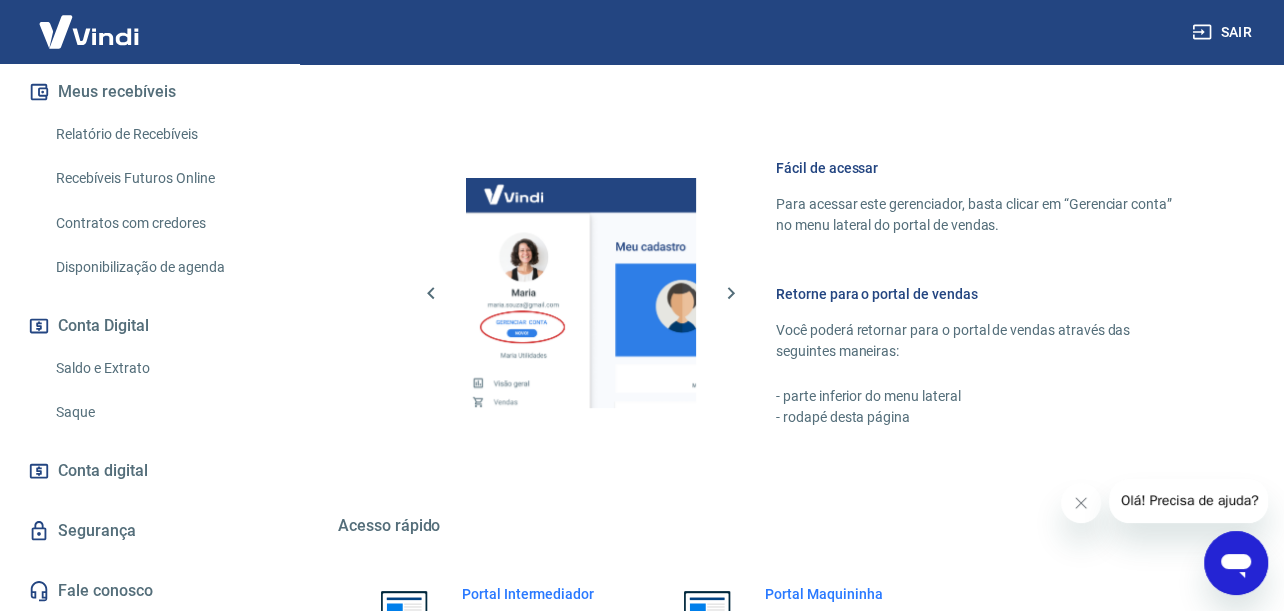 click on "Segurança" at bounding box center [149, 531] 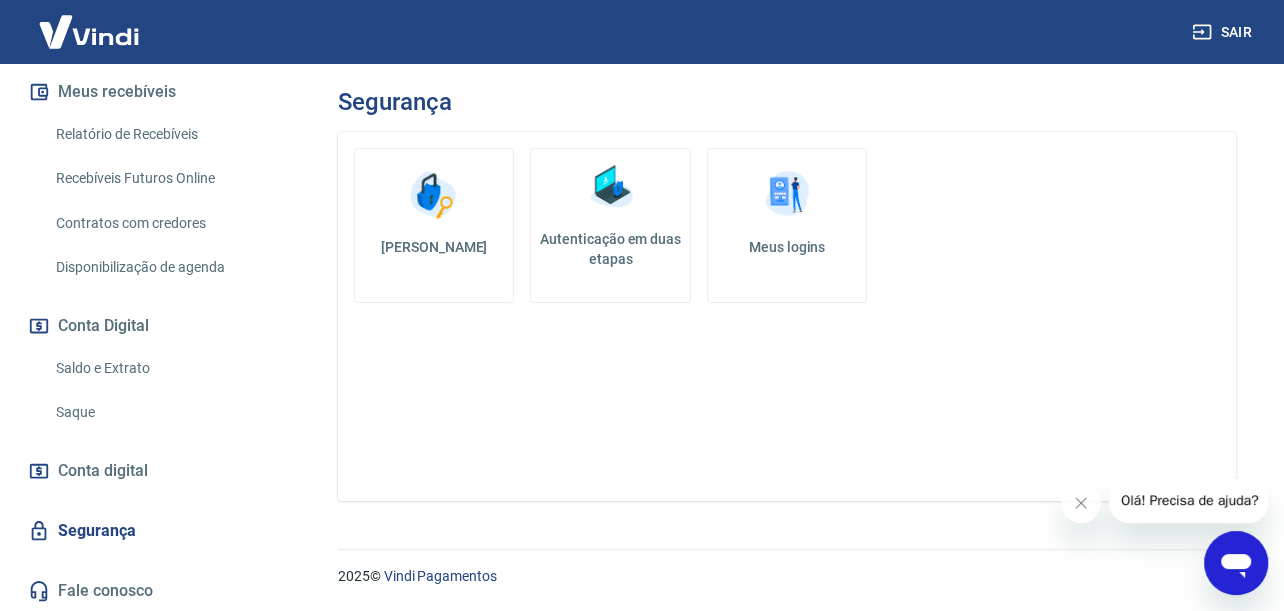 scroll, scrollTop: 0, scrollLeft: 0, axis: both 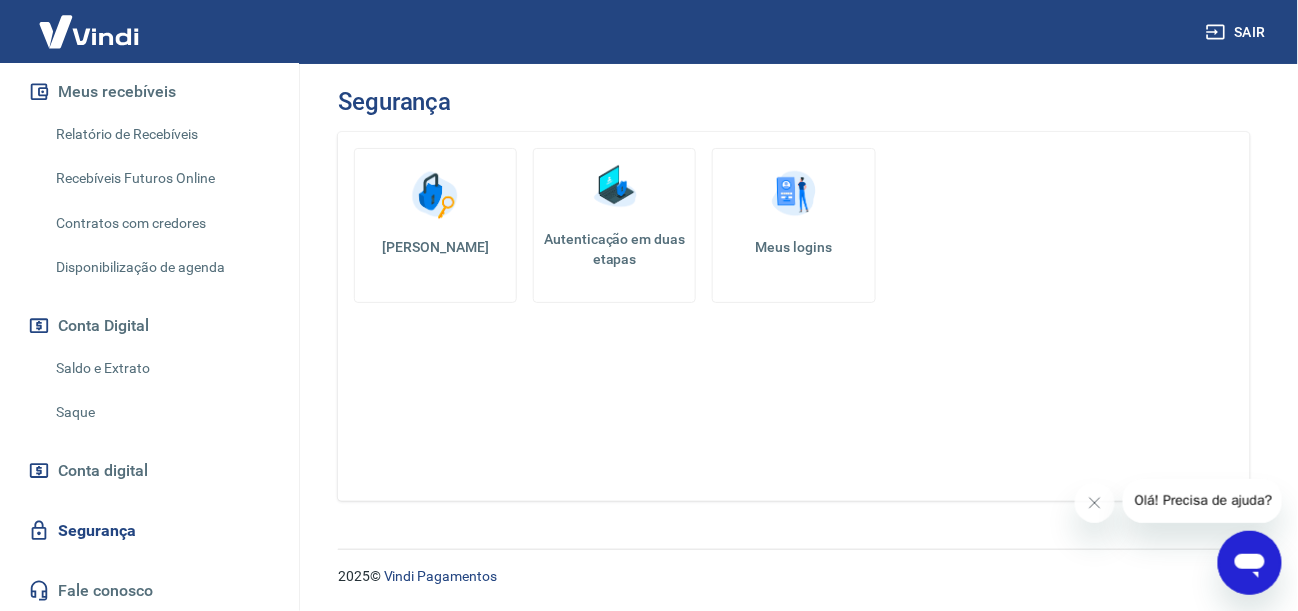 click on "[PERSON_NAME]" at bounding box center (435, 225) 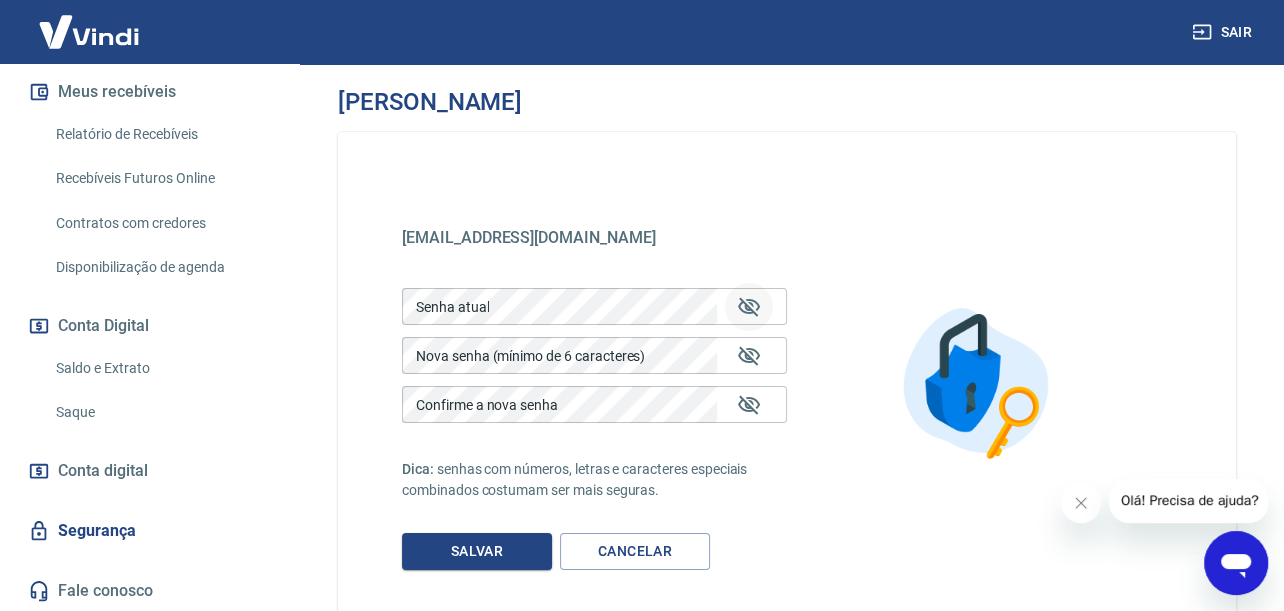 click 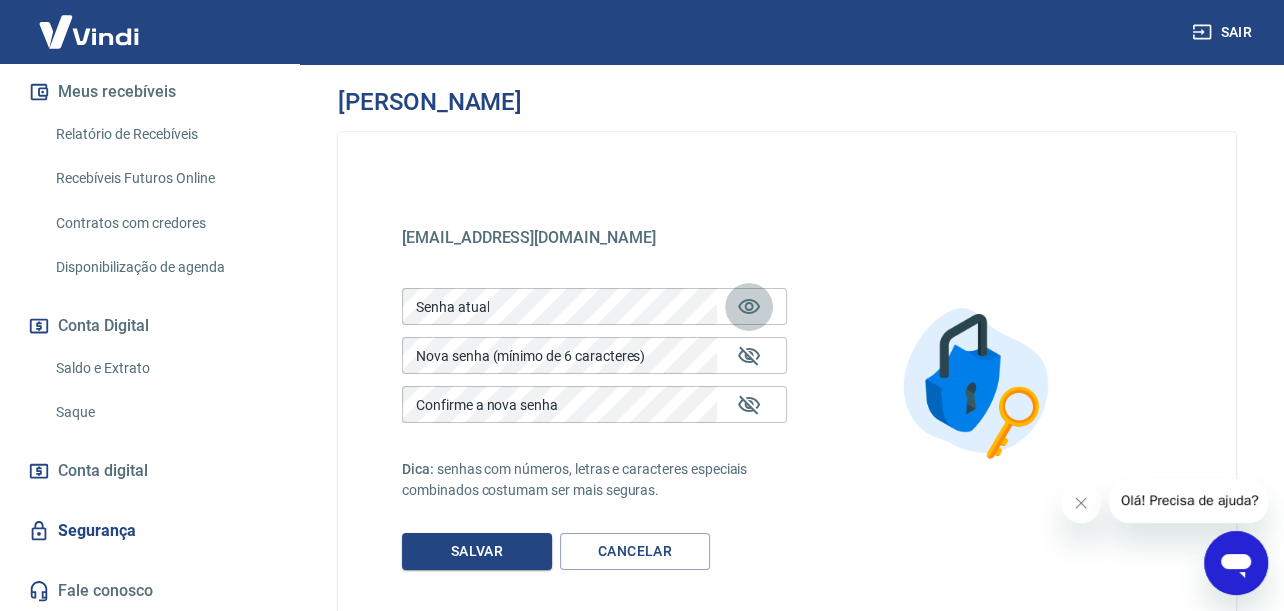 click 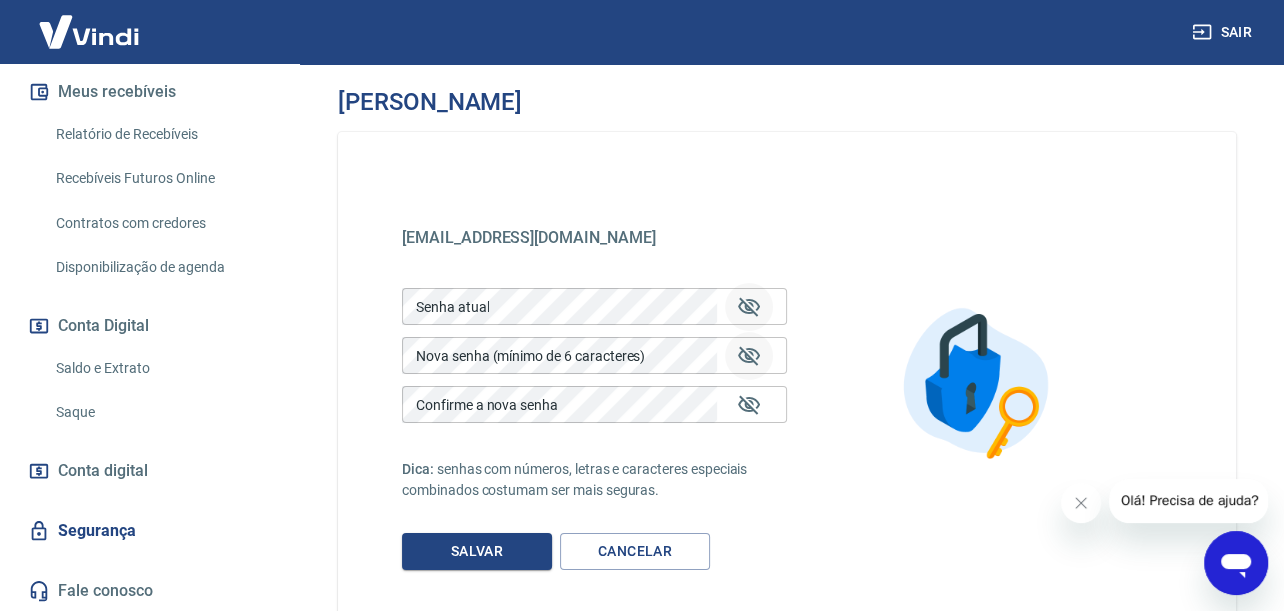 click 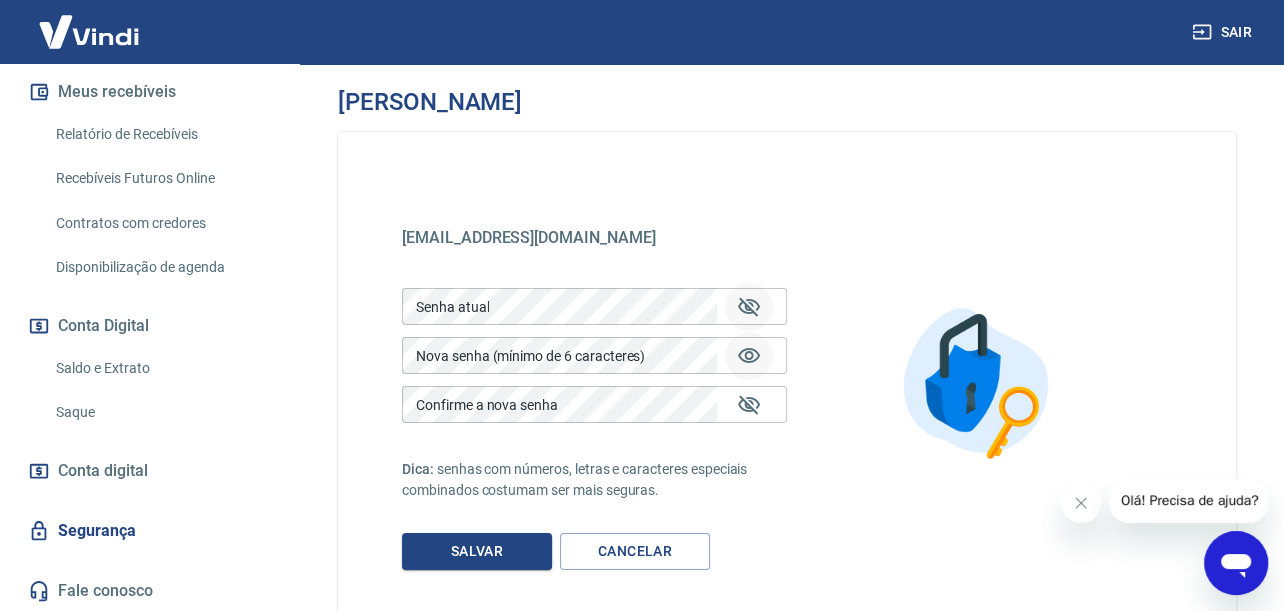click 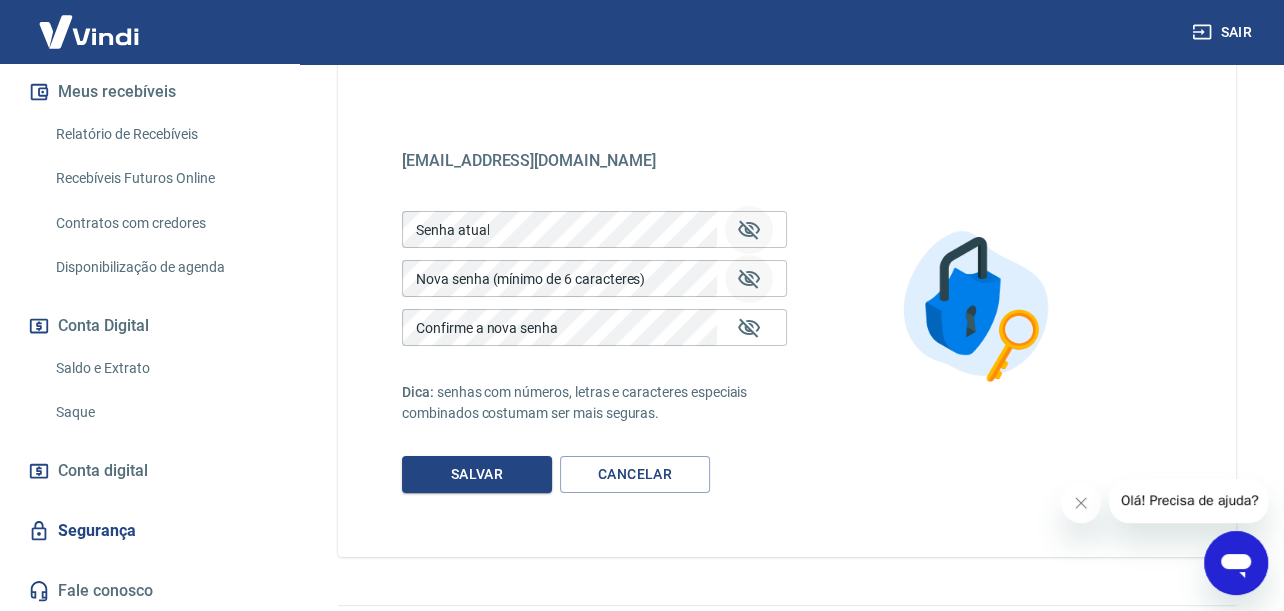 scroll, scrollTop: 131, scrollLeft: 0, axis: vertical 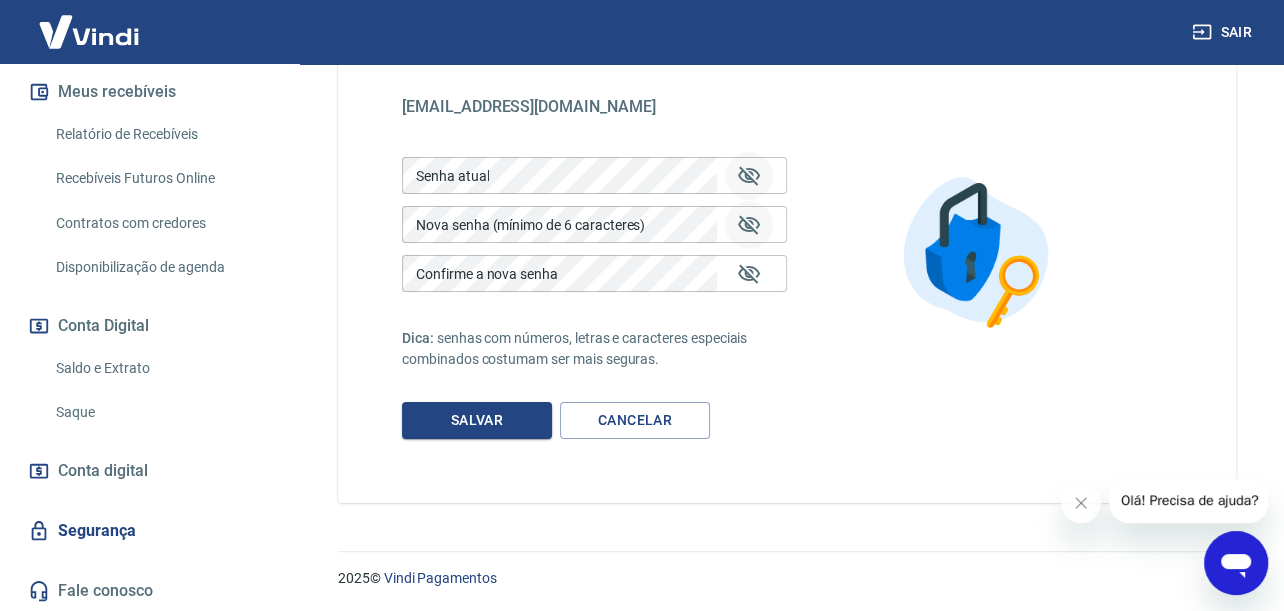 click on "Segurança" at bounding box center (149, 531) 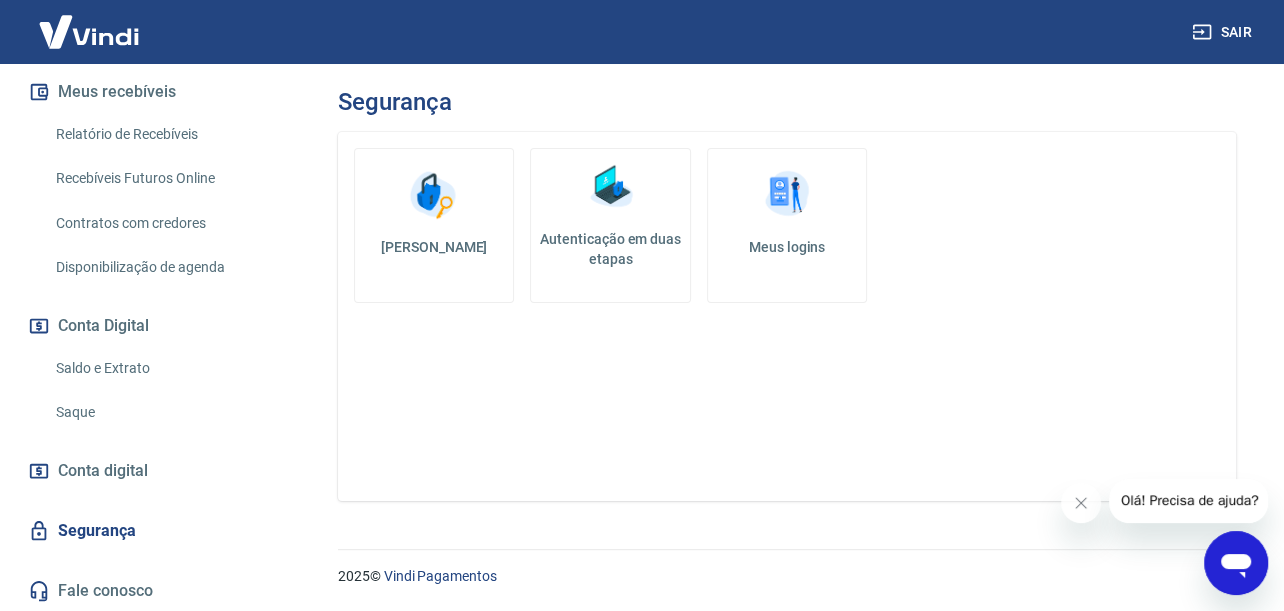 scroll, scrollTop: 0, scrollLeft: 0, axis: both 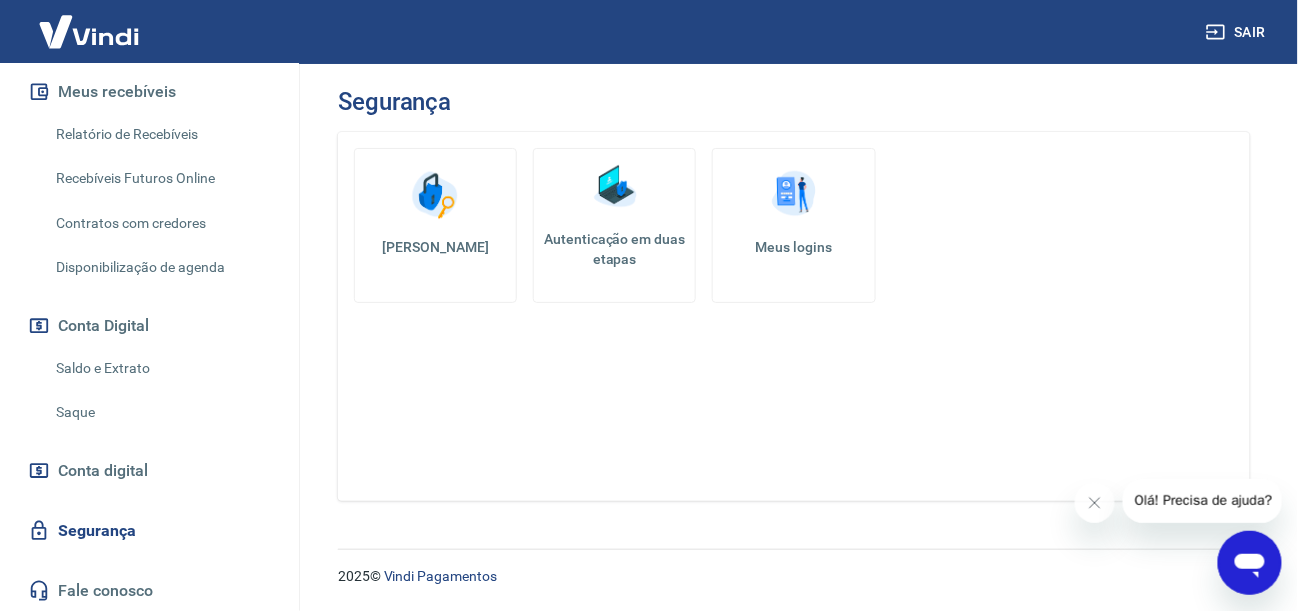 click on "Autenticação em duas etapas" at bounding box center [614, 249] 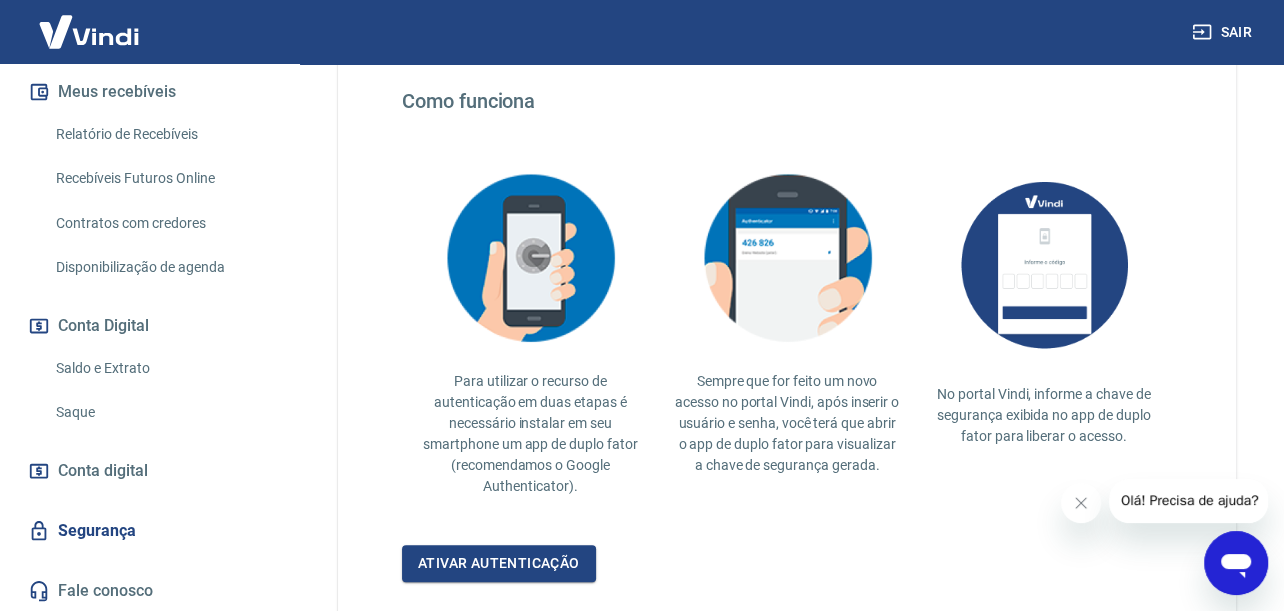 scroll, scrollTop: 0, scrollLeft: 0, axis: both 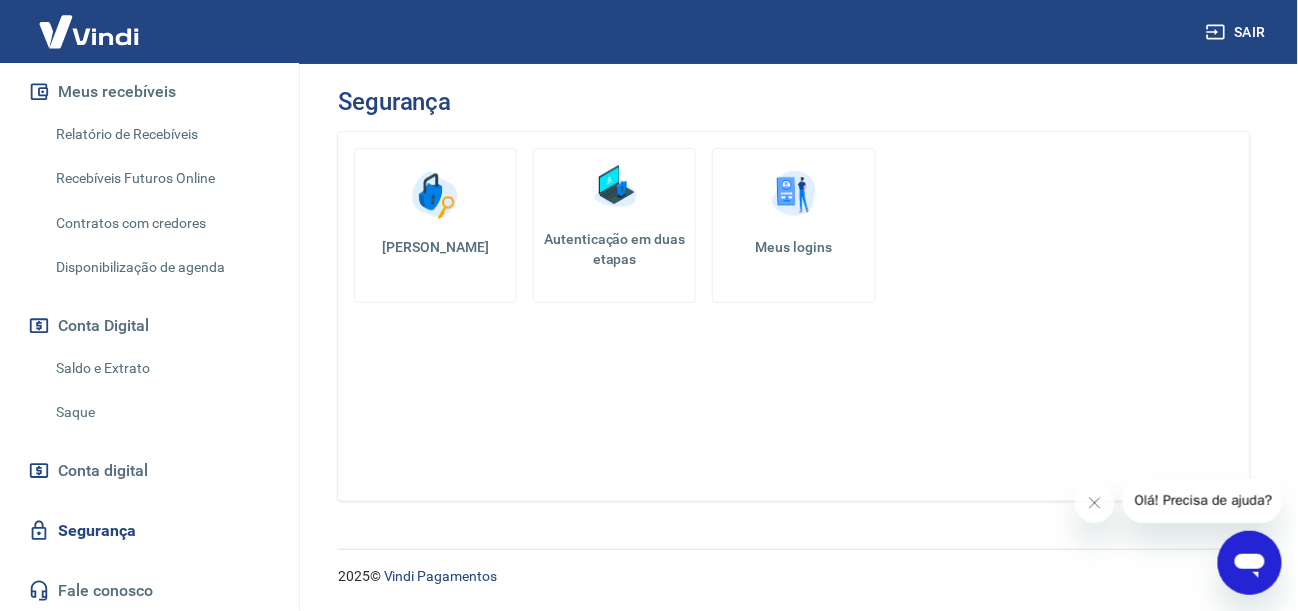 click on "Meus logins" at bounding box center (793, 247) 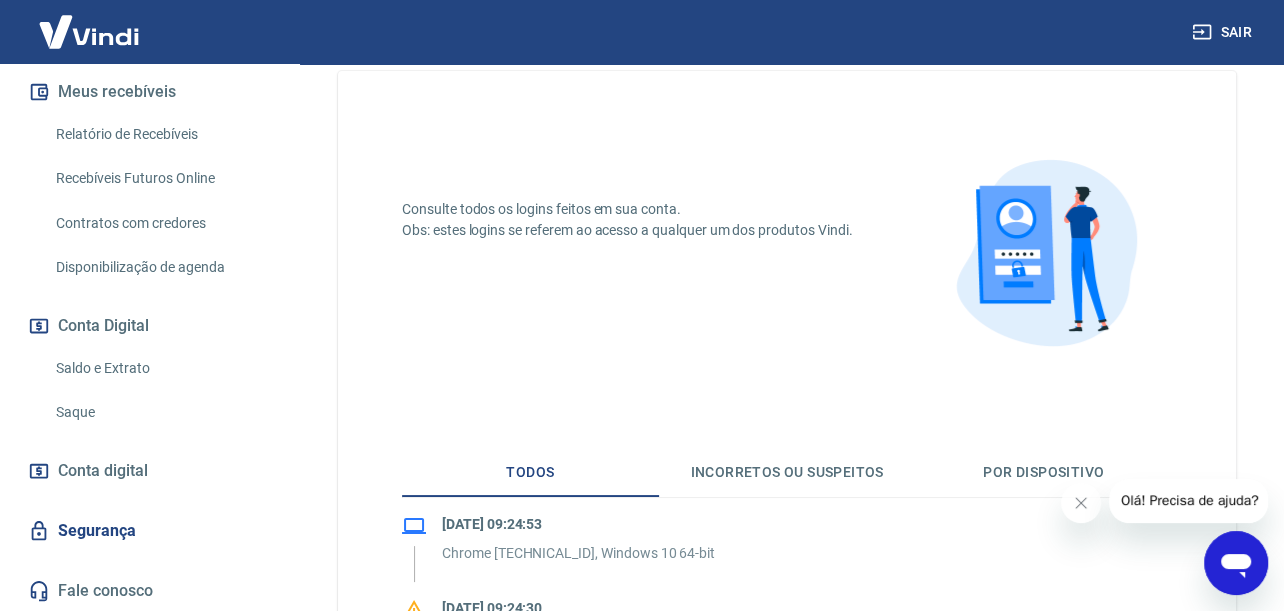 scroll, scrollTop: 0, scrollLeft: 0, axis: both 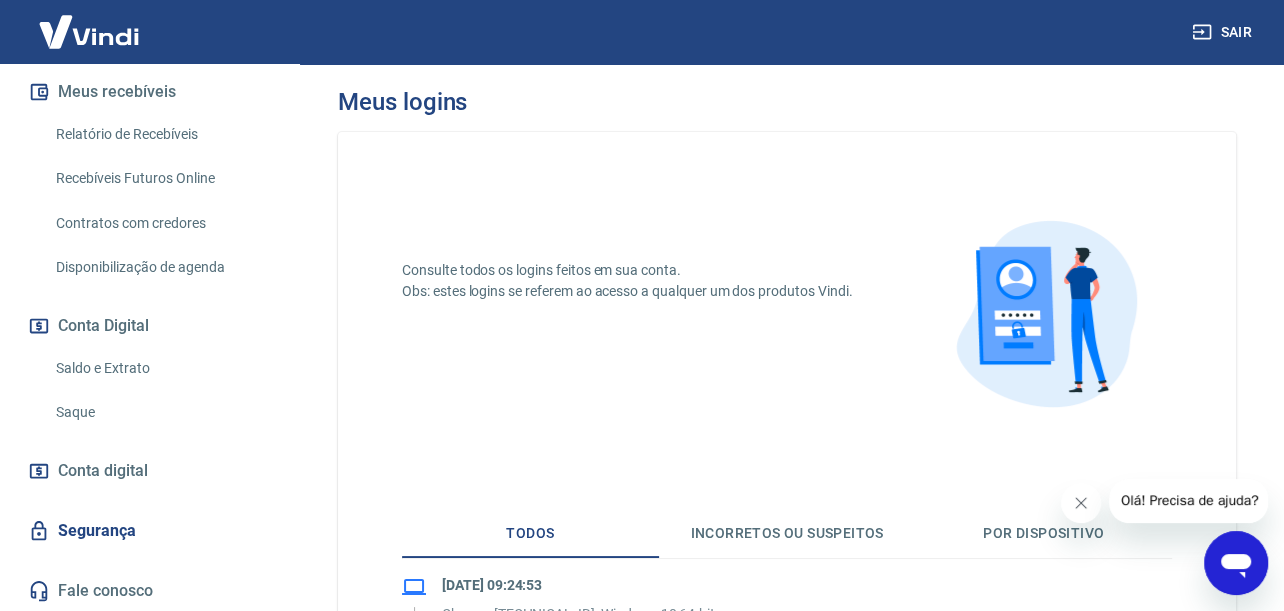 click 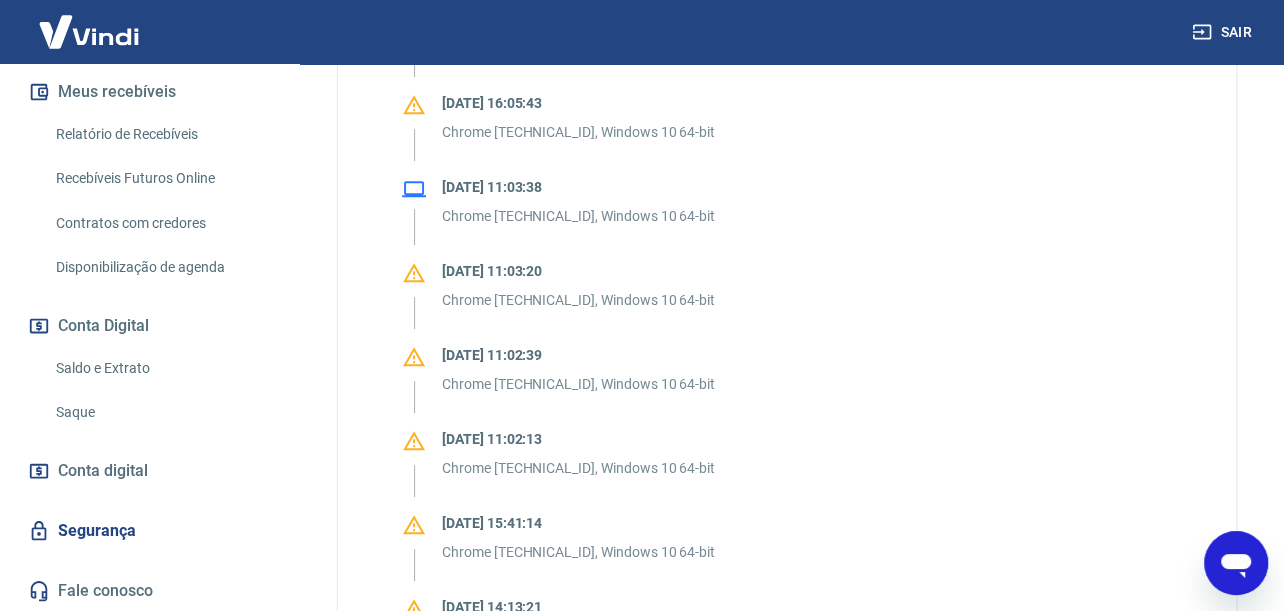 scroll, scrollTop: 900, scrollLeft: 0, axis: vertical 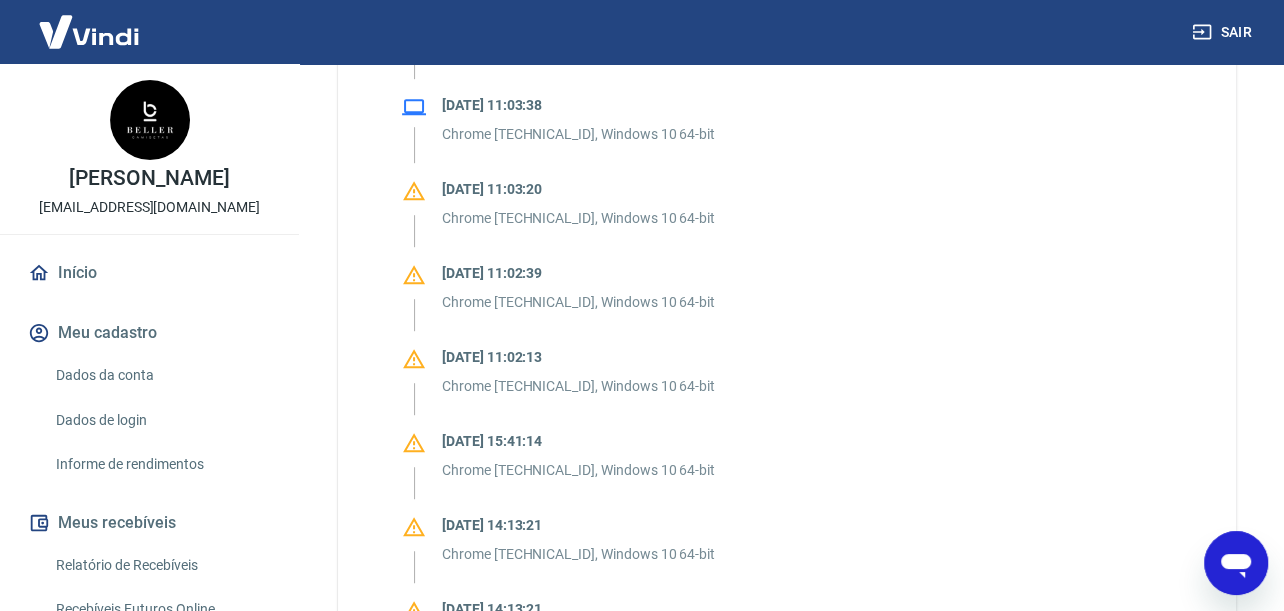 click on "Dados de login" at bounding box center (161, 420) 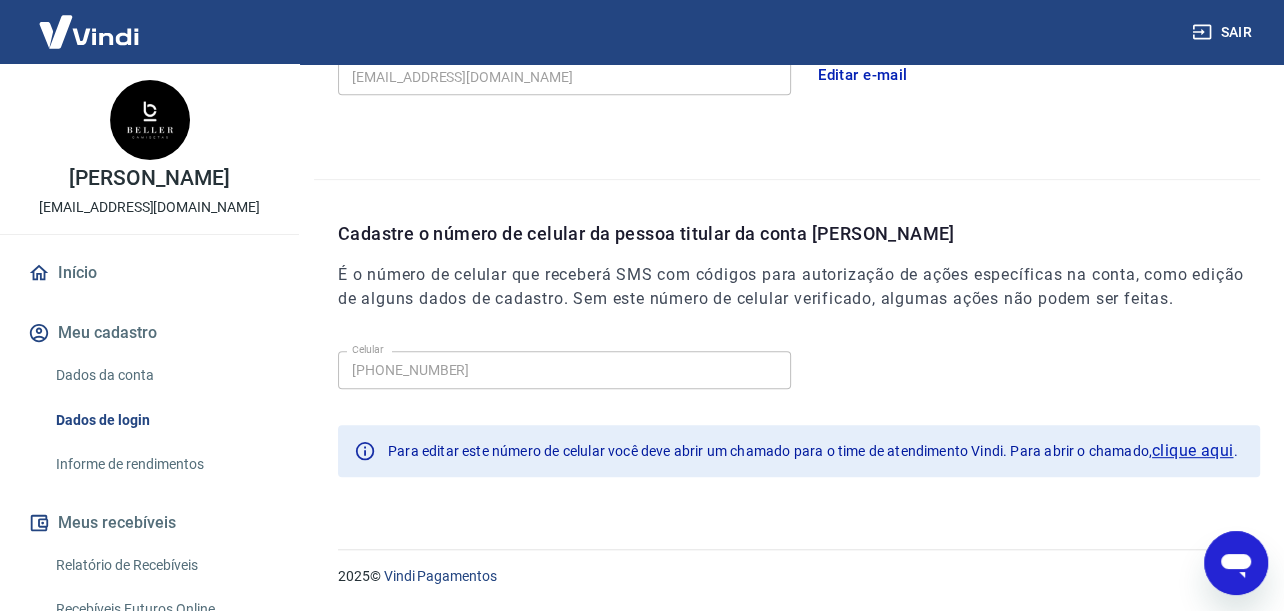 scroll, scrollTop: 671, scrollLeft: 0, axis: vertical 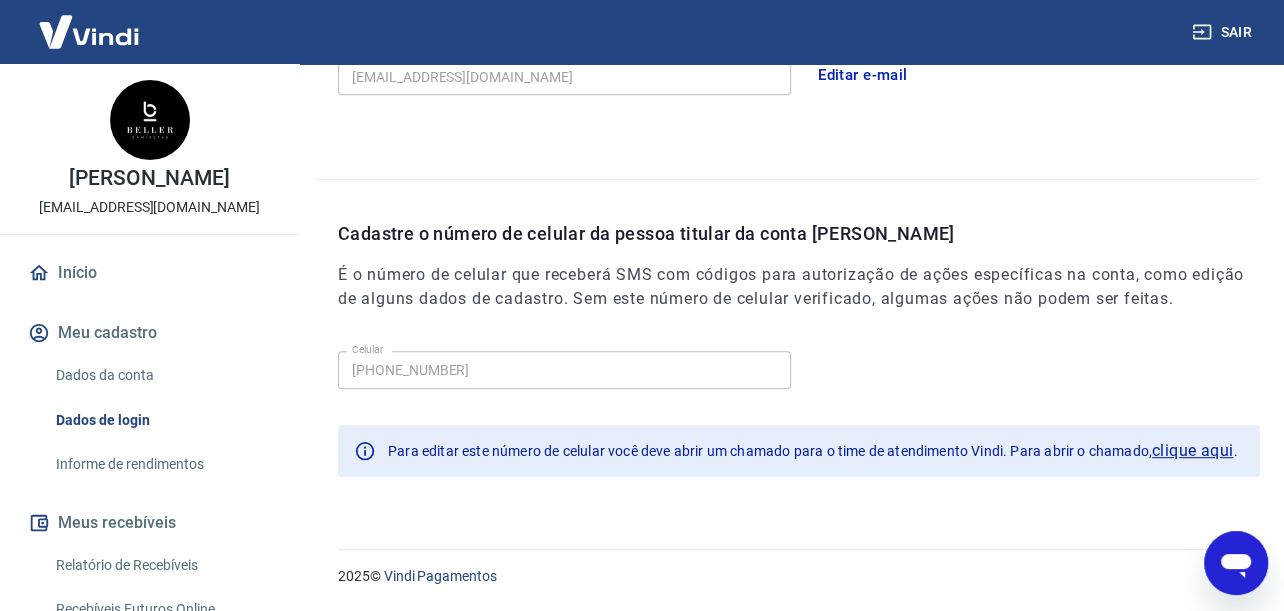 click on "clique aqui" at bounding box center (1192, 451) 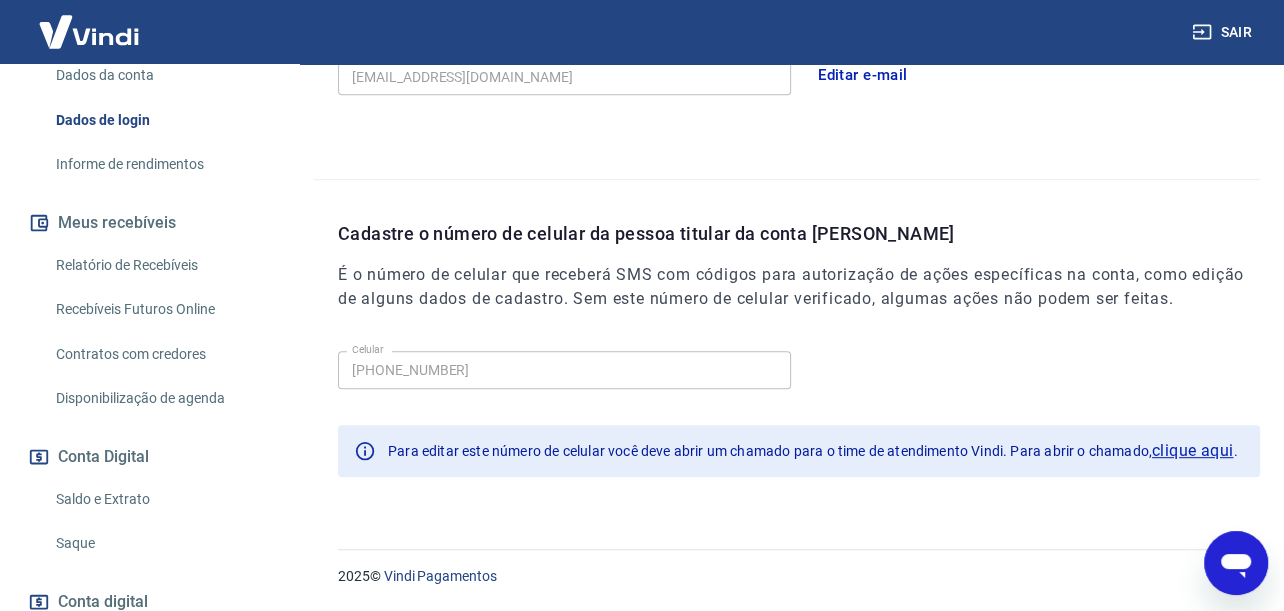 scroll, scrollTop: 400, scrollLeft: 0, axis: vertical 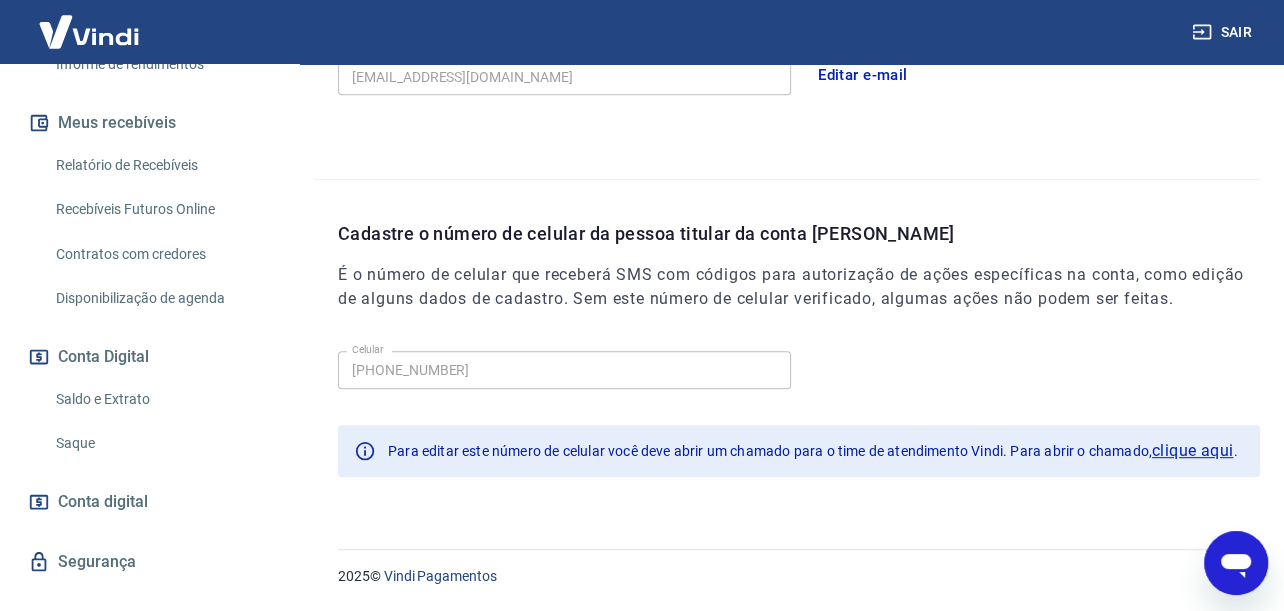 click on "Saldo e Extrato" at bounding box center [161, 399] 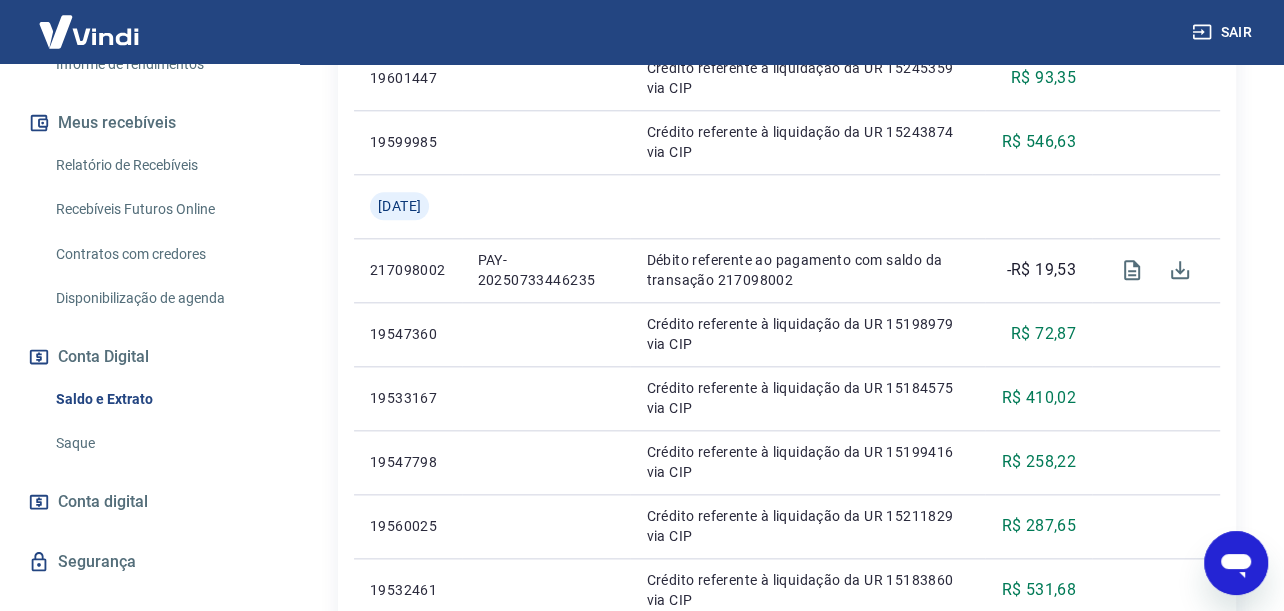scroll, scrollTop: 1685, scrollLeft: 0, axis: vertical 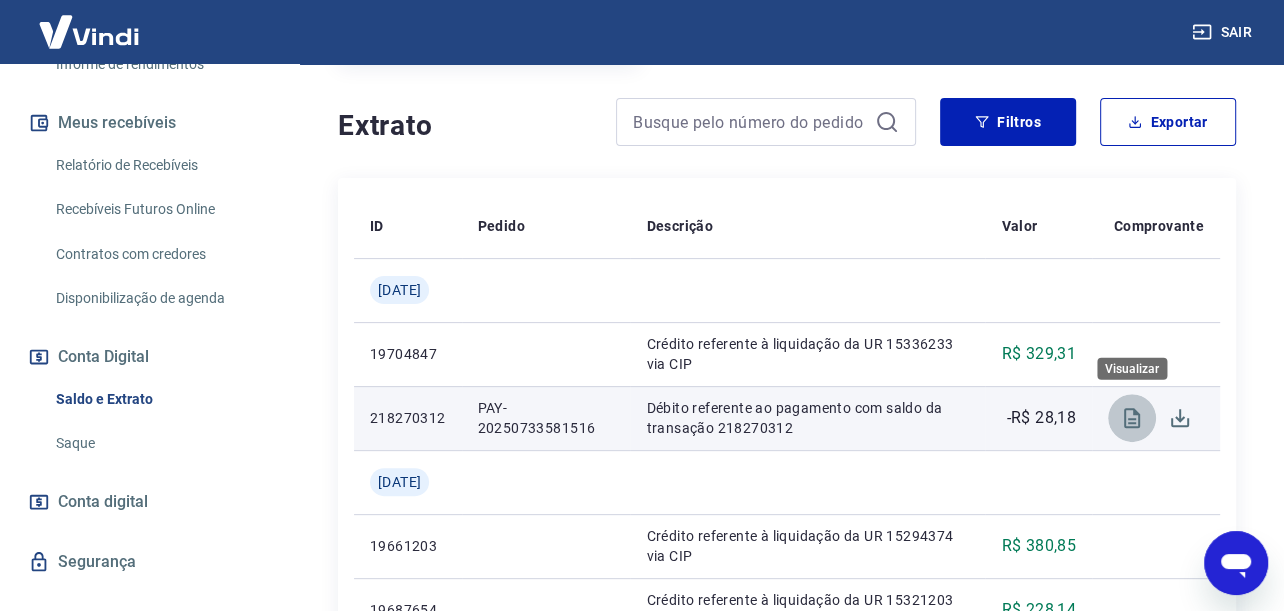 click 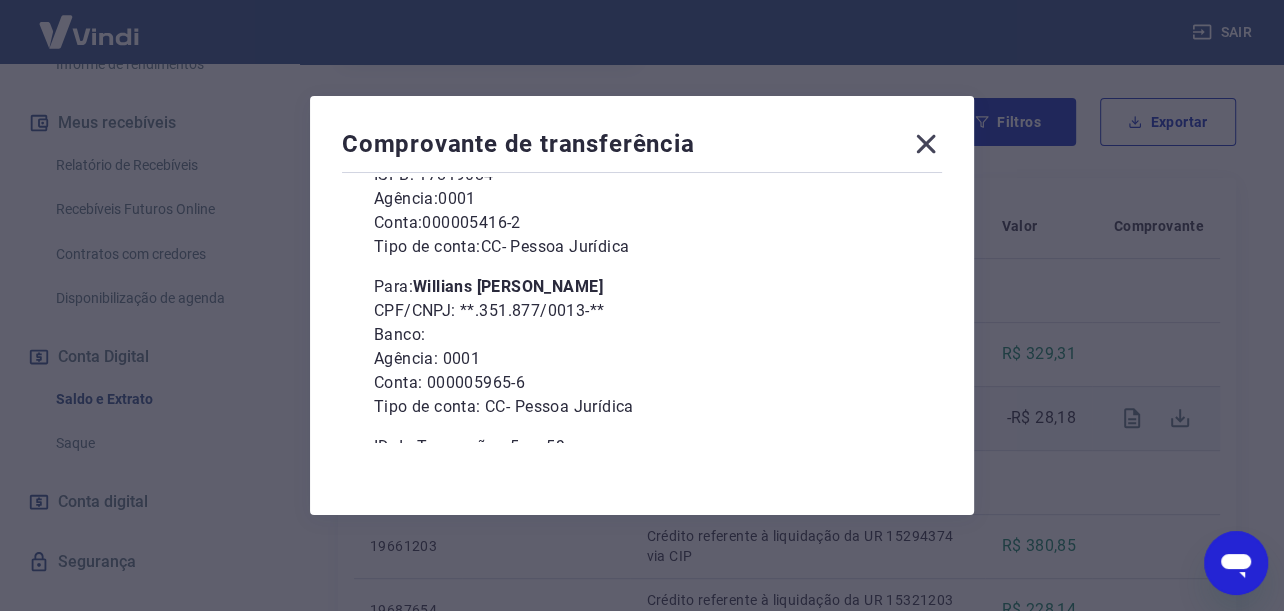 scroll, scrollTop: 268, scrollLeft: 0, axis: vertical 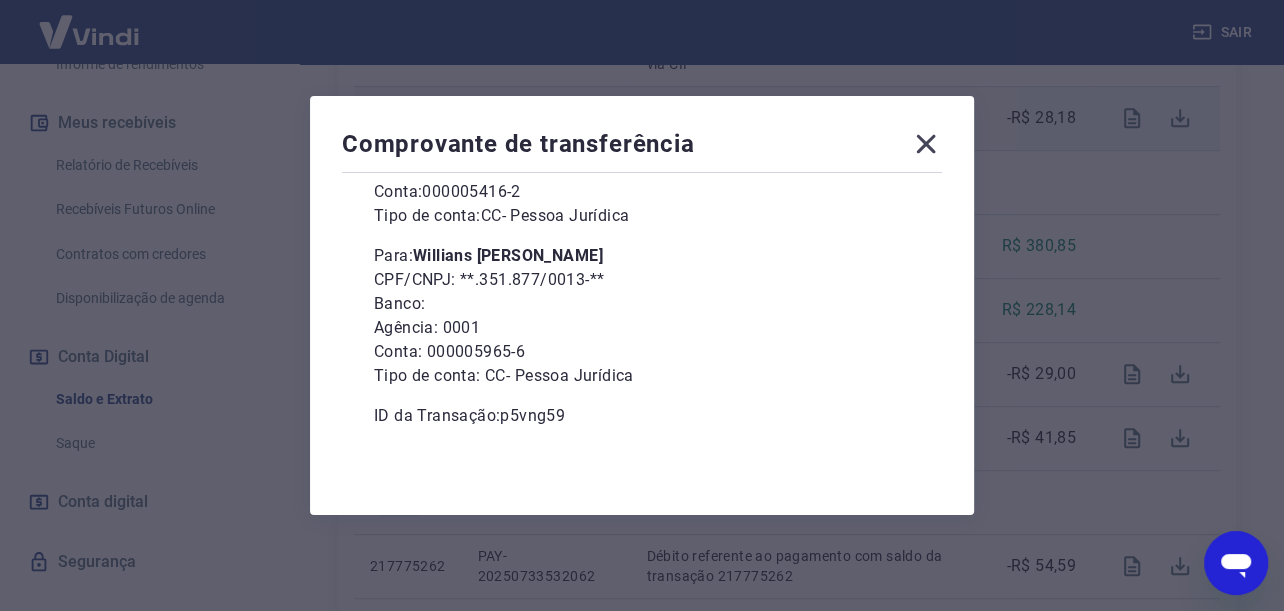 drag, startPoint x: 456, startPoint y: 254, endPoint x: 653, endPoint y: 256, distance: 197.01015 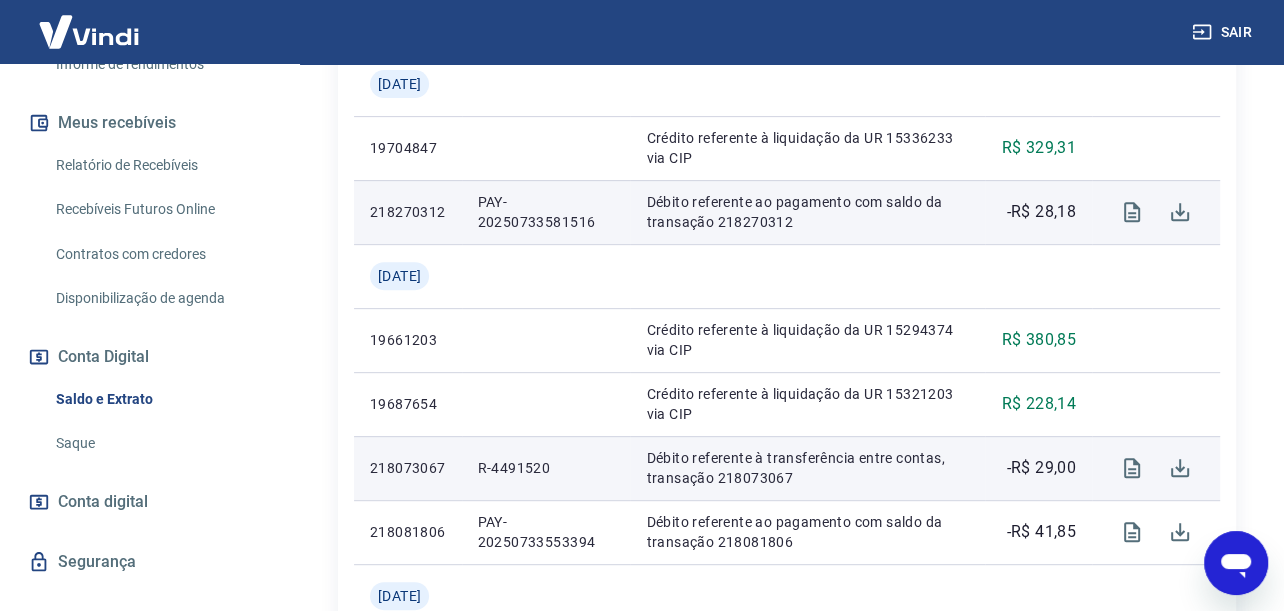 scroll, scrollTop: 485, scrollLeft: 0, axis: vertical 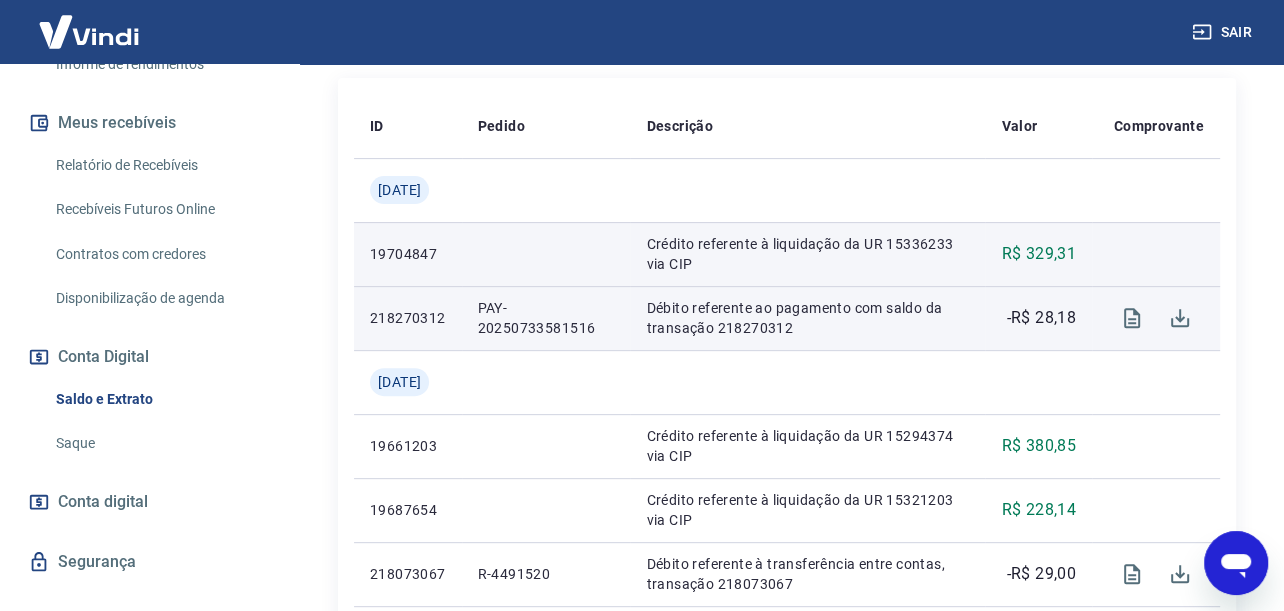 click on "R$ 329,31" at bounding box center [1038, 254] 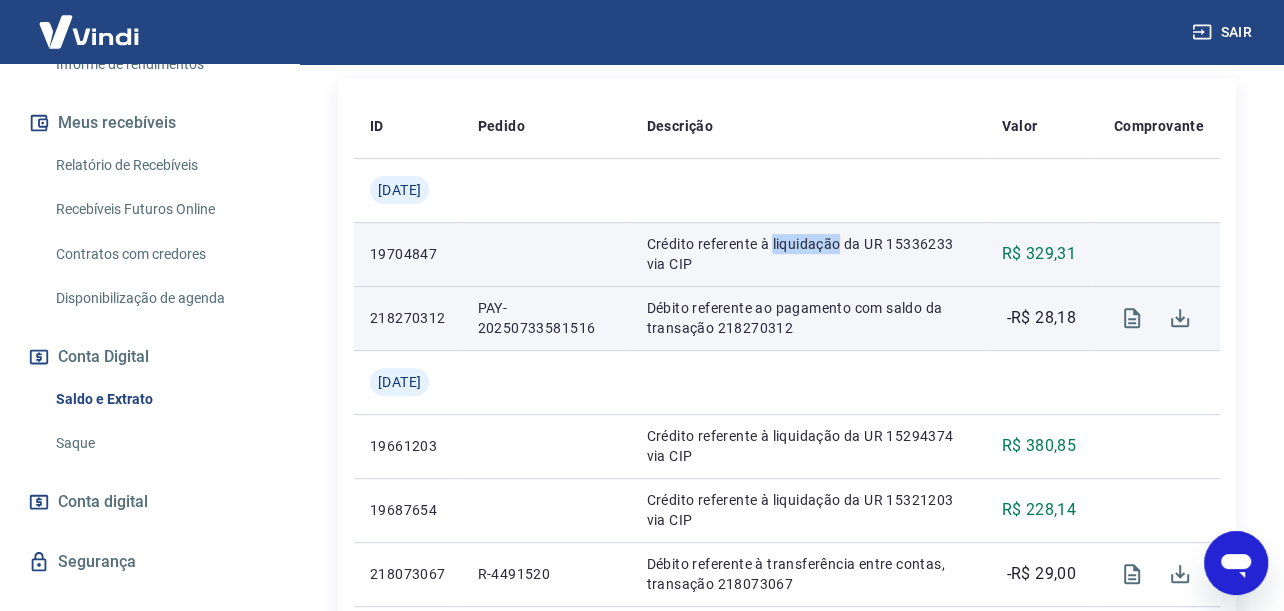 click on "Crédito referente à liquidação da UR 15336233 via CIP" at bounding box center (807, 254) 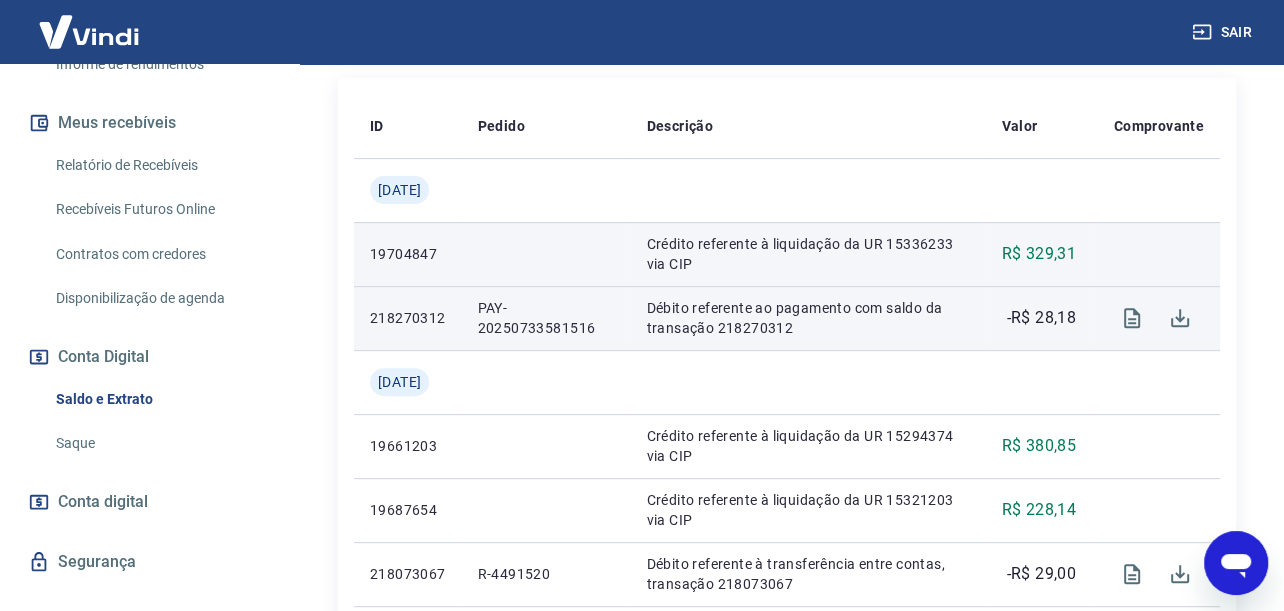 click on "R$ 329,31" at bounding box center (1038, 254) 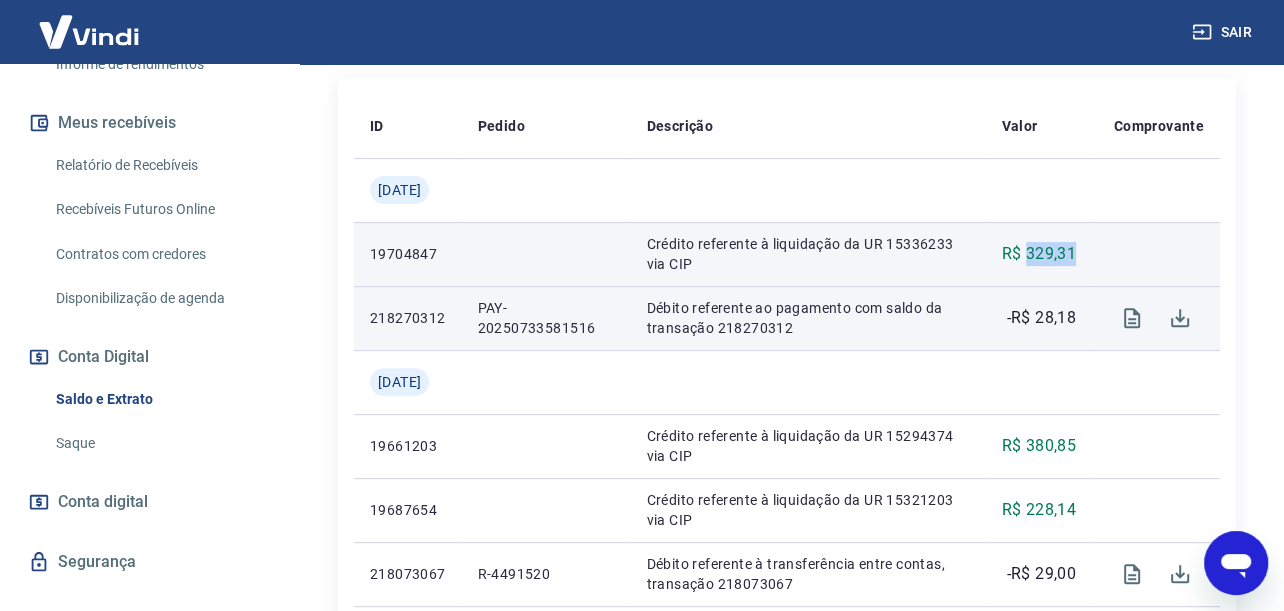 click on "R$ 329,31" at bounding box center (1038, 254) 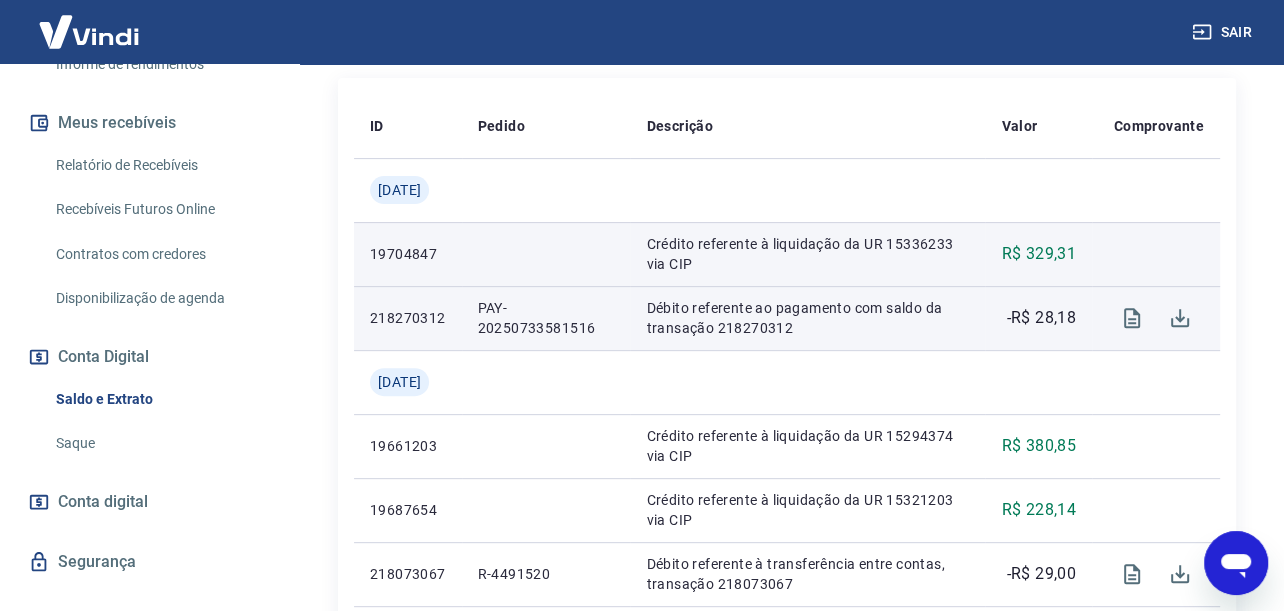 click on "19704847" at bounding box center (408, 254) 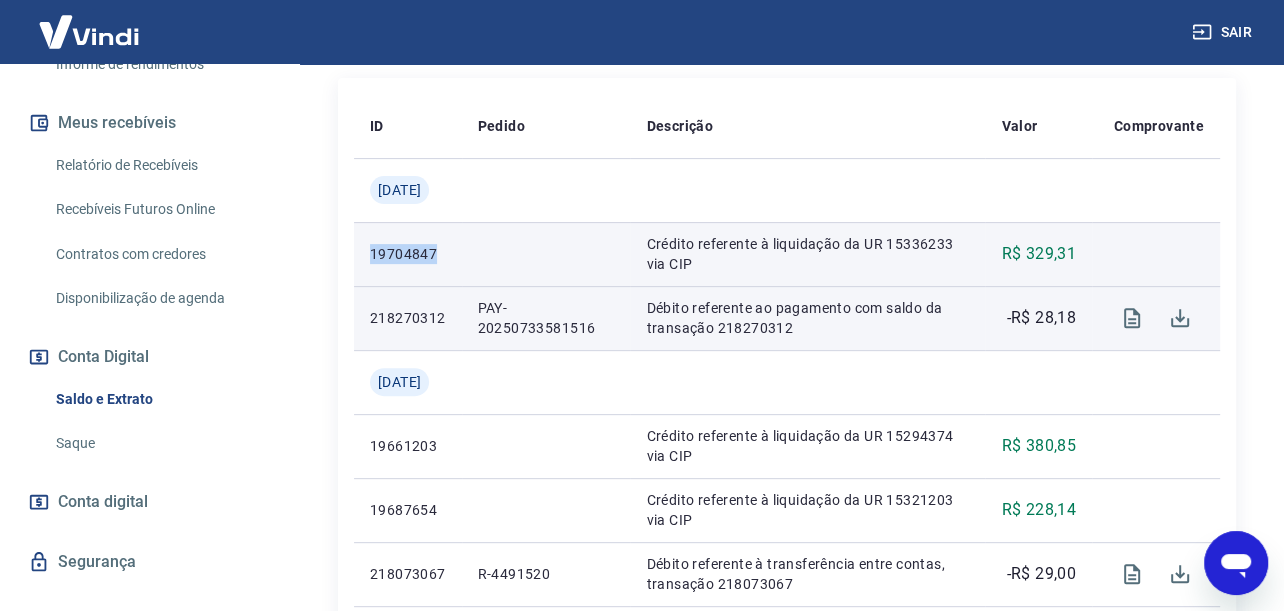 click on "19704847" at bounding box center [408, 254] 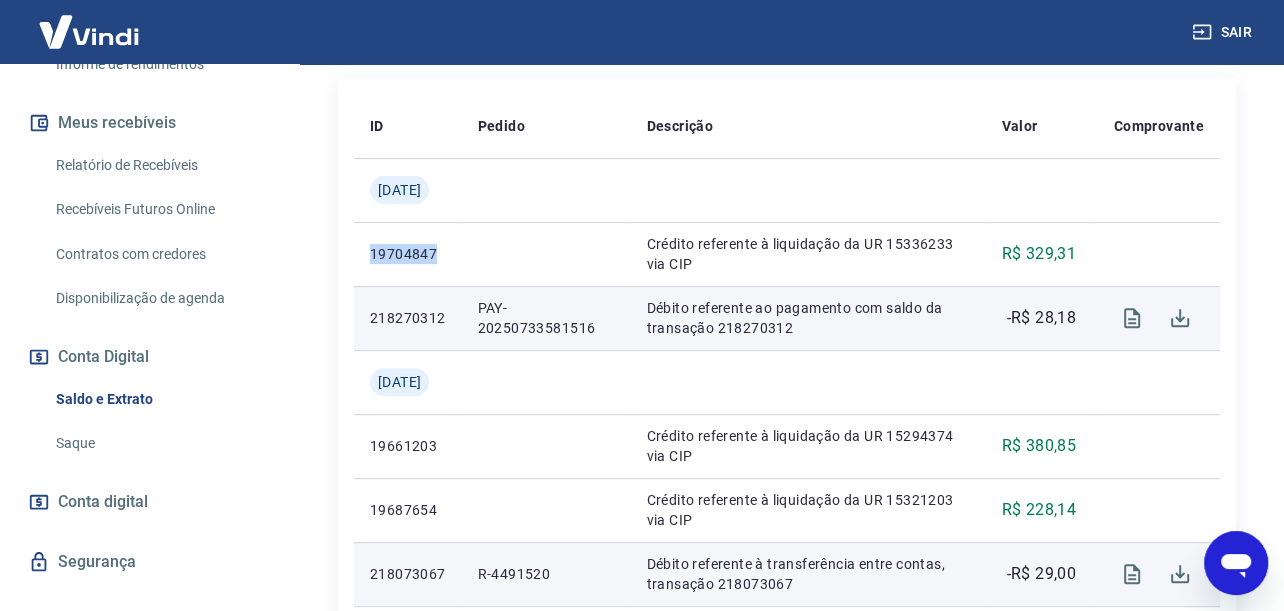 scroll, scrollTop: 585, scrollLeft: 0, axis: vertical 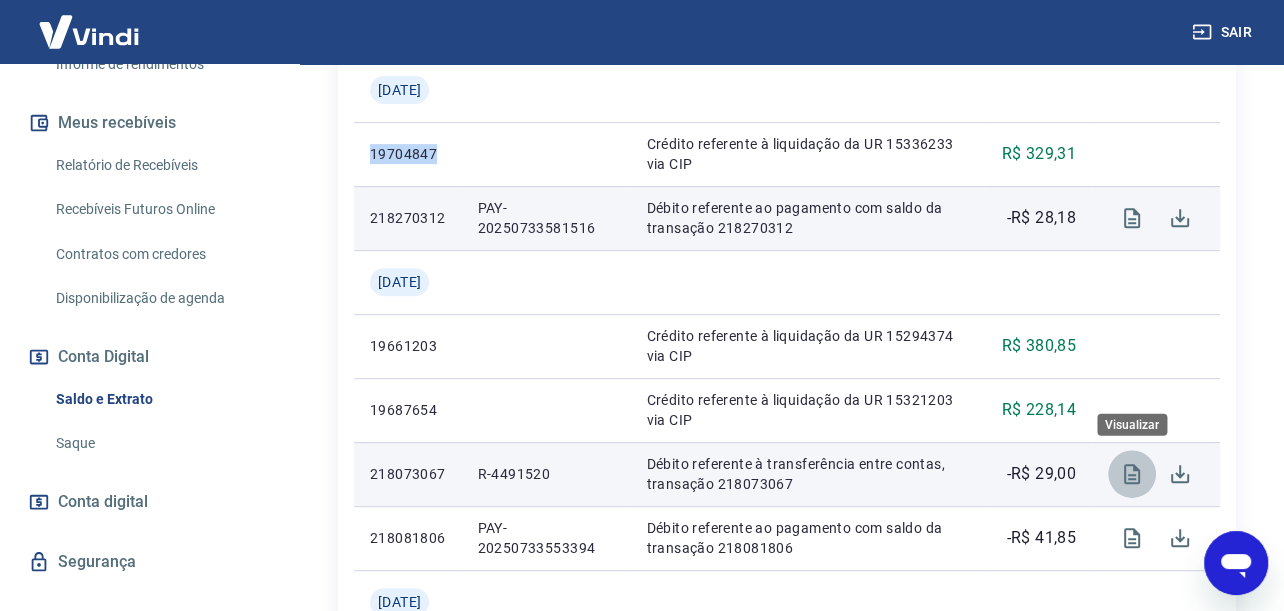click 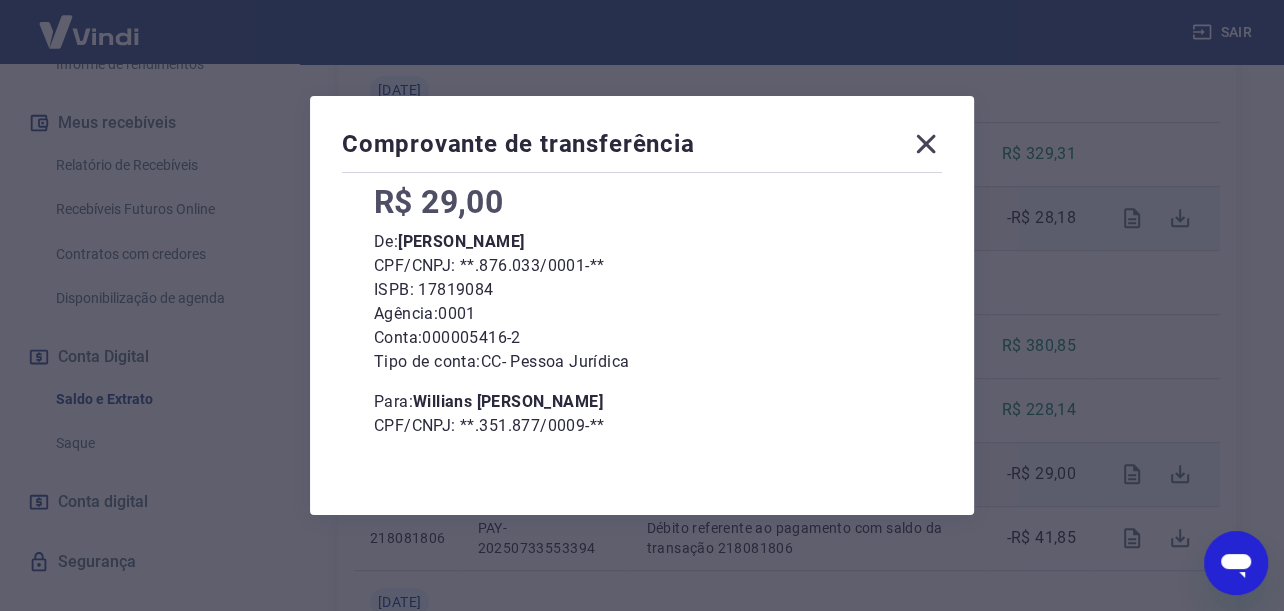 scroll, scrollTop: 268, scrollLeft: 0, axis: vertical 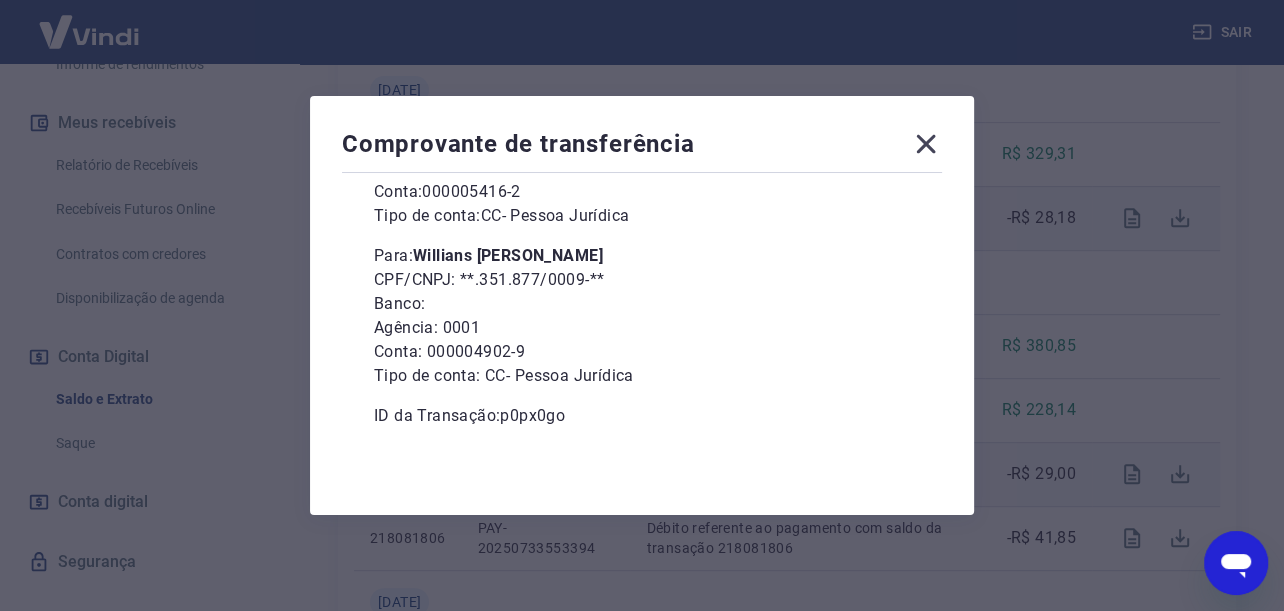 click 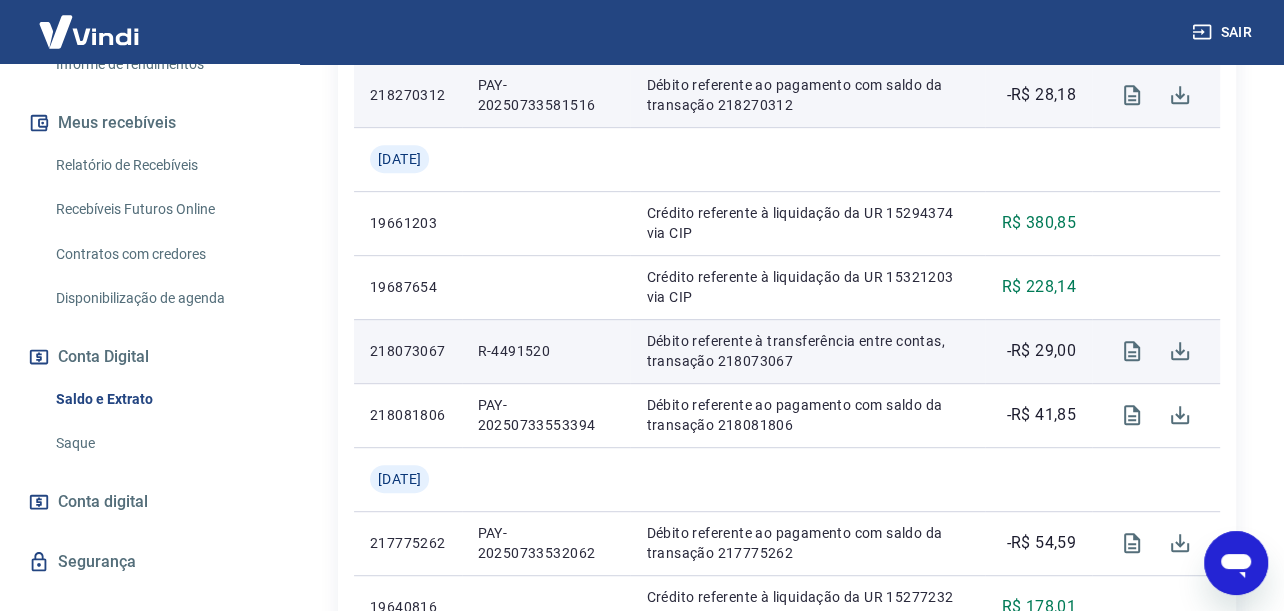 scroll, scrollTop: 785, scrollLeft: 0, axis: vertical 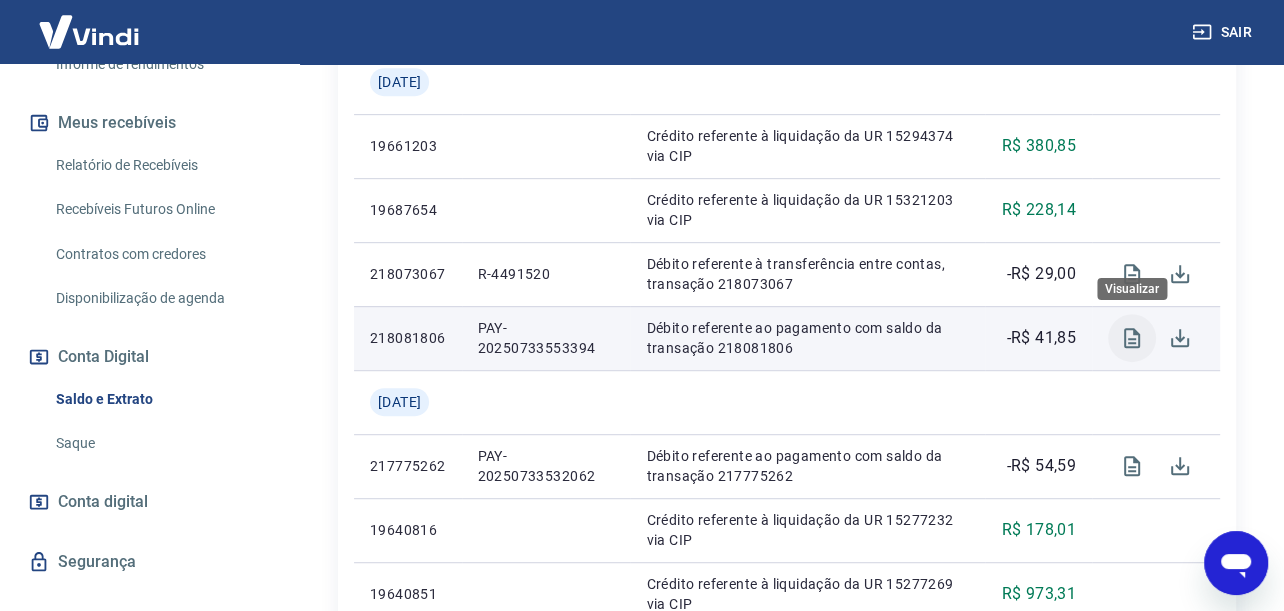 click 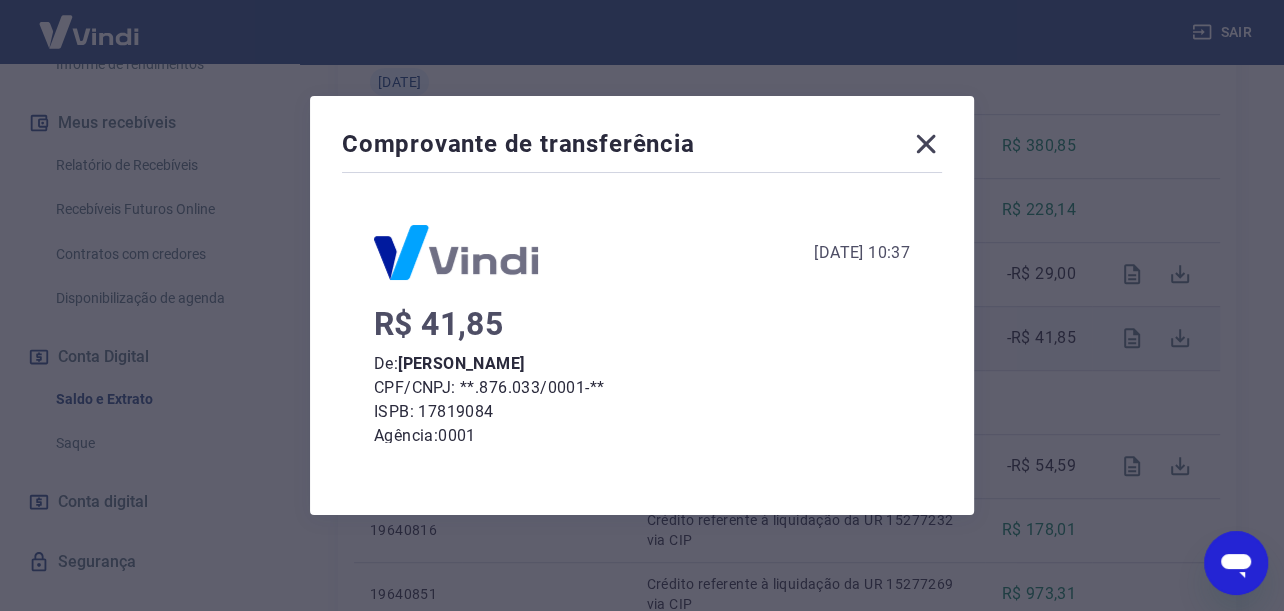 scroll, scrollTop: 268, scrollLeft: 0, axis: vertical 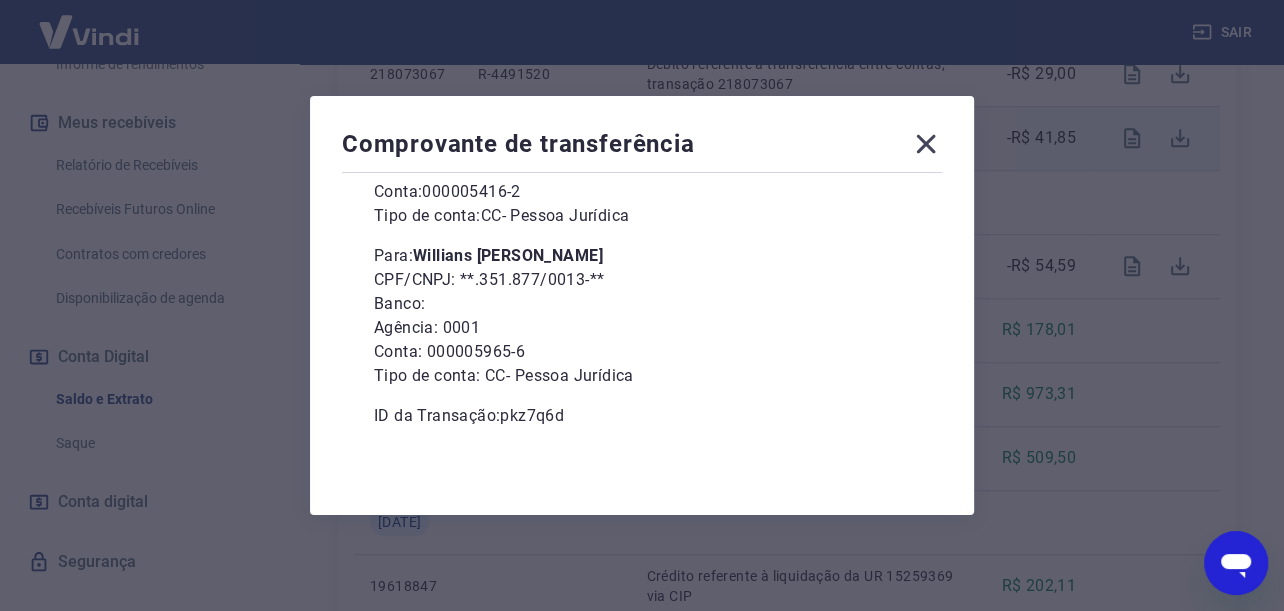 click 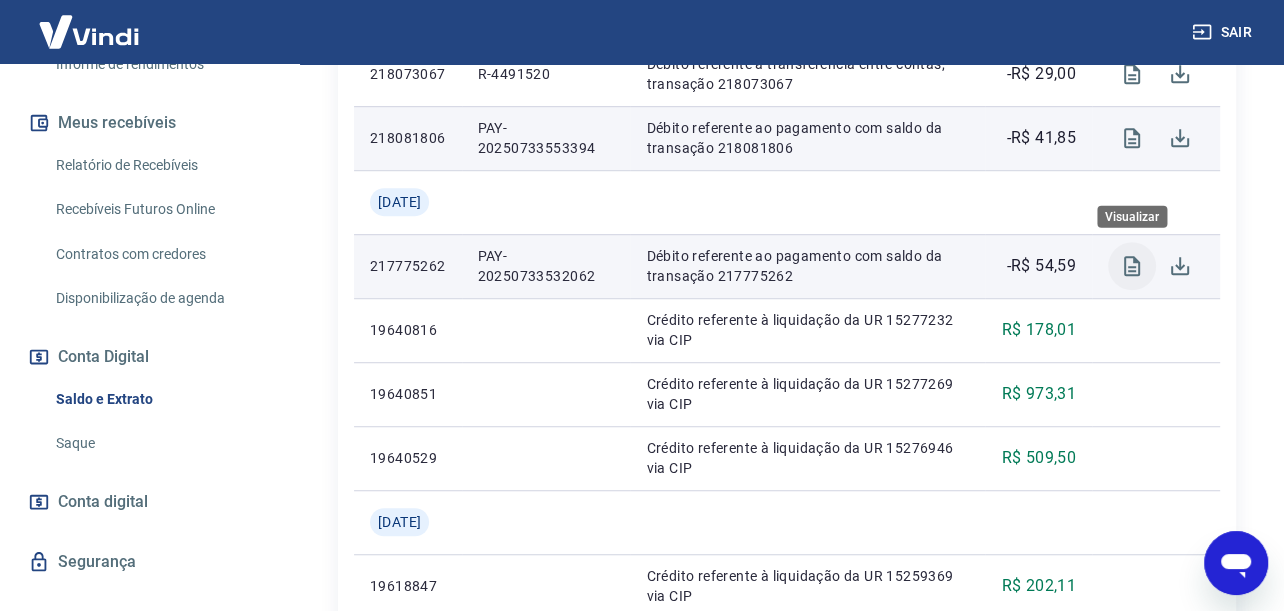click 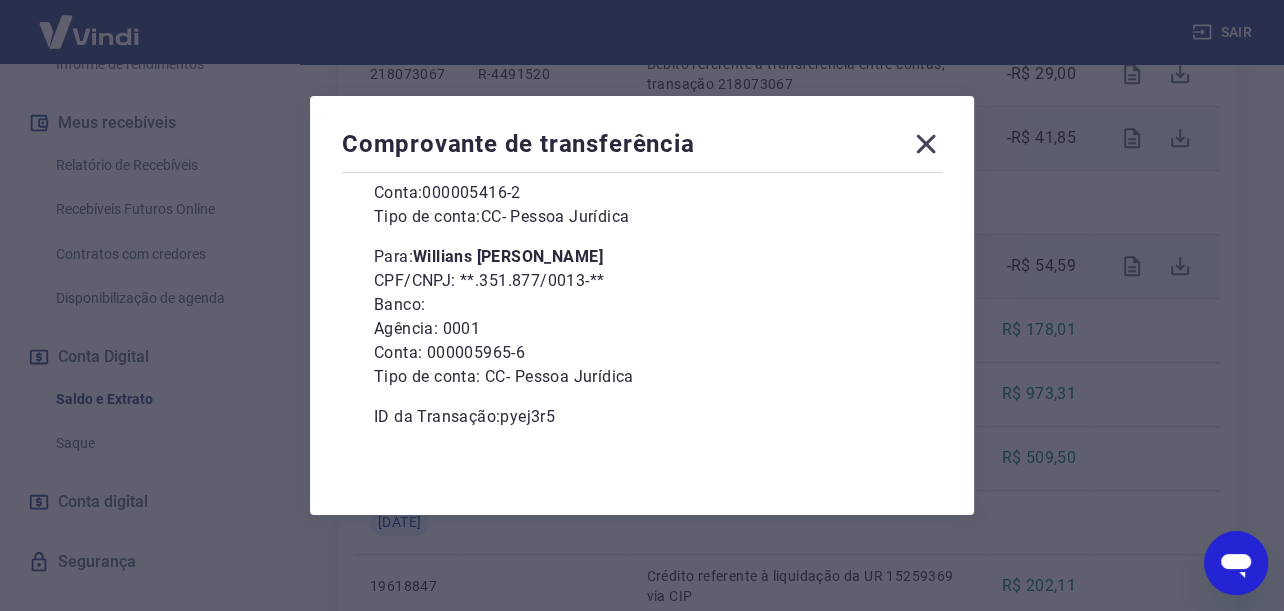 scroll, scrollTop: 268, scrollLeft: 0, axis: vertical 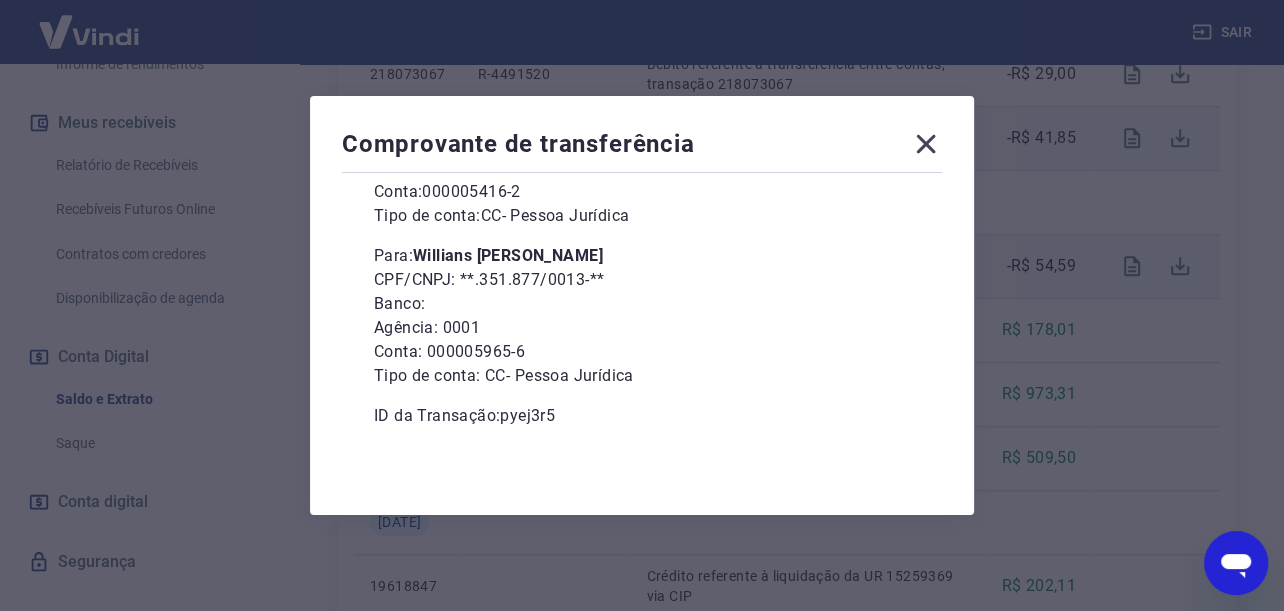 click 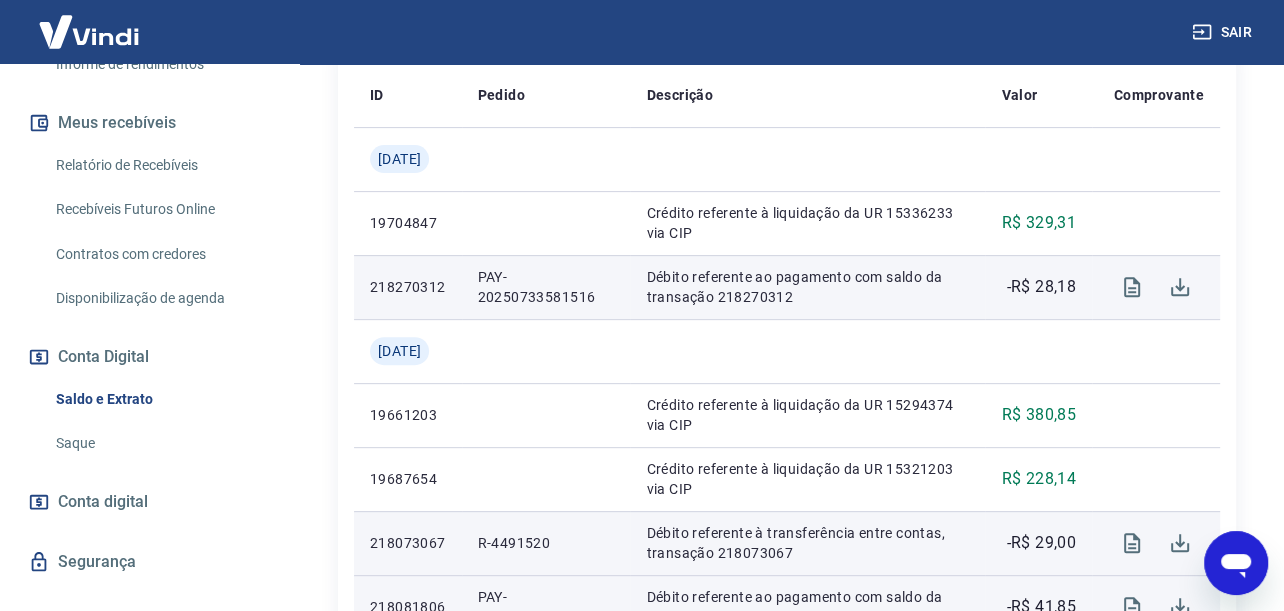 scroll, scrollTop: 485, scrollLeft: 0, axis: vertical 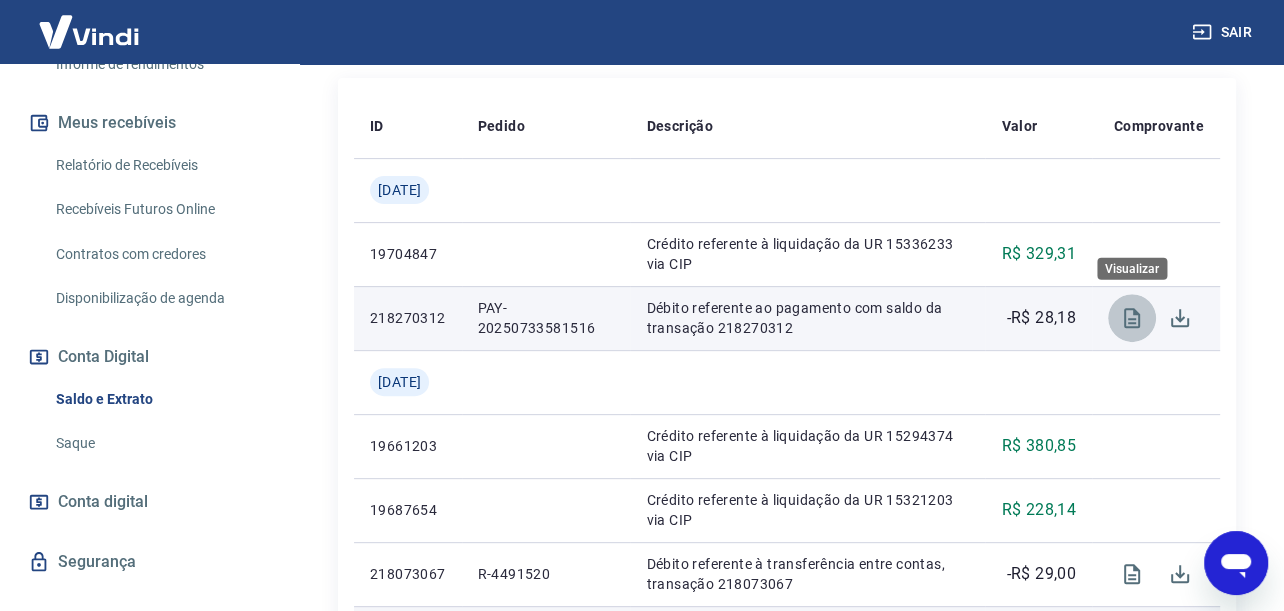 click at bounding box center (1132, 318) 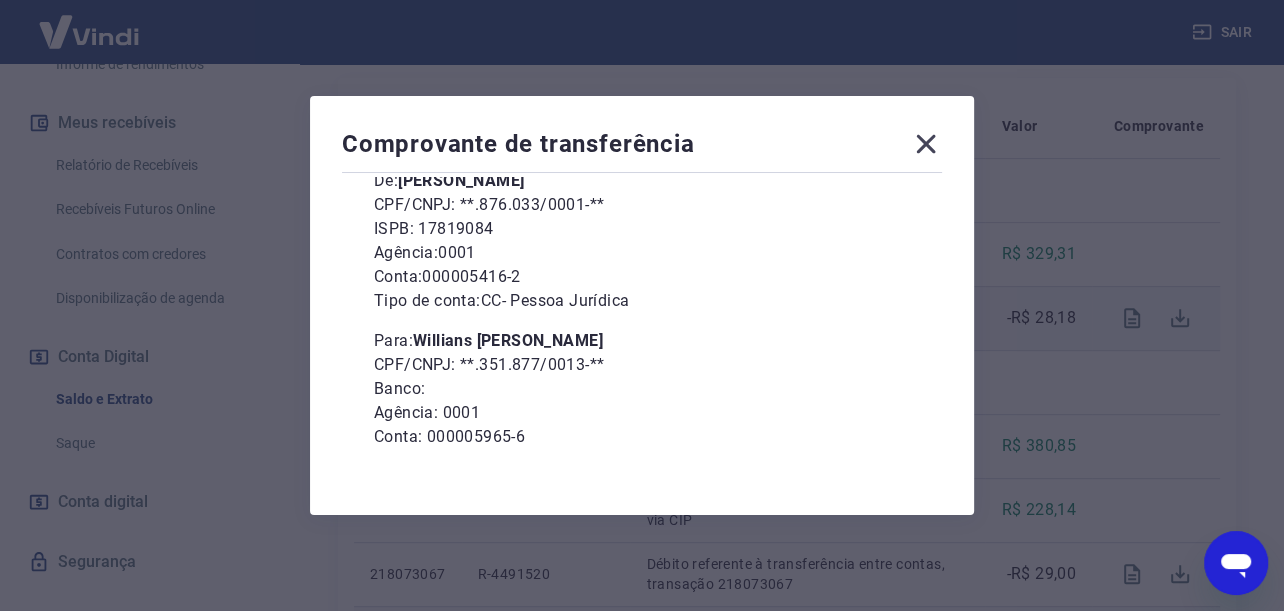 scroll, scrollTop: 268, scrollLeft: 0, axis: vertical 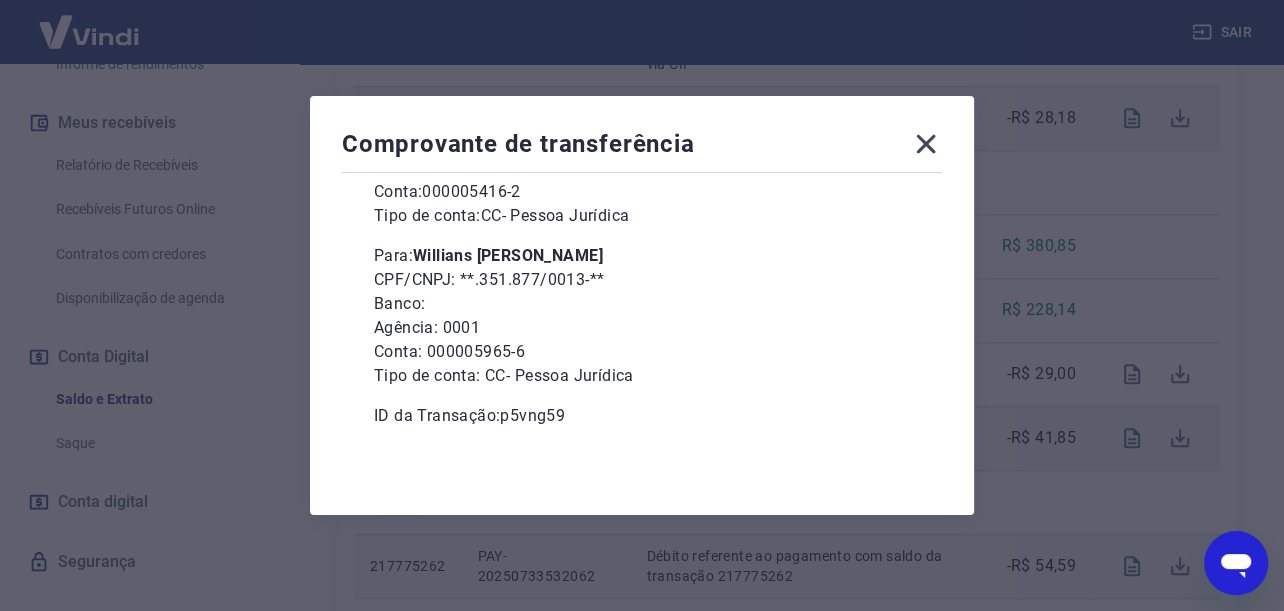 click 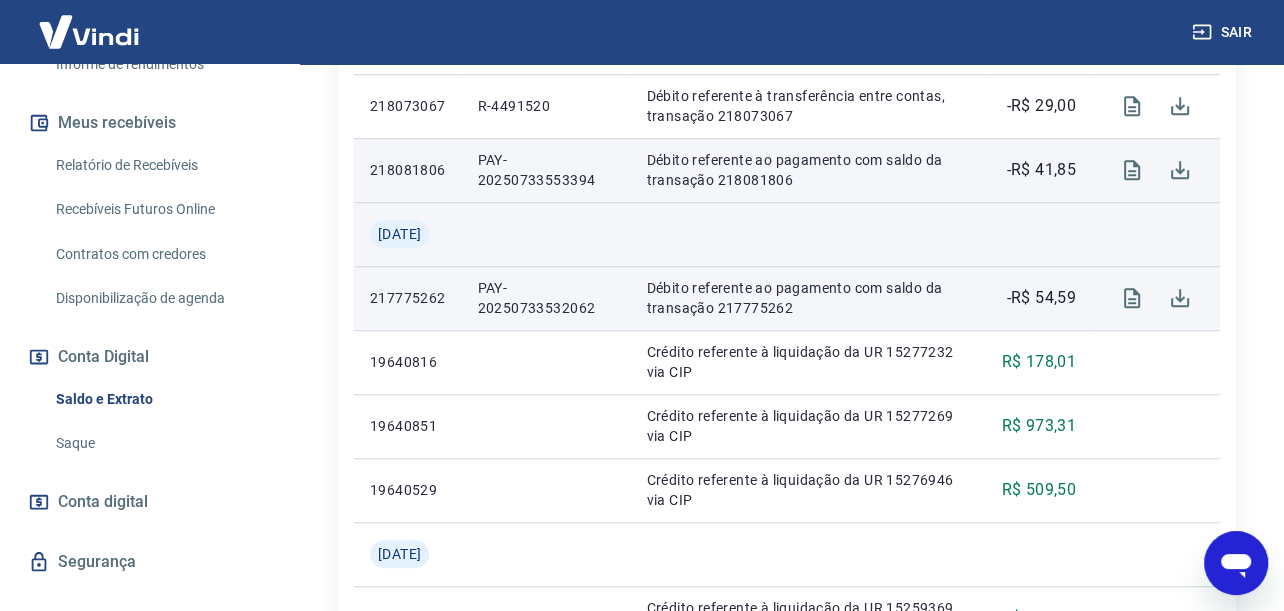 scroll, scrollTop: 985, scrollLeft: 0, axis: vertical 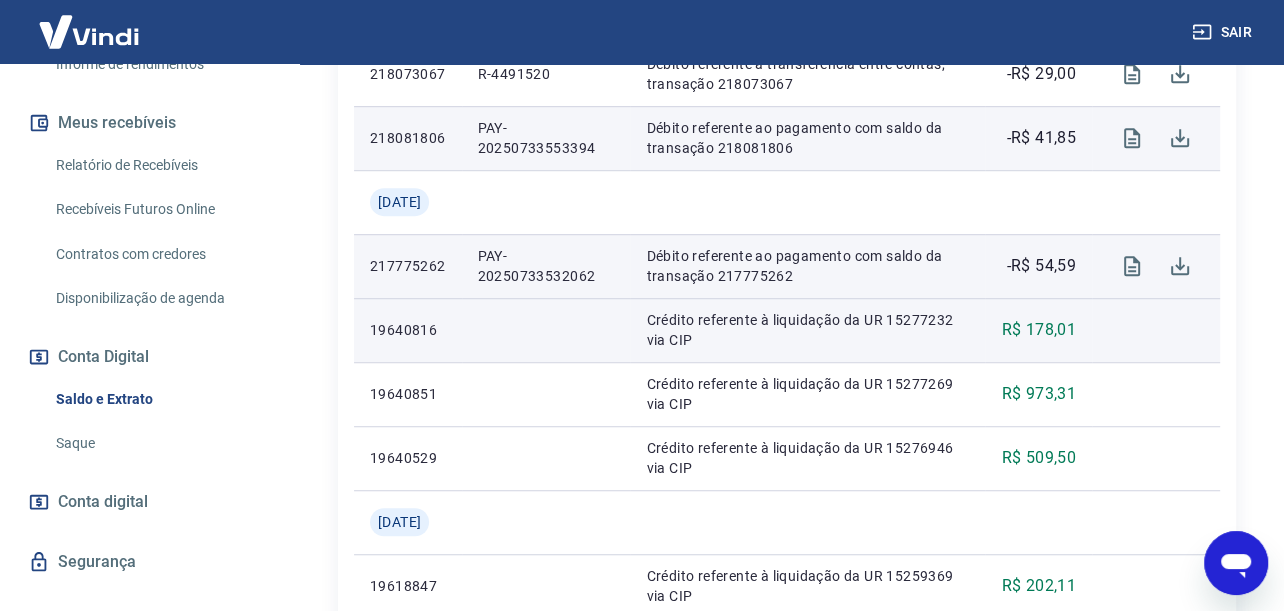 click on "R$ 178,01" at bounding box center (1038, 330) 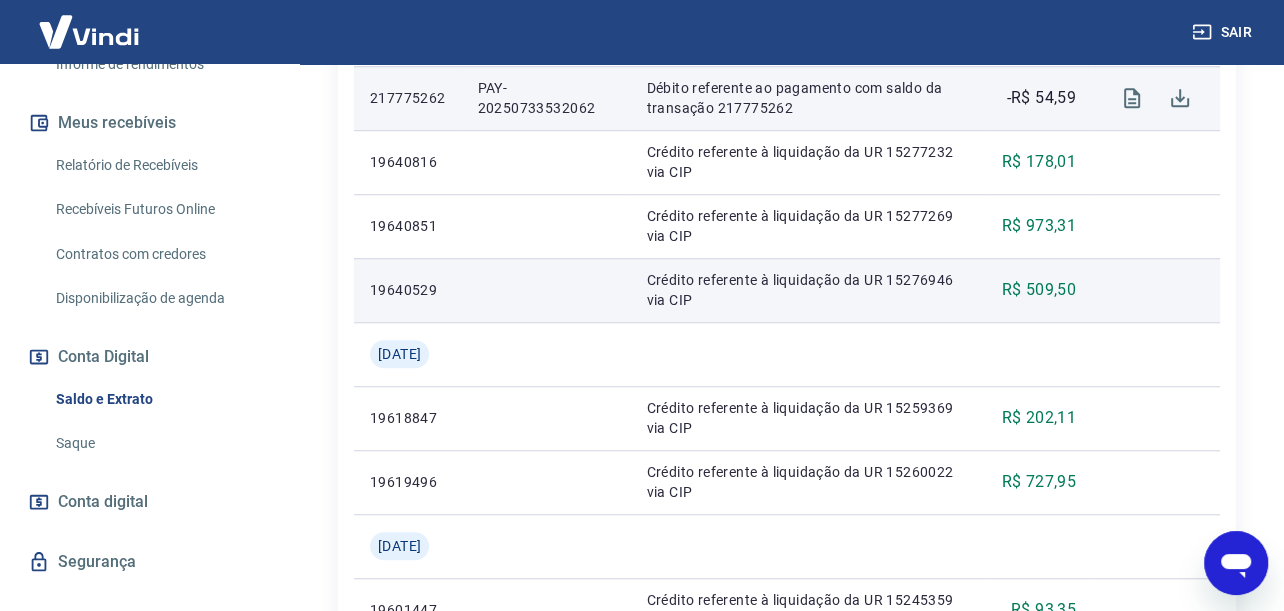 scroll, scrollTop: 1185, scrollLeft: 0, axis: vertical 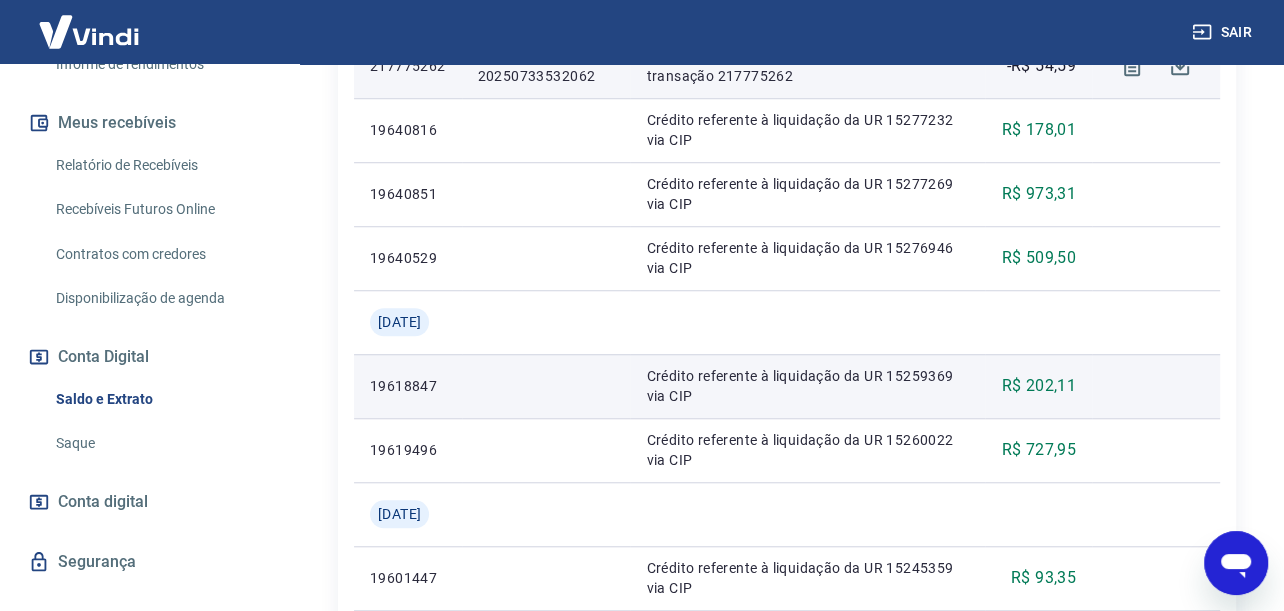 click on "Crédito referente à liquidação da UR 15259369 via CIP" at bounding box center (807, 386) 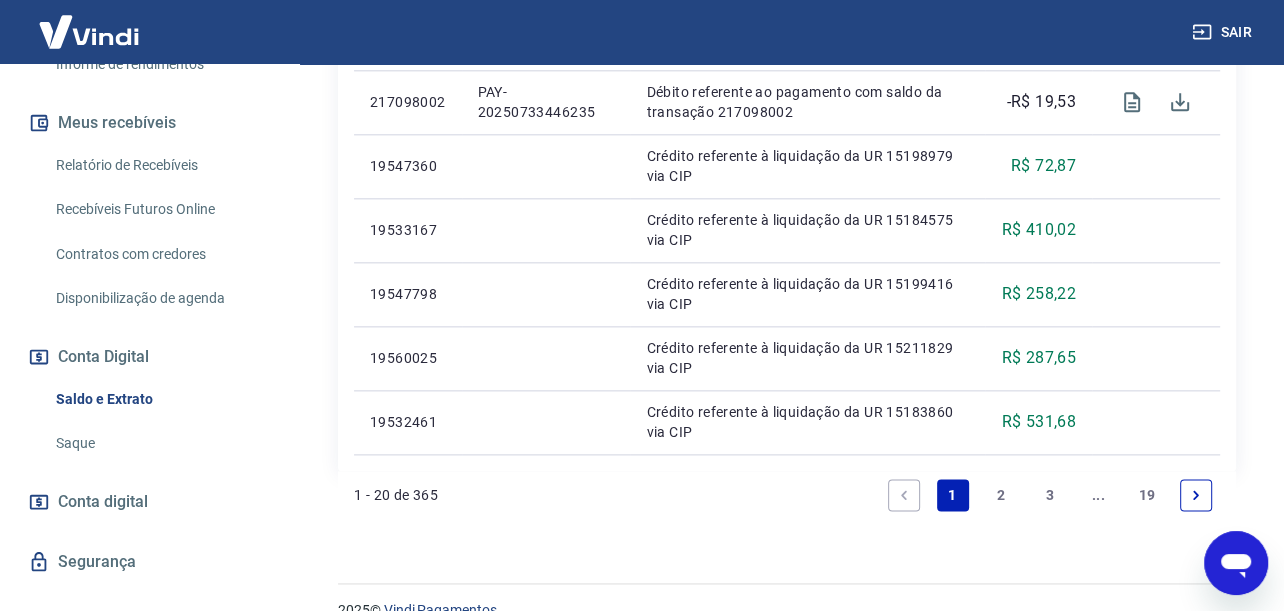 scroll, scrollTop: 1885, scrollLeft: 0, axis: vertical 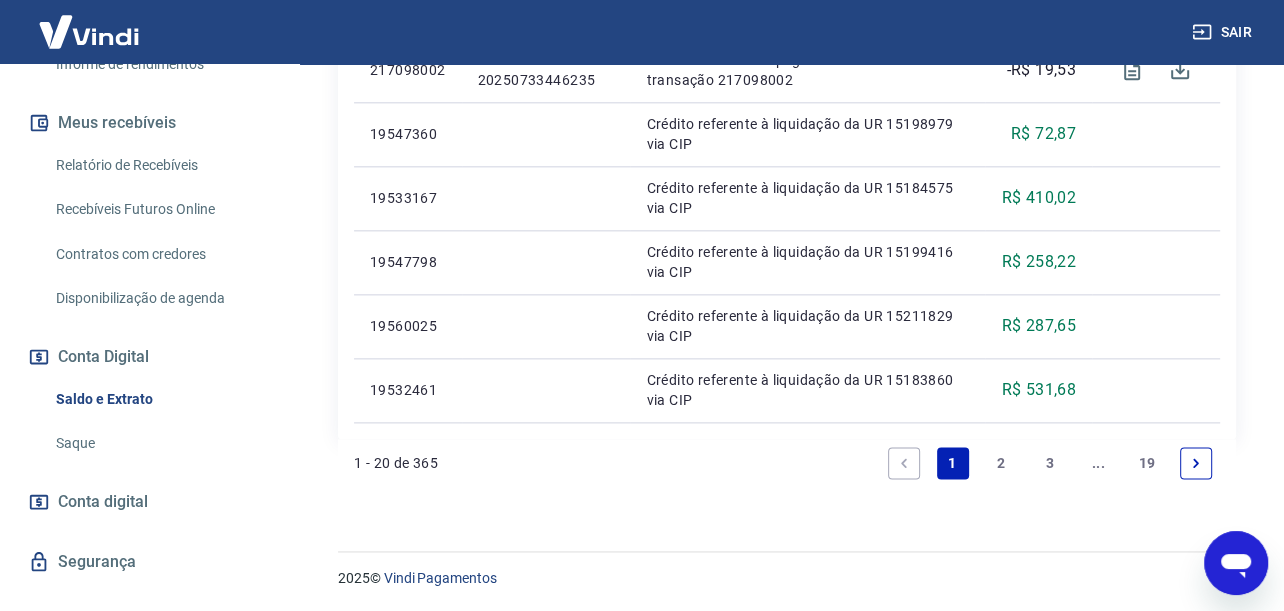 click on "2" at bounding box center (1001, 463) 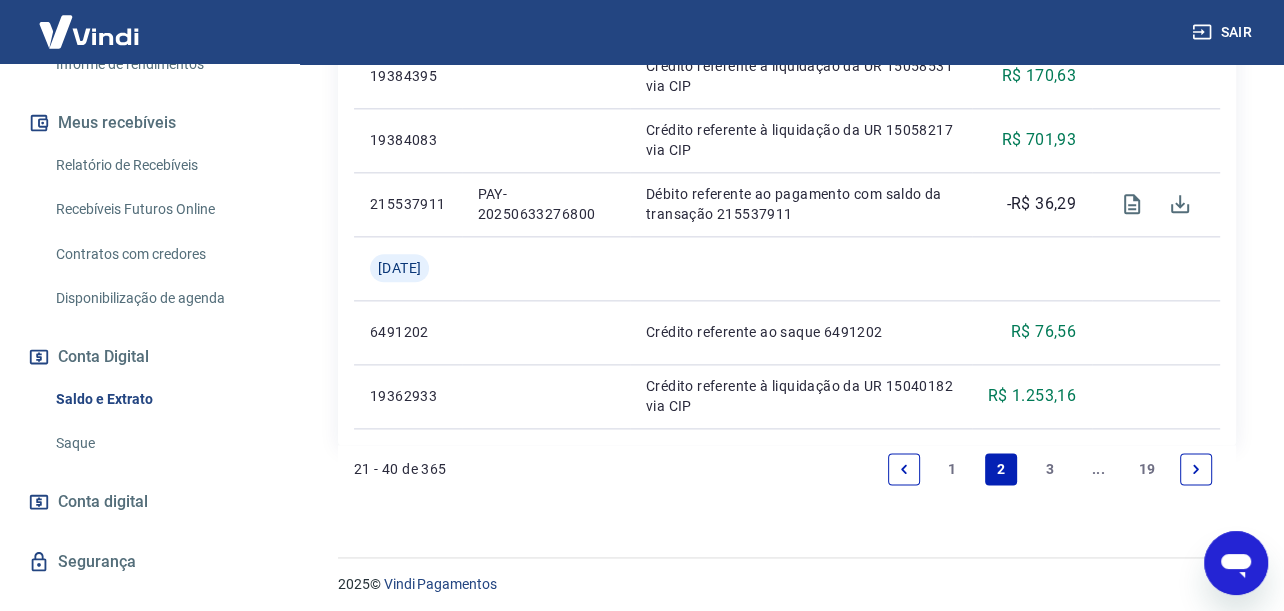 scroll, scrollTop: 1949, scrollLeft: 0, axis: vertical 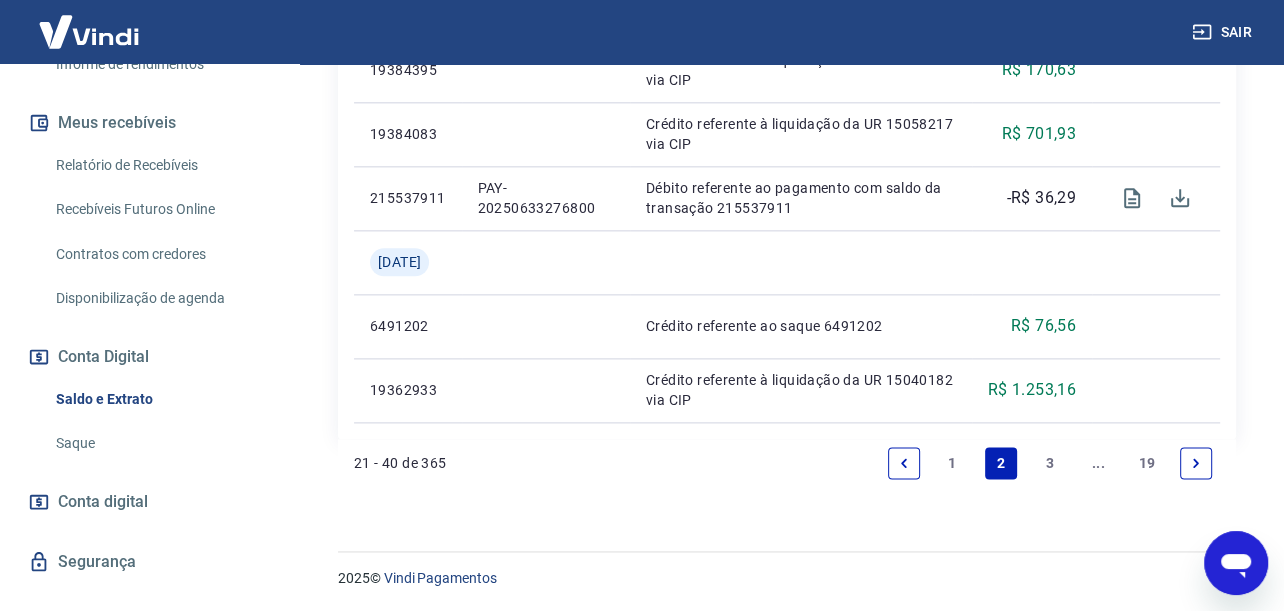 click on "1" at bounding box center [953, 463] 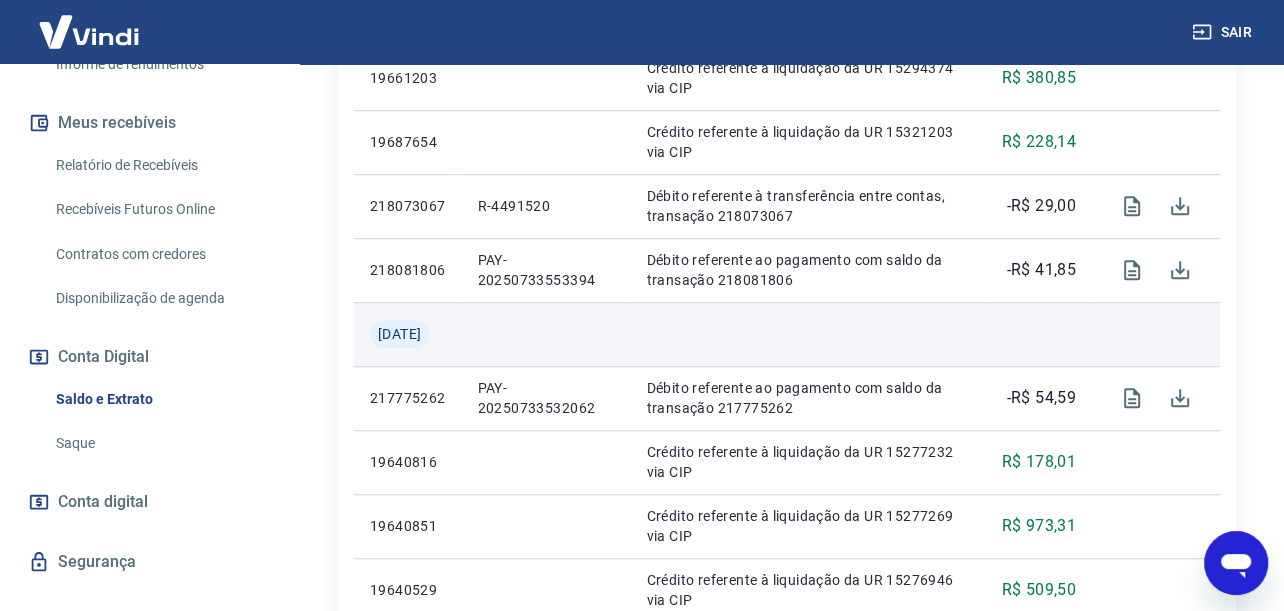 scroll, scrollTop: 885, scrollLeft: 0, axis: vertical 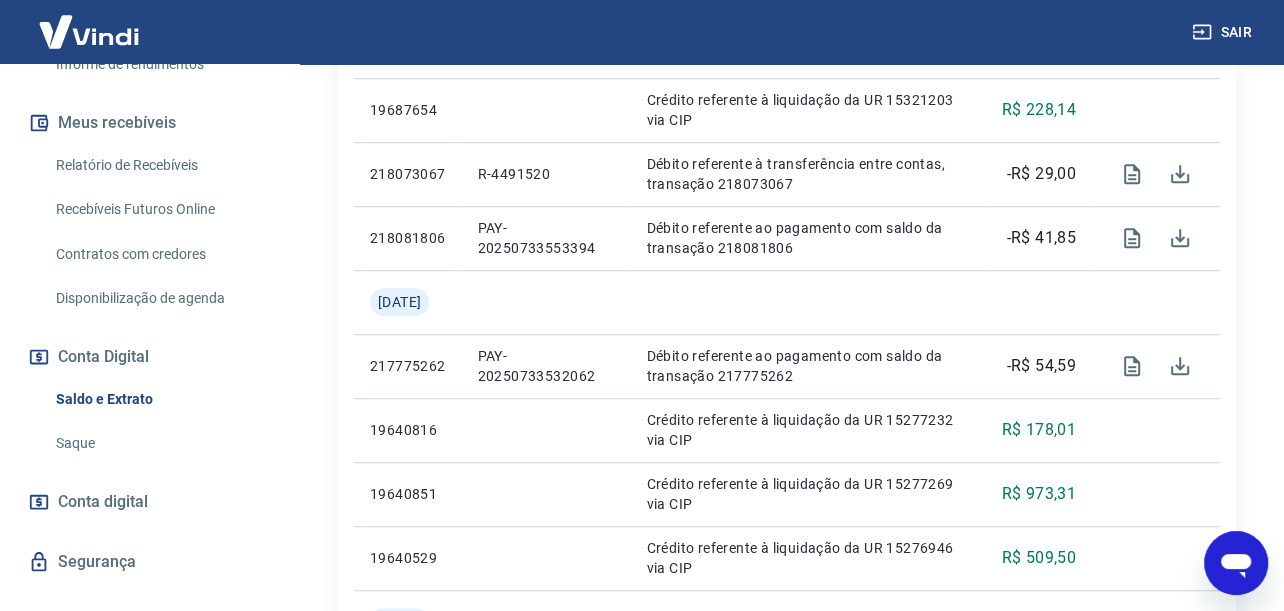 click 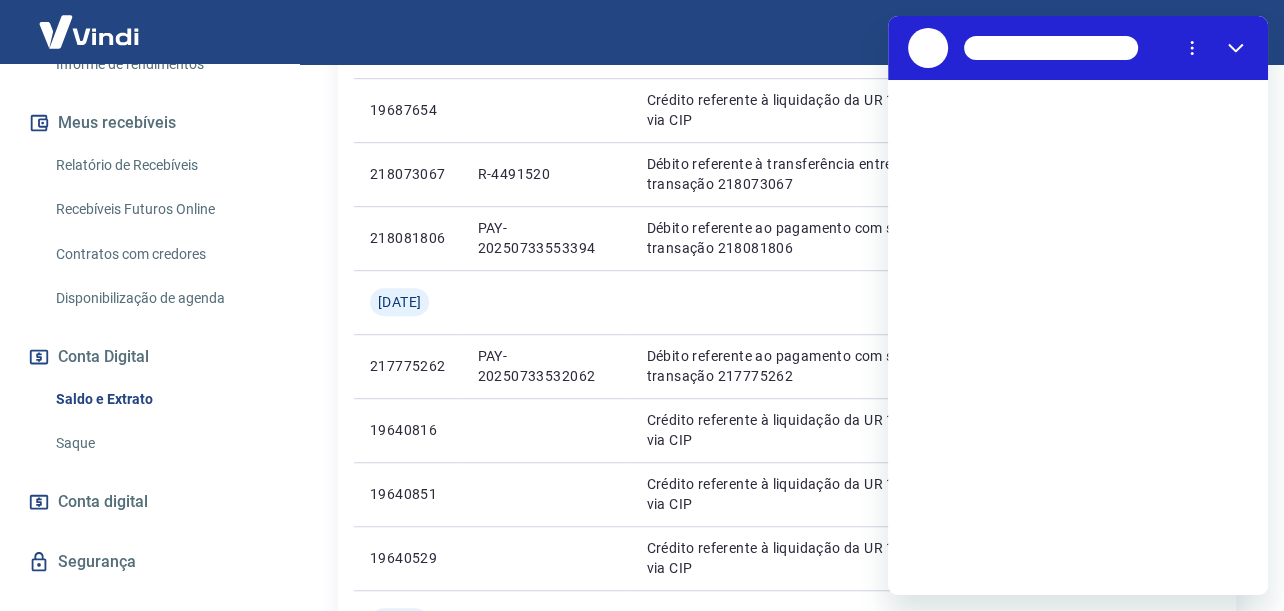scroll, scrollTop: 0, scrollLeft: 0, axis: both 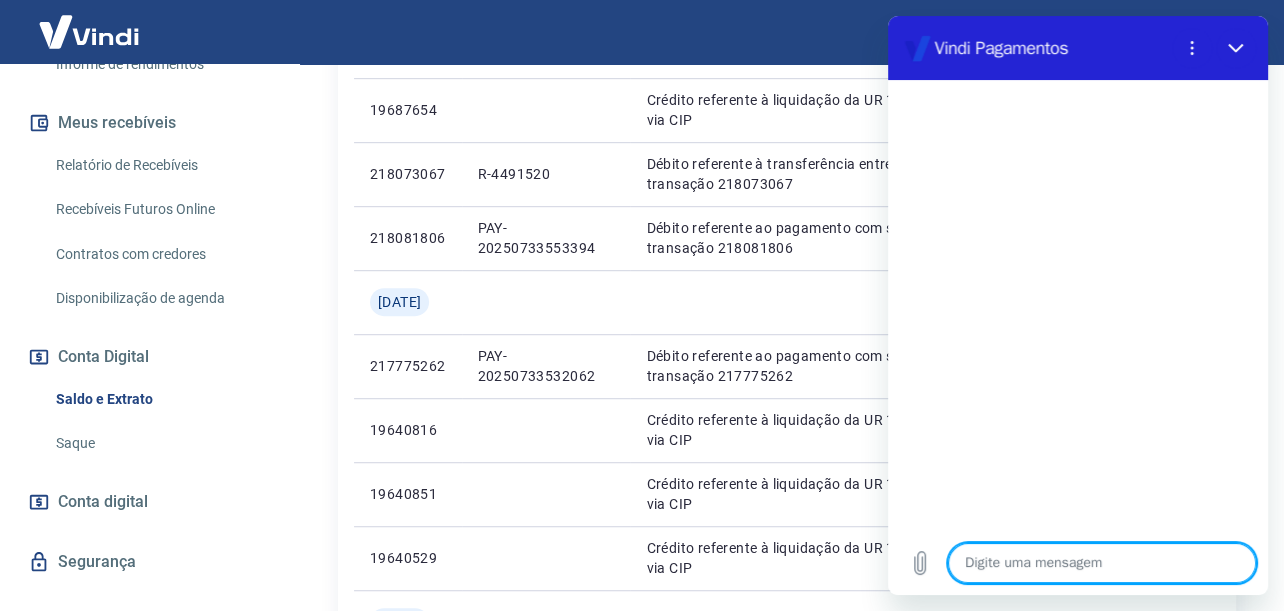 click at bounding box center [1102, 563] 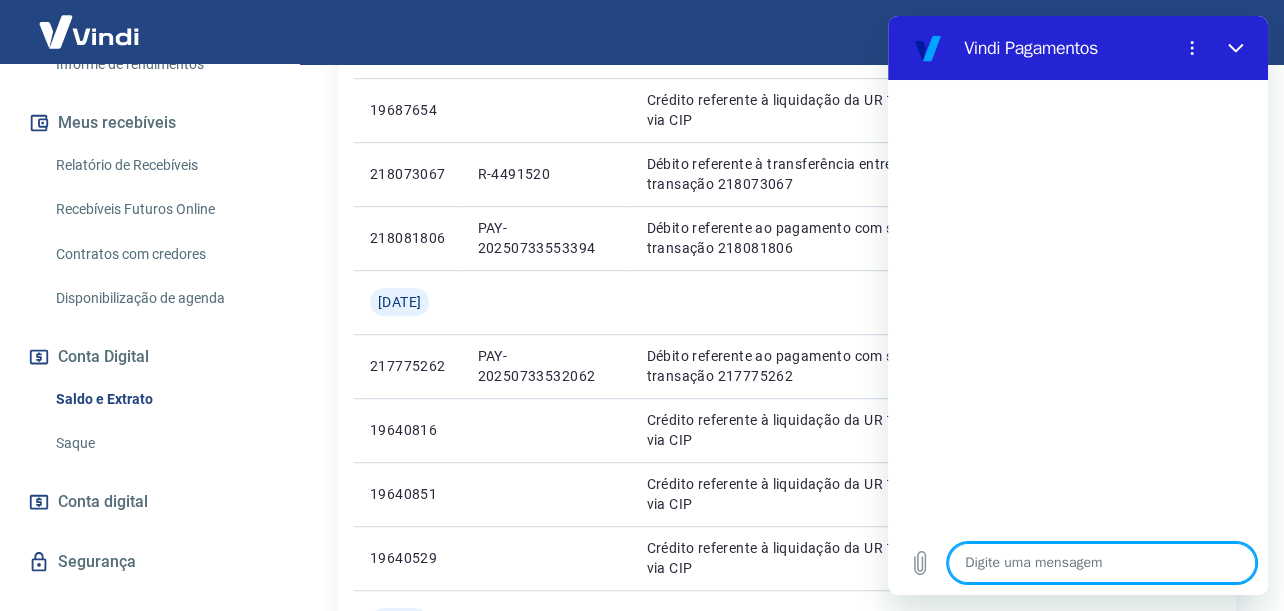type on "o" 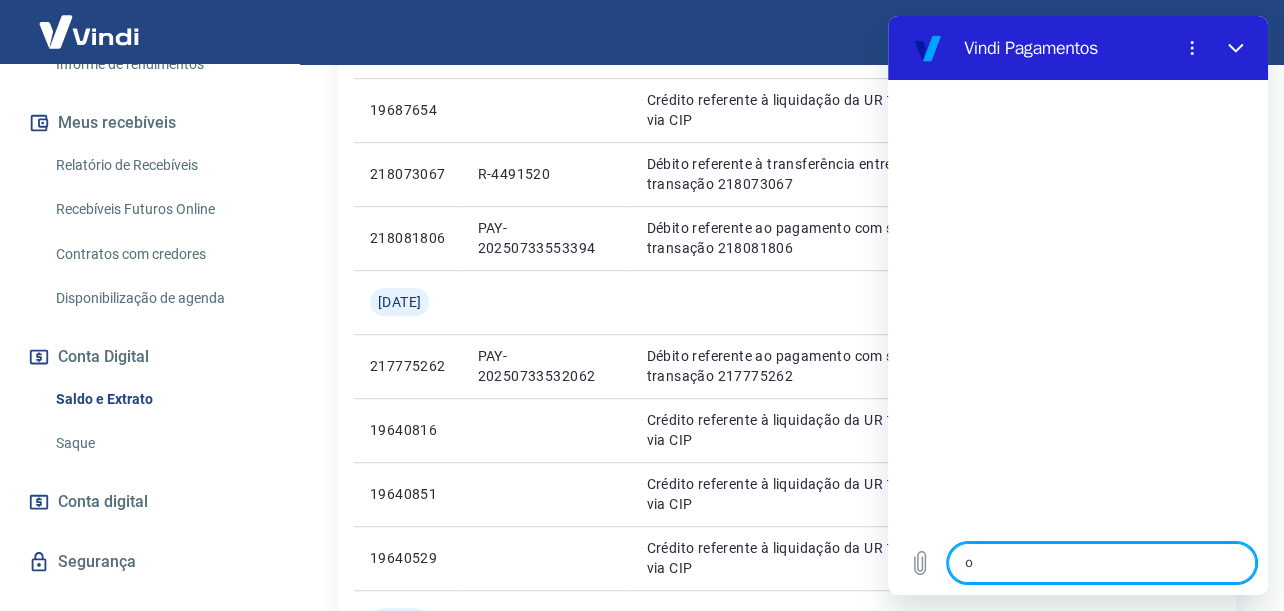 type on "oi" 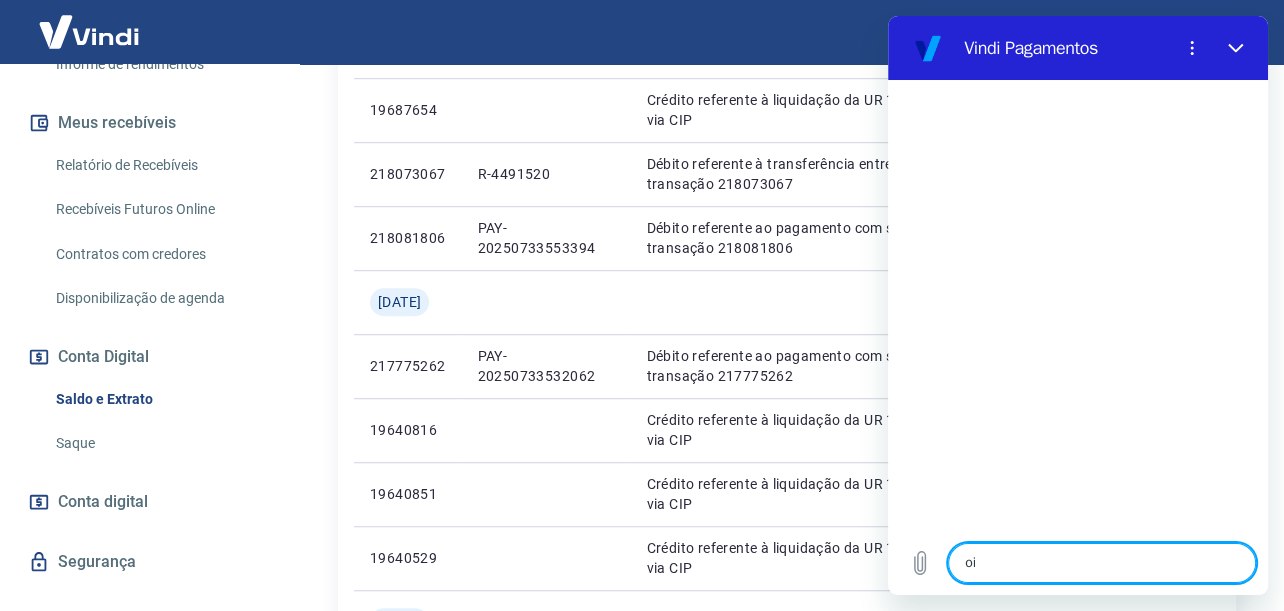 type 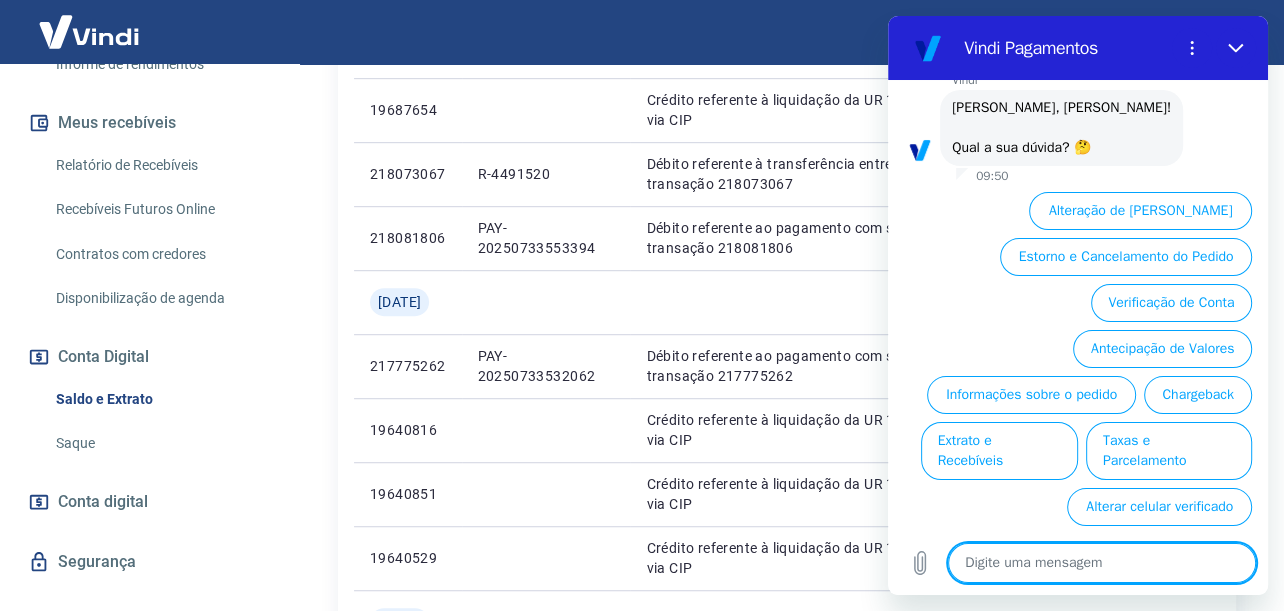 scroll, scrollTop: 115, scrollLeft: 0, axis: vertical 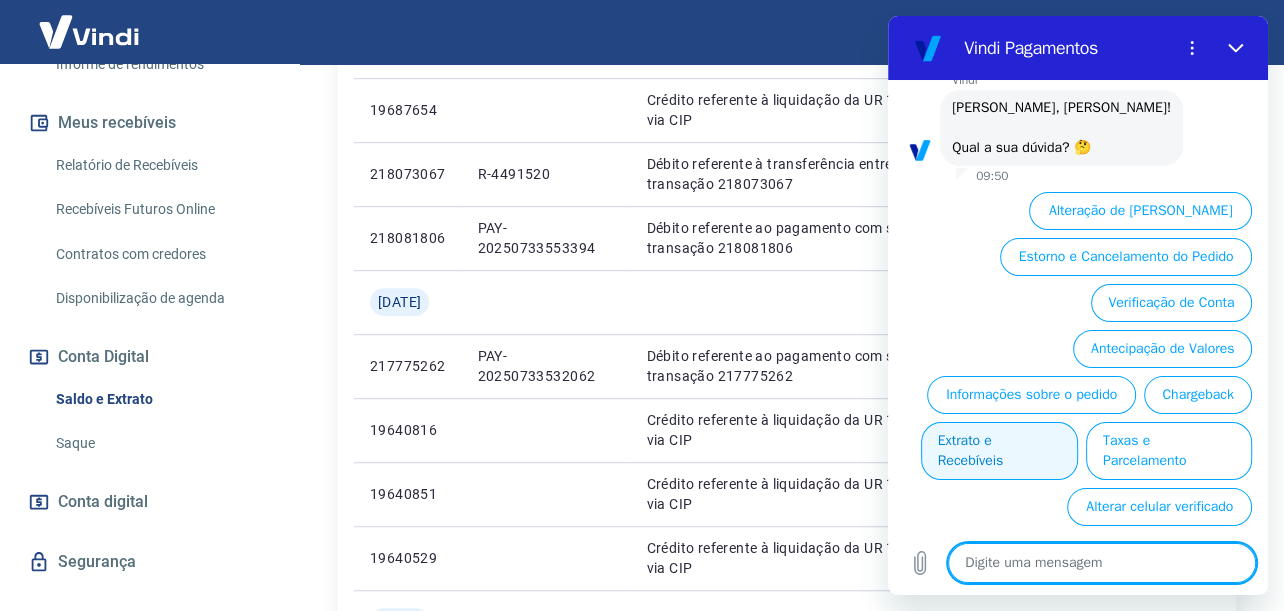click on "Extrato e Recebíveis" at bounding box center [999, 451] 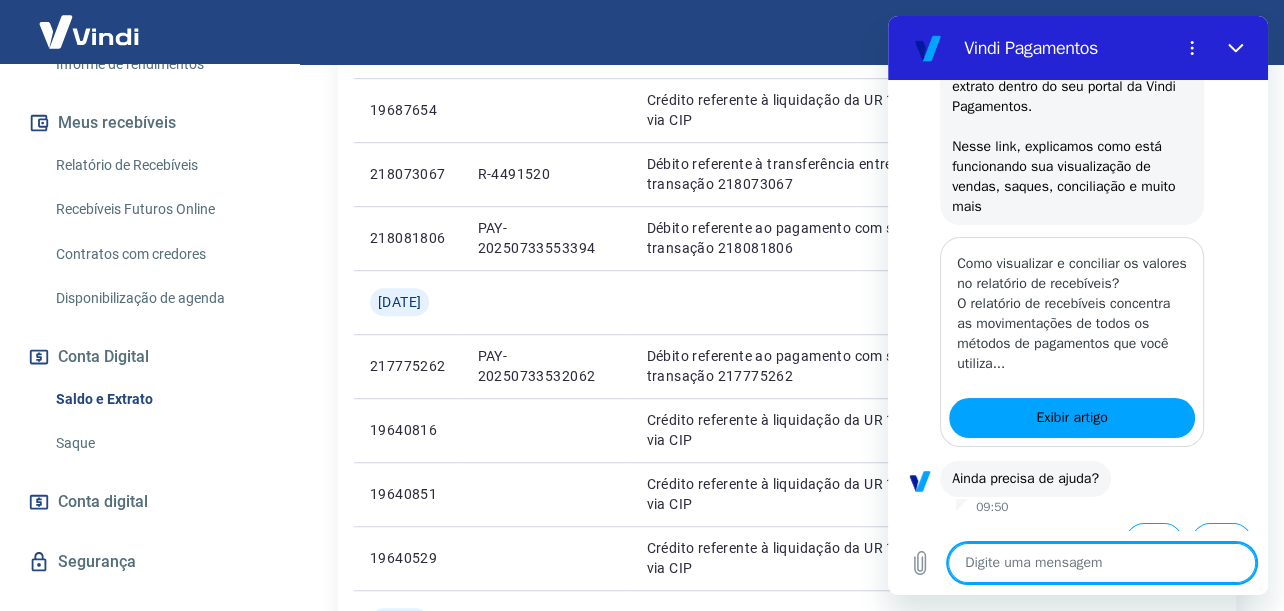 scroll, scrollTop: 323, scrollLeft: 0, axis: vertical 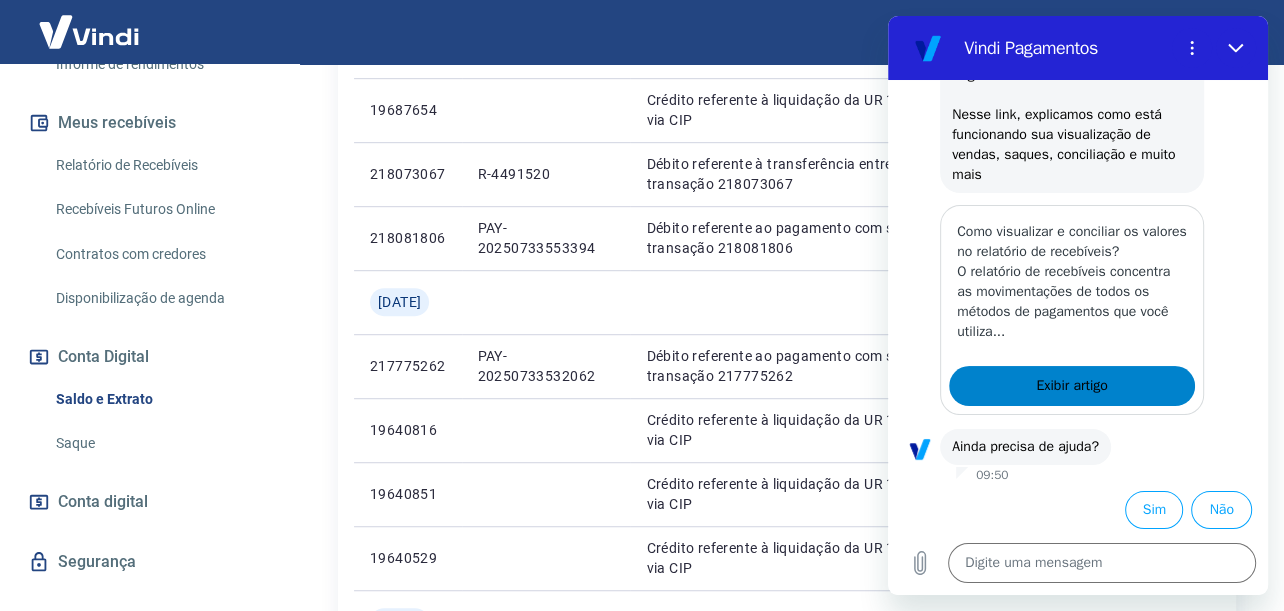 click on "Exibir artigo" at bounding box center (1071, 386) 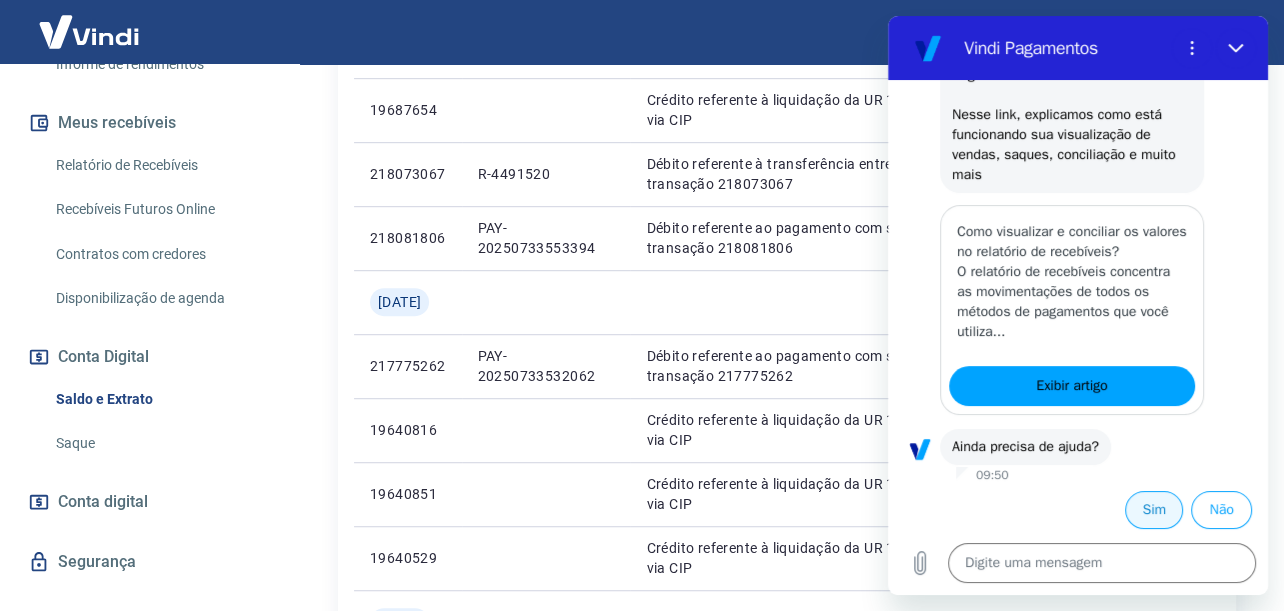 click on "Sim" at bounding box center (1154, 510) 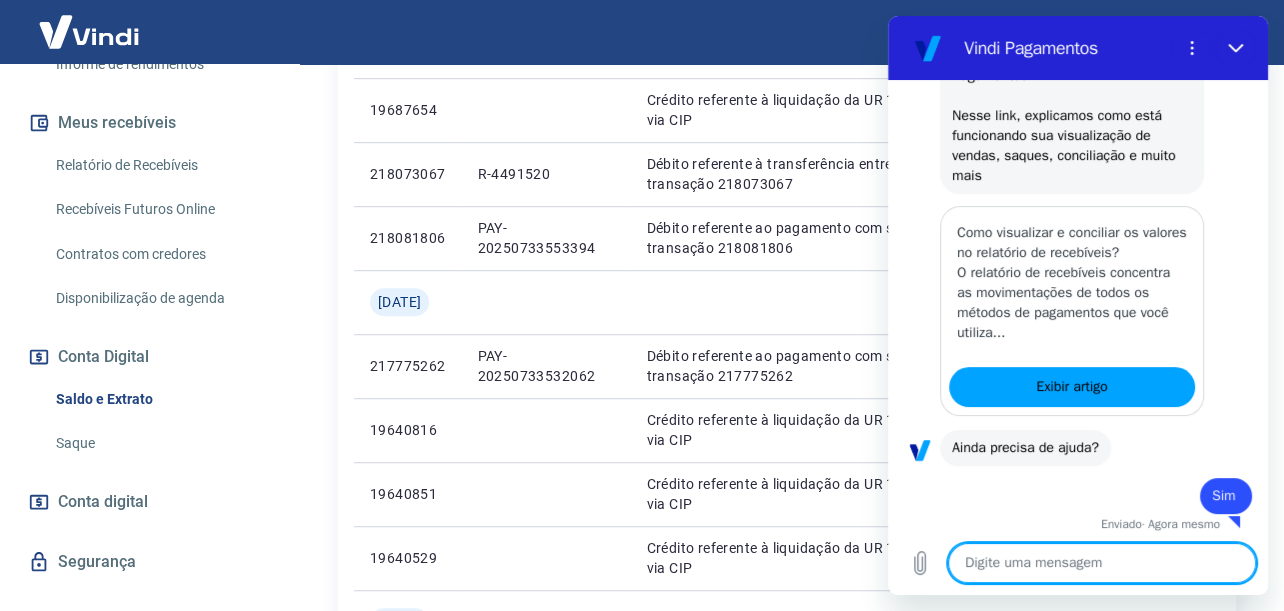 scroll, scrollTop: 326, scrollLeft: 0, axis: vertical 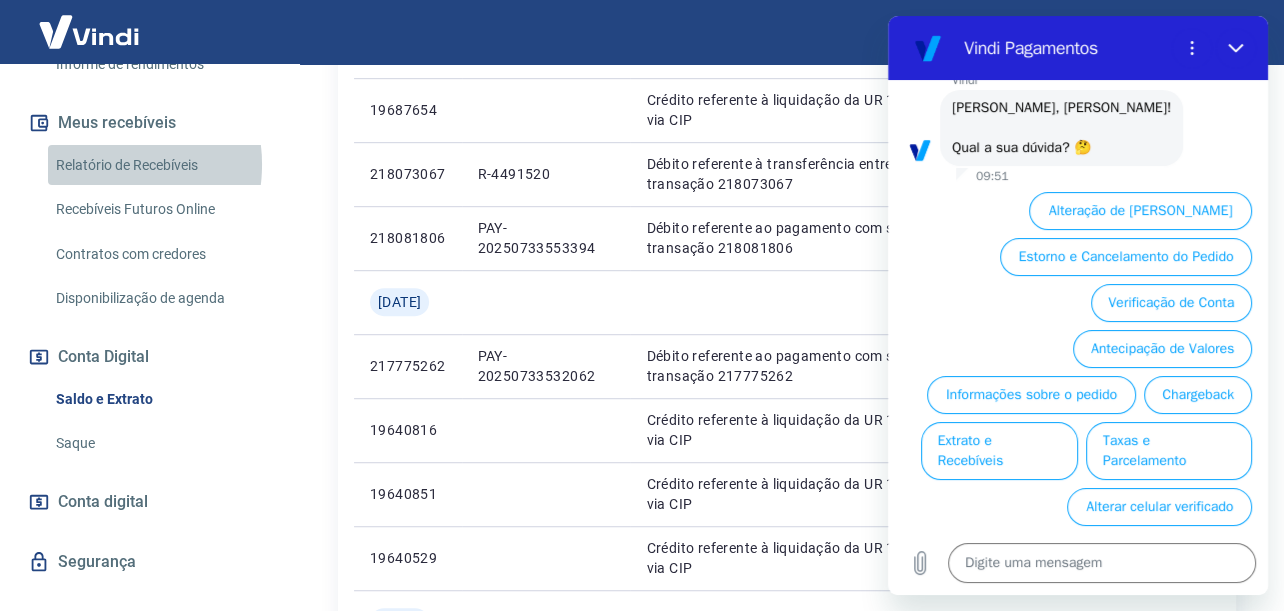 click on "Relatório de Recebíveis" at bounding box center [161, 165] 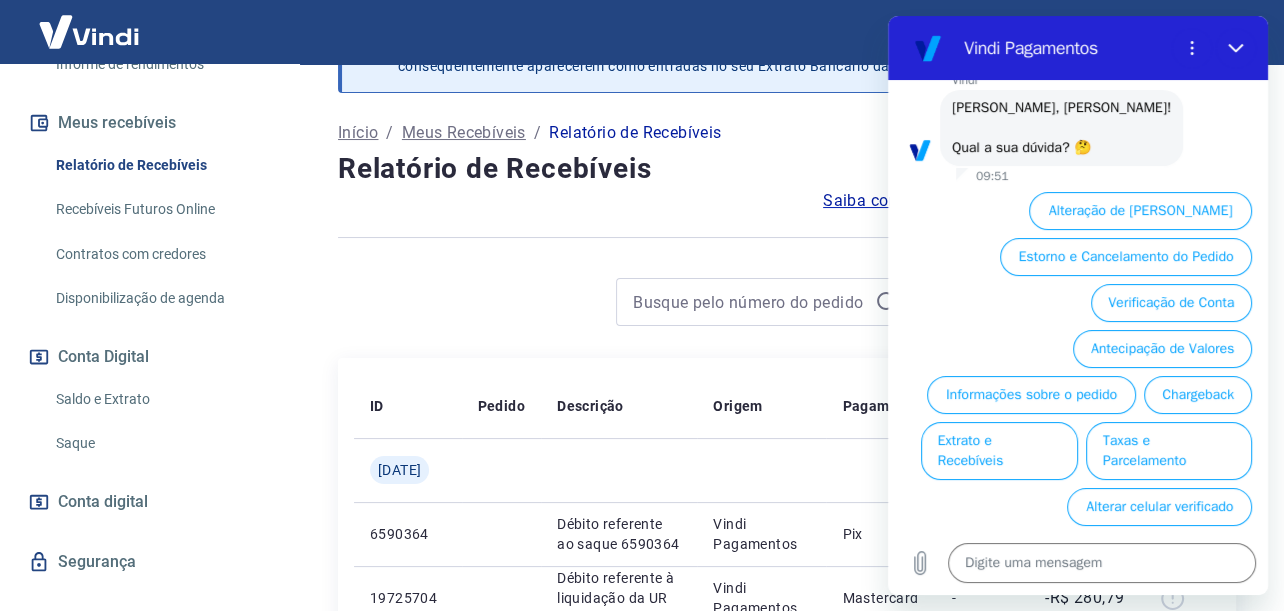 scroll, scrollTop: 885, scrollLeft: 0, axis: vertical 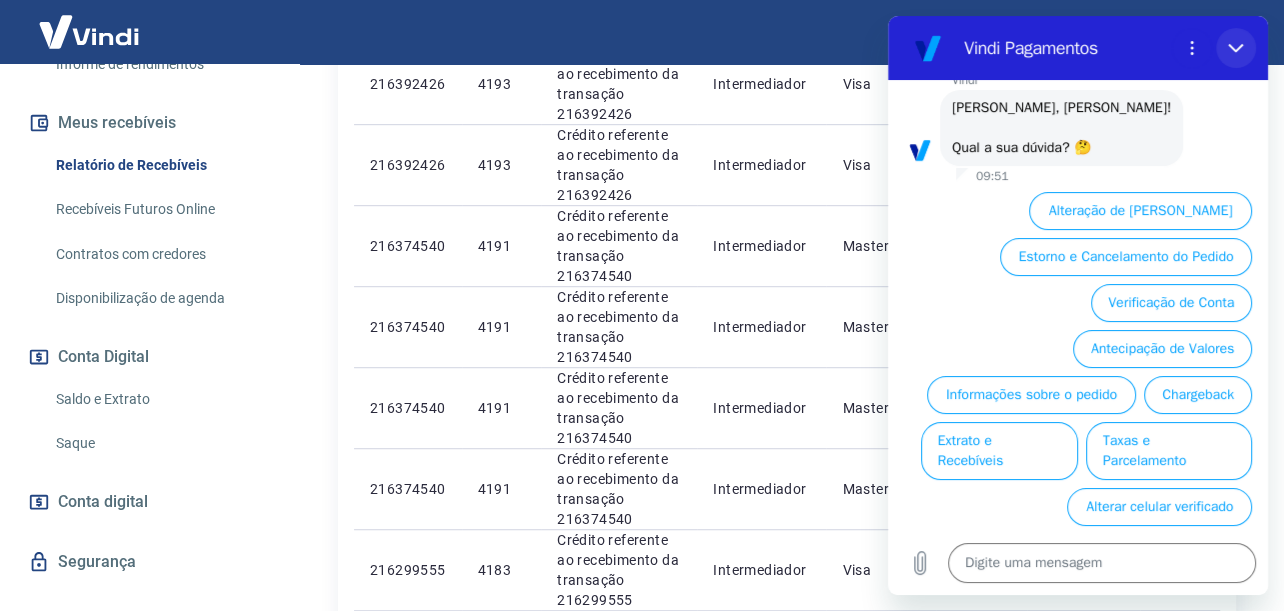 click 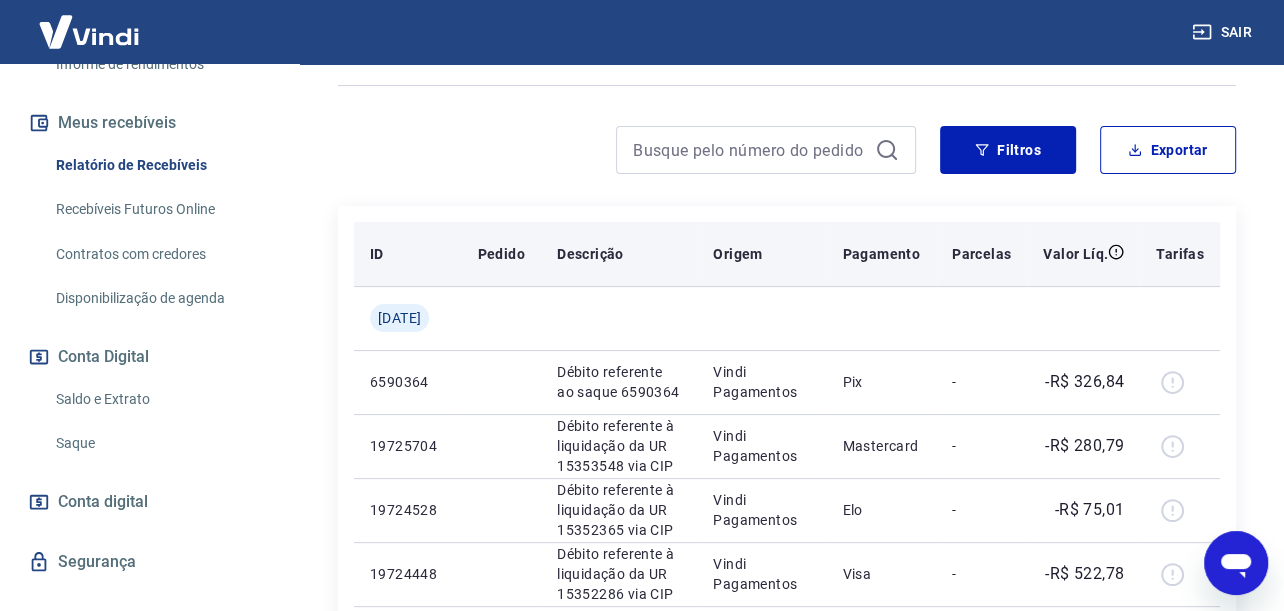 scroll, scrollTop: 485, scrollLeft: 0, axis: vertical 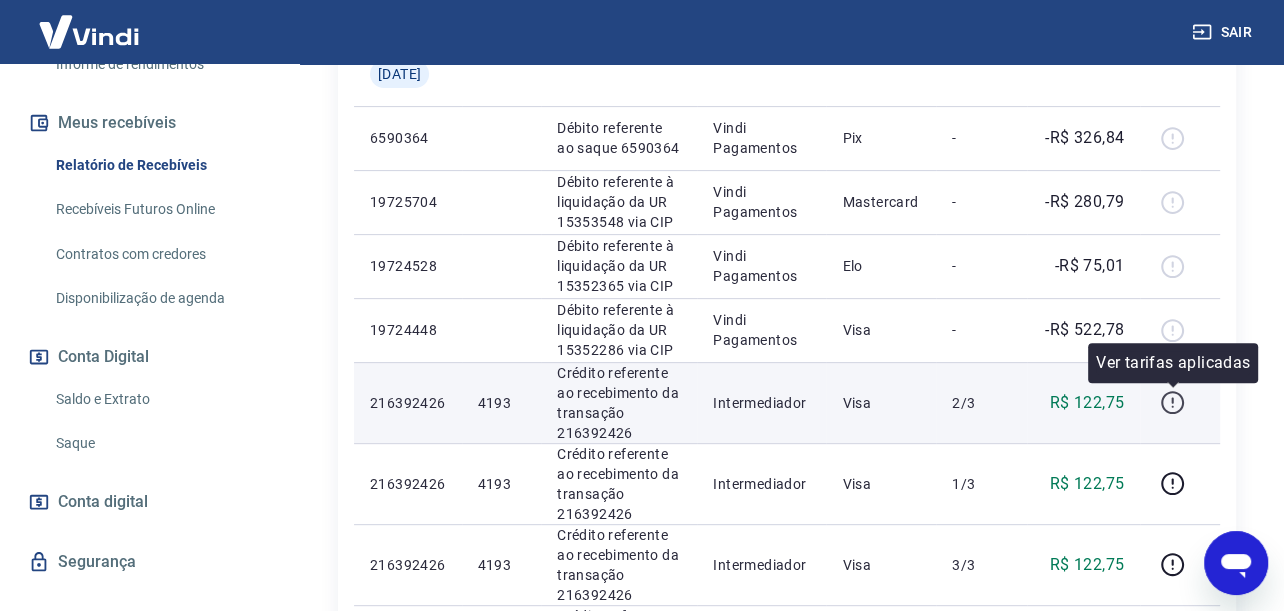 click 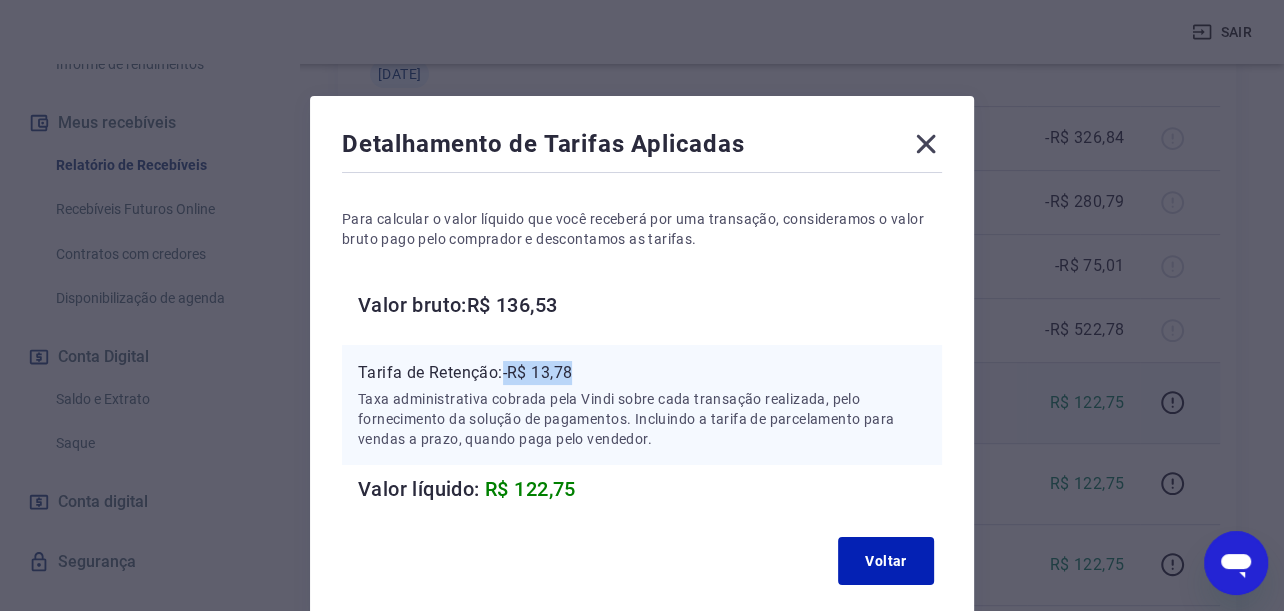 drag, startPoint x: 504, startPoint y: 369, endPoint x: 598, endPoint y: 377, distance: 94.33981 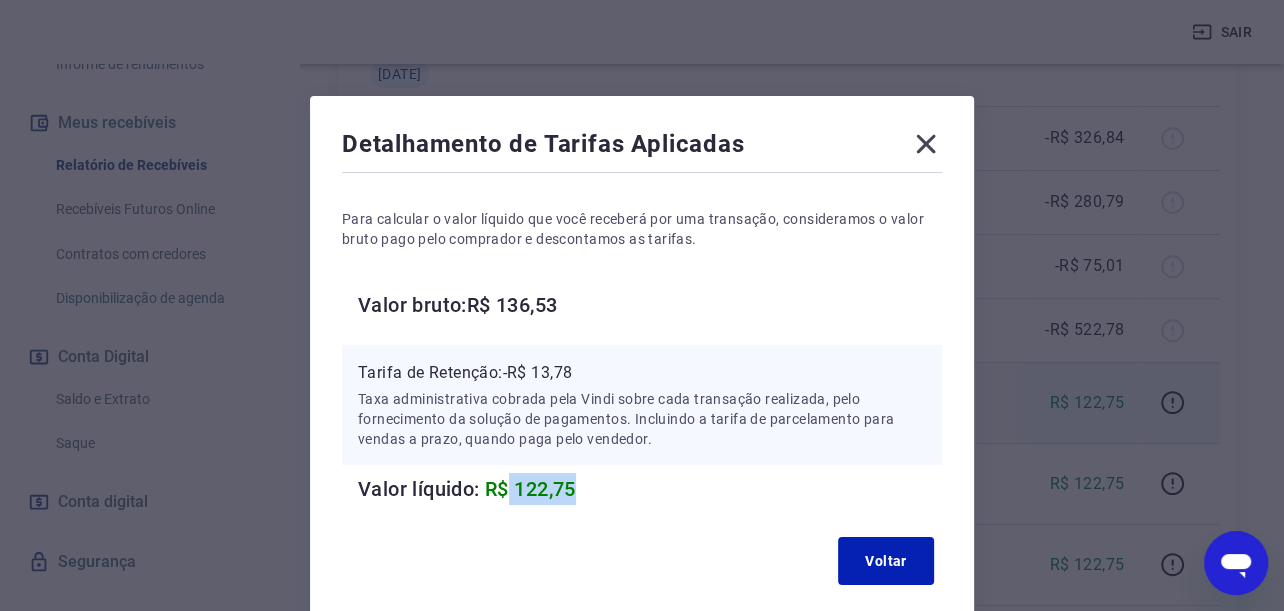 drag, startPoint x: 542, startPoint y: 488, endPoint x: 616, endPoint y: 488, distance: 74 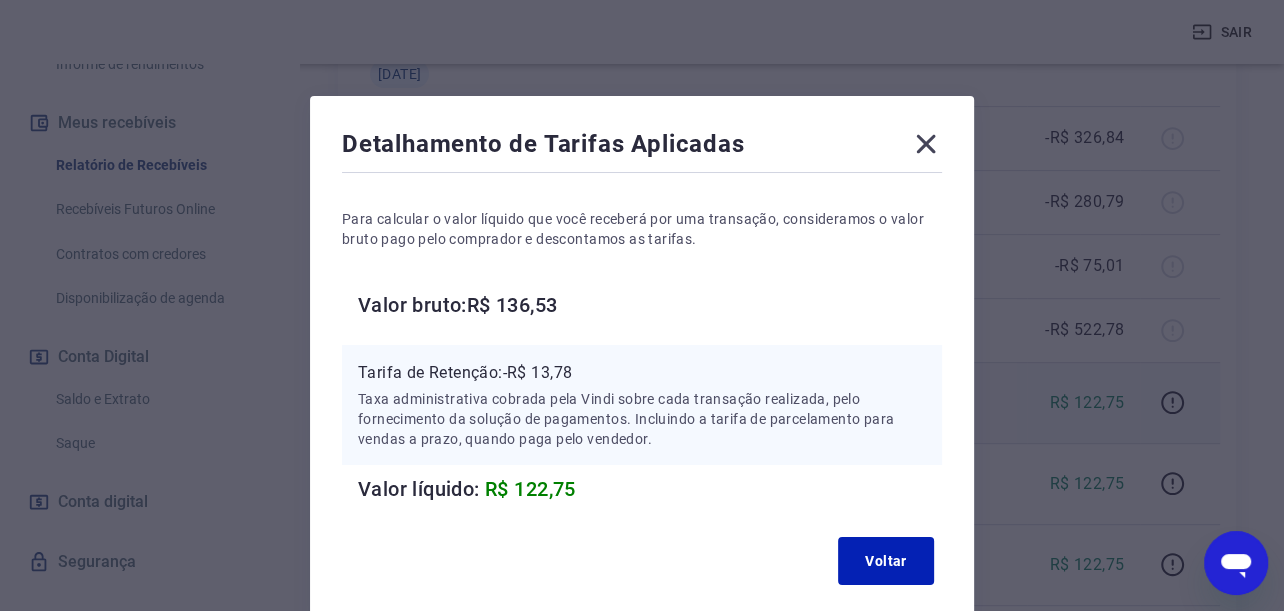 click on "Detalhamento de Tarifas Aplicadas" at bounding box center (642, 148) 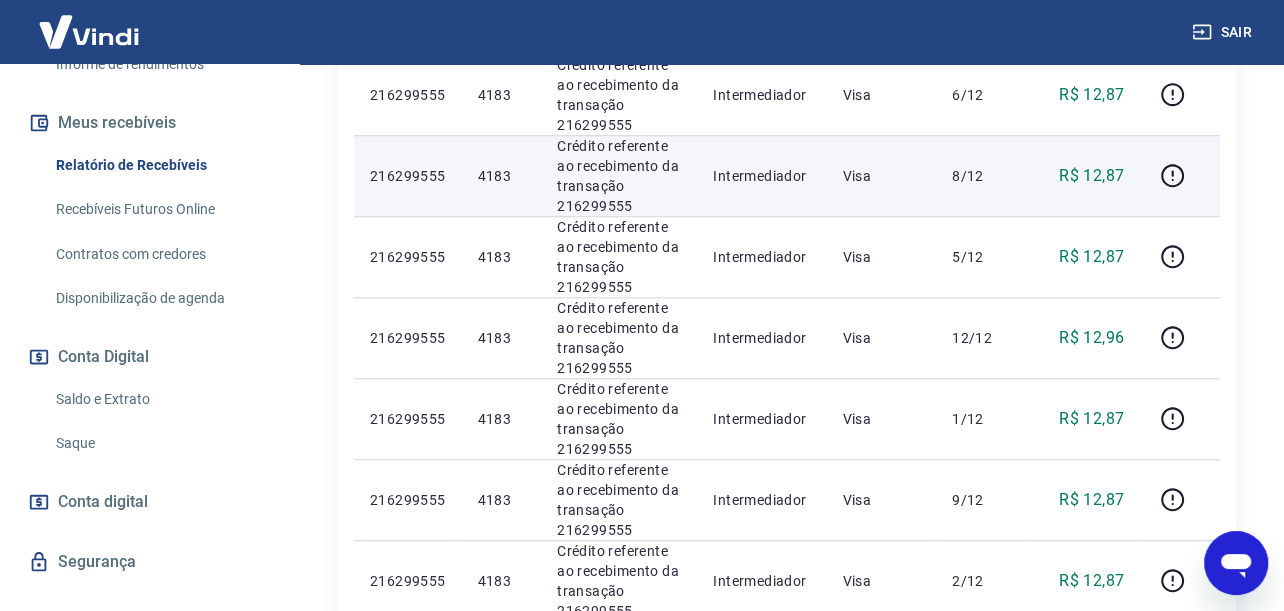 scroll, scrollTop: 1852, scrollLeft: 0, axis: vertical 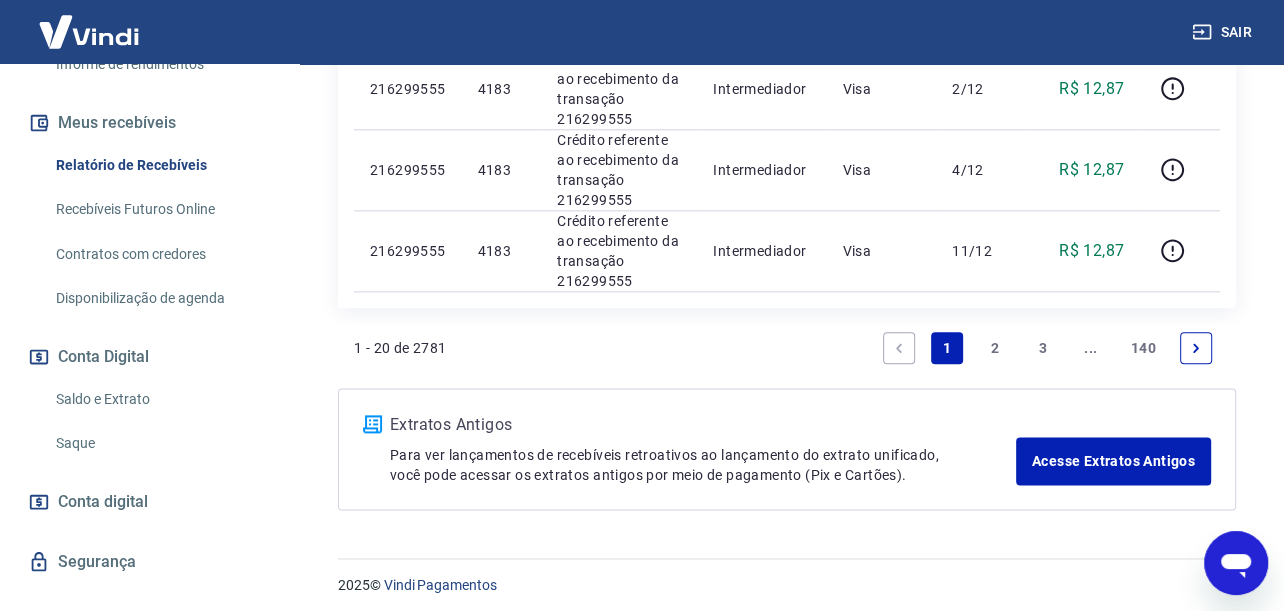 click on "2" at bounding box center (995, 348) 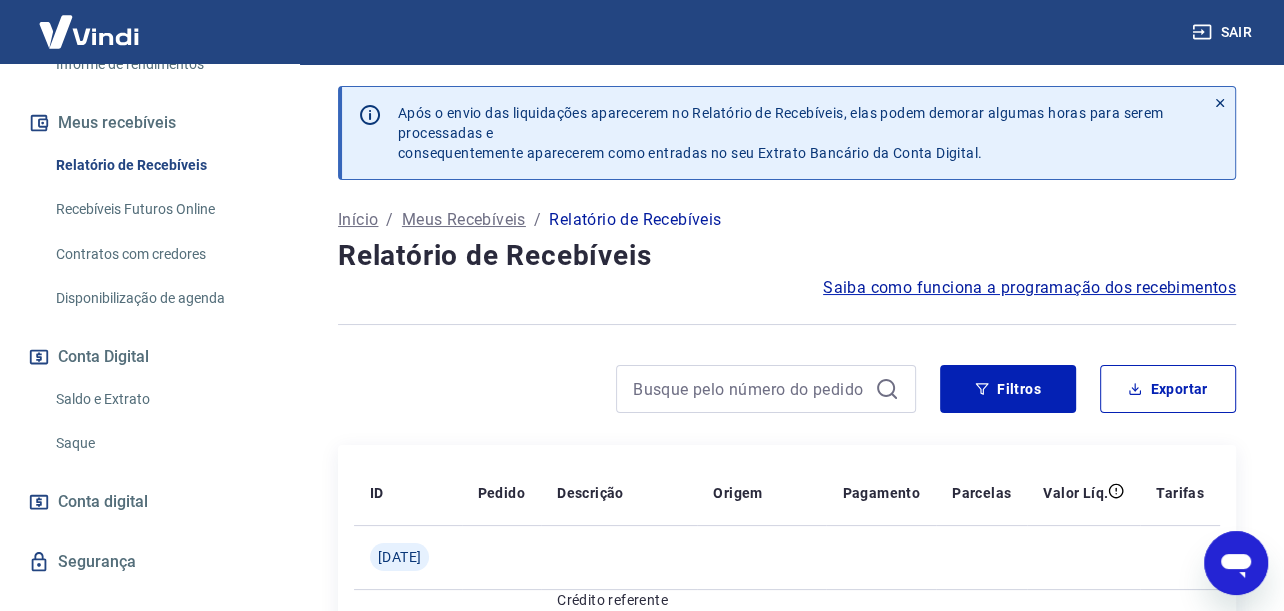 scroll, scrollTop: 0, scrollLeft: 0, axis: both 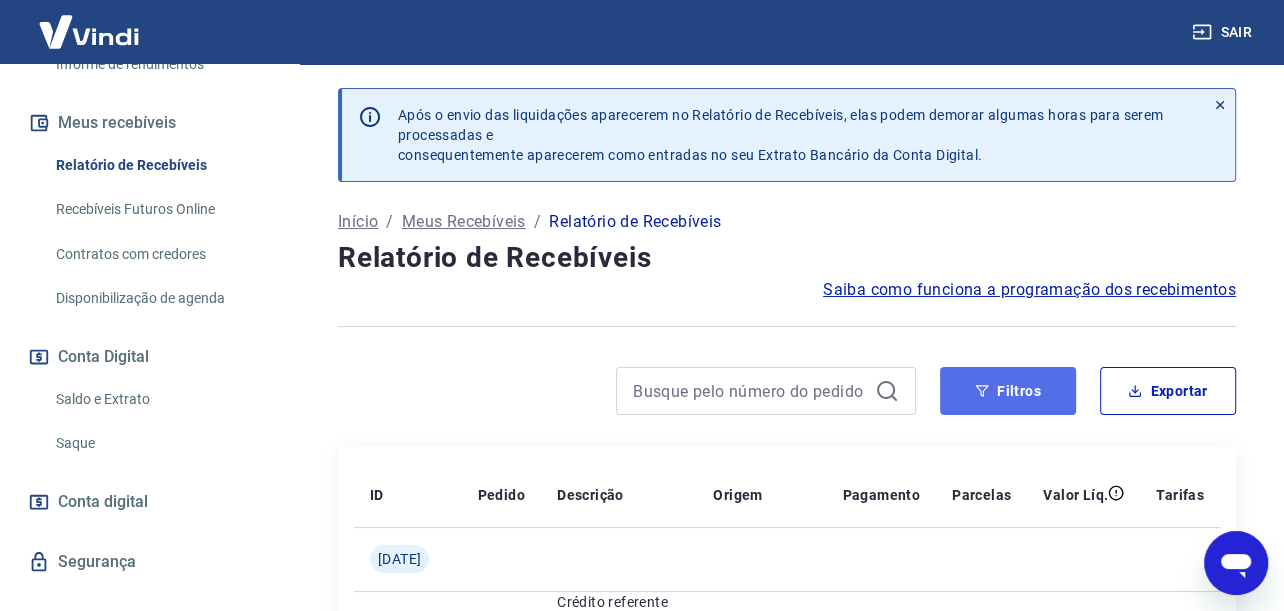 click on "Filtros" at bounding box center [1008, 391] 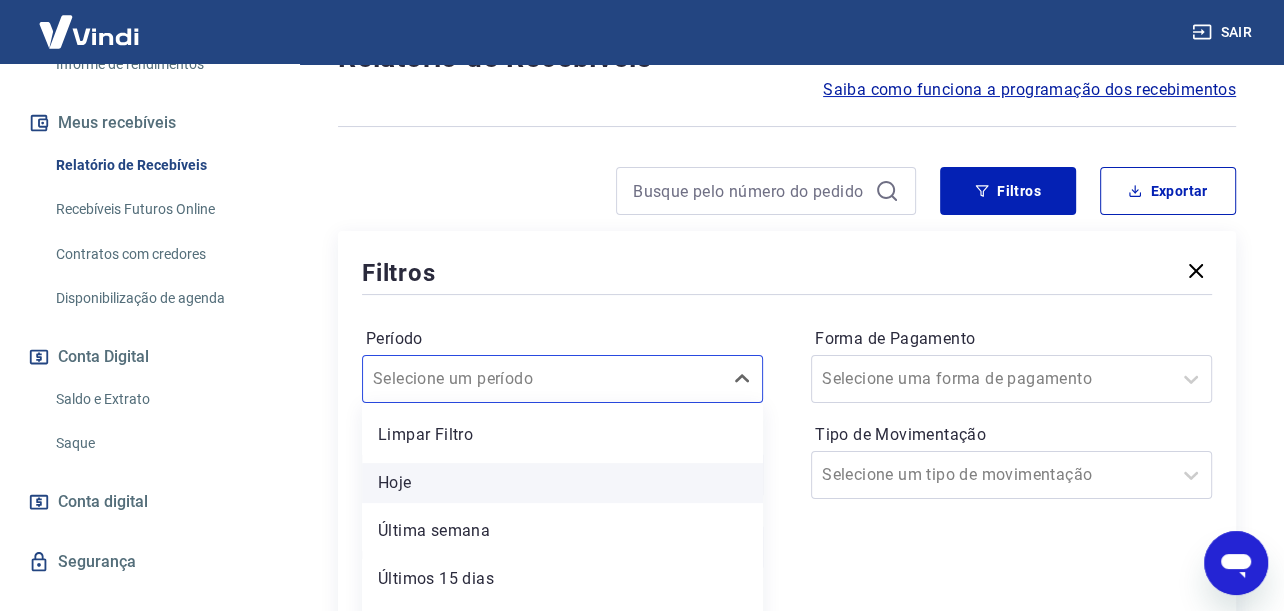 scroll, scrollTop: 291, scrollLeft: 0, axis: vertical 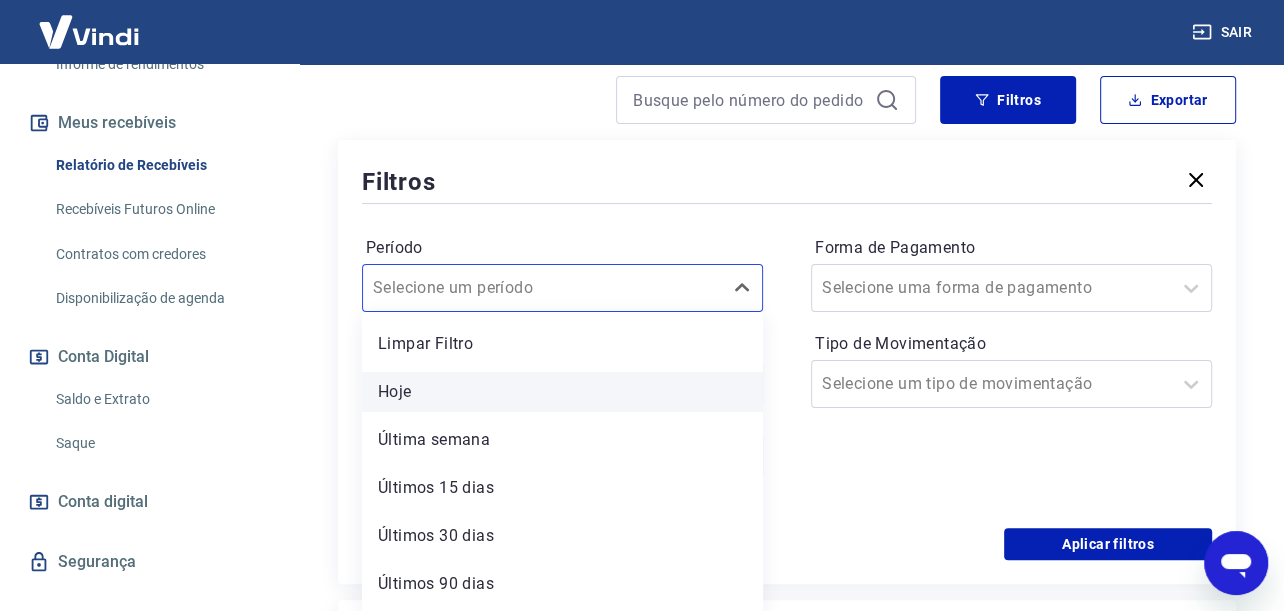 click on "option Hoje focused, 2 of 7. 7 results available. Use Up and Down to choose options, press Enter to select the currently focused option, press Escape to exit the menu, press Tab to select the option and exit the menu. Selecione um período Limpar Filtro Hoje Última semana Últimos 15 dias Últimos 30 dias Últimos 90 dias Últimos 6 meses" at bounding box center (562, 288) 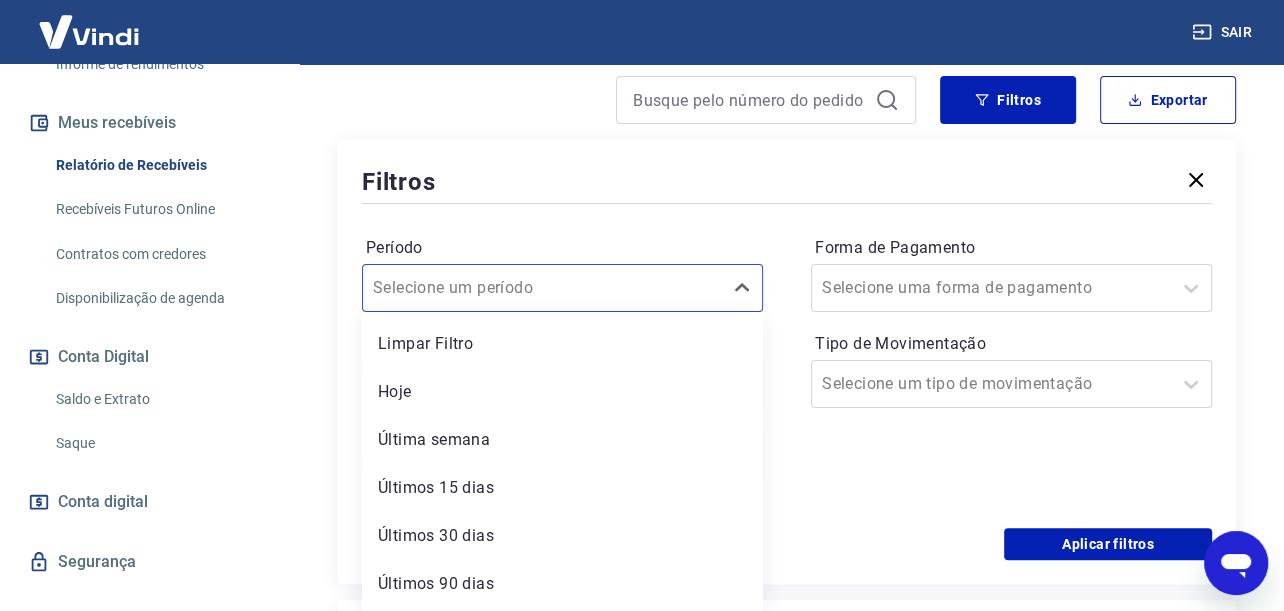 click on "Período option Últimos 15 dias focused, 4 of 7. 7 results available. Use Up and Down to choose options, press Enter to select the currently focused option, press Escape to exit the menu, press Tab to select the option and exit the menu. Selecione um período Limpar Filtro Hoje Última semana Últimos 15 dias Últimos 30 dias Últimos 90 dias Últimos 6 meses Período personalizado Forma de Pagamento Selecione uma forma de pagamento Tipo de Movimentação Selecione um tipo de movimentação" at bounding box center (787, 368) 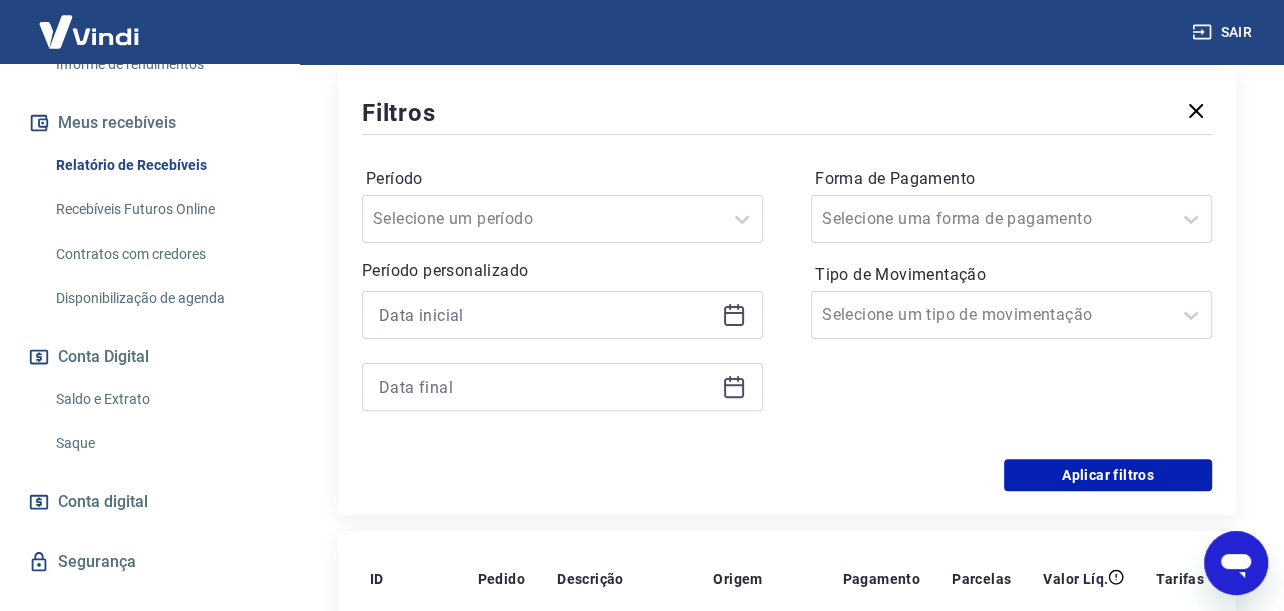 scroll, scrollTop: 391, scrollLeft: 0, axis: vertical 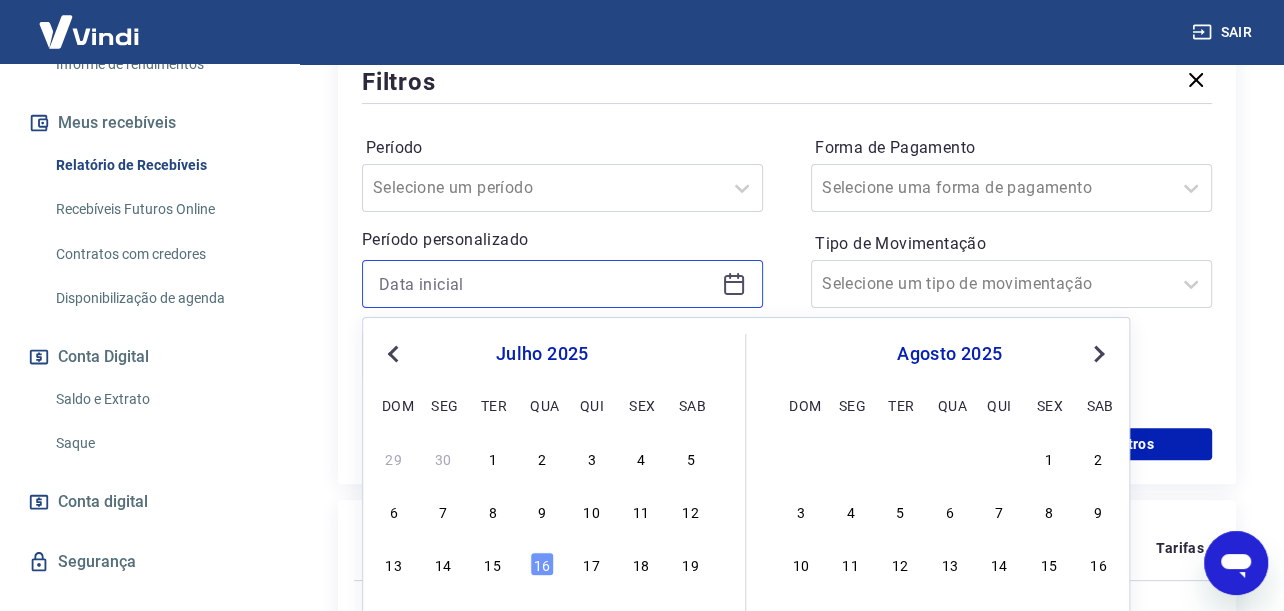 click at bounding box center (546, 284) 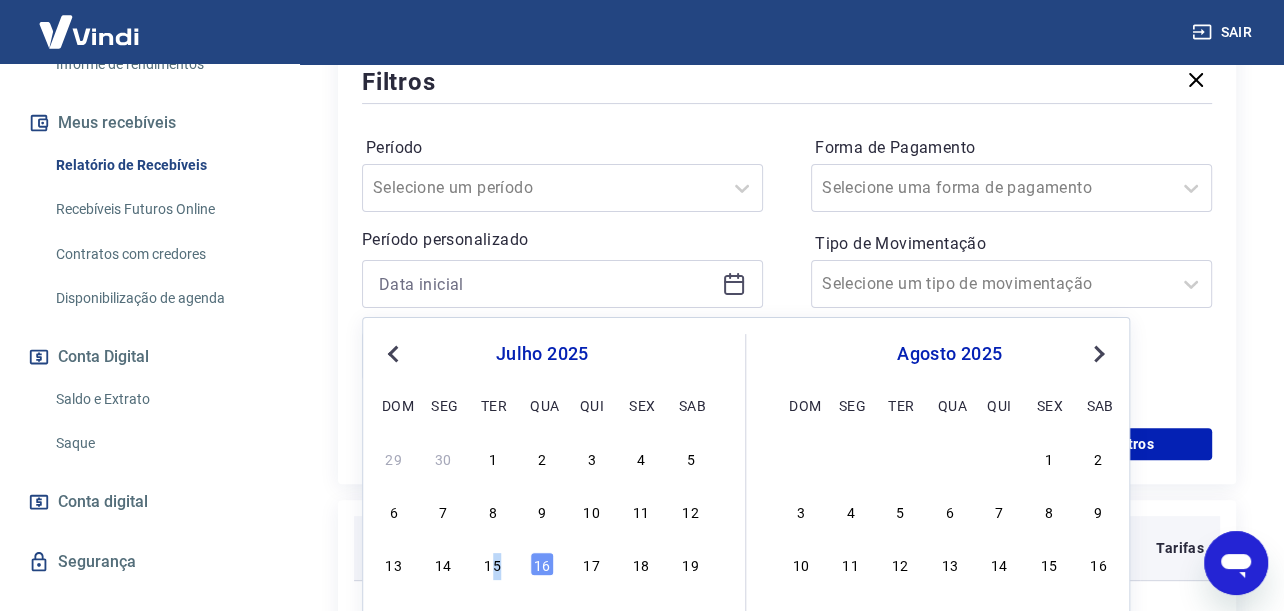 click on "15" at bounding box center [493, 564] 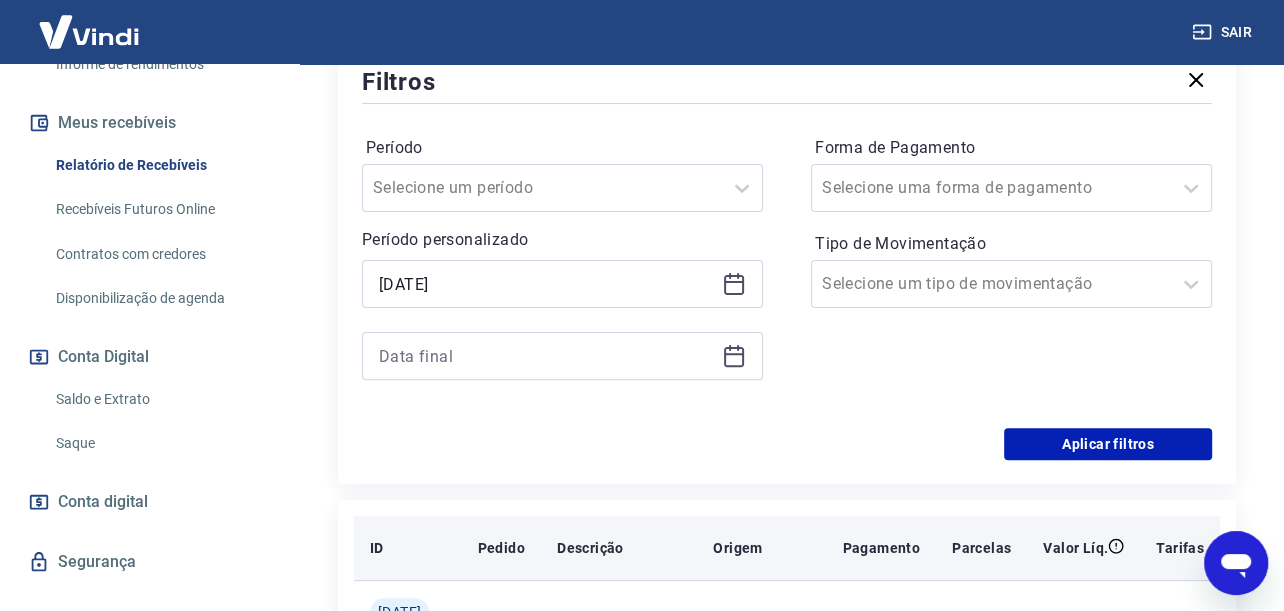 click on "Pedido" at bounding box center (501, 548) 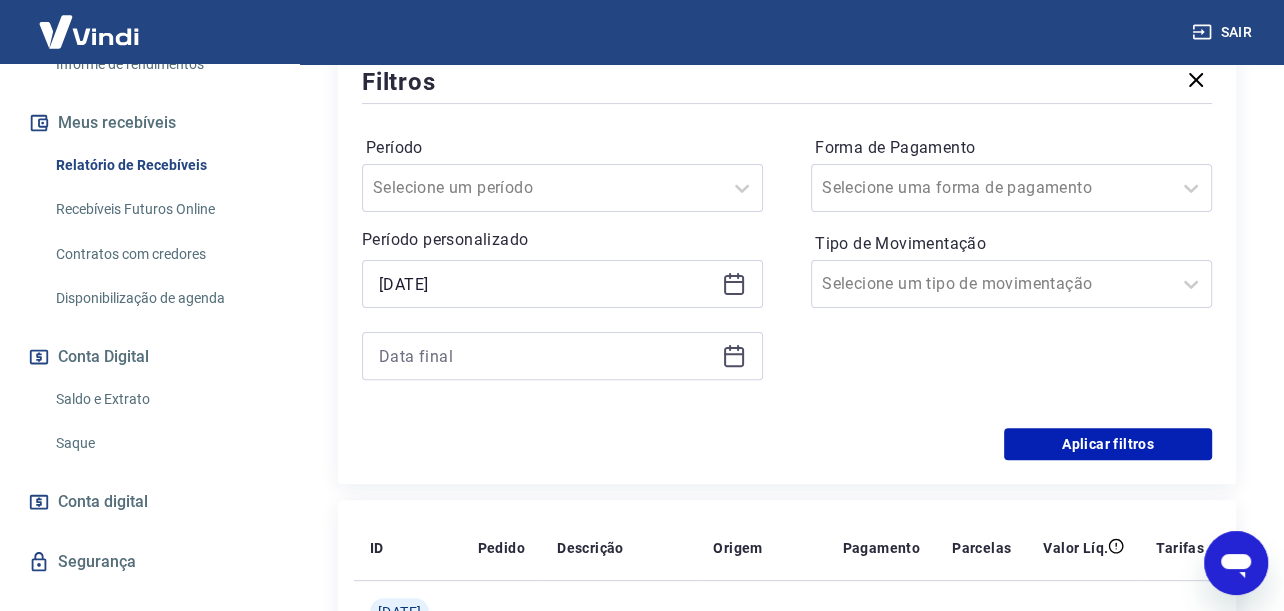 click 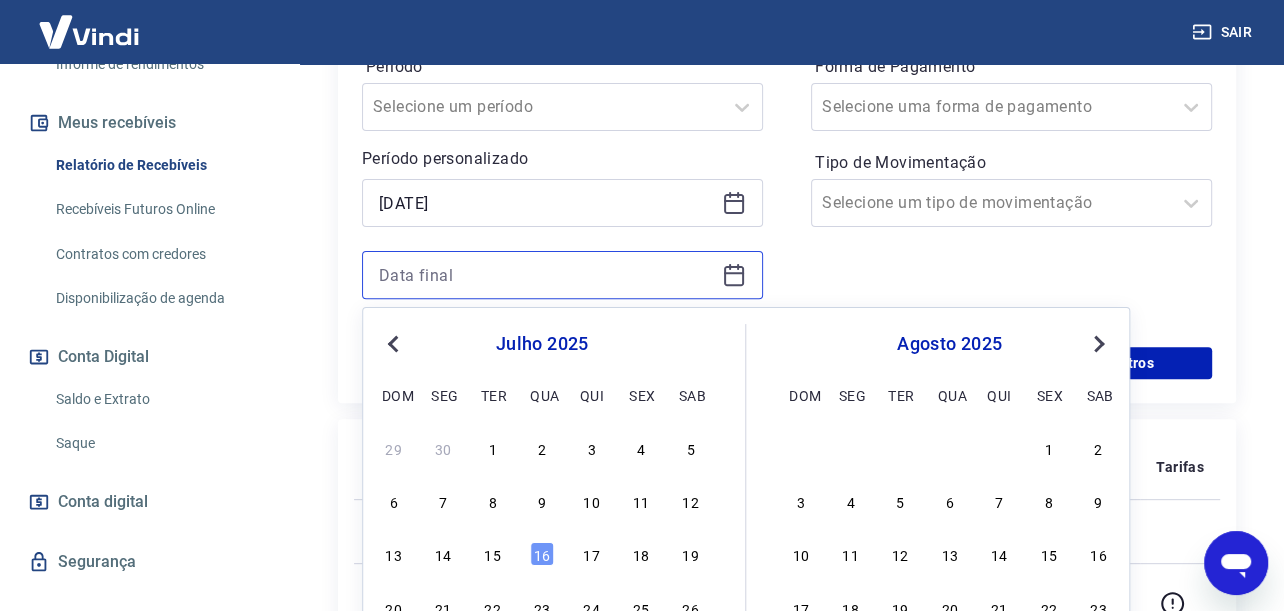 scroll, scrollTop: 491, scrollLeft: 0, axis: vertical 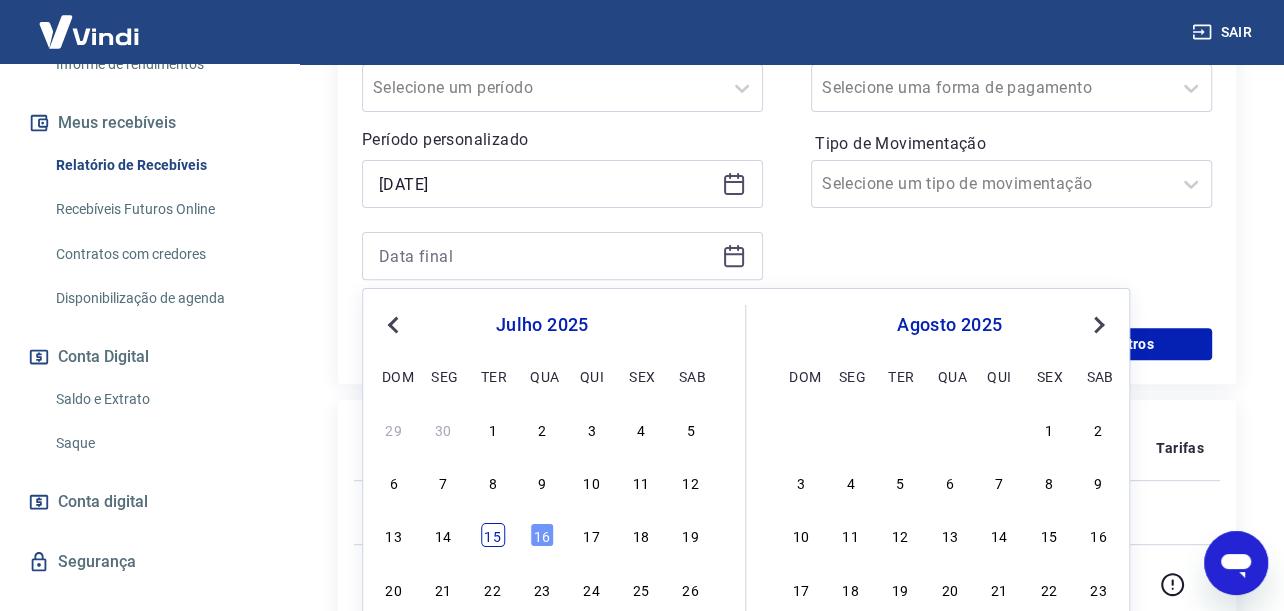 click on "15" at bounding box center [493, 535] 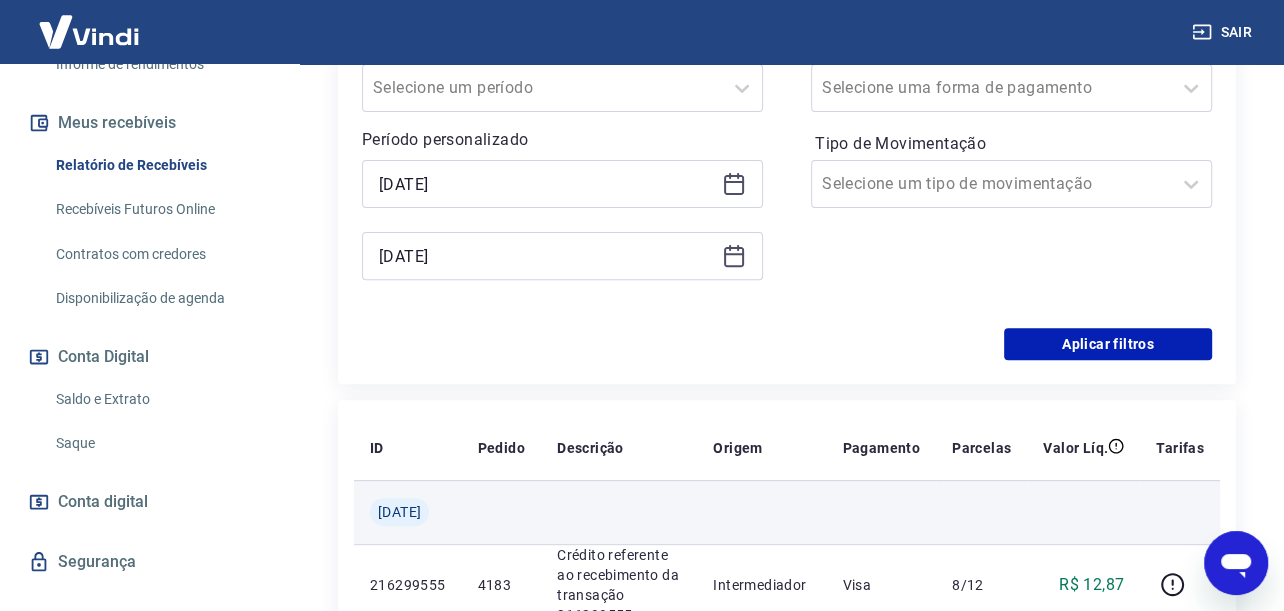 click at bounding box center (501, 512) 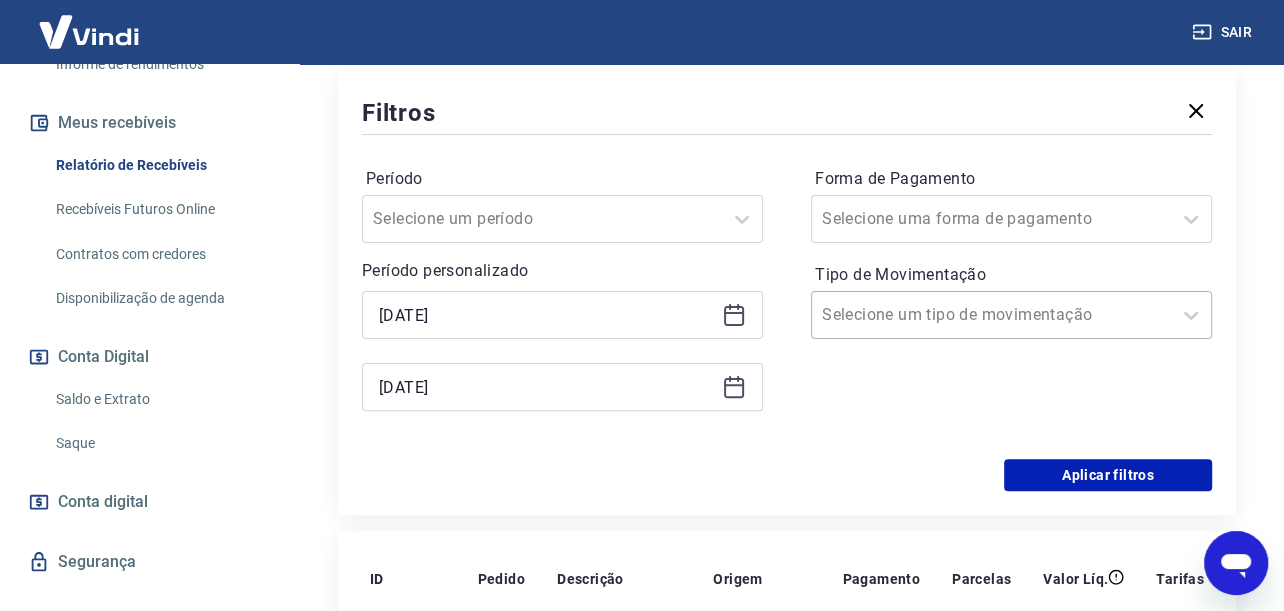 scroll, scrollTop: 391, scrollLeft: 0, axis: vertical 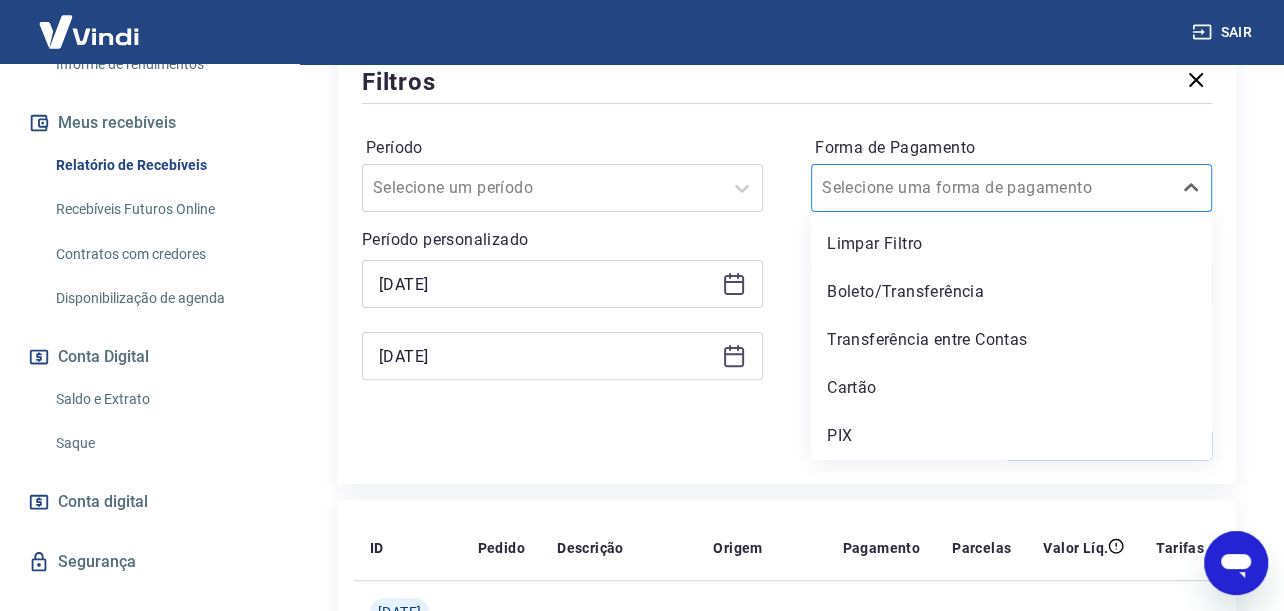 click on "Forma de Pagamento" at bounding box center [923, 188] 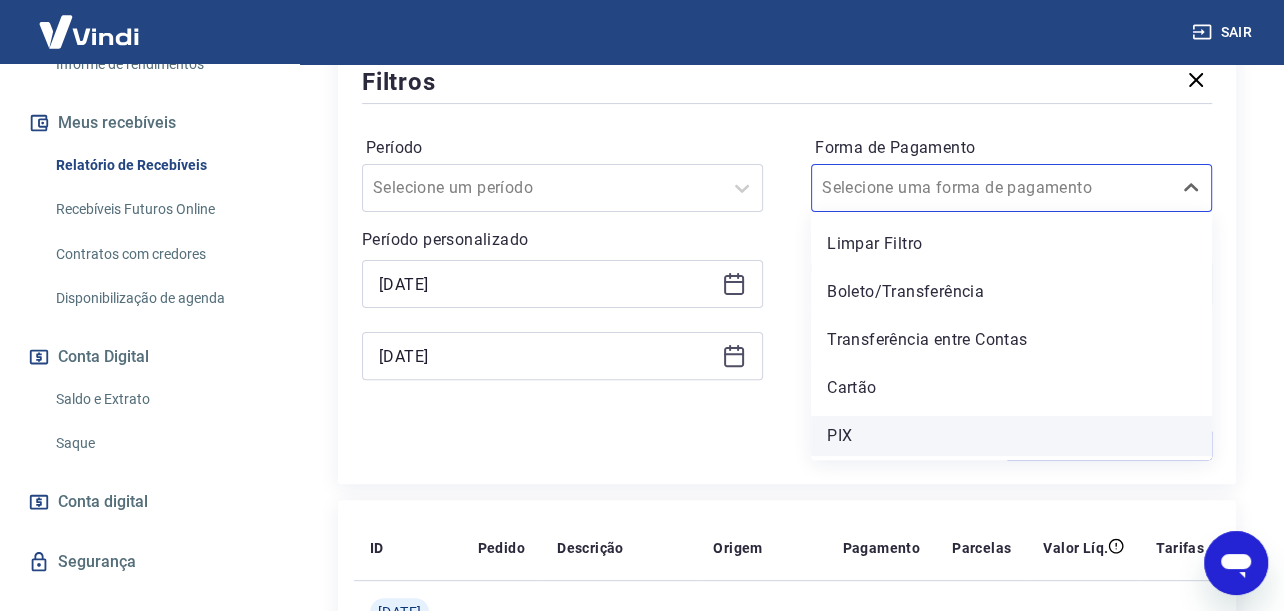 click on "PIX" at bounding box center (1011, 436) 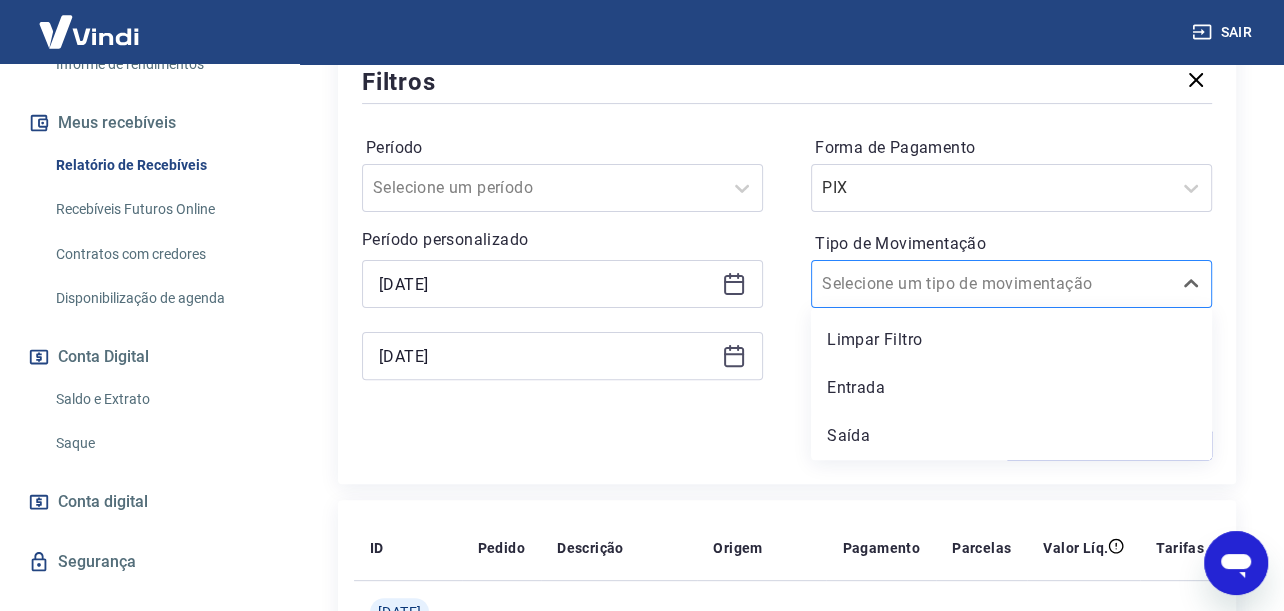 click on "Tipo de Movimentação" at bounding box center [923, 284] 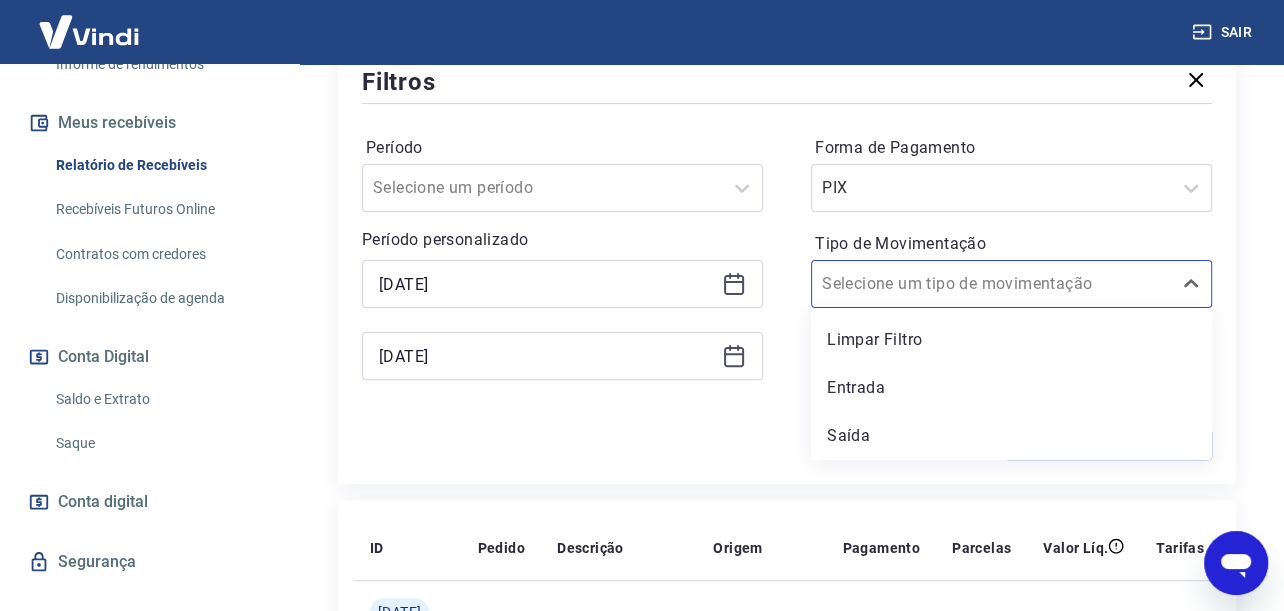 click on "Aplicar filtros" at bounding box center (787, 444) 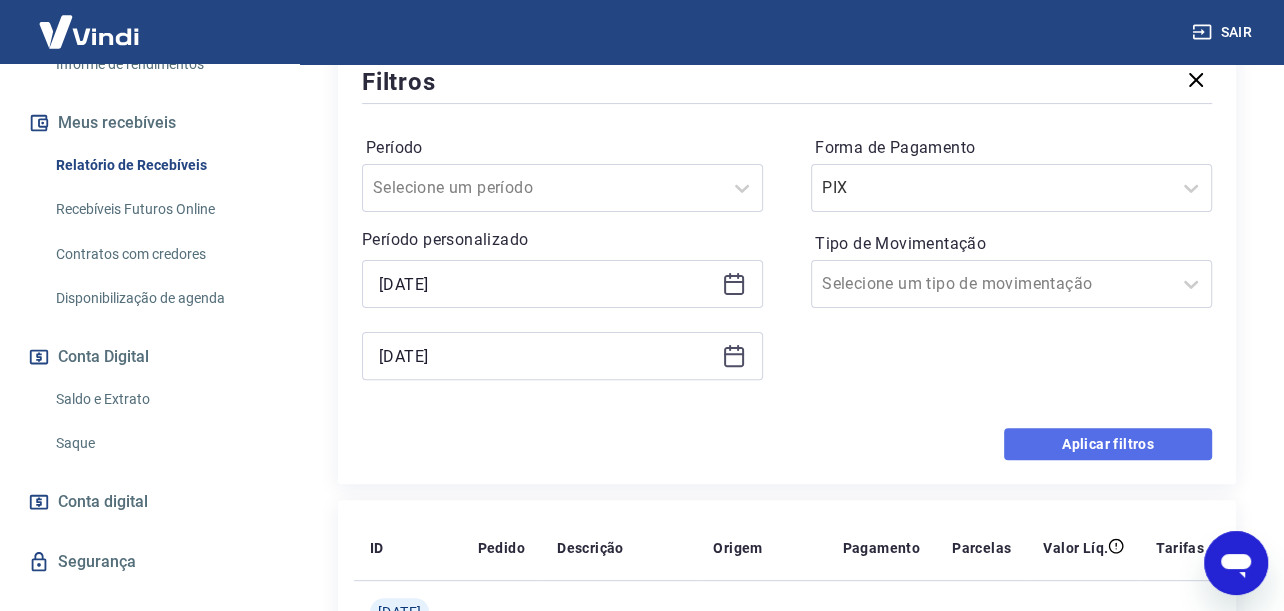 click on "Aplicar filtros" at bounding box center (1108, 444) 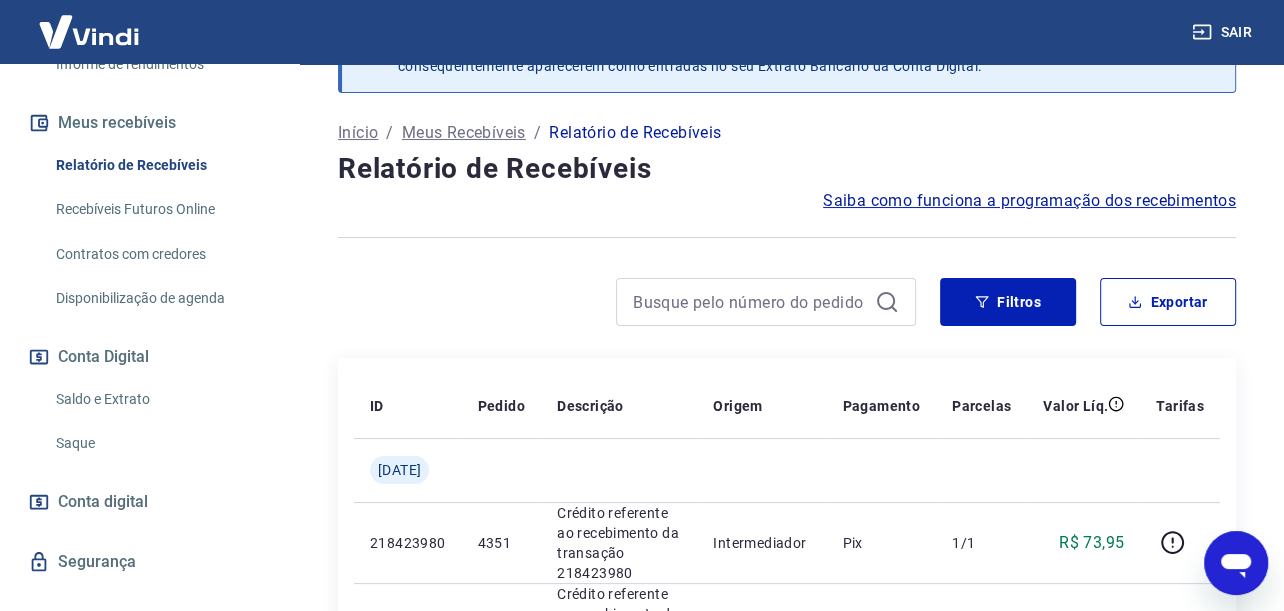 scroll, scrollTop: 391, scrollLeft: 0, axis: vertical 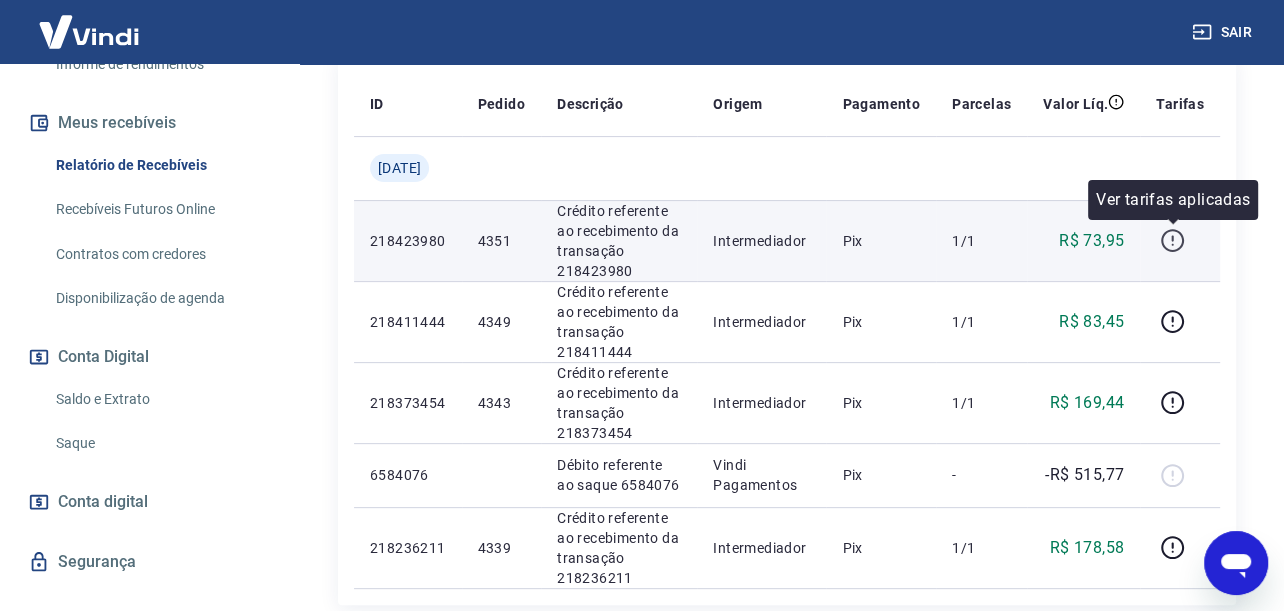 click 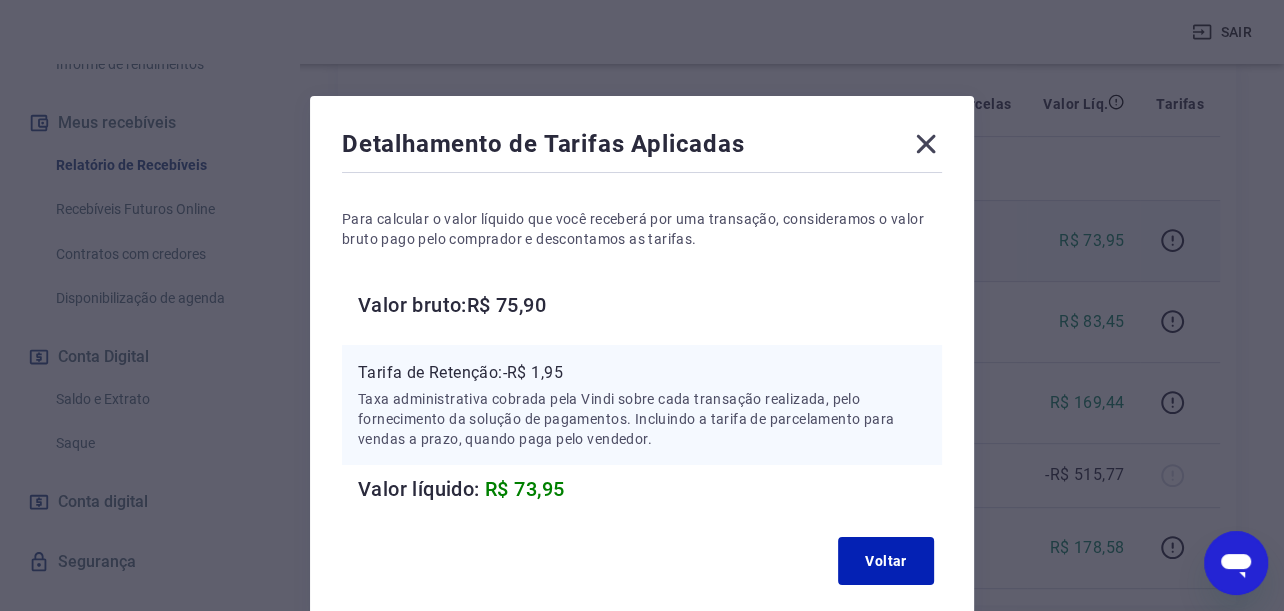 drag, startPoint x: 357, startPoint y: 369, endPoint x: 503, endPoint y: 386, distance: 146.98639 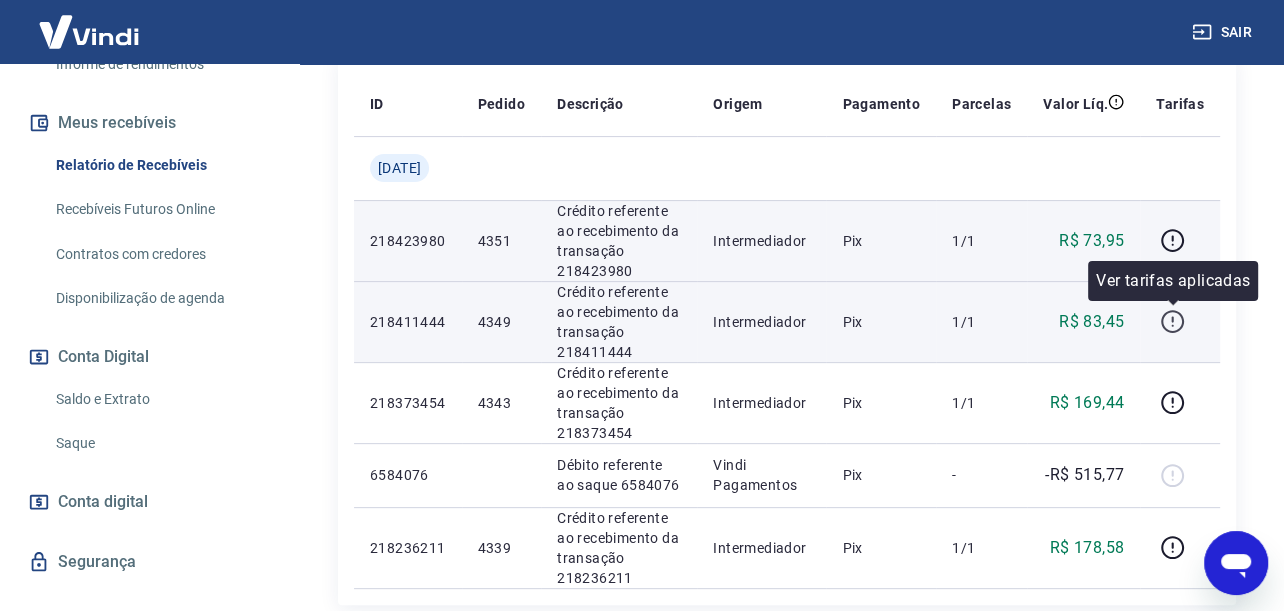 click 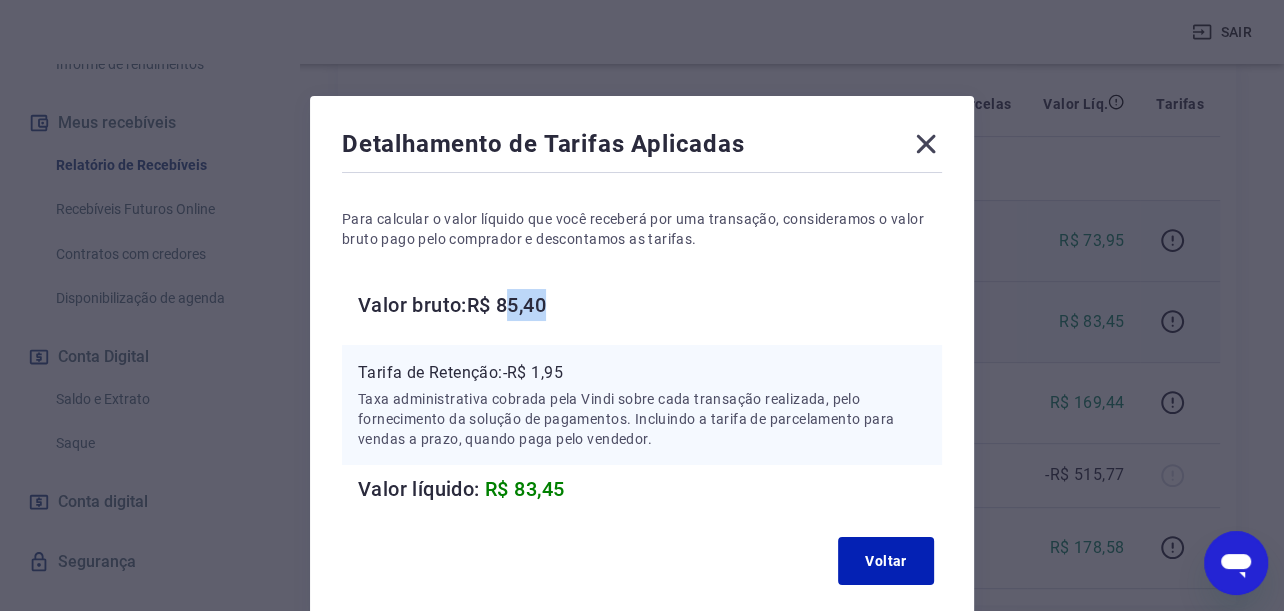 drag, startPoint x: 510, startPoint y: 314, endPoint x: 560, endPoint y: 310, distance: 50.159744 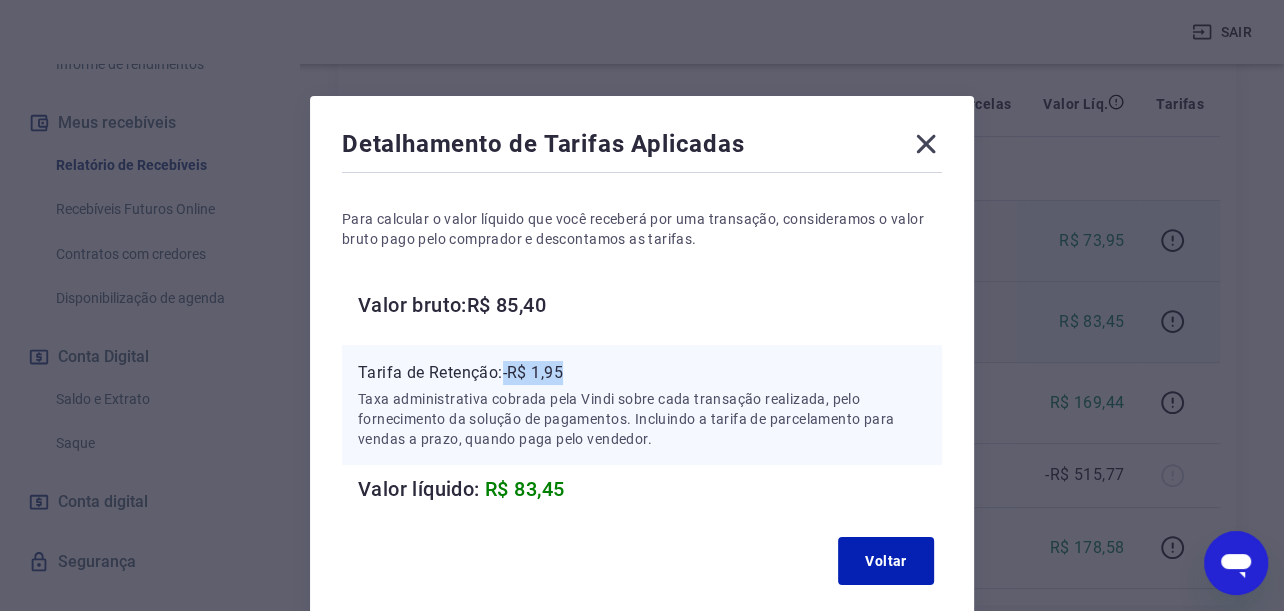 drag, startPoint x: 506, startPoint y: 370, endPoint x: 576, endPoint y: 365, distance: 70.178345 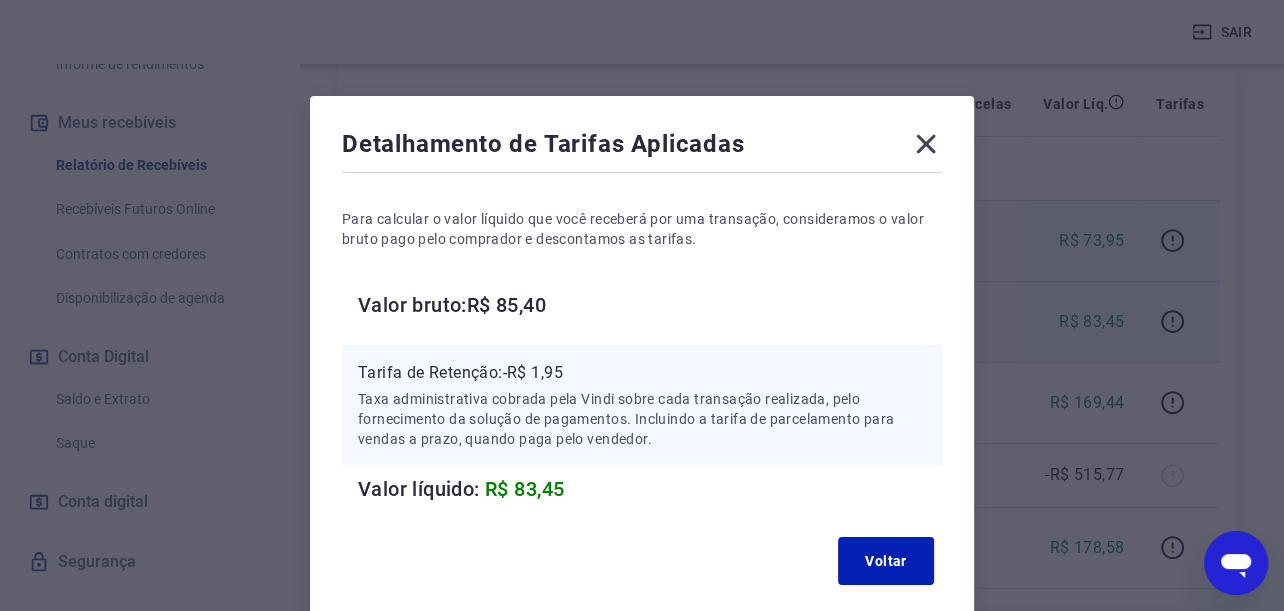 click 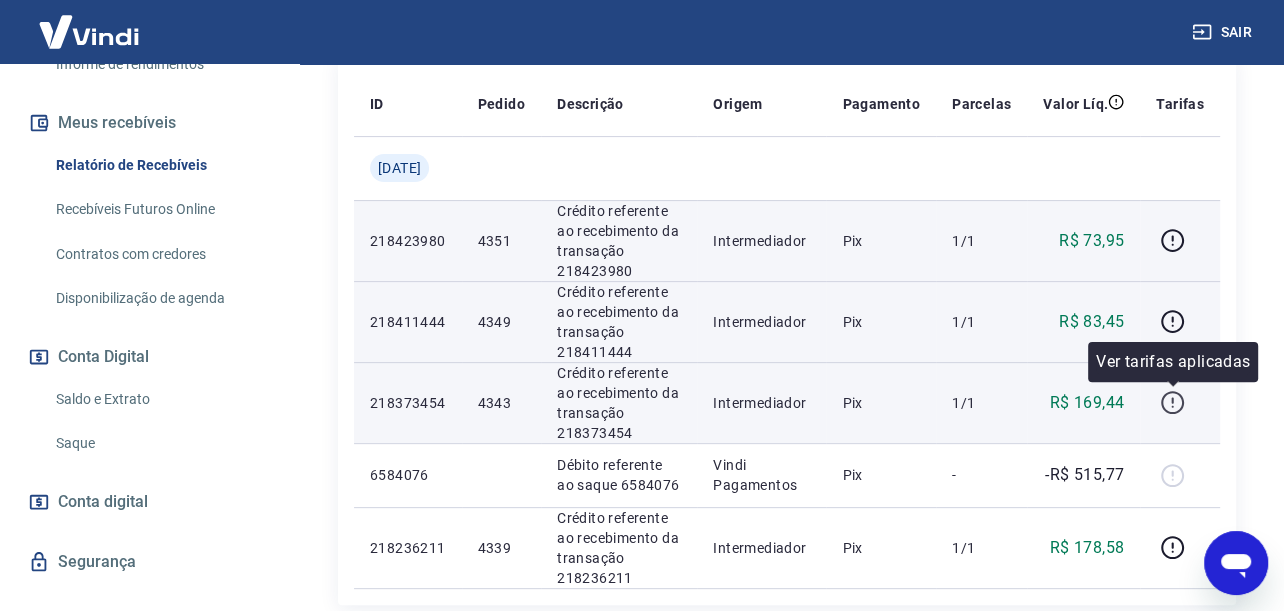 click 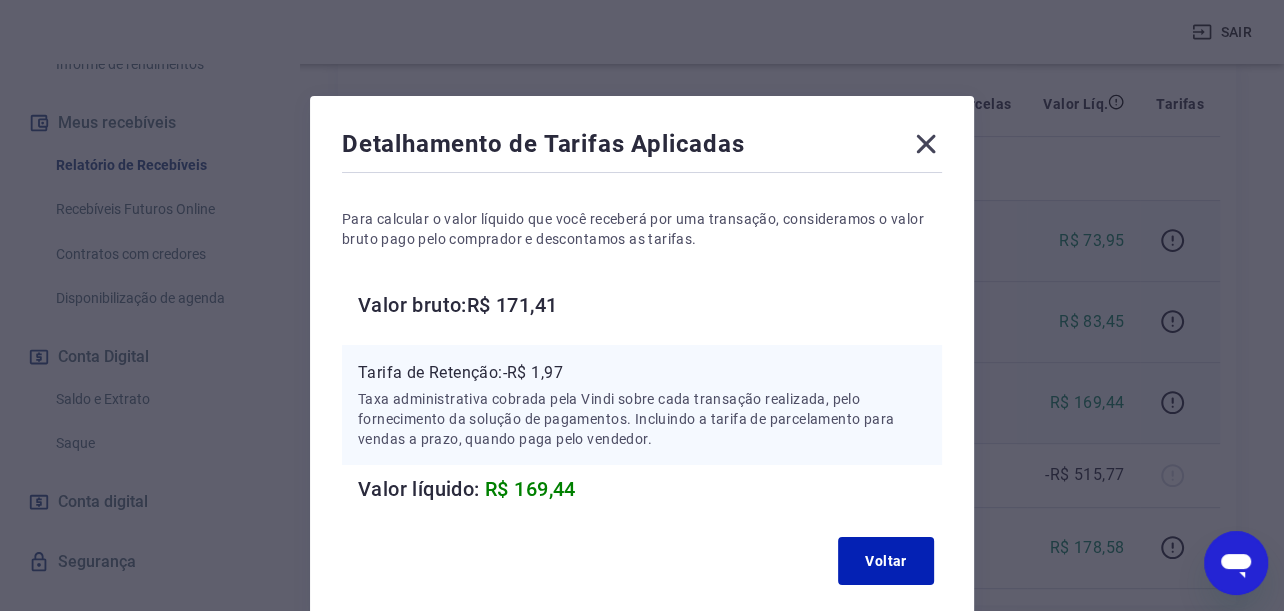 scroll, scrollTop: 100, scrollLeft: 0, axis: vertical 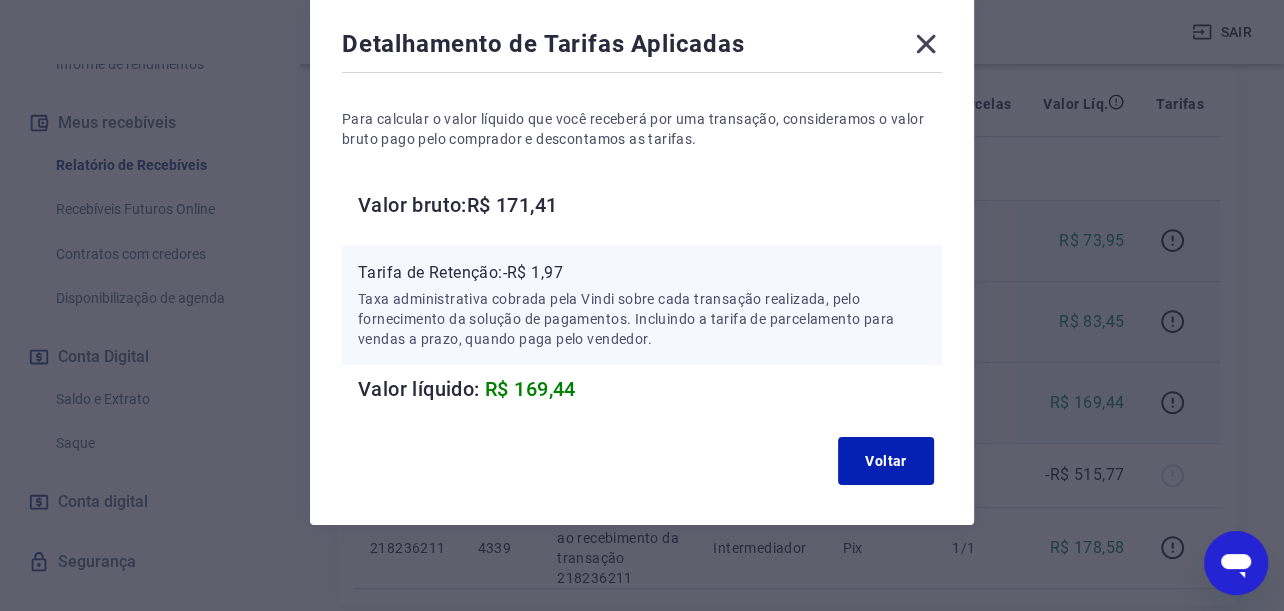 click 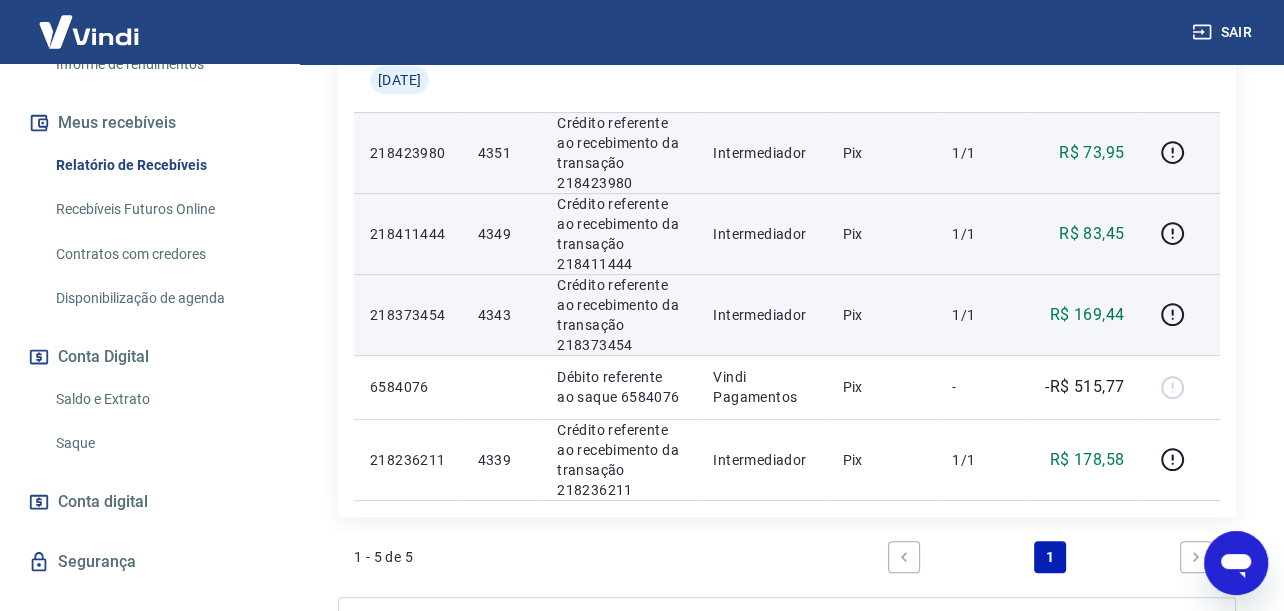 scroll, scrollTop: 591, scrollLeft: 0, axis: vertical 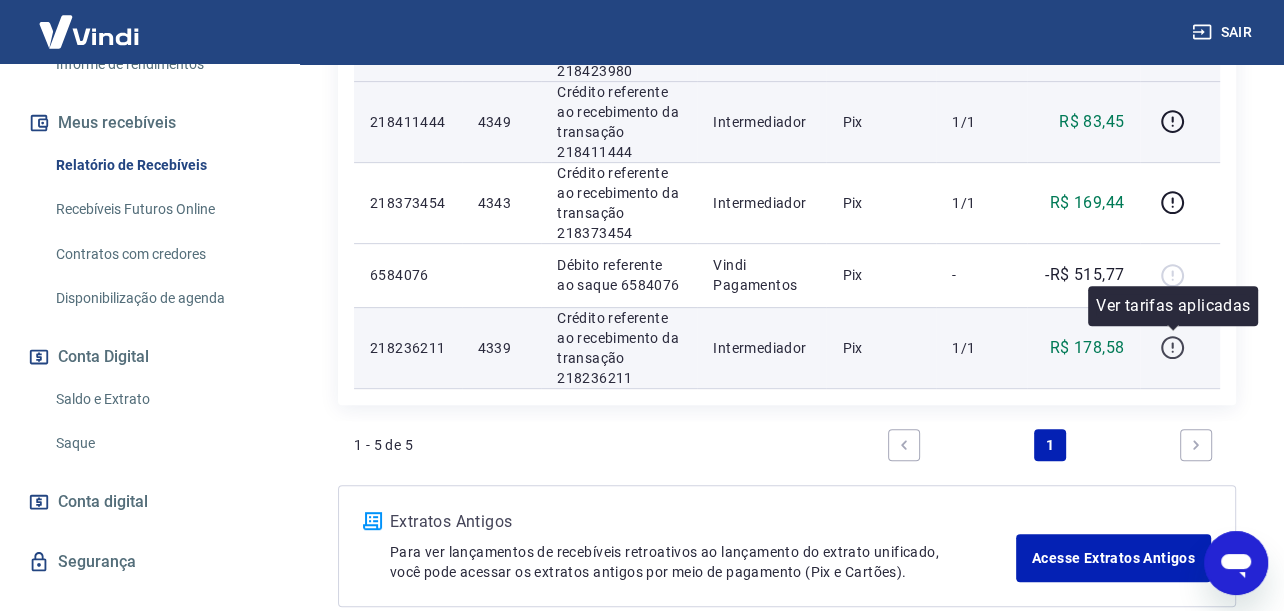 click 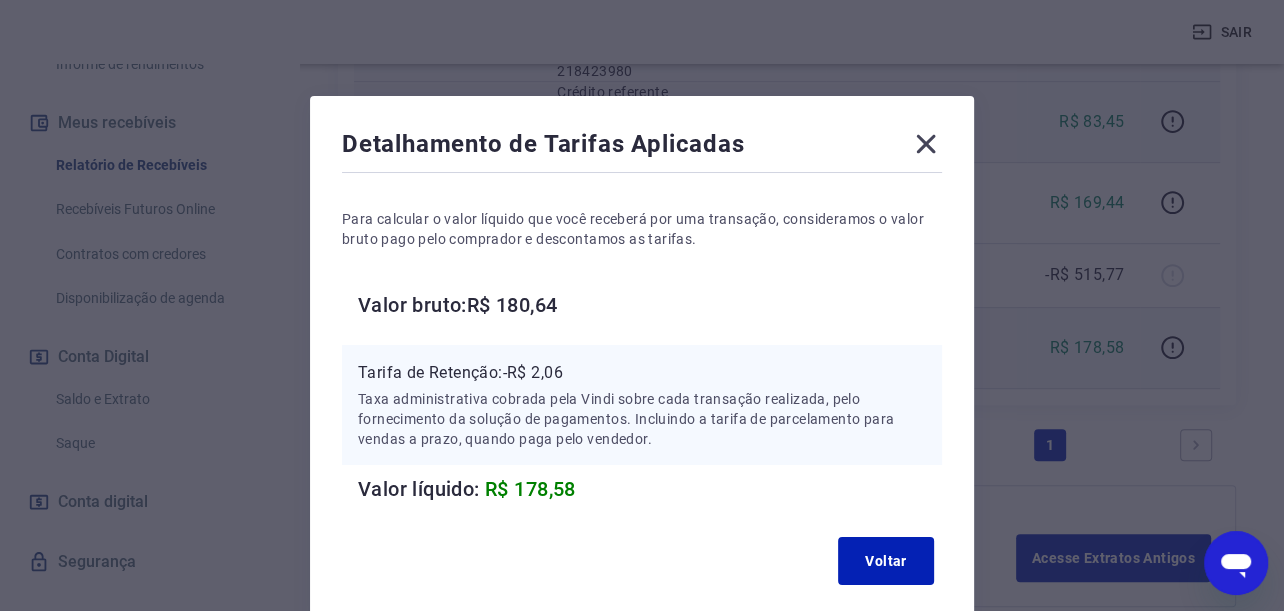 click 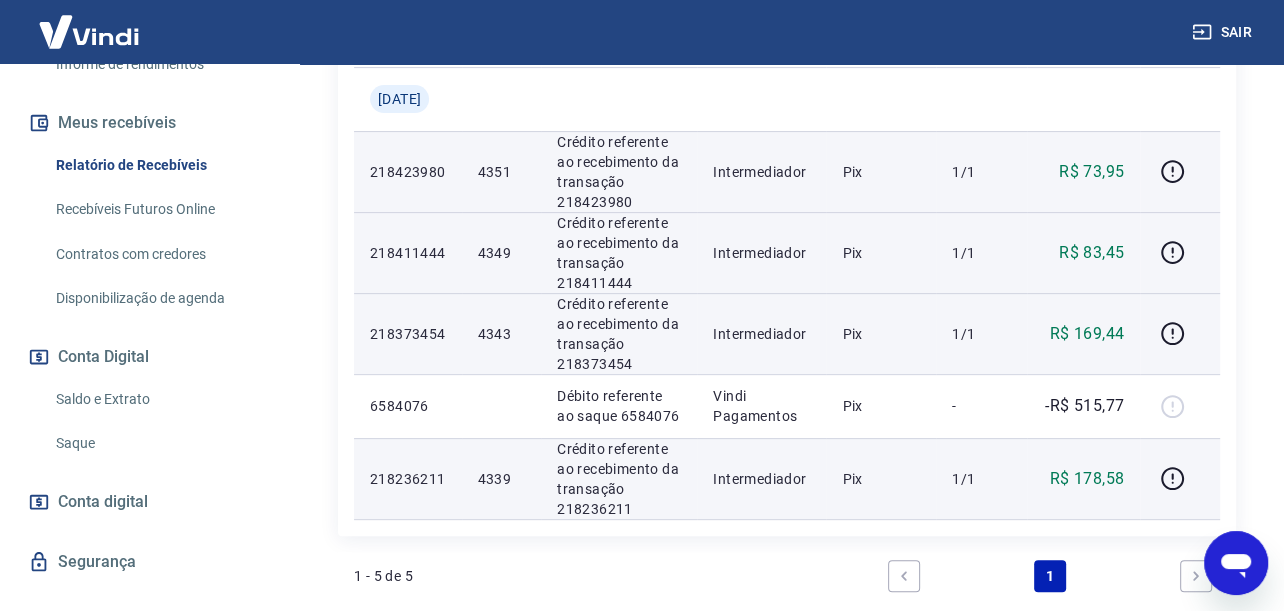 scroll, scrollTop: 492, scrollLeft: 0, axis: vertical 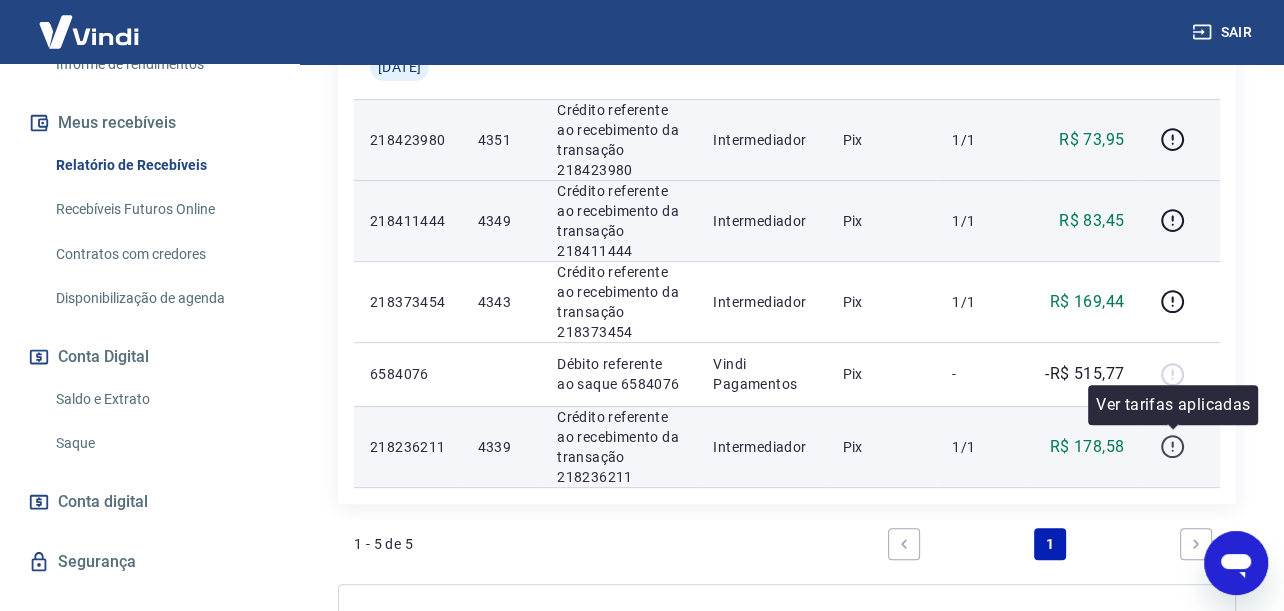 click 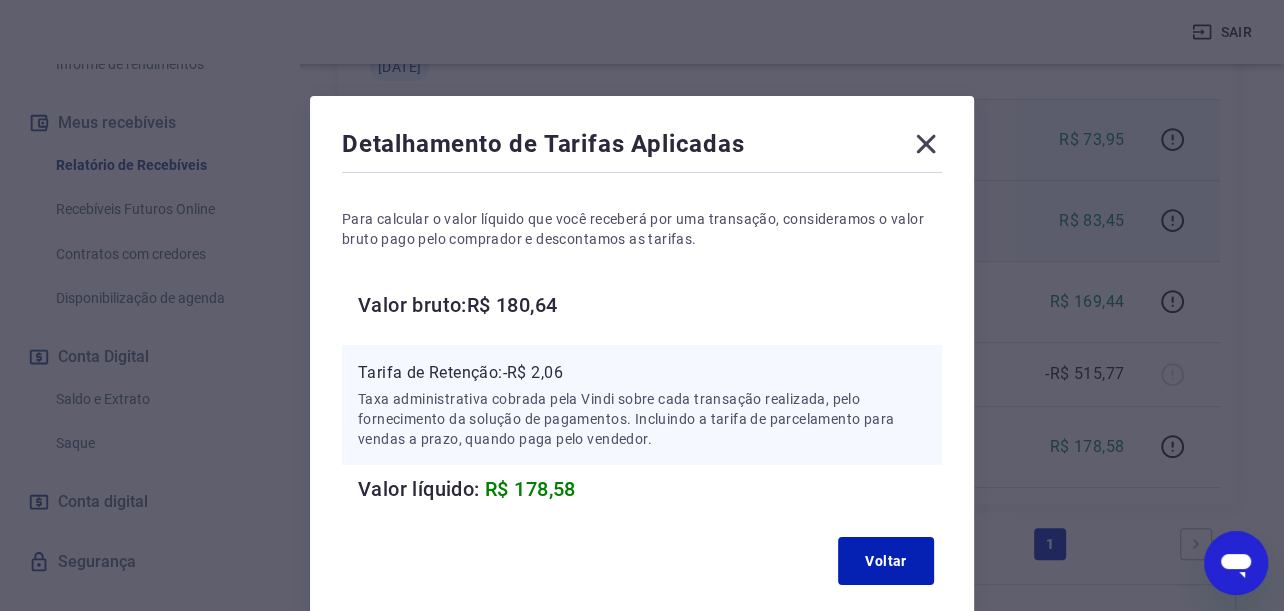 click 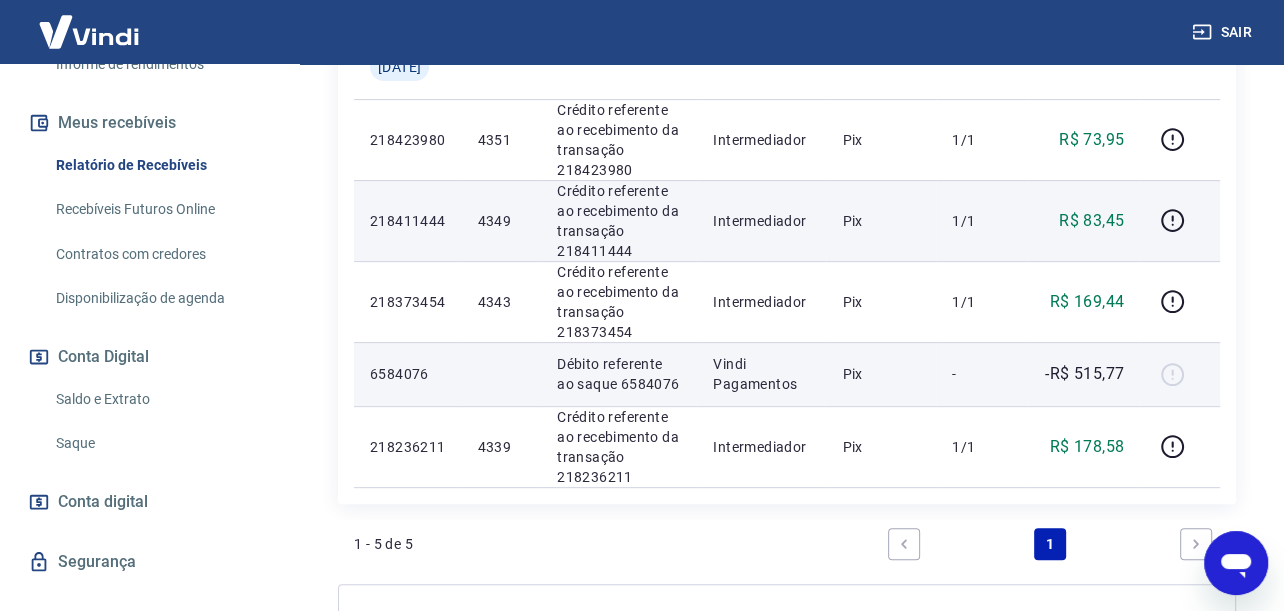 click at bounding box center [1180, 374] 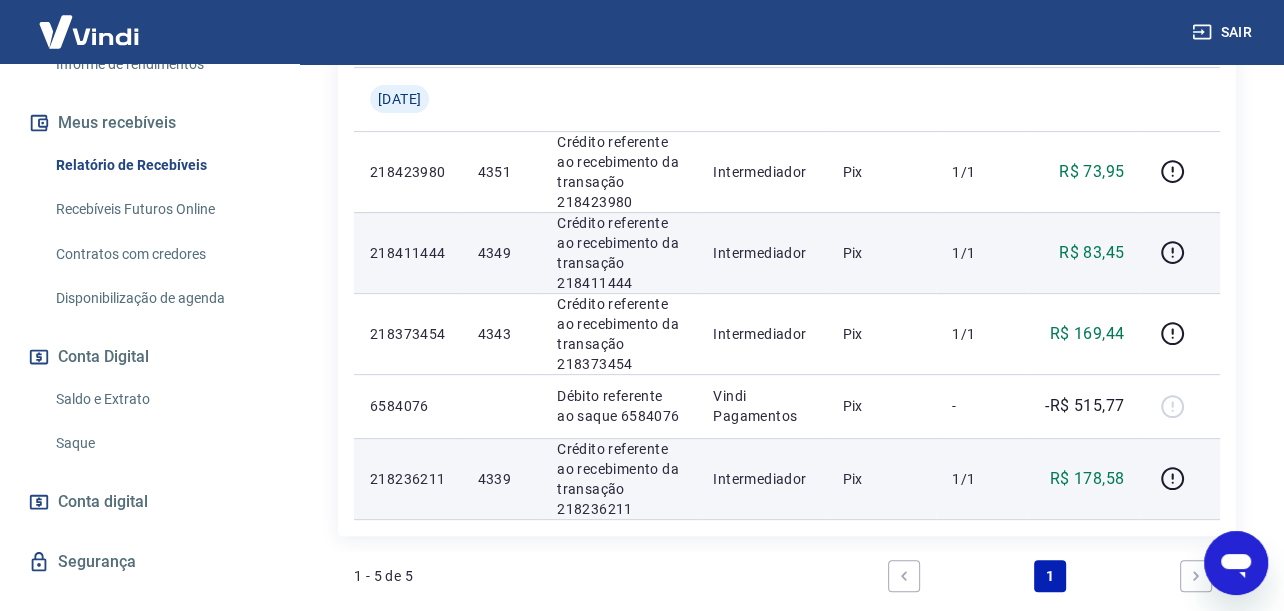 scroll, scrollTop: 492, scrollLeft: 0, axis: vertical 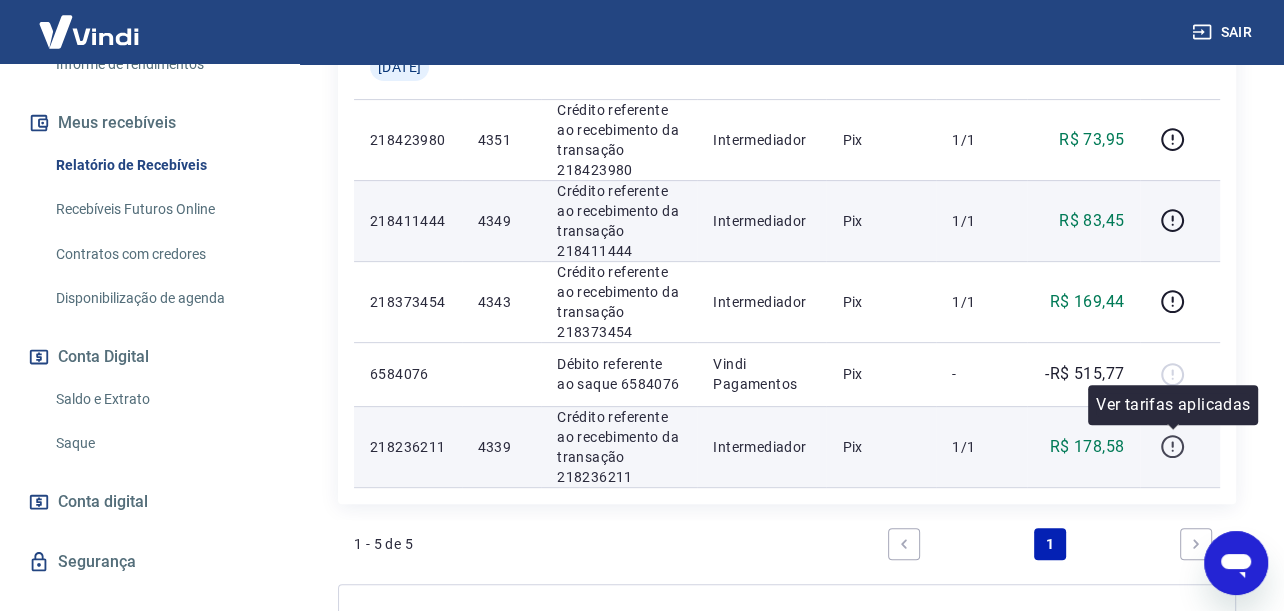 click 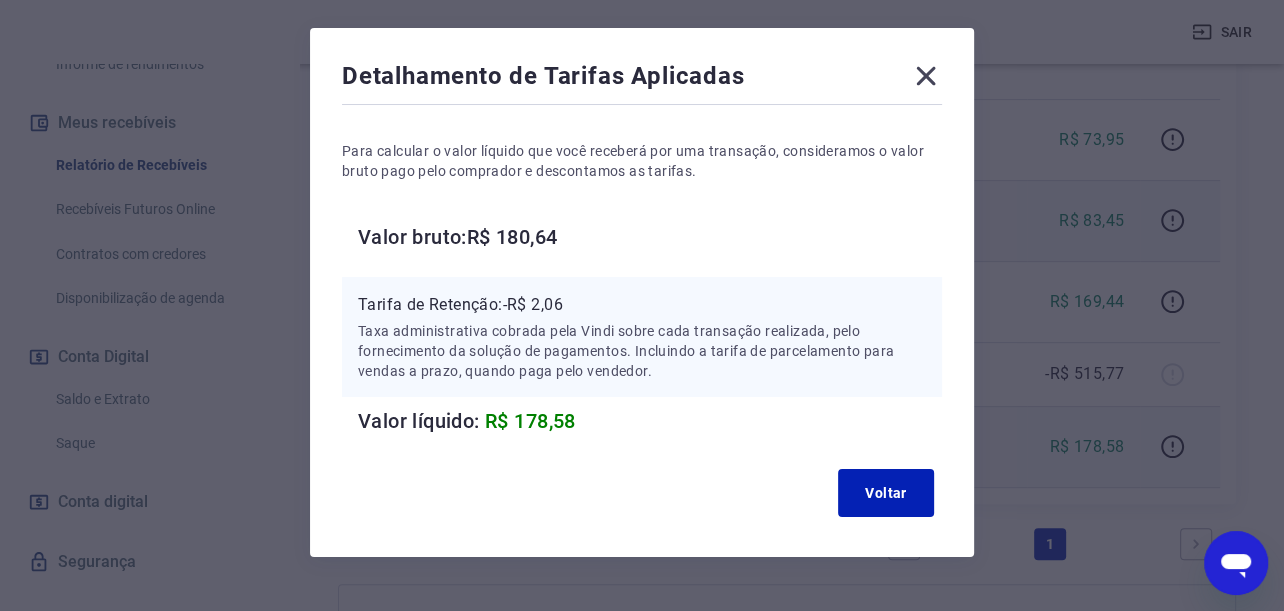 scroll, scrollTop: 100, scrollLeft: 0, axis: vertical 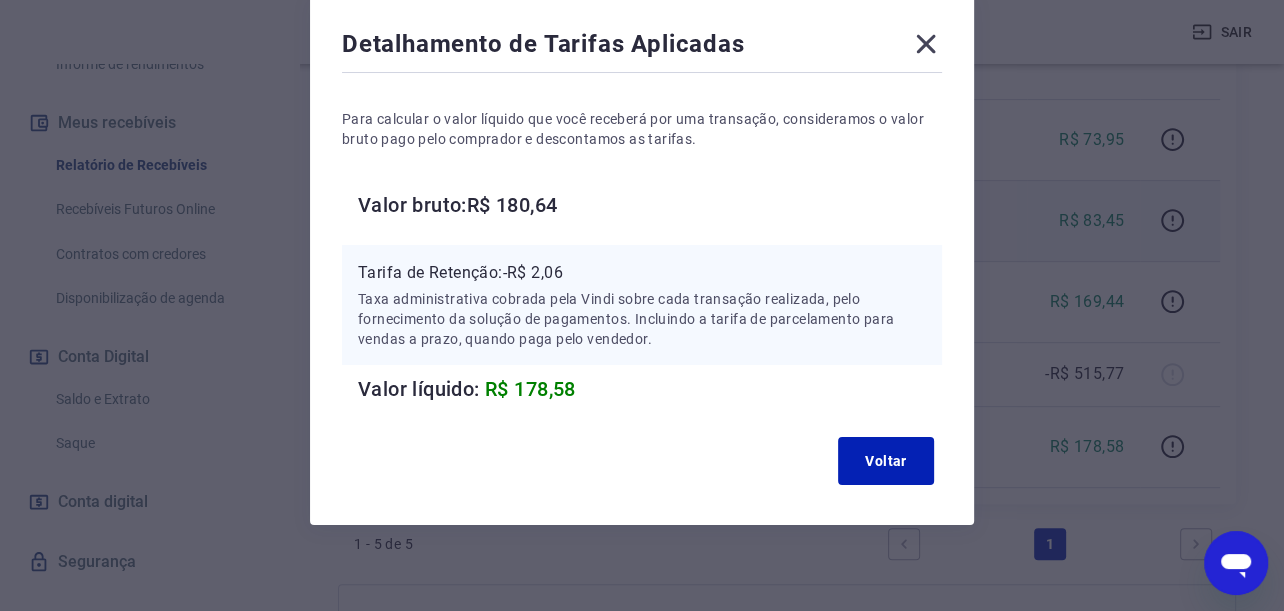 click 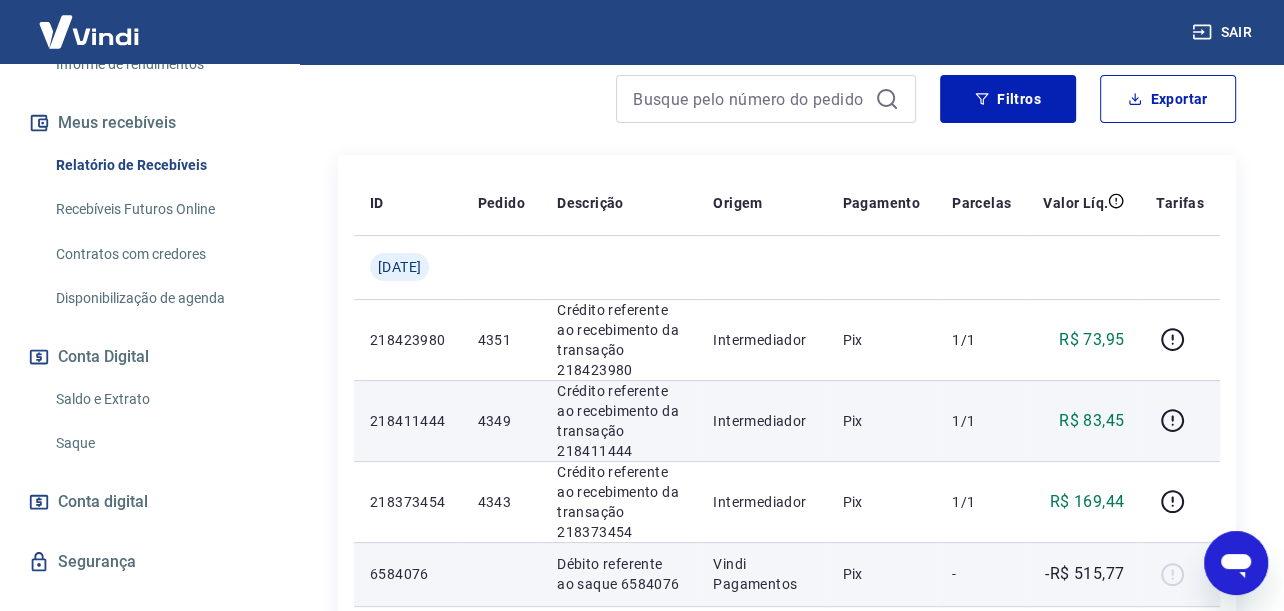 scroll, scrollTop: 492, scrollLeft: 0, axis: vertical 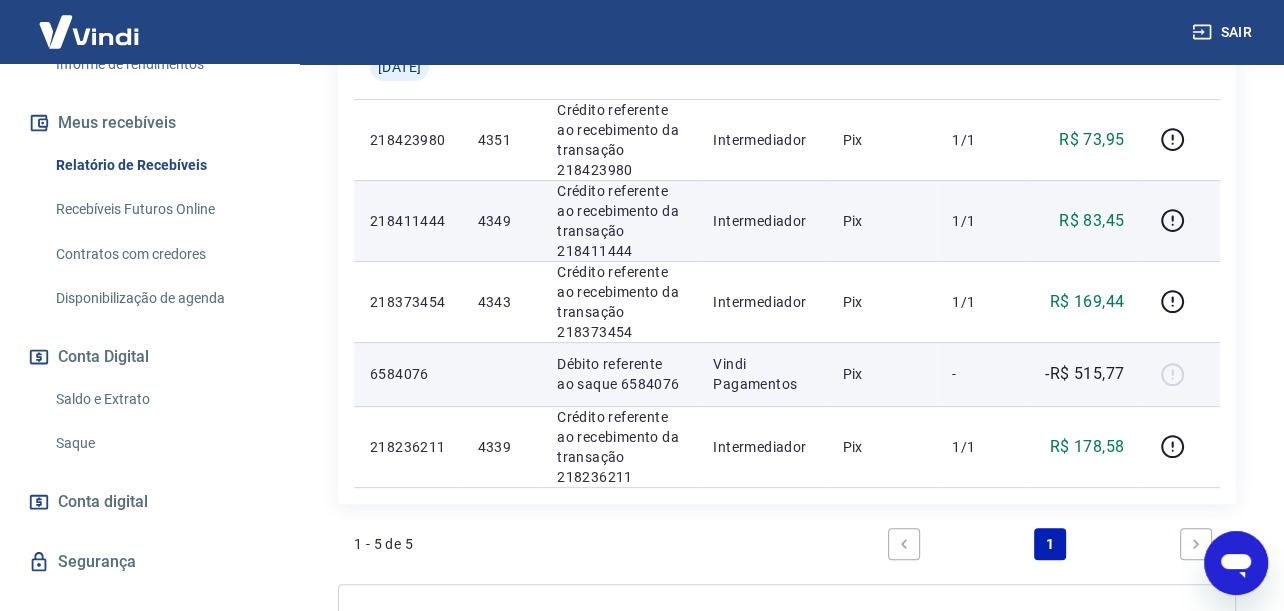 click at bounding box center (1180, 374) 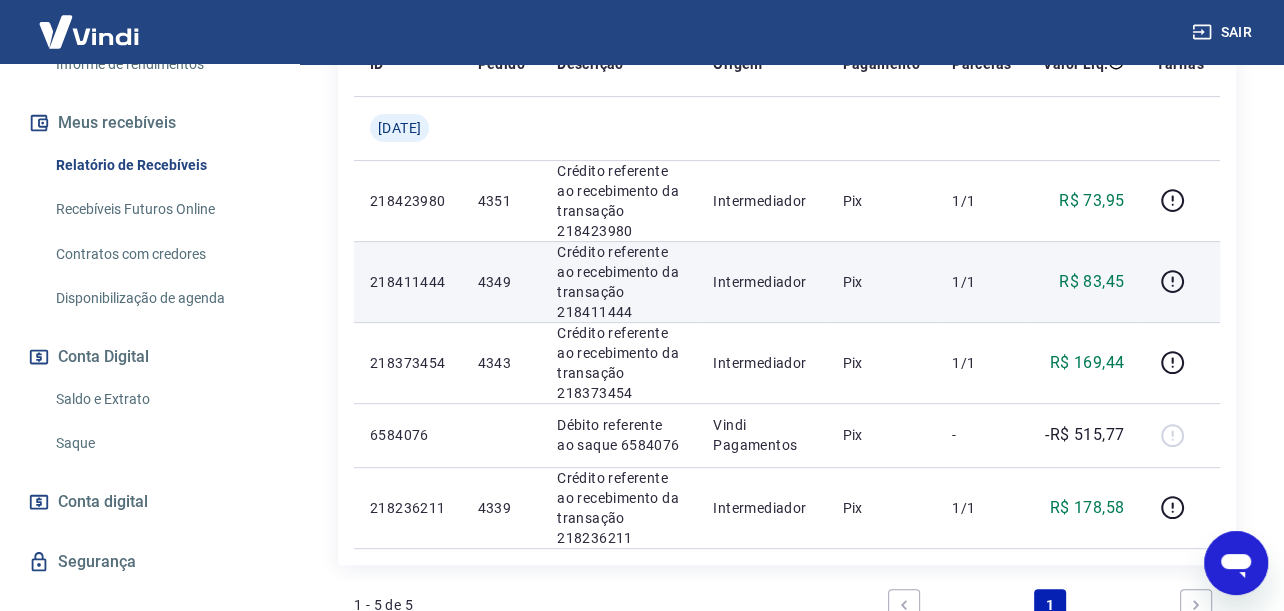 scroll, scrollTop: 0, scrollLeft: 0, axis: both 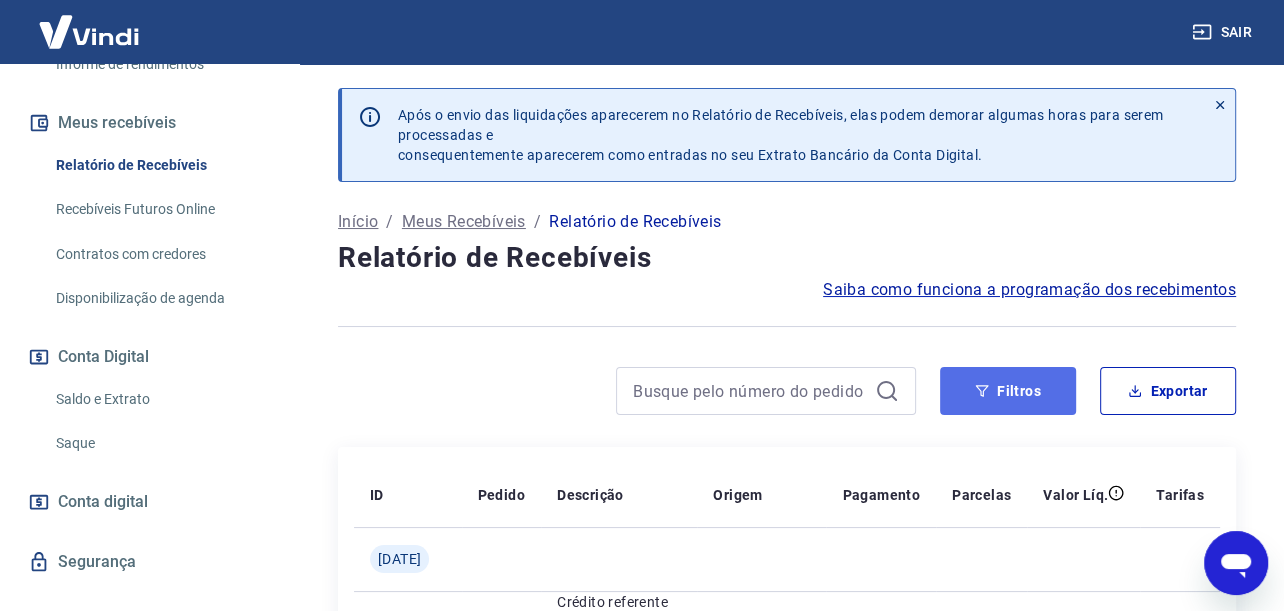 click on "Filtros" at bounding box center (1008, 391) 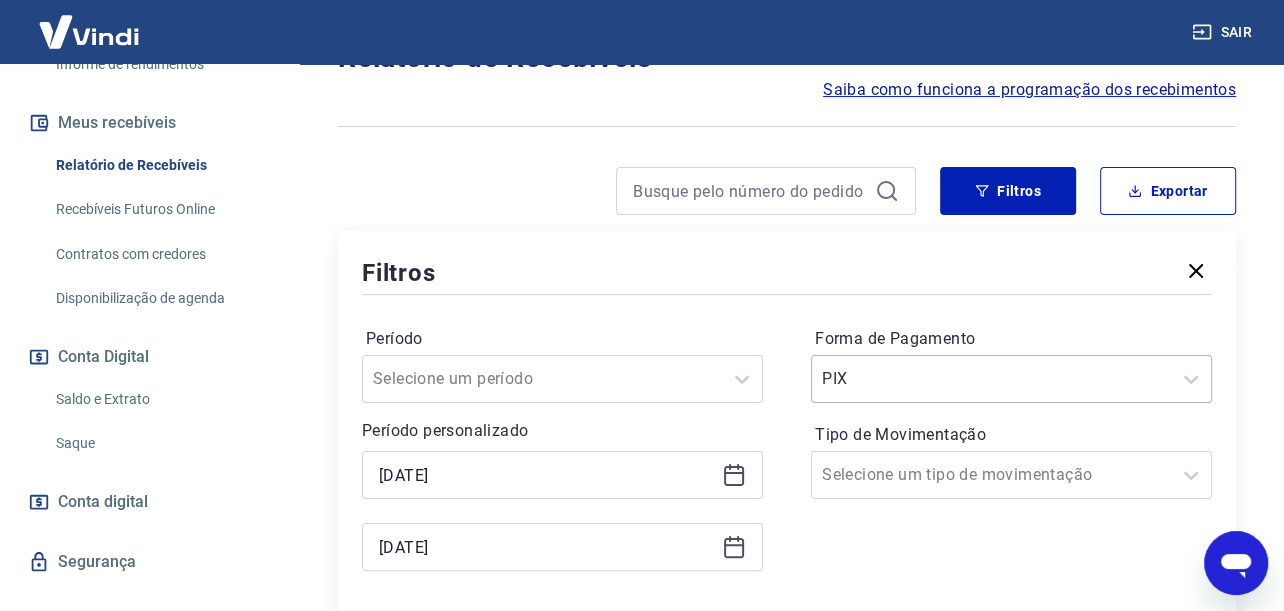 click on "PIX" at bounding box center (1011, 379) 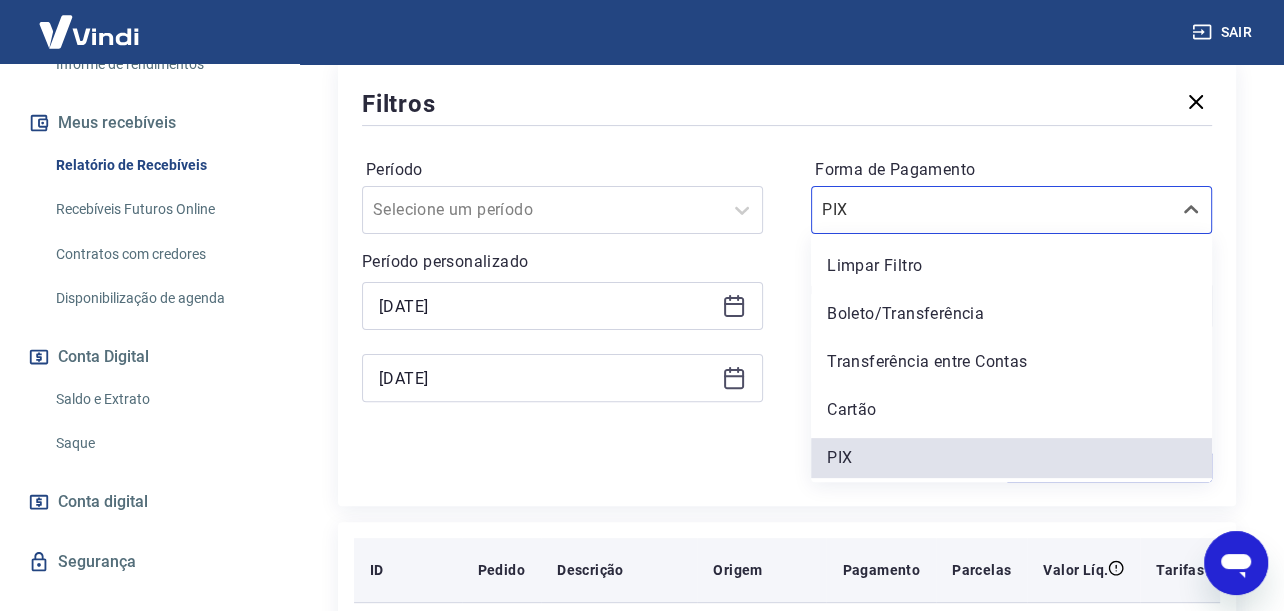 scroll, scrollTop: 439, scrollLeft: 0, axis: vertical 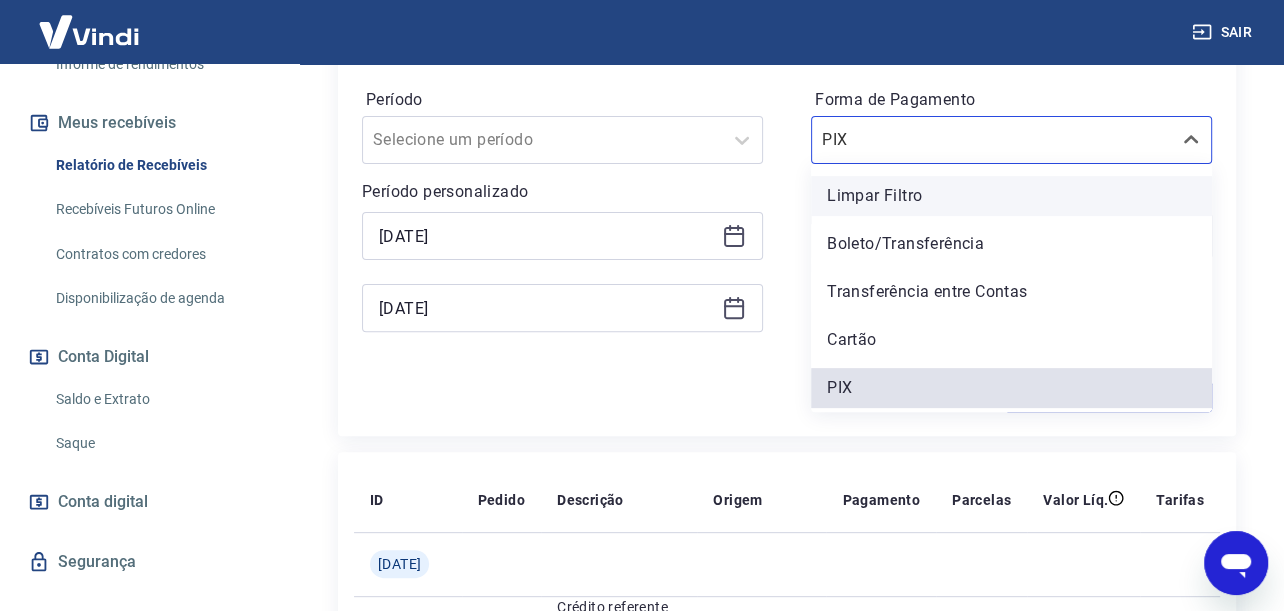 click on "Limpar Filtro" at bounding box center [1011, 196] 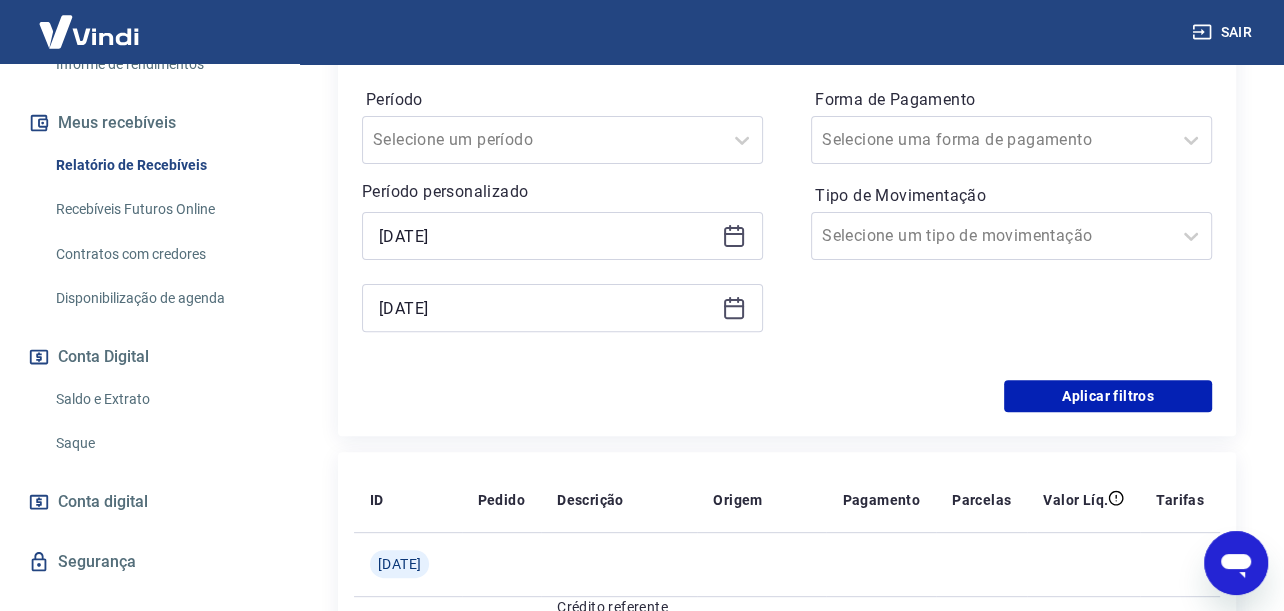 click on "Filtros Período Selecione um período Período personalizado [DATE] [DATE] Forma de Pagamento Selecione uma forma de pagamento Tipo de Movimentação Selecione um tipo de movimentação Aplicar filtros" at bounding box center (787, 214) 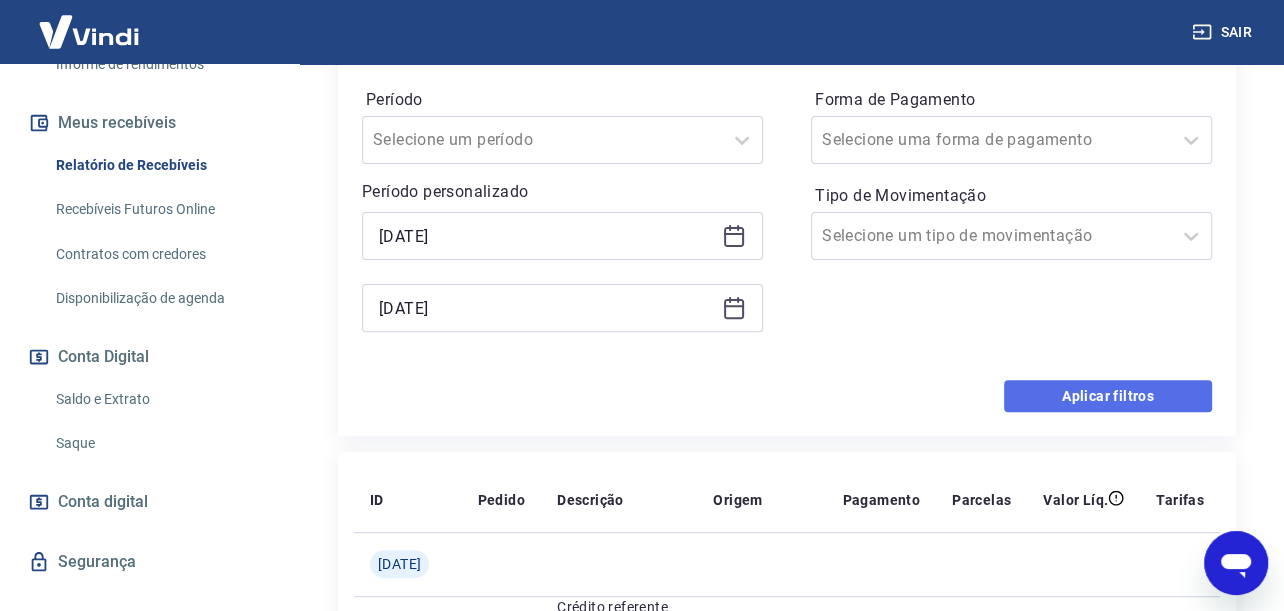 click on "Aplicar filtros" at bounding box center (1108, 396) 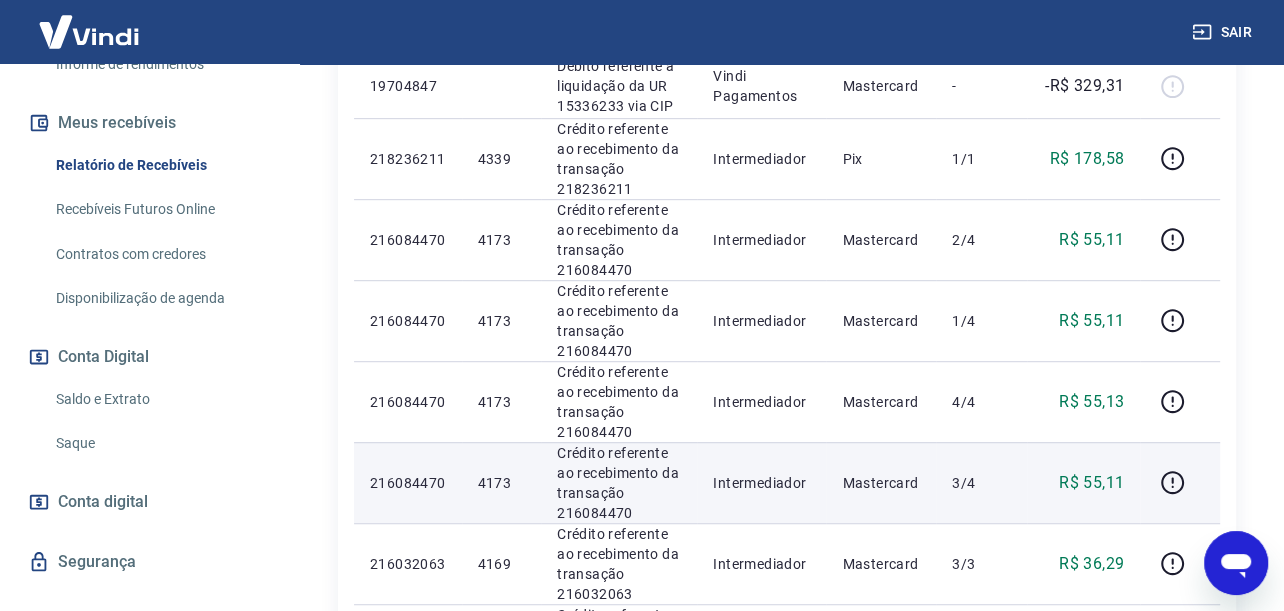 scroll, scrollTop: 839, scrollLeft: 0, axis: vertical 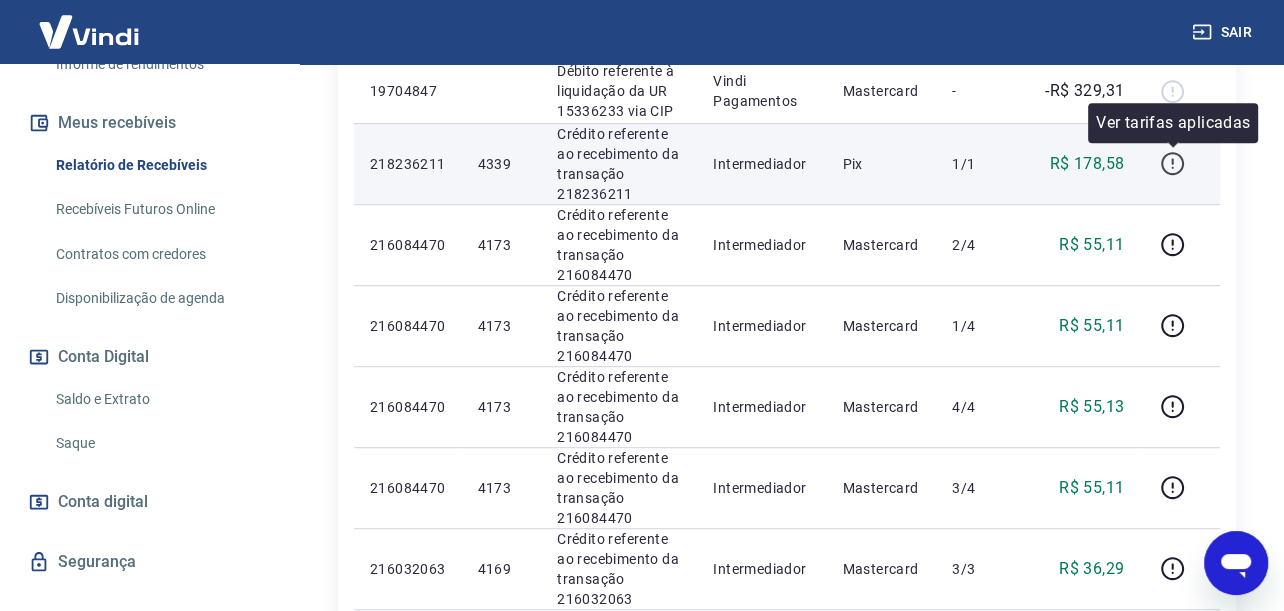 click 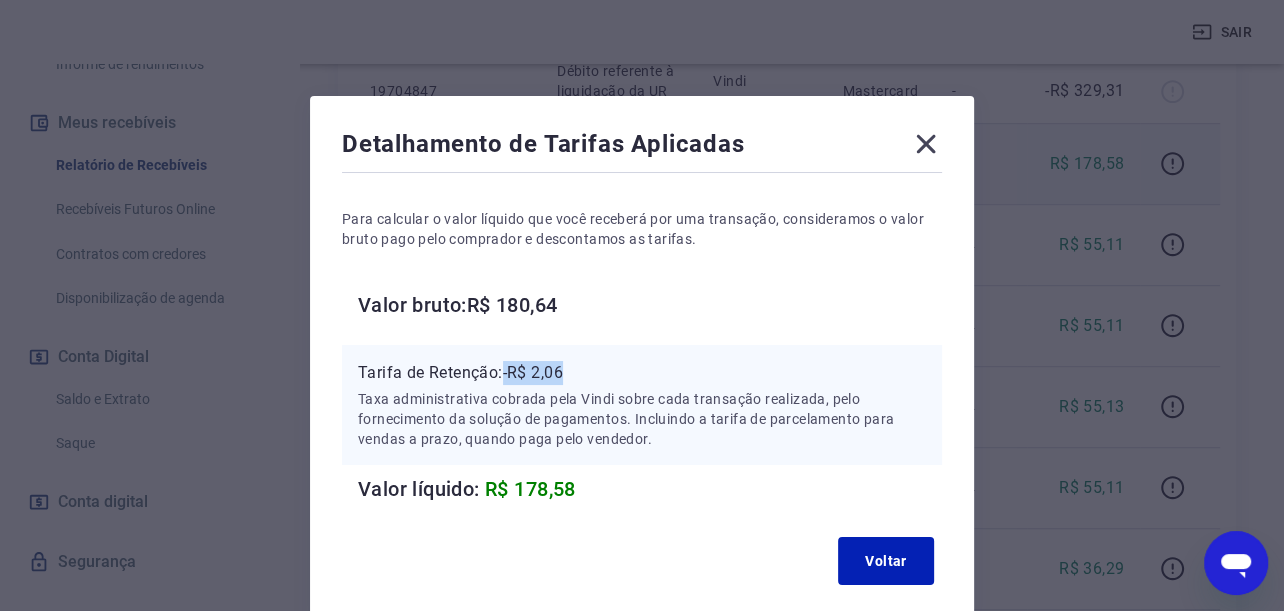 drag, startPoint x: 505, startPoint y: 371, endPoint x: 579, endPoint y: 374, distance: 74.06078 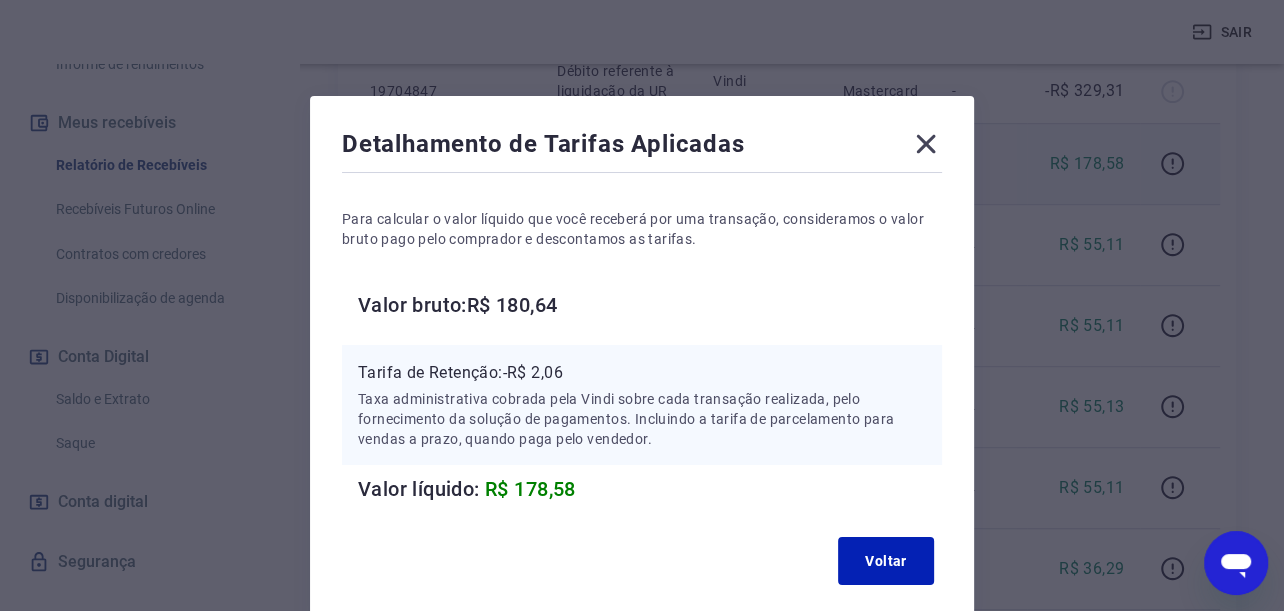 click 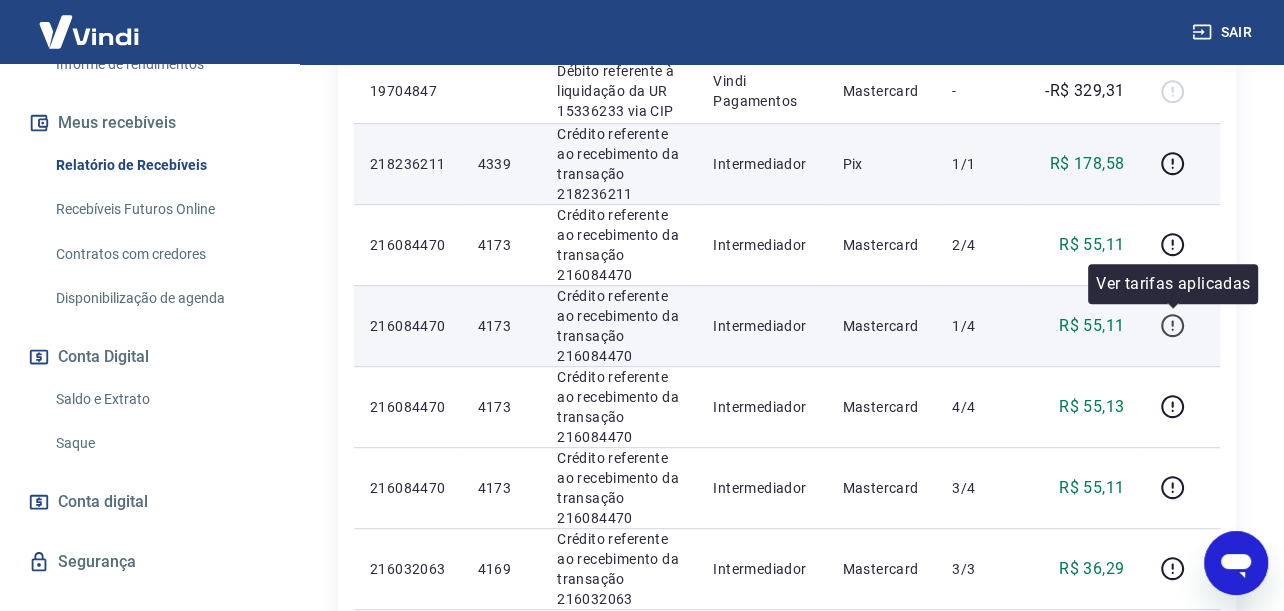 click 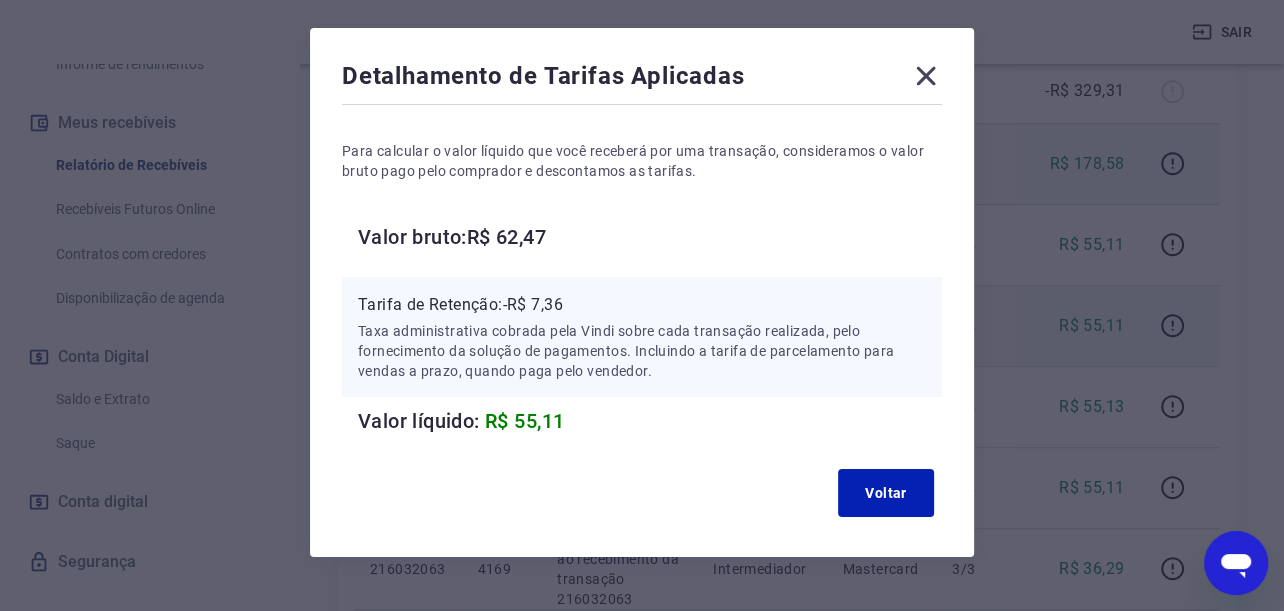 scroll, scrollTop: 100, scrollLeft: 0, axis: vertical 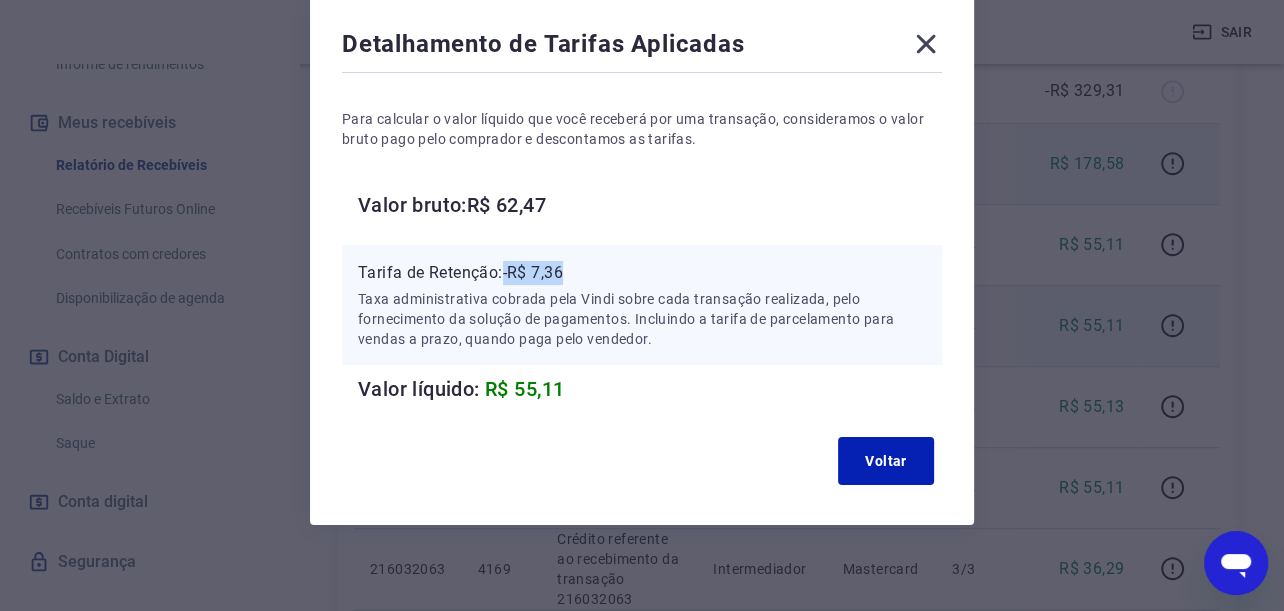 drag, startPoint x: 503, startPoint y: 277, endPoint x: 621, endPoint y: 270, distance: 118.20744 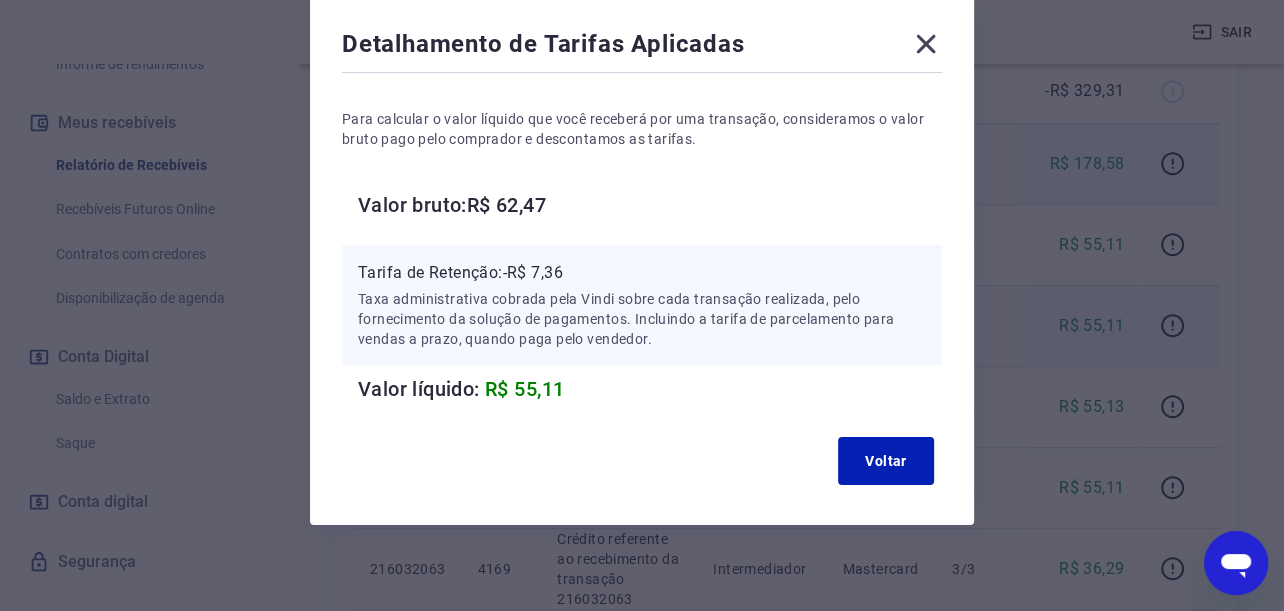 click 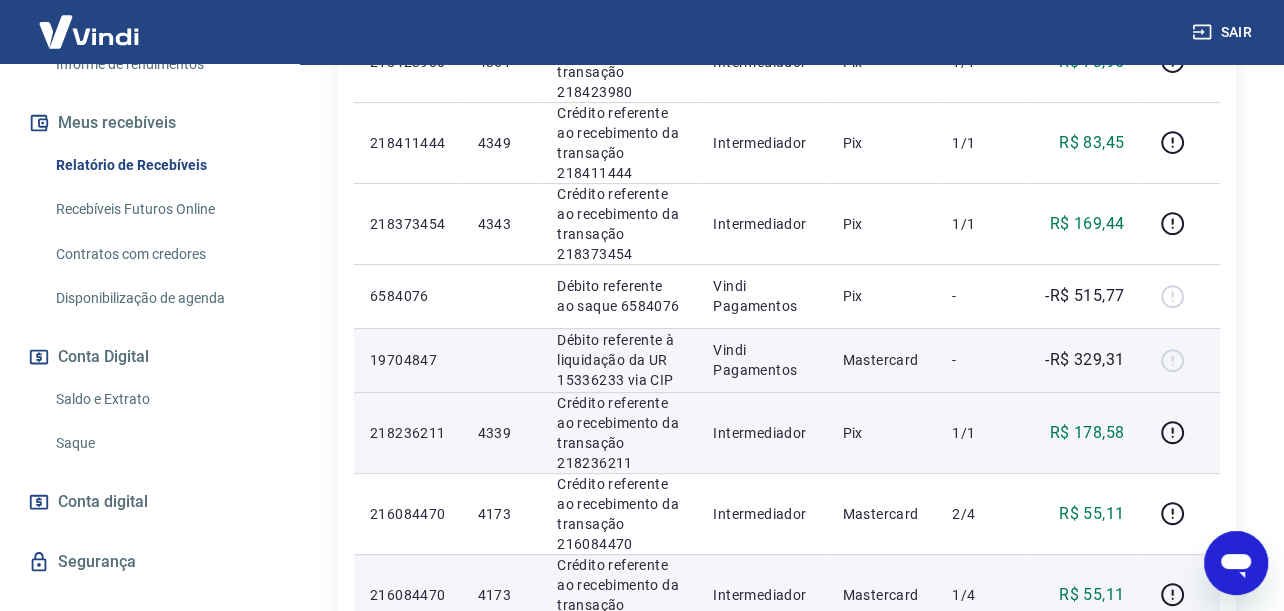 scroll, scrollTop: 539, scrollLeft: 0, axis: vertical 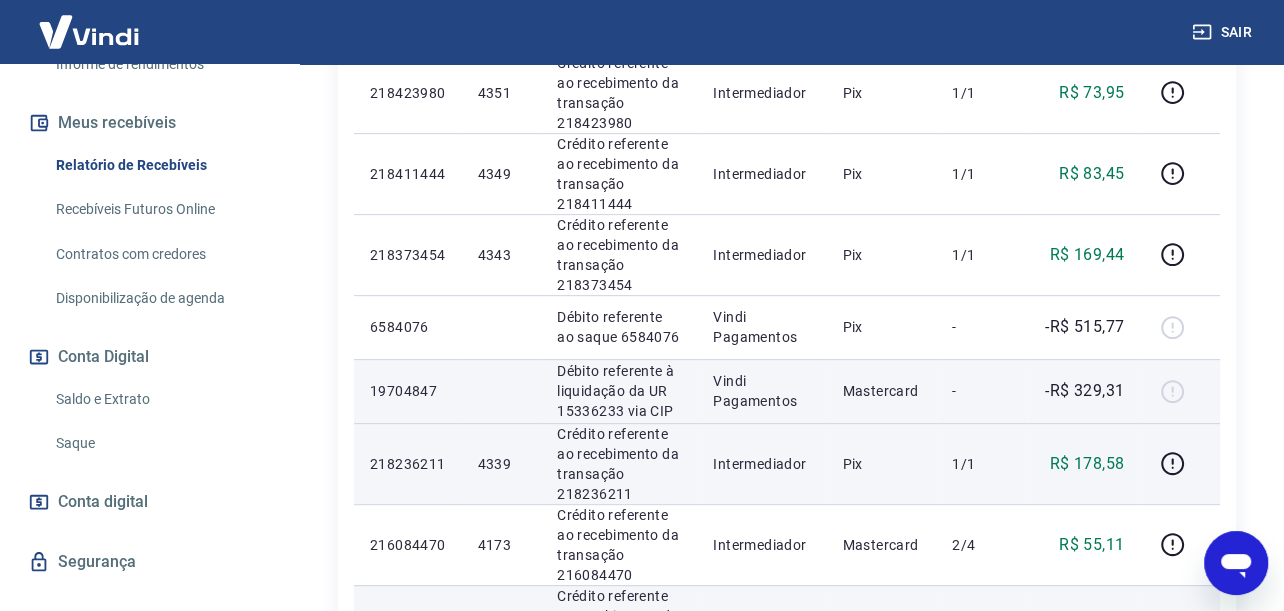 click on "-R$ 329,31" at bounding box center [1083, 391] 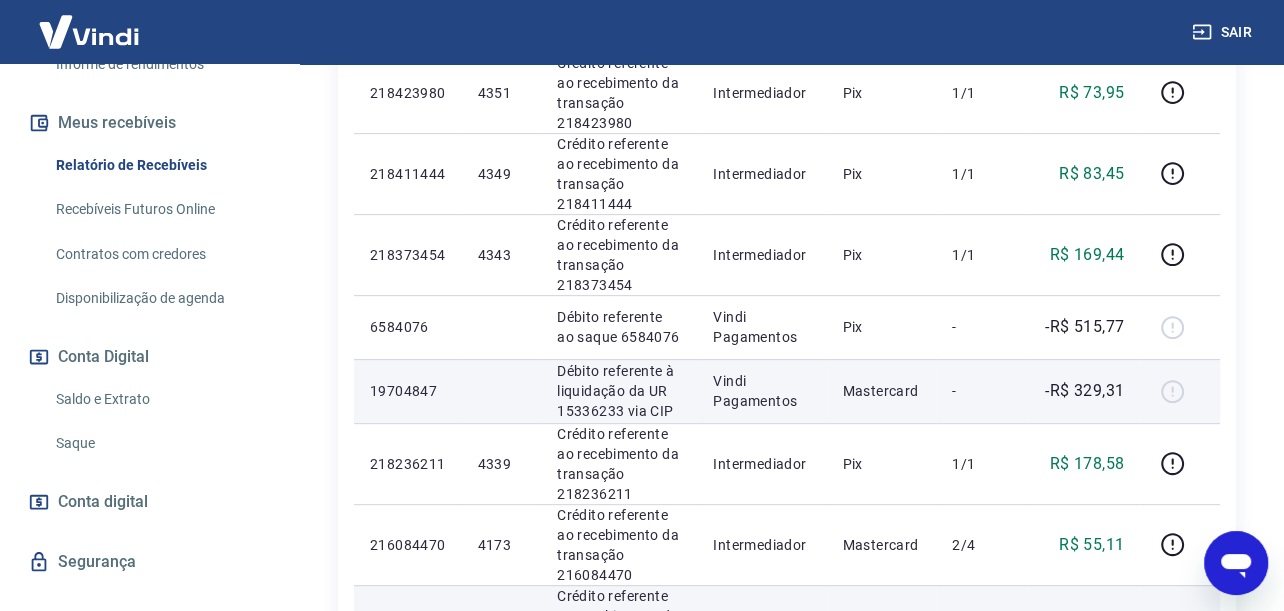 drag, startPoint x: 859, startPoint y: 422, endPoint x: 839, endPoint y: 406, distance: 25.612497 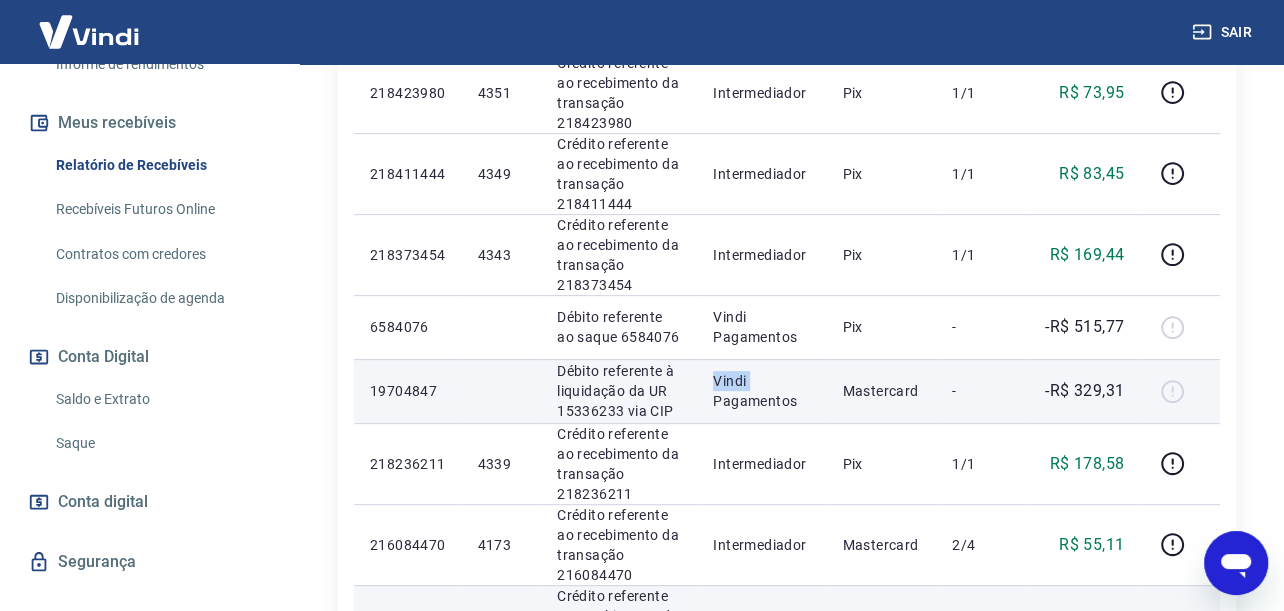 click on "Vindi Pagamentos" at bounding box center [761, 391] 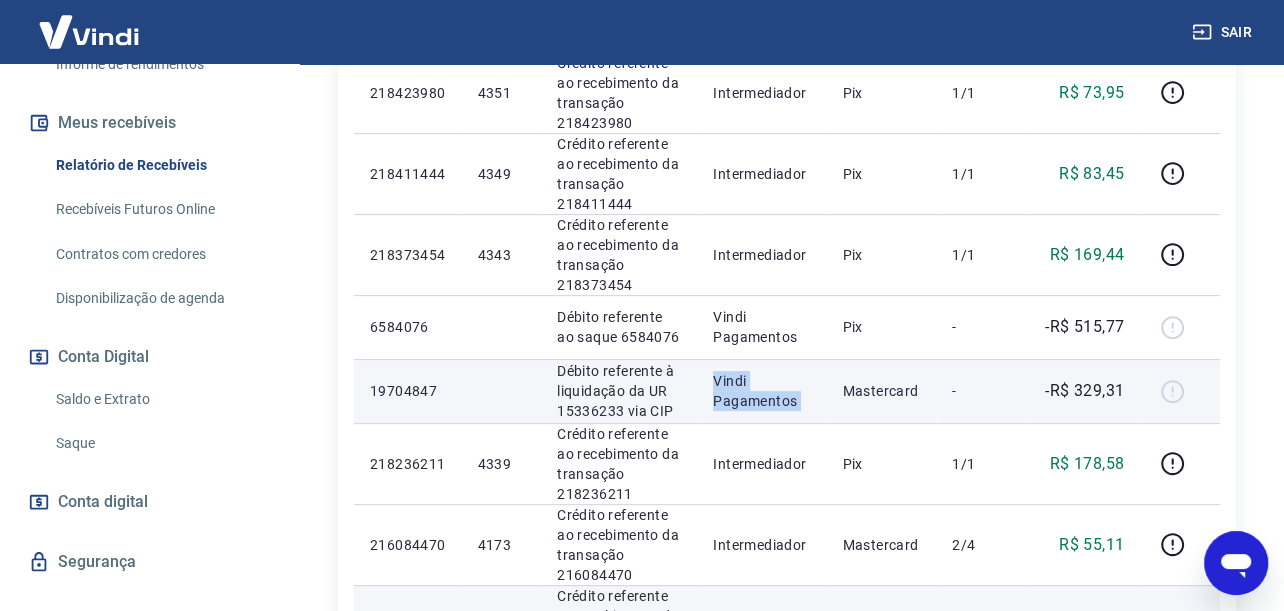 click on "Vindi Pagamentos" at bounding box center (761, 391) 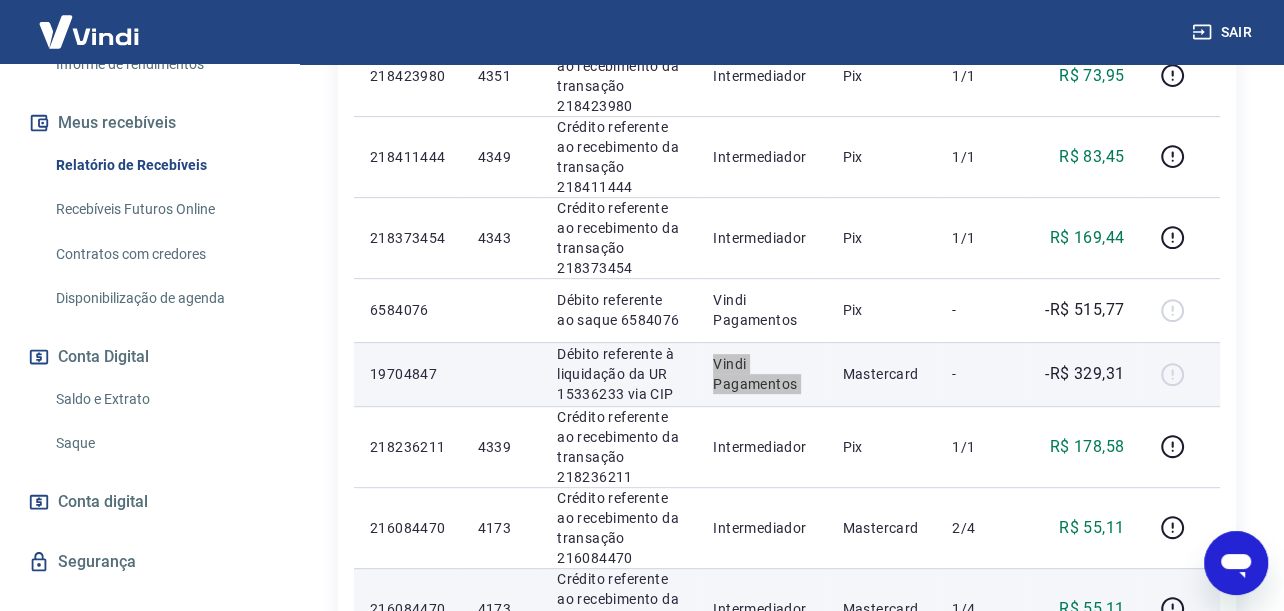 scroll, scrollTop: 539, scrollLeft: 0, axis: vertical 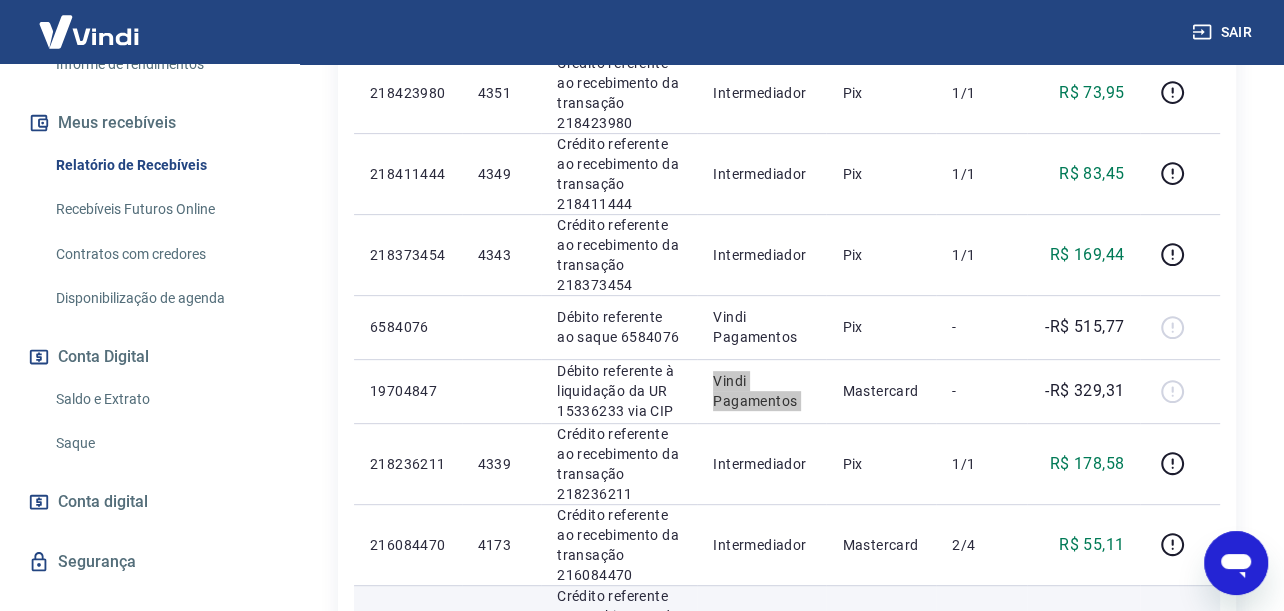 click at bounding box center [1236, 563] 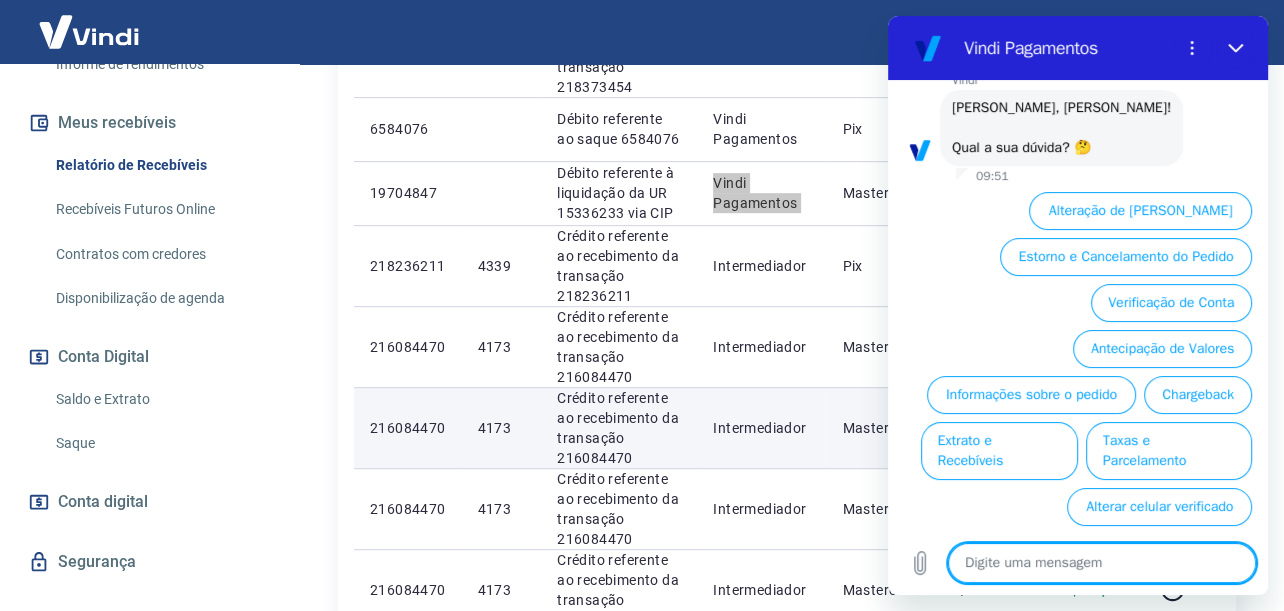 scroll, scrollTop: 739, scrollLeft: 0, axis: vertical 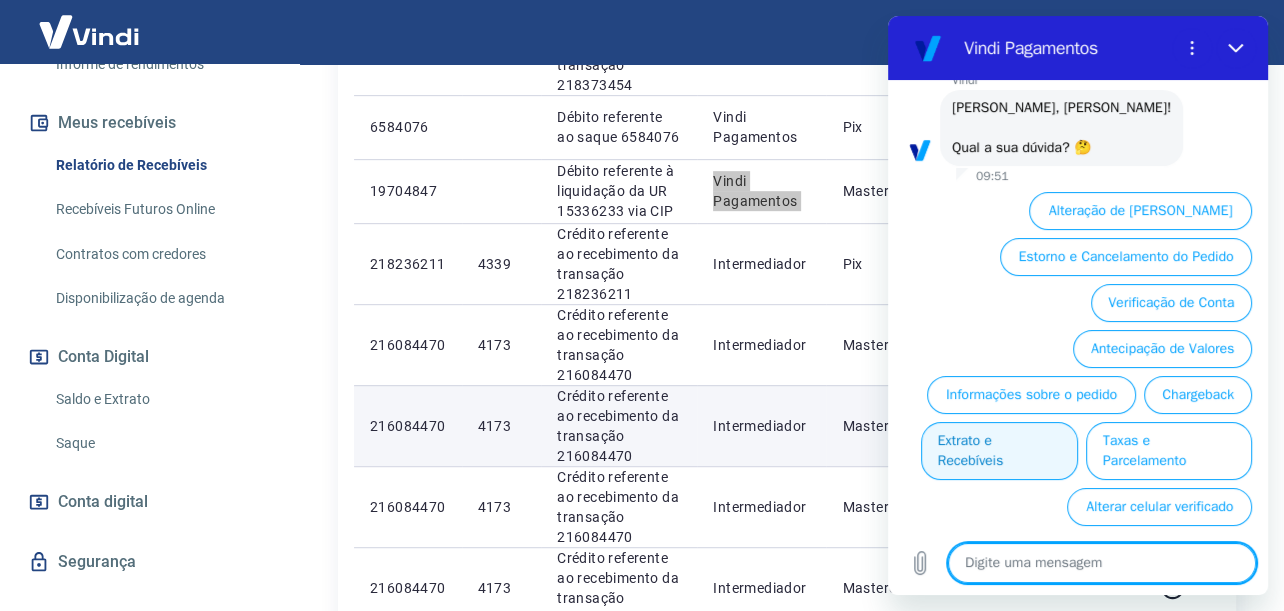 click on "Extrato e Recebíveis" at bounding box center [999, 451] 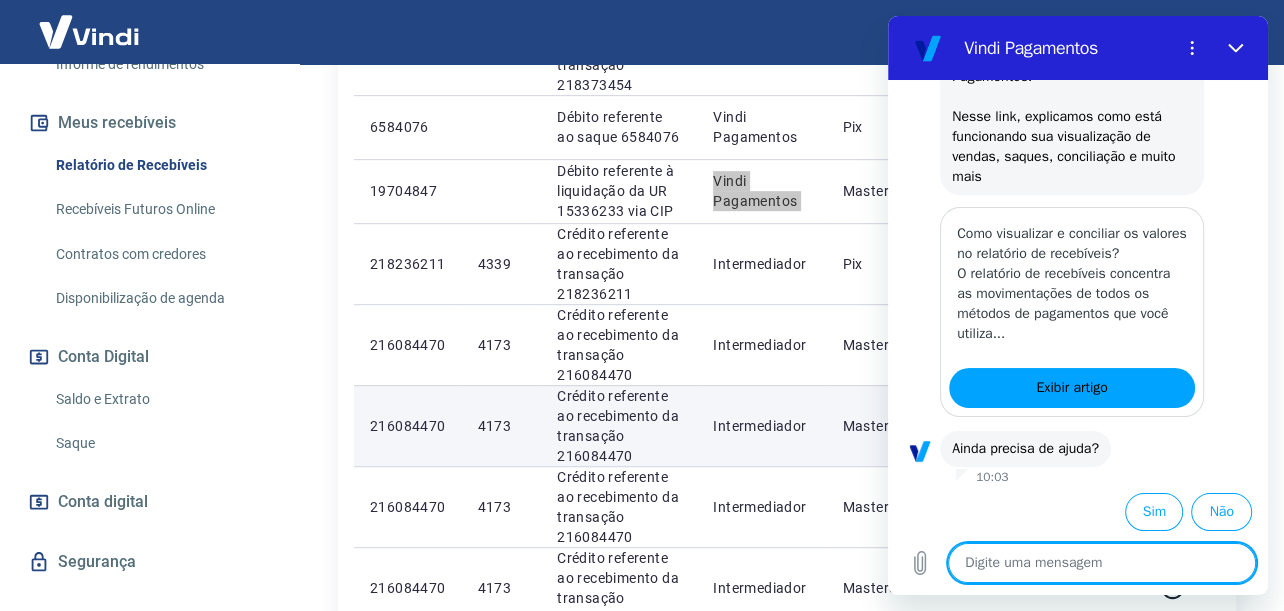 scroll, scrollTop: 1034, scrollLeft: 0, axis: vertical 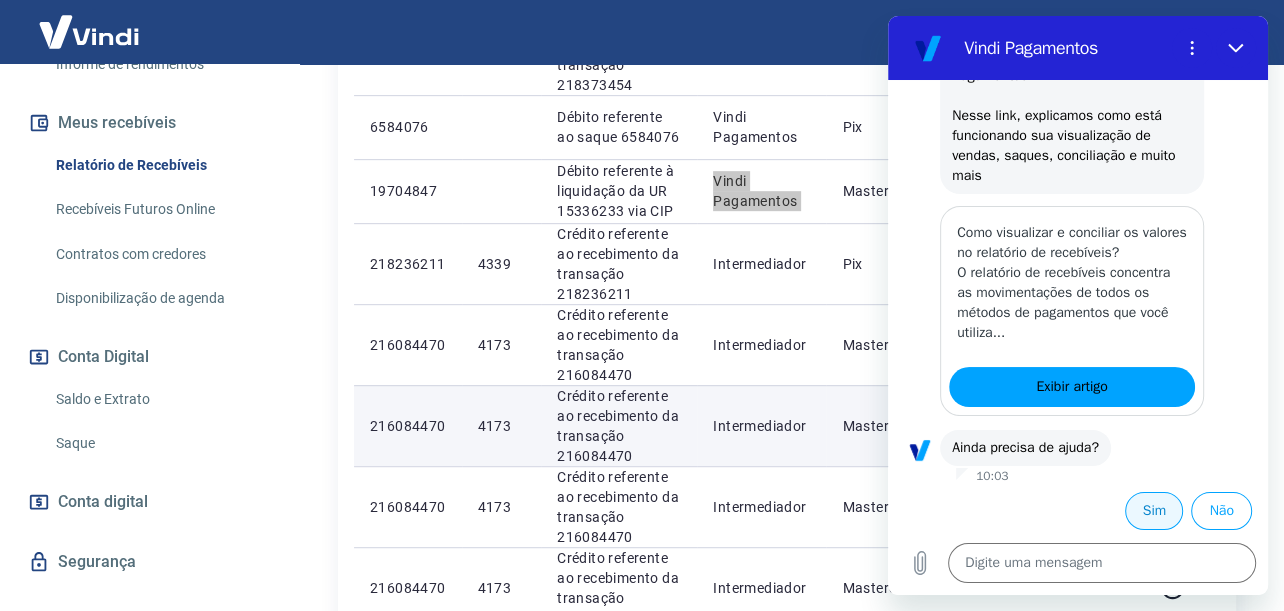 click on "Sim" at bounding box center (1154, 511) 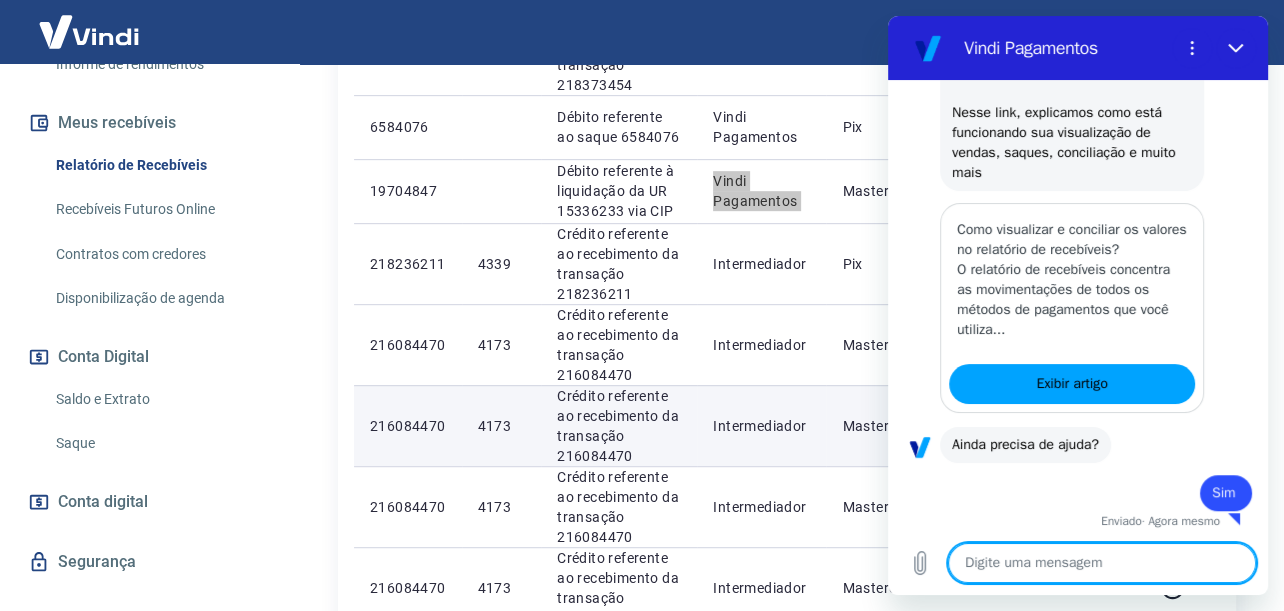 click at bounding box center [1102, 563] 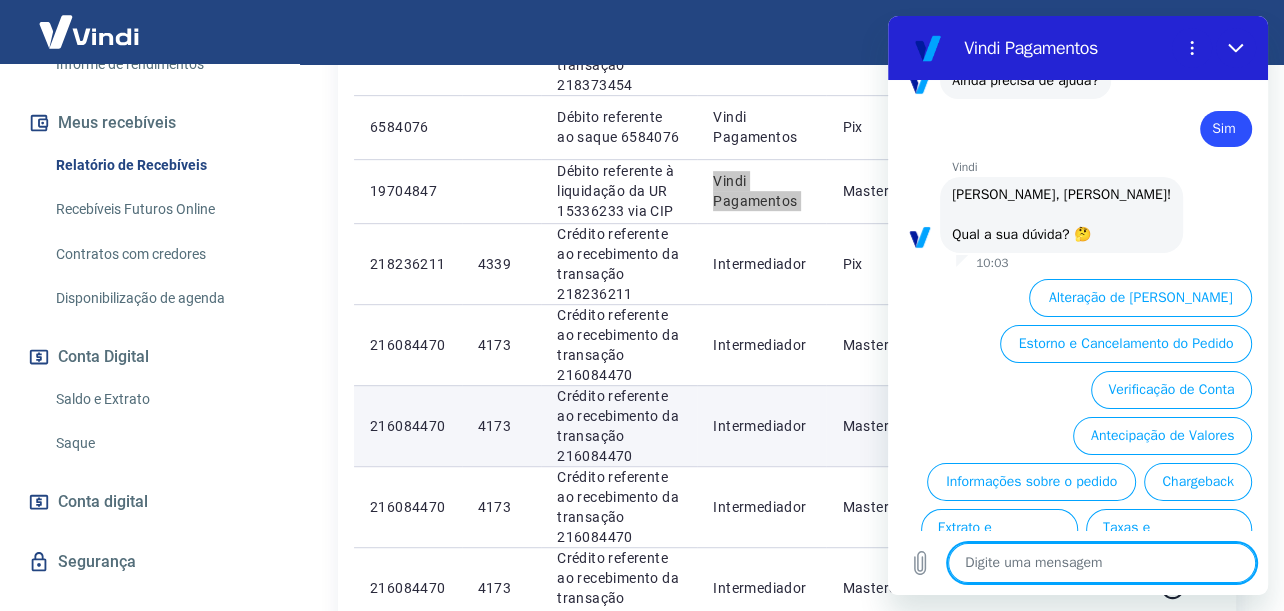 scroll, scrollTop: 1505, scrollLeft: 0, axis: vertical 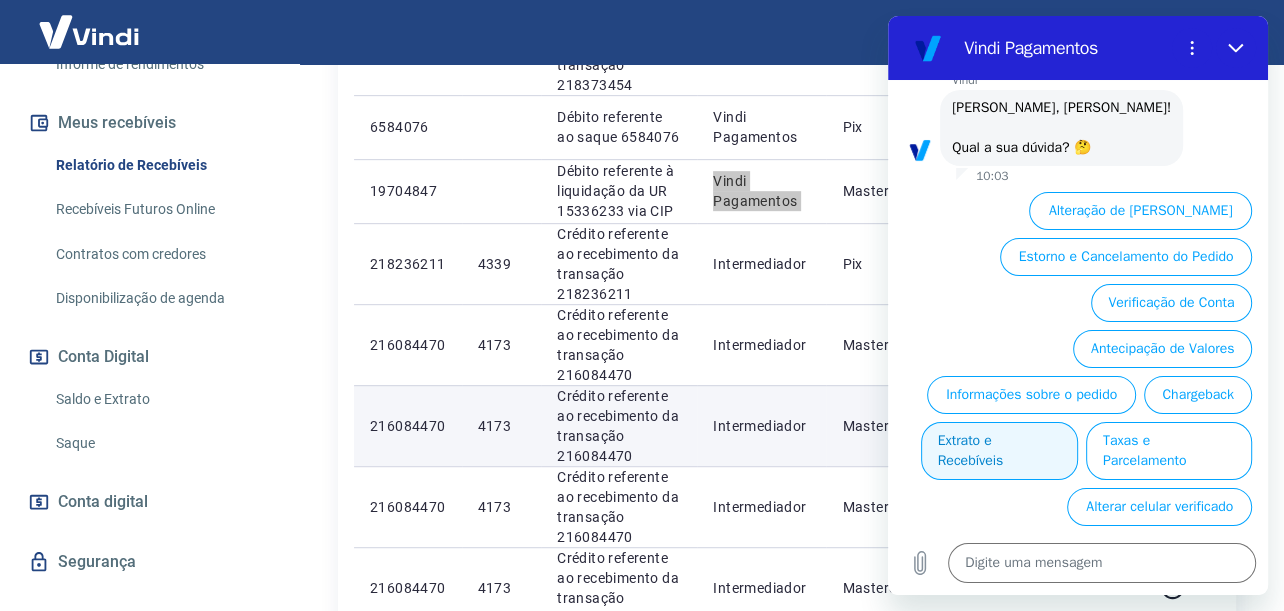 click on "Extrato e Recebíveis" at bounding box center (999, 451) 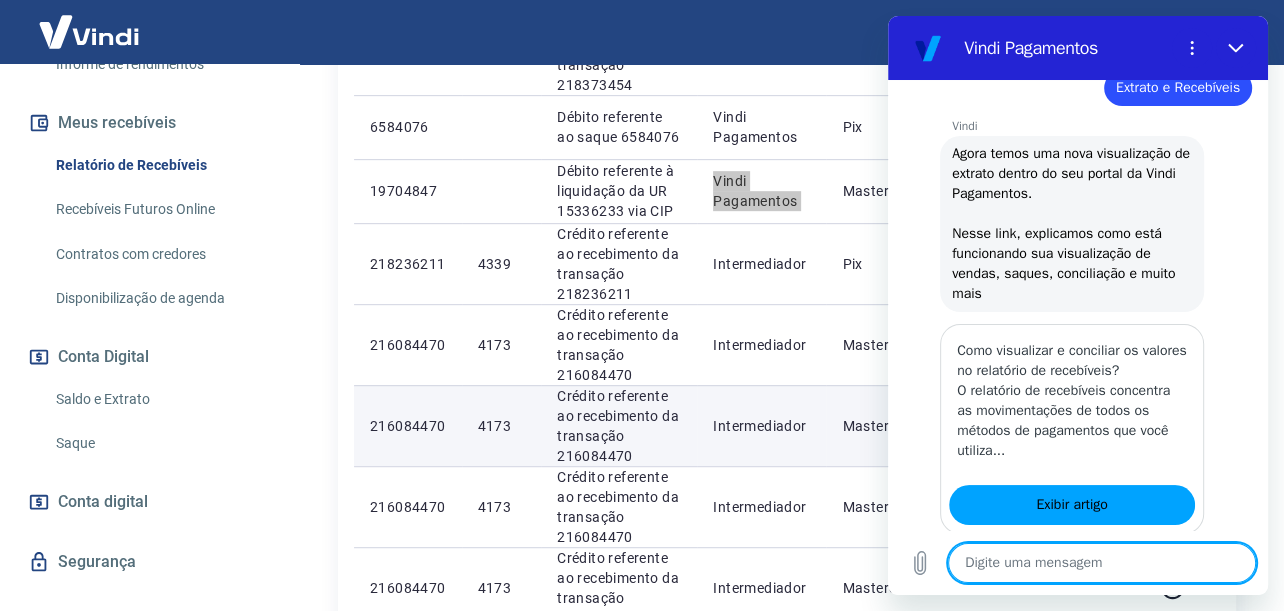 scroll, scrollTop: 1713, scrollLeft: 0, axis: vertical 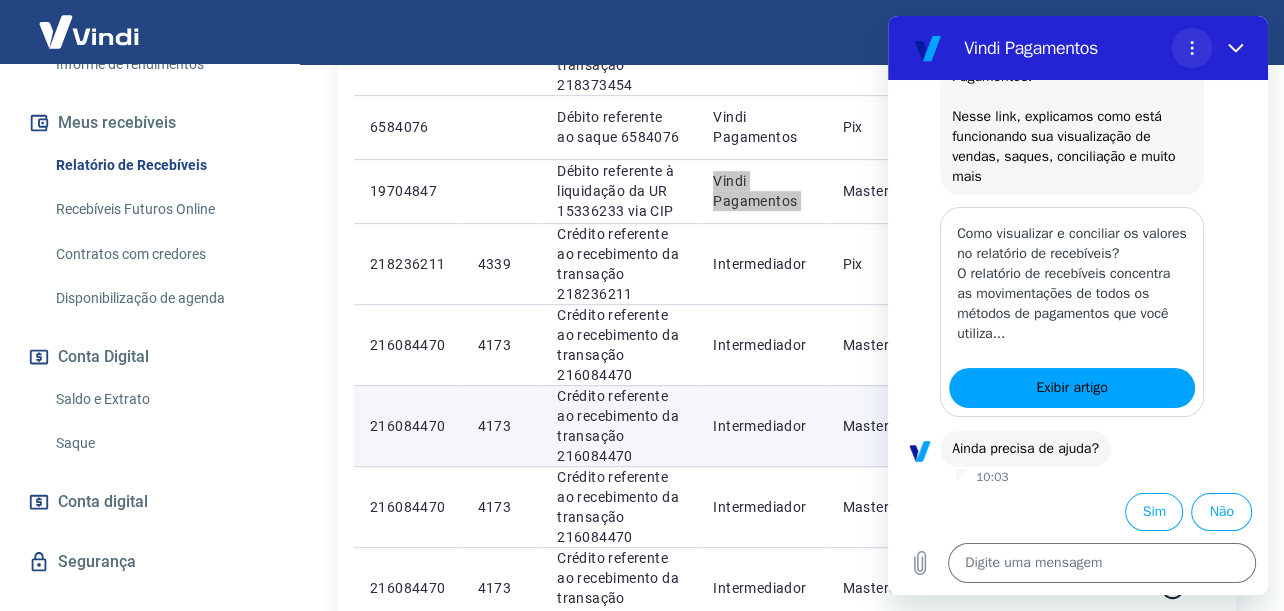 click 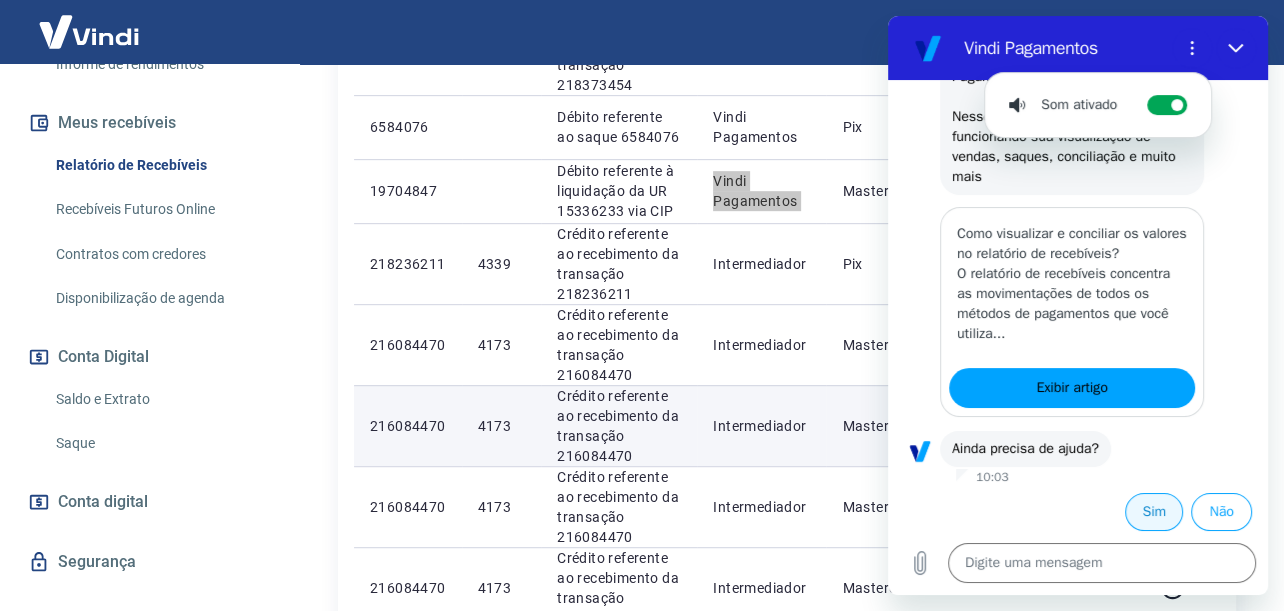 click on "Sim" at bounding box center (1154, 512) 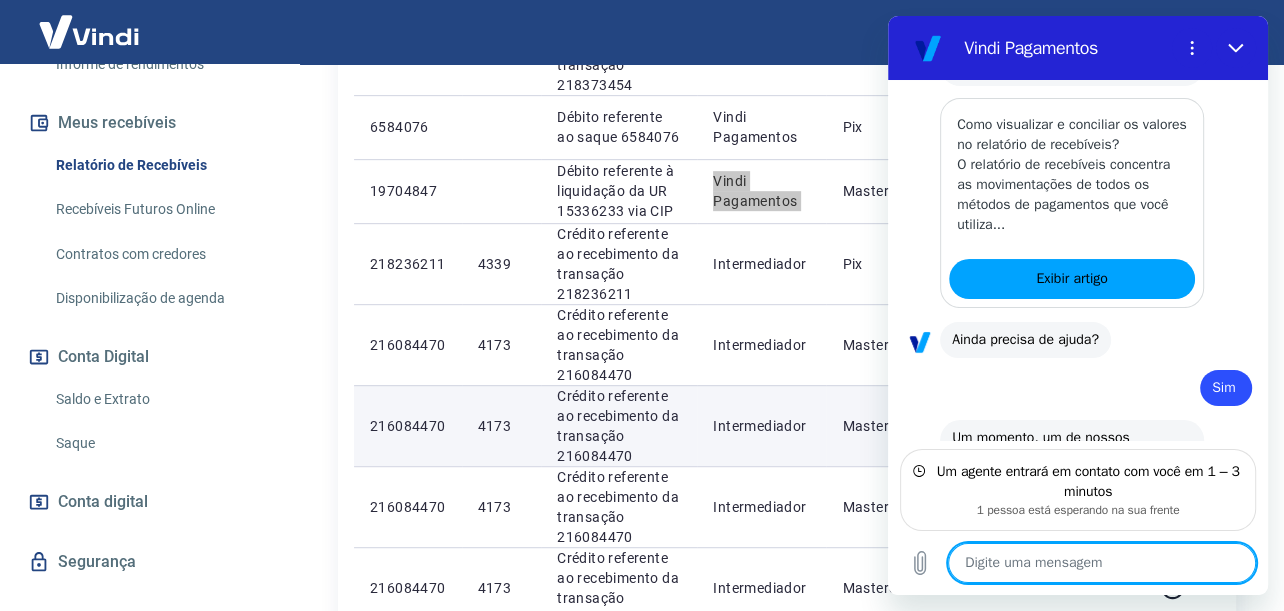 scroll, scrollTop: 1875, scrollLeft: 0, axis: vertical 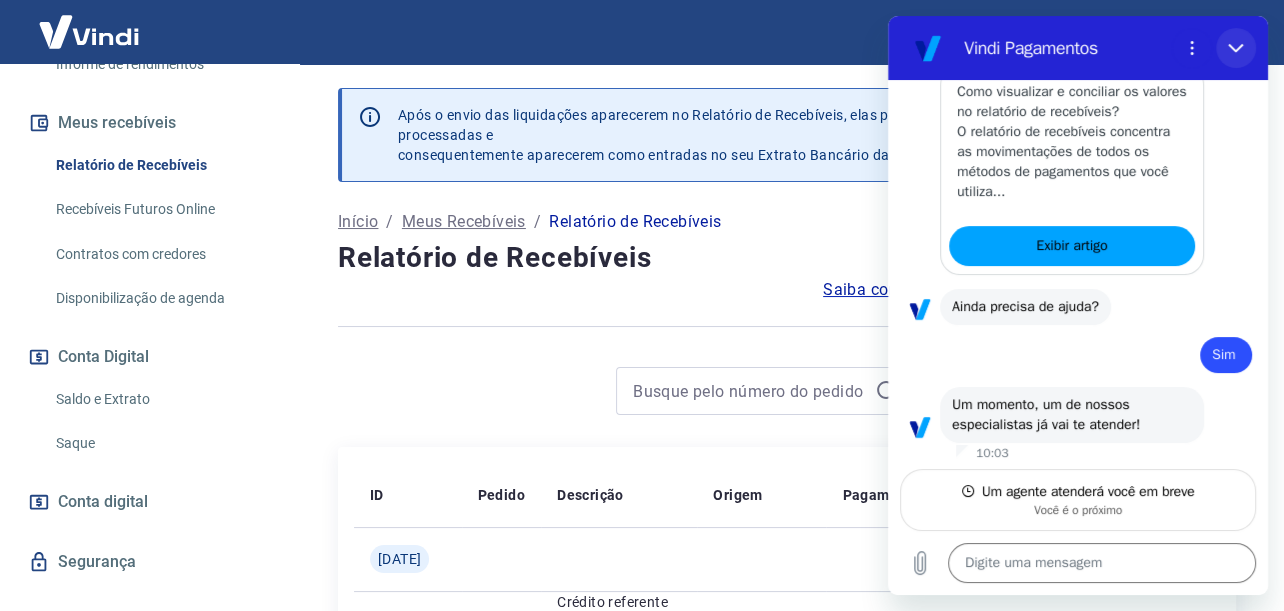 click 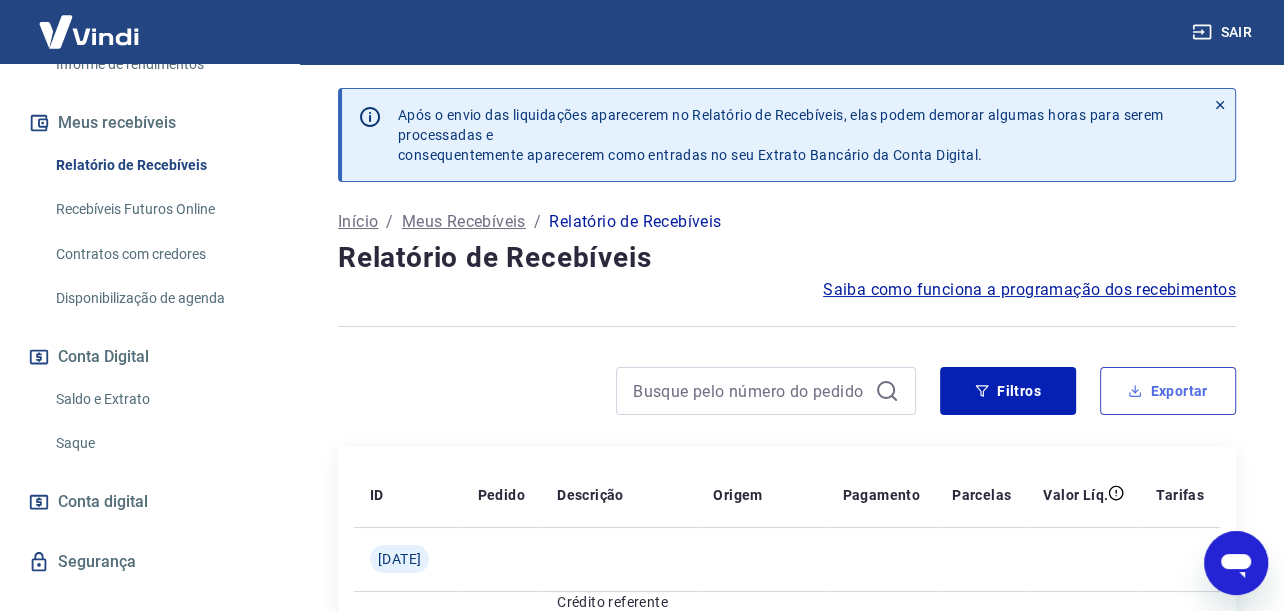 click on "Exportar" at bounding box center (1168, 391) 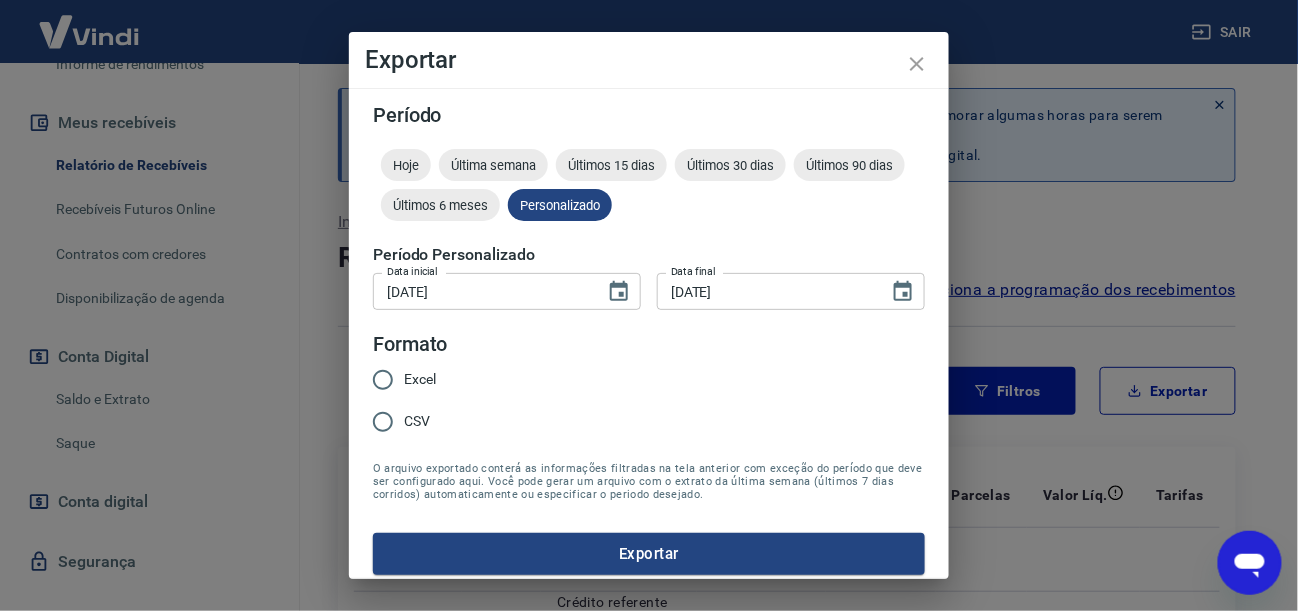 click on "Excel" at bounding box center (383, 380) 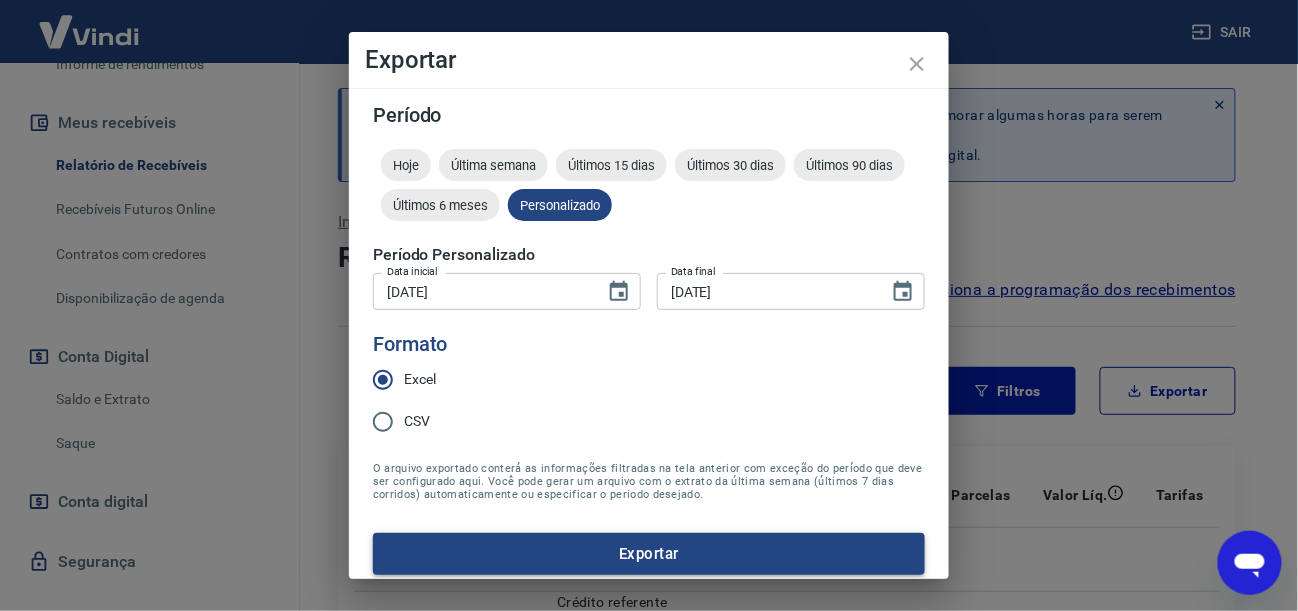 click on "Exportar" at bounding box center (649, 554) 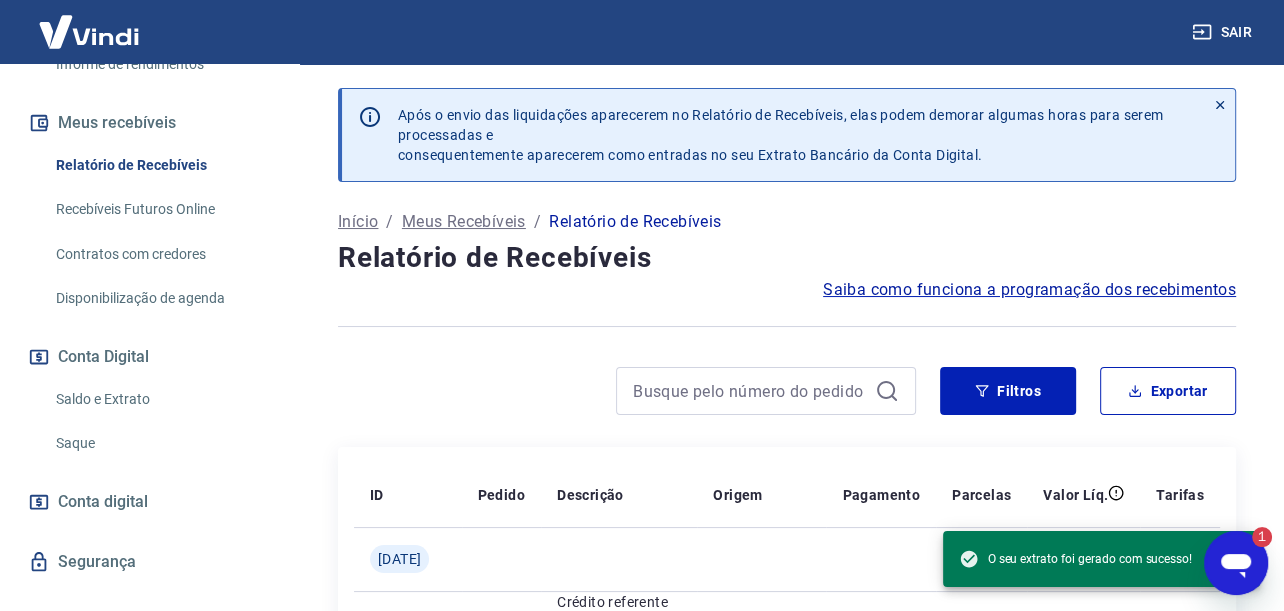 scroll, scrollTop: 0, scrollLeft: 0, axis: both 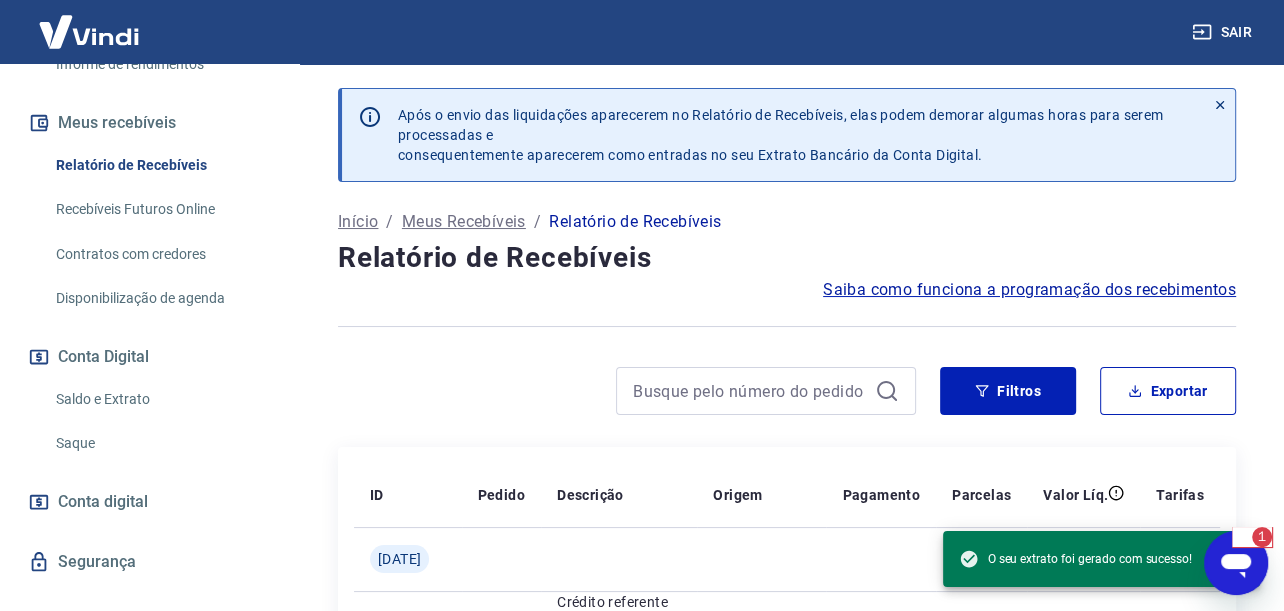 type on "x" 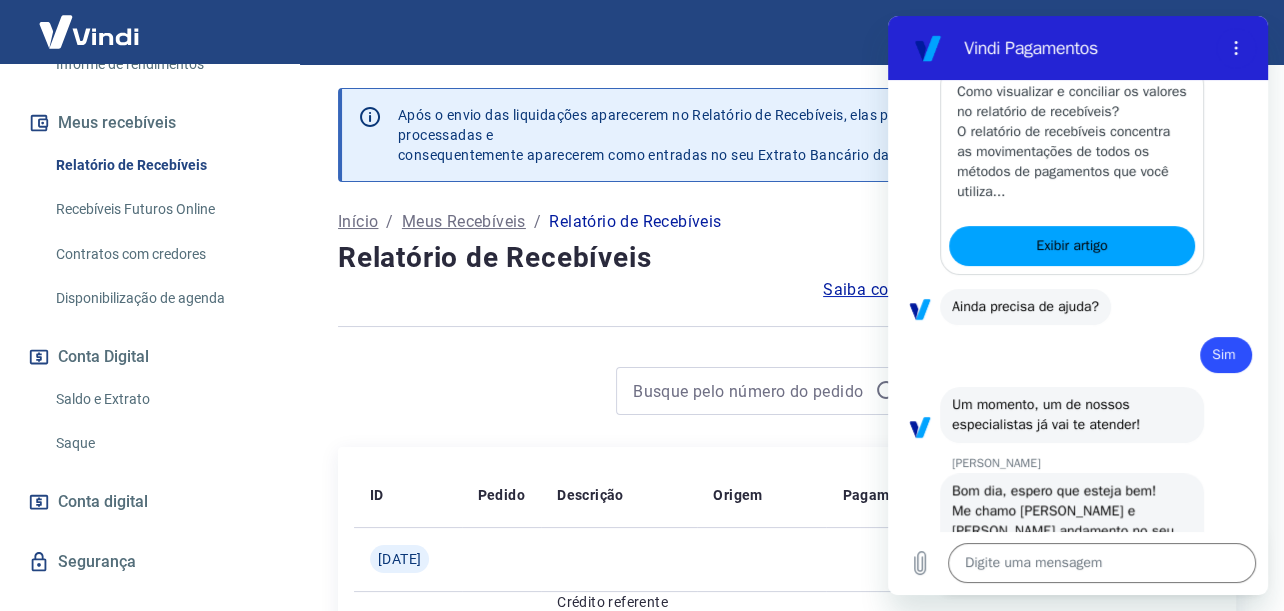 scroll, scrollTop: 1822, scrollLeft: 0, axis: vertical 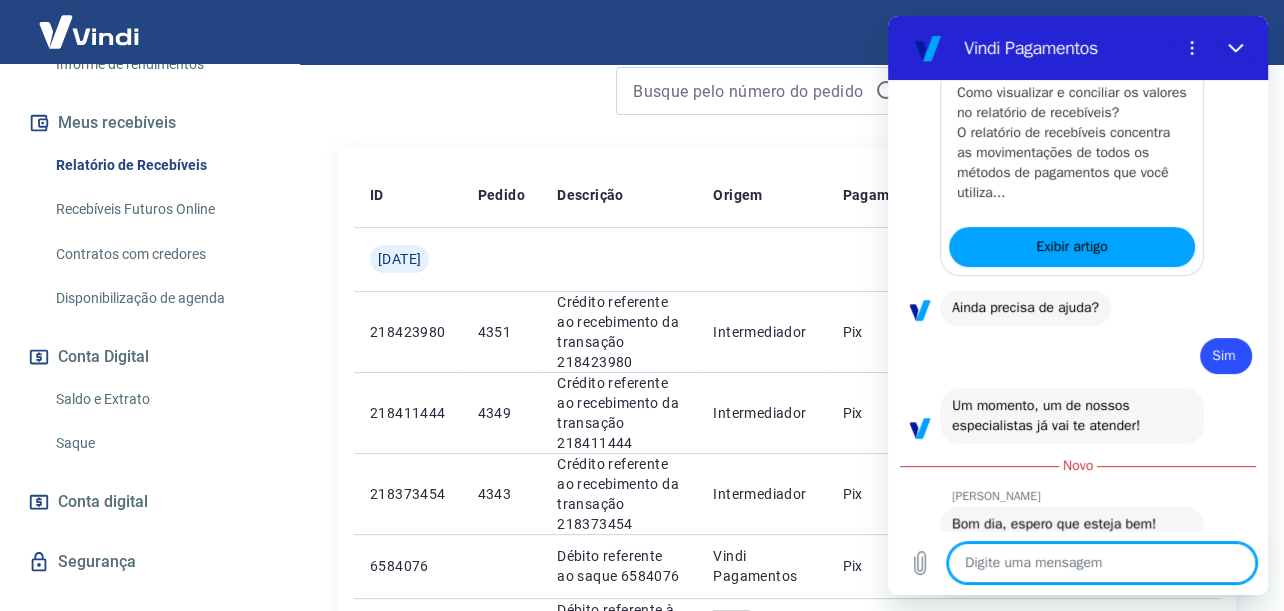 click at bounding box center [1102, 563] 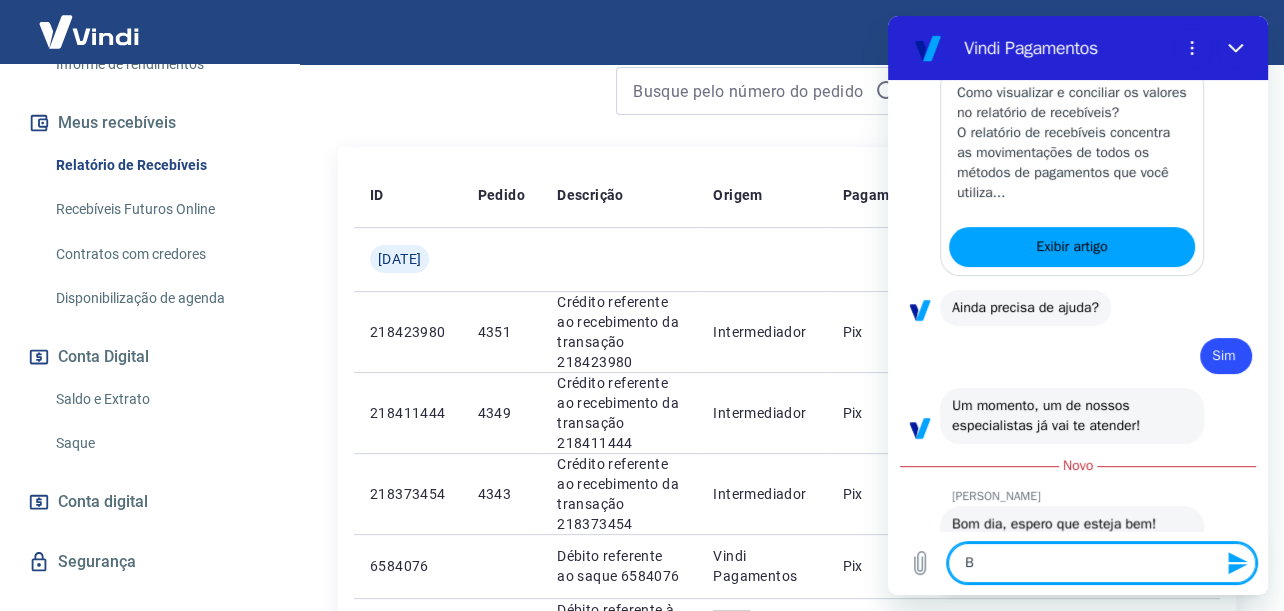 type on "Bo" 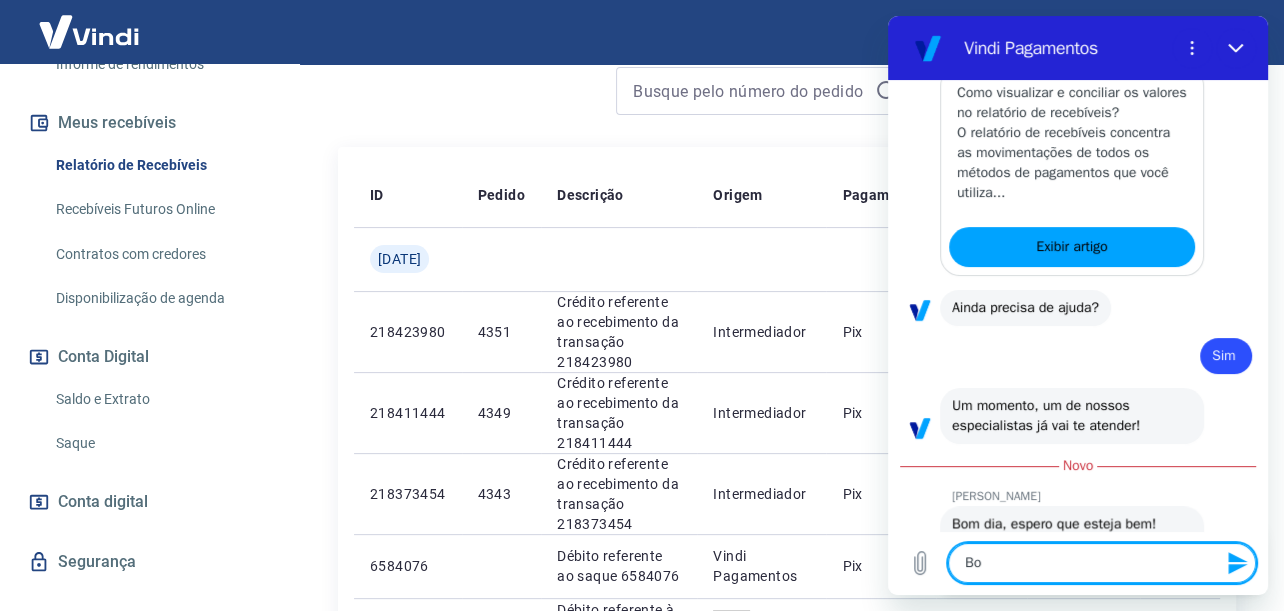 type on "Bom" 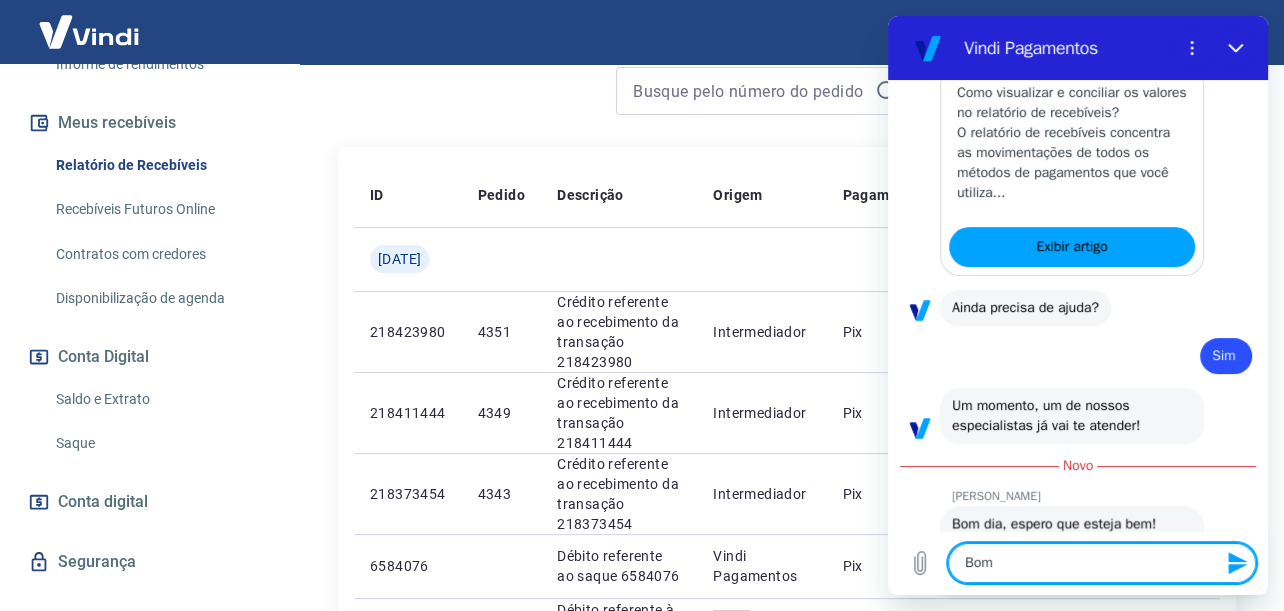 type on "Bom" 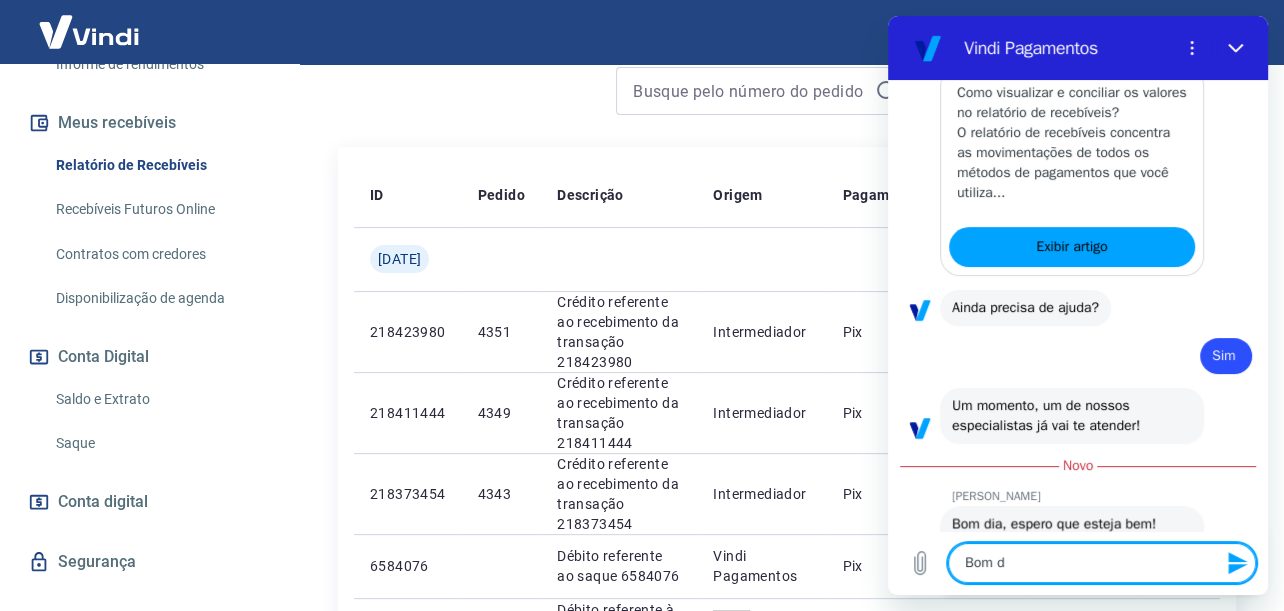 type on "Bom di" 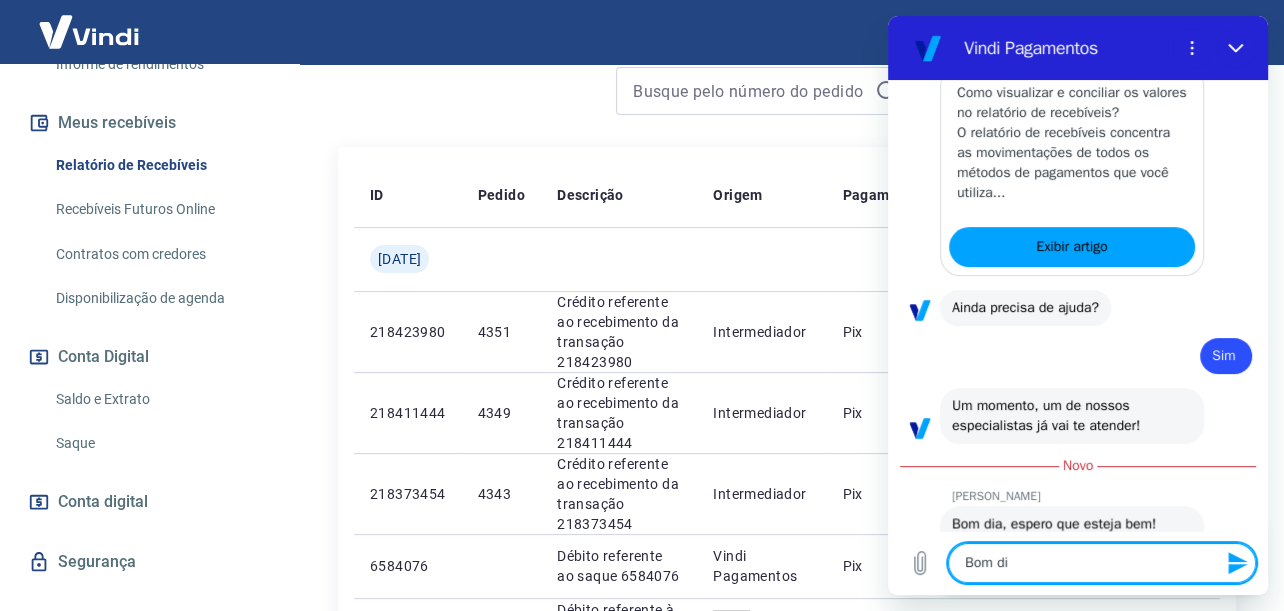 type on "Bom dia" 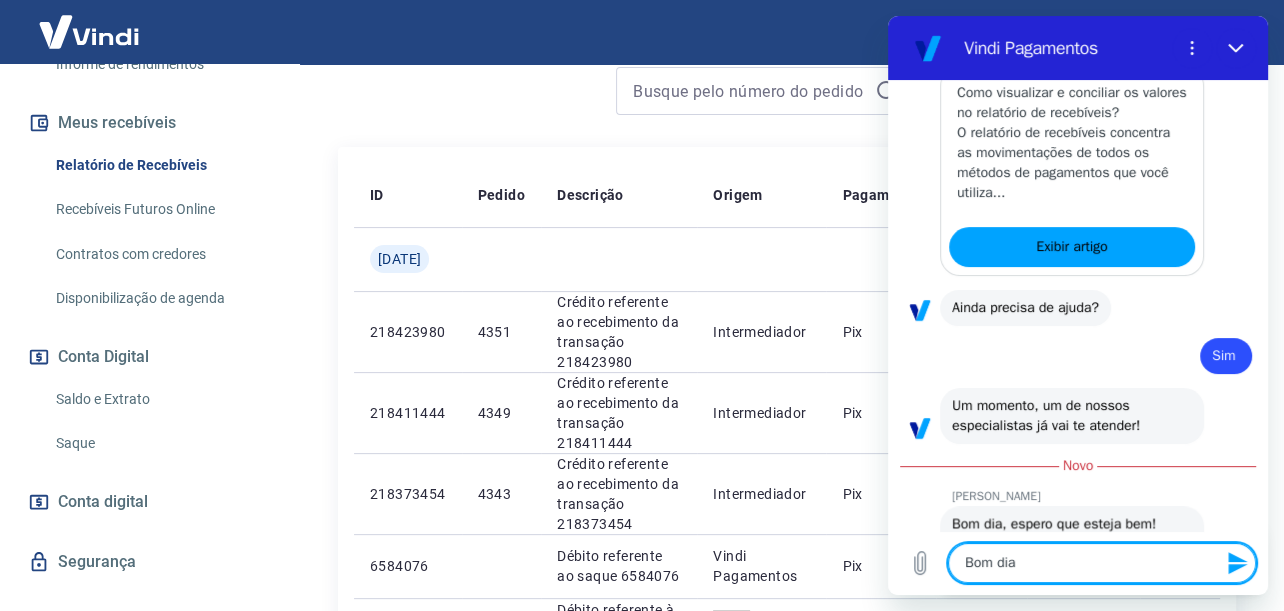 type on "Bom dia," 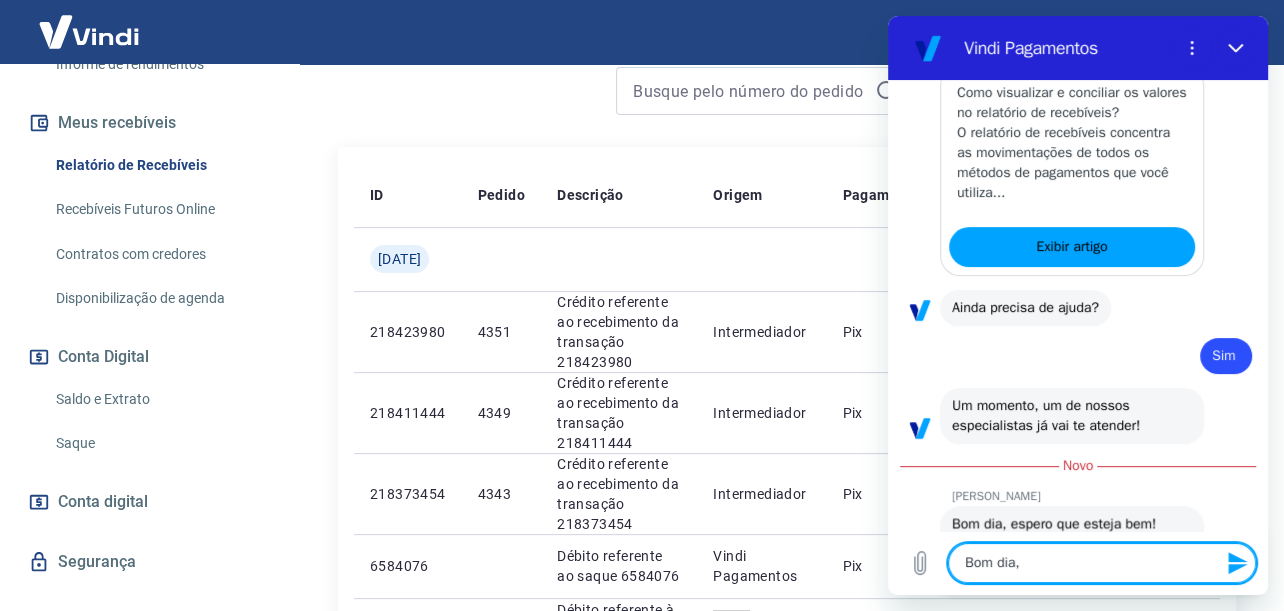 type on "Bom dia," 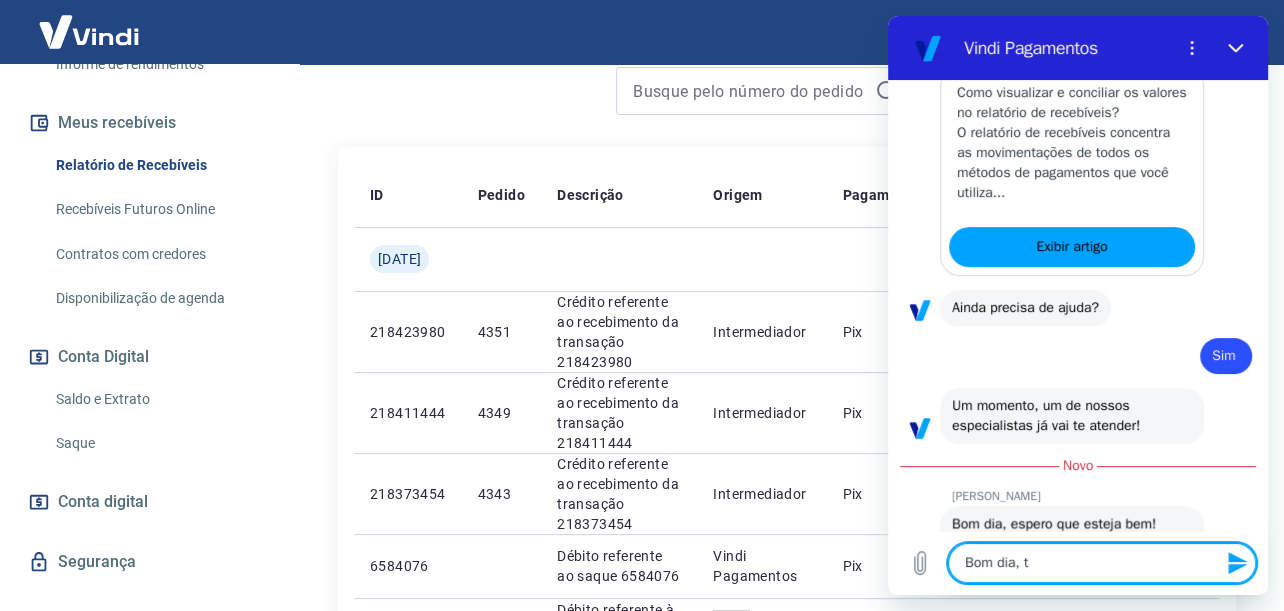 type on "Bom dia, tu" 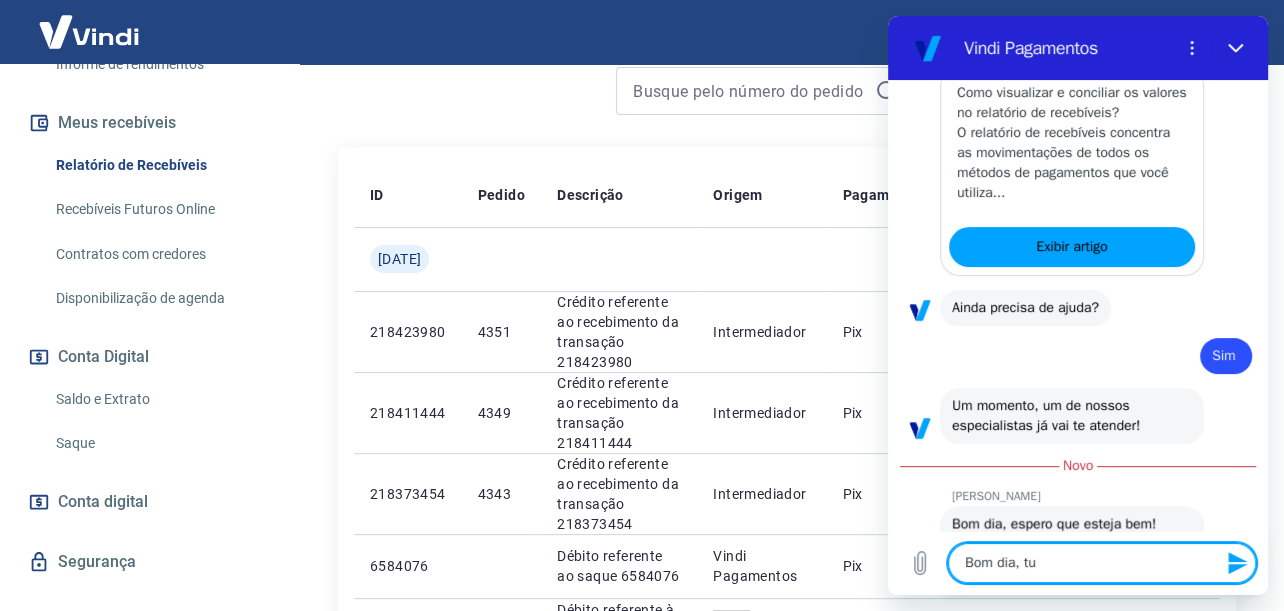 type on "Bom dia, tud" 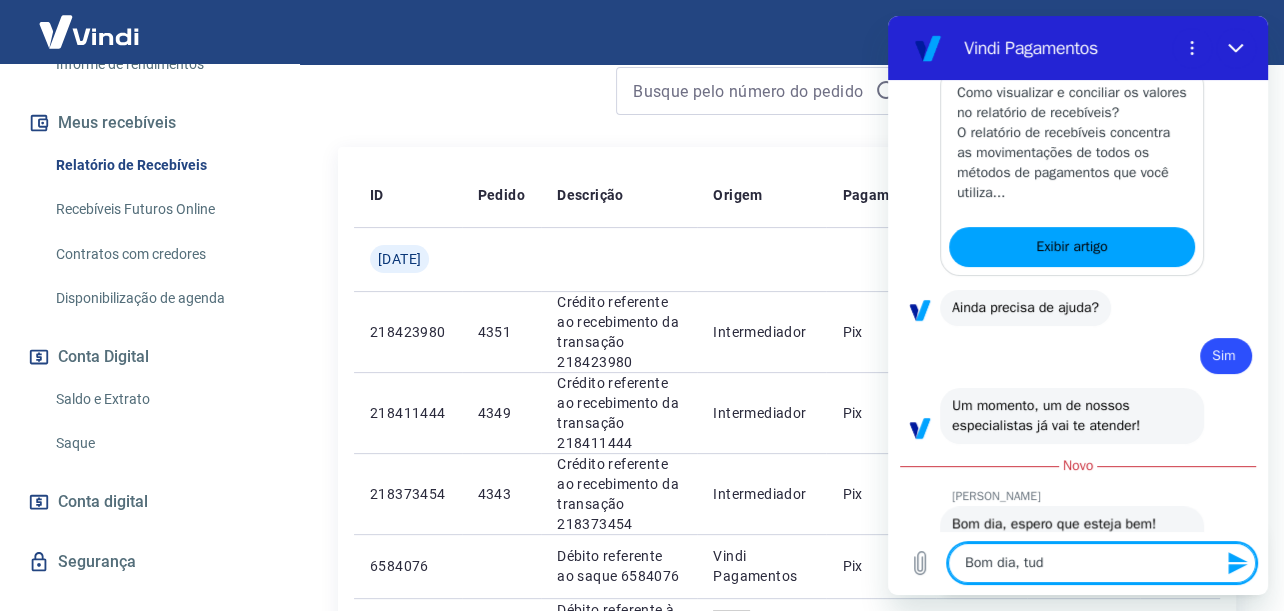 type on "Bom dia, tudo" 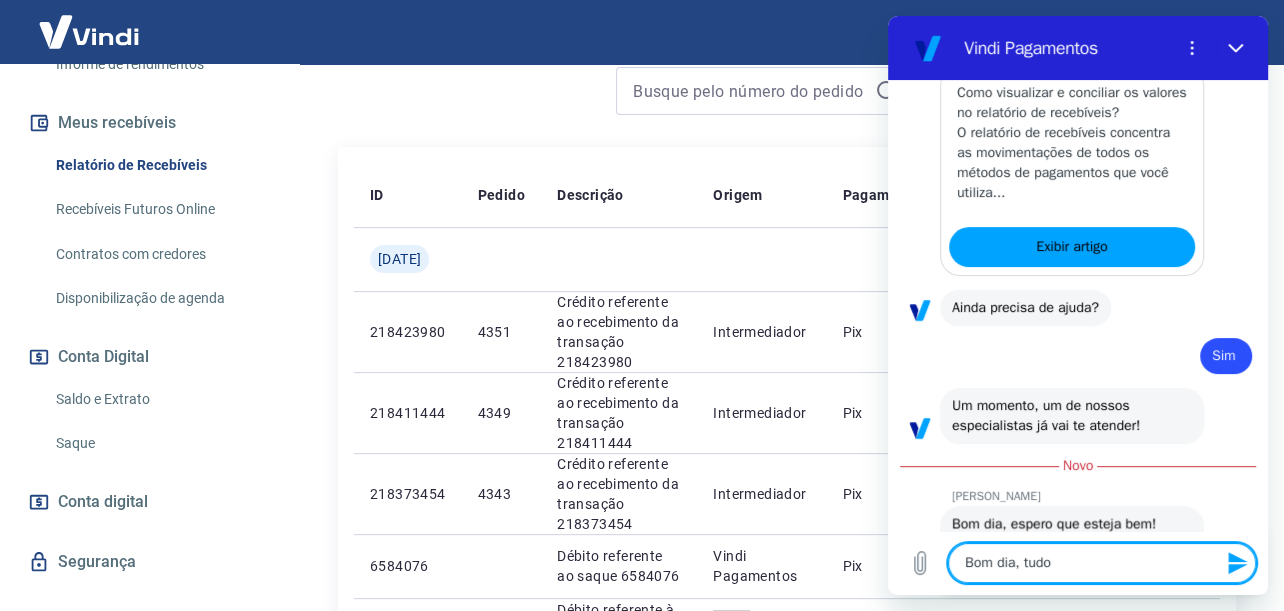 type on "Bom dia, tudo" 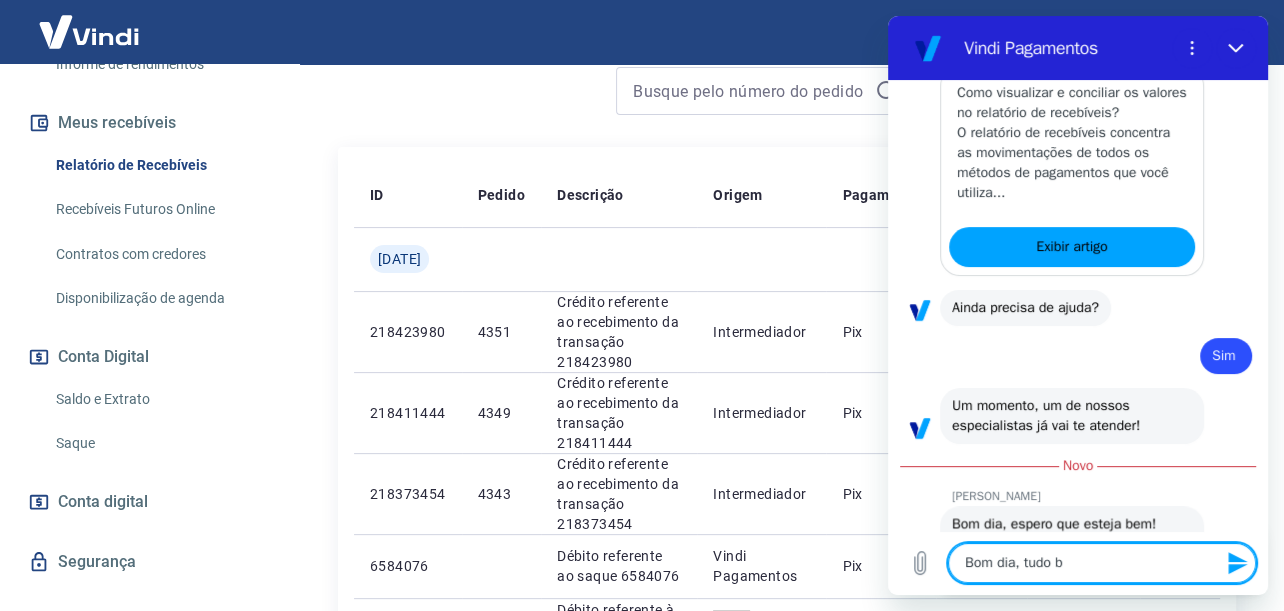 type on "Bom dia, tudo be" 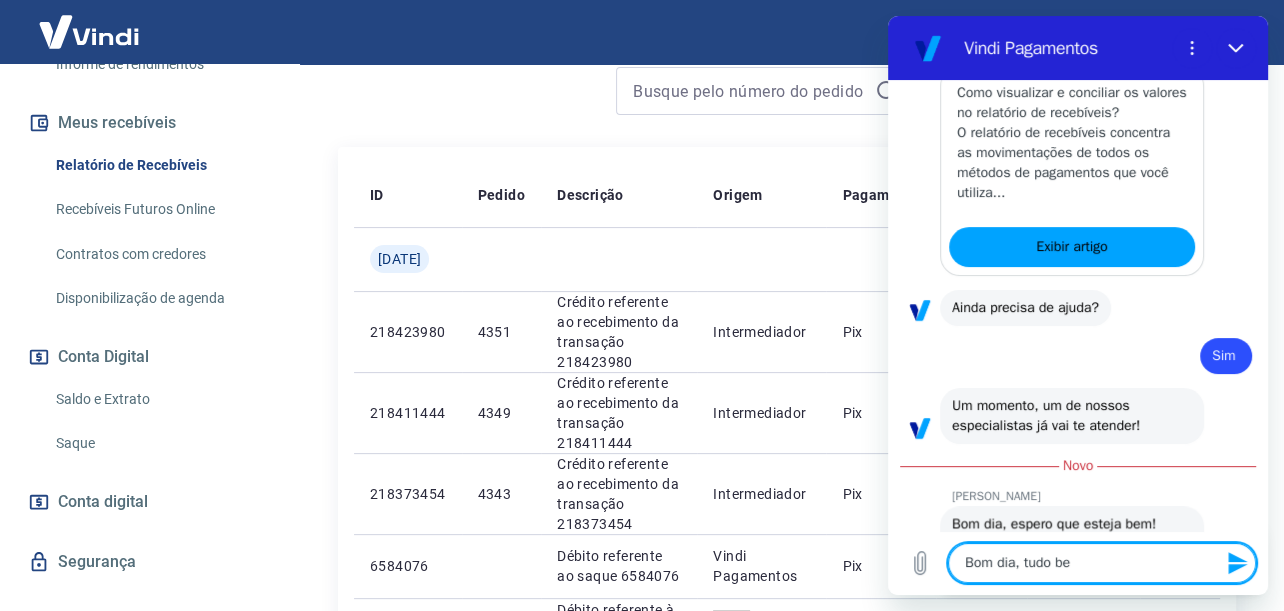 type on "Bom dia, tudo bem" 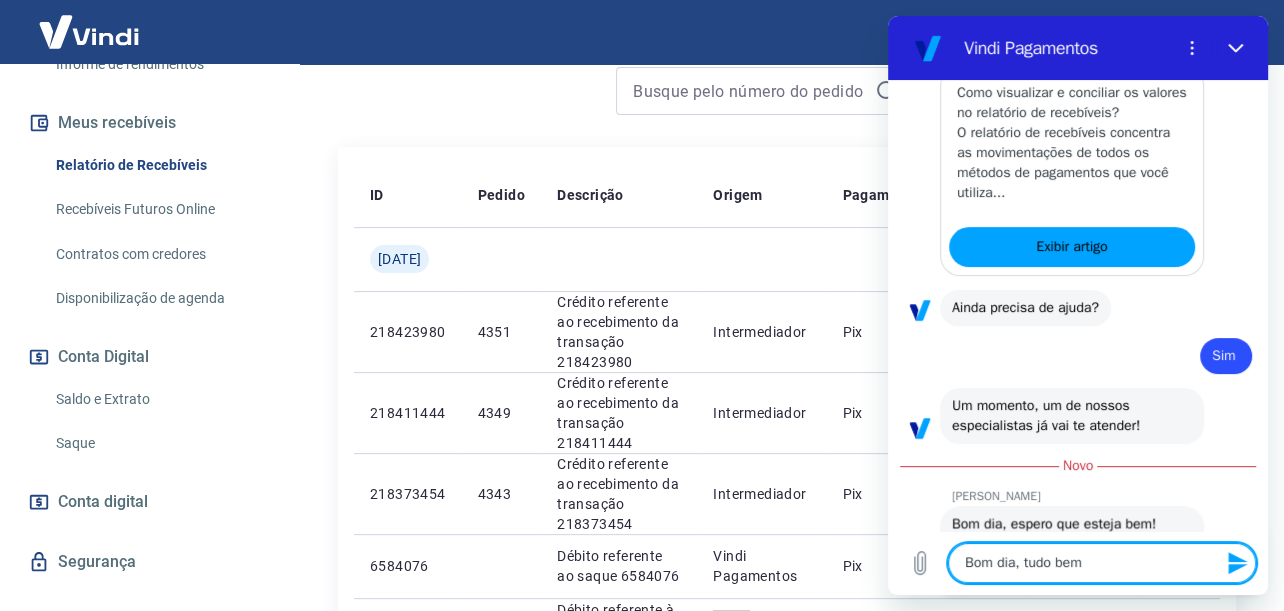 type on "Bom dia, tudo bem" 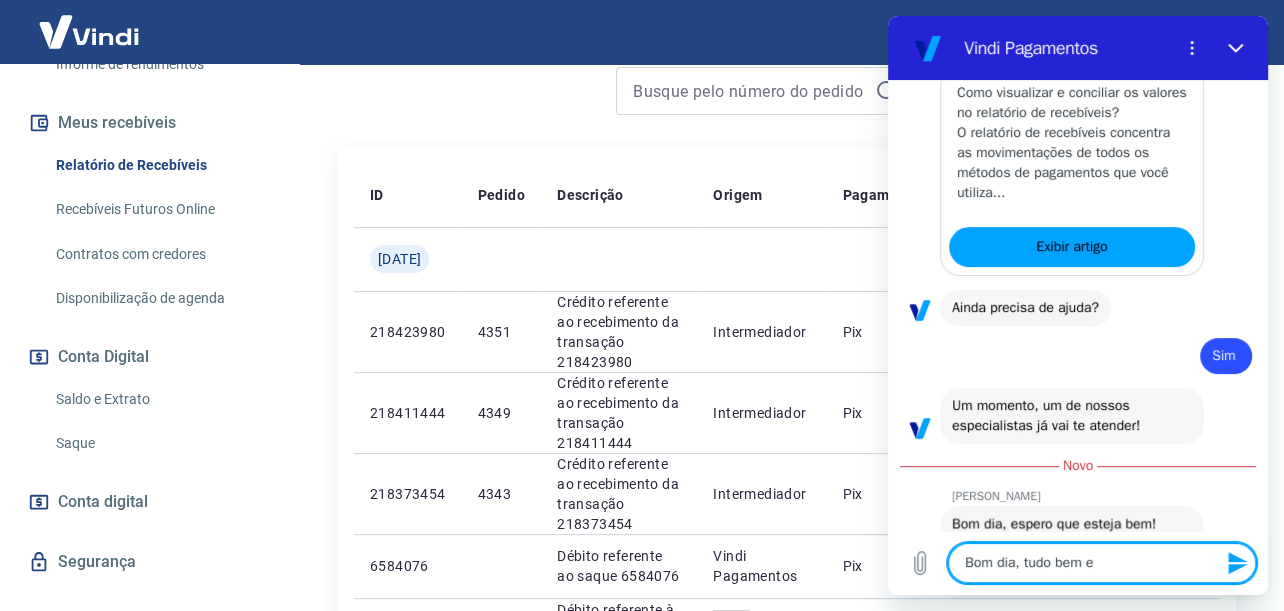 type on "Bom dia, tudo bem e" 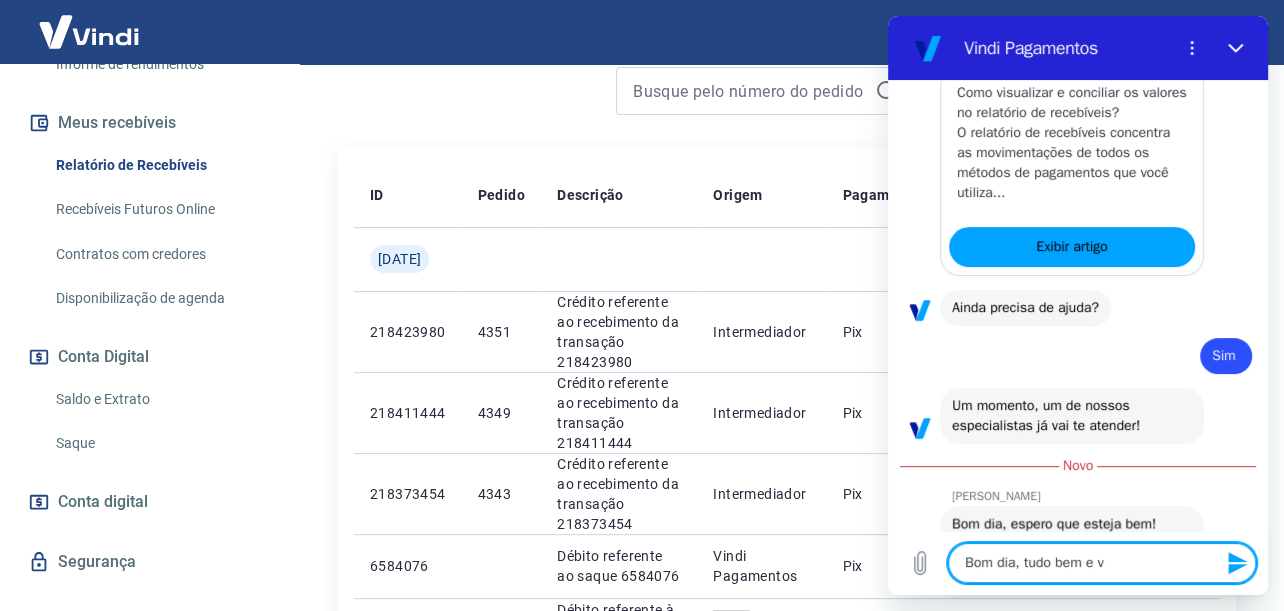type on "Bom dia, tudo bem e vc" 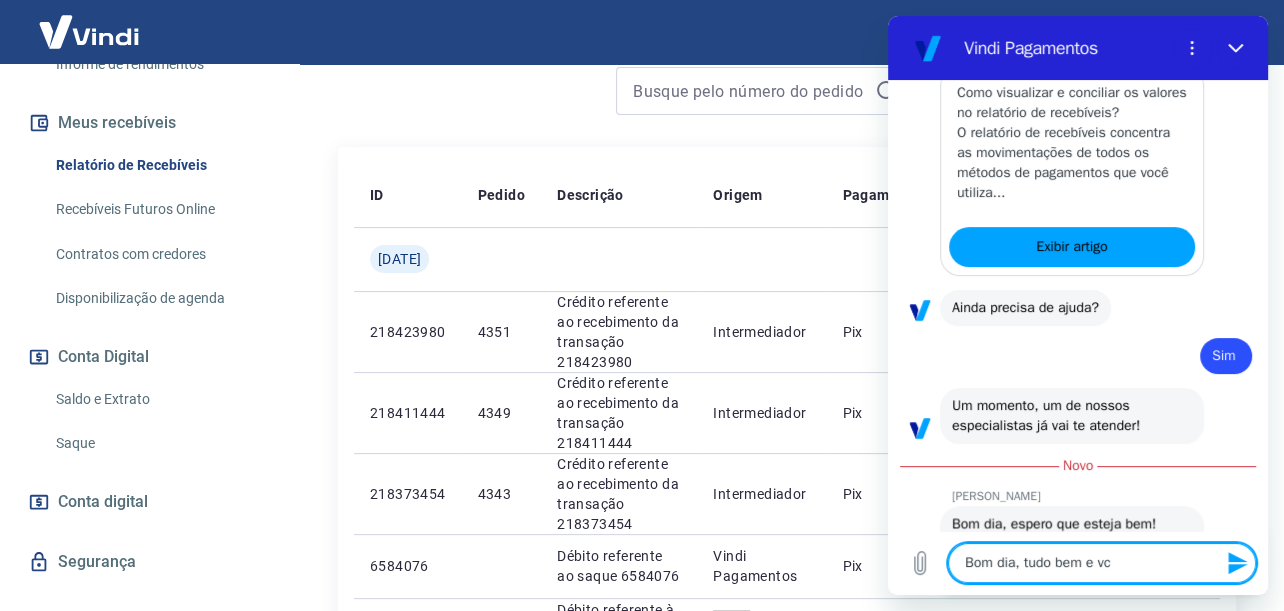 type on "Bom dia, tudo bem e vc?" 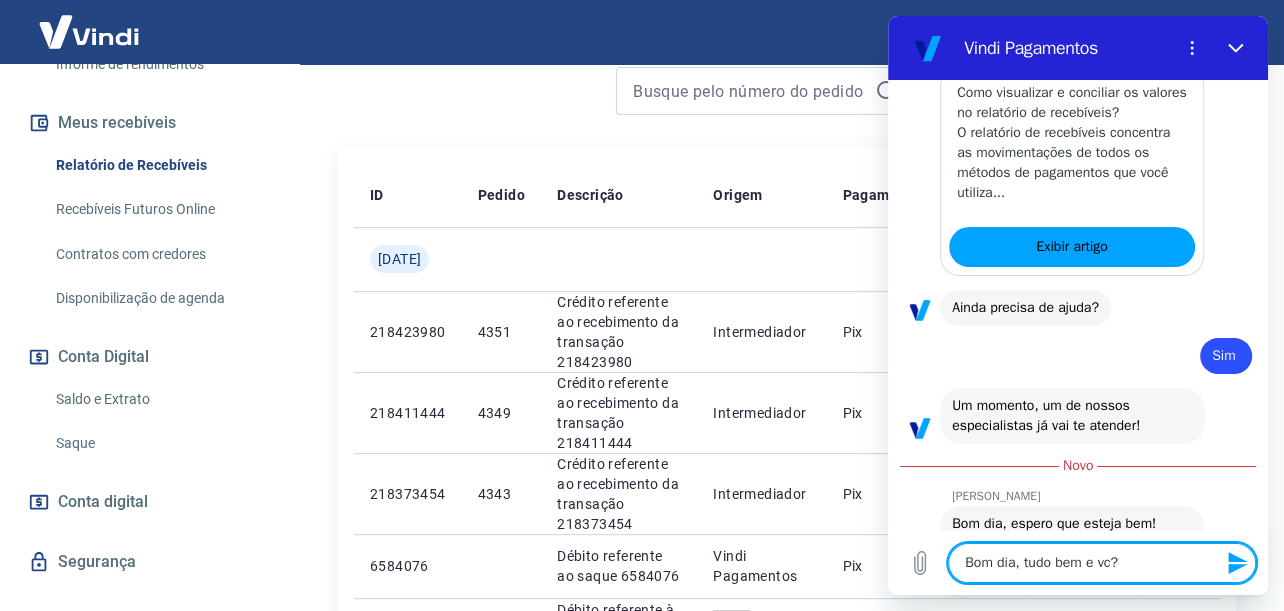 type 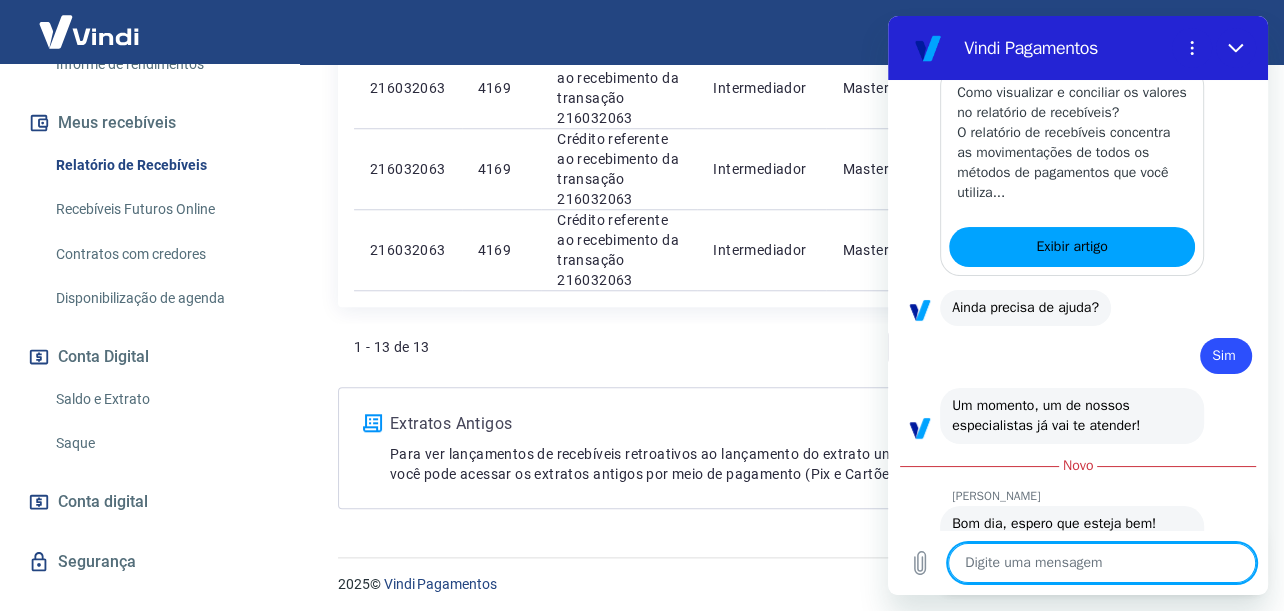 scroll, scrollTop: 1321, scrollLeft: 0, axis: vertical 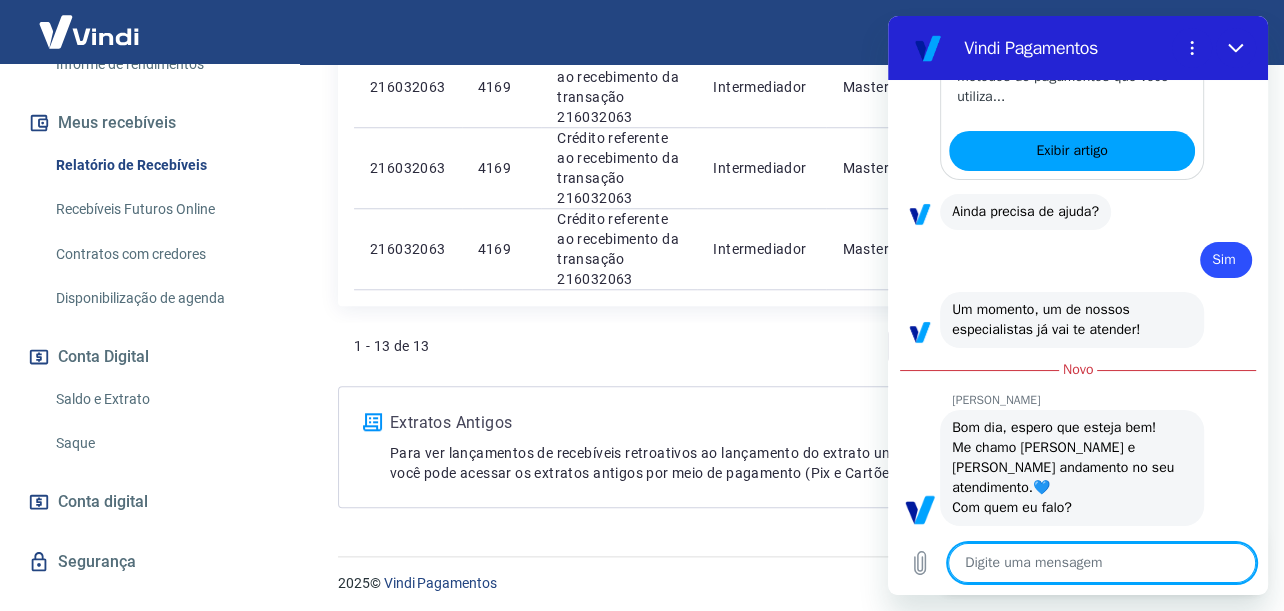 type on "x" 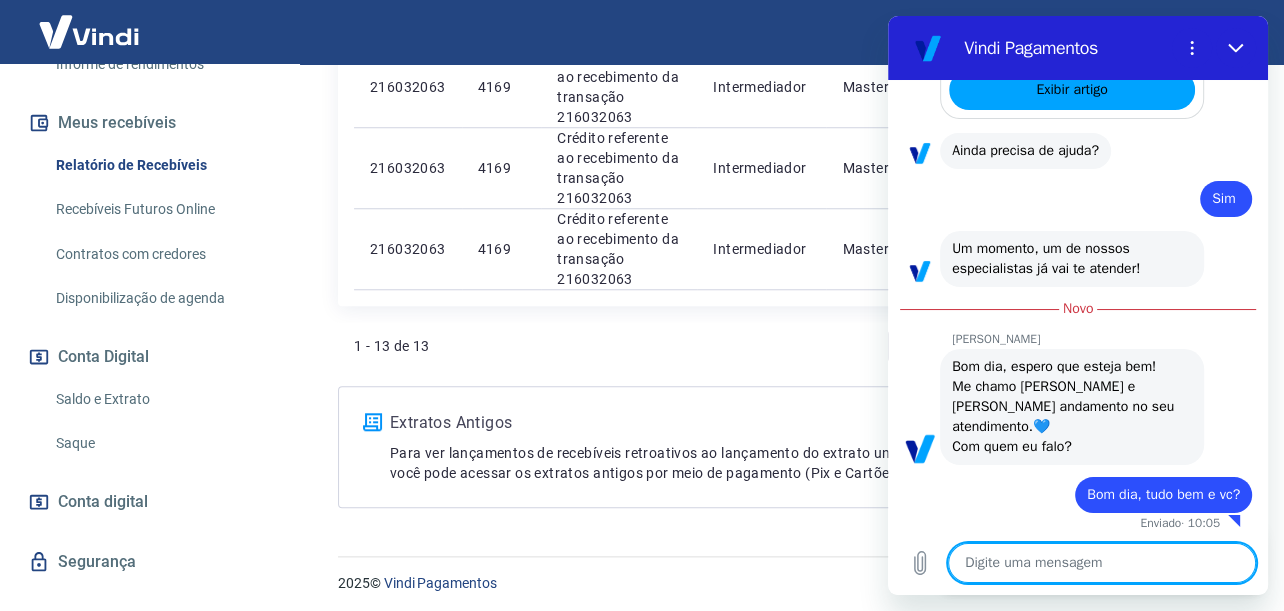 scroll, scrollTop: 1980, scrollLeft: 0, axis: vertical 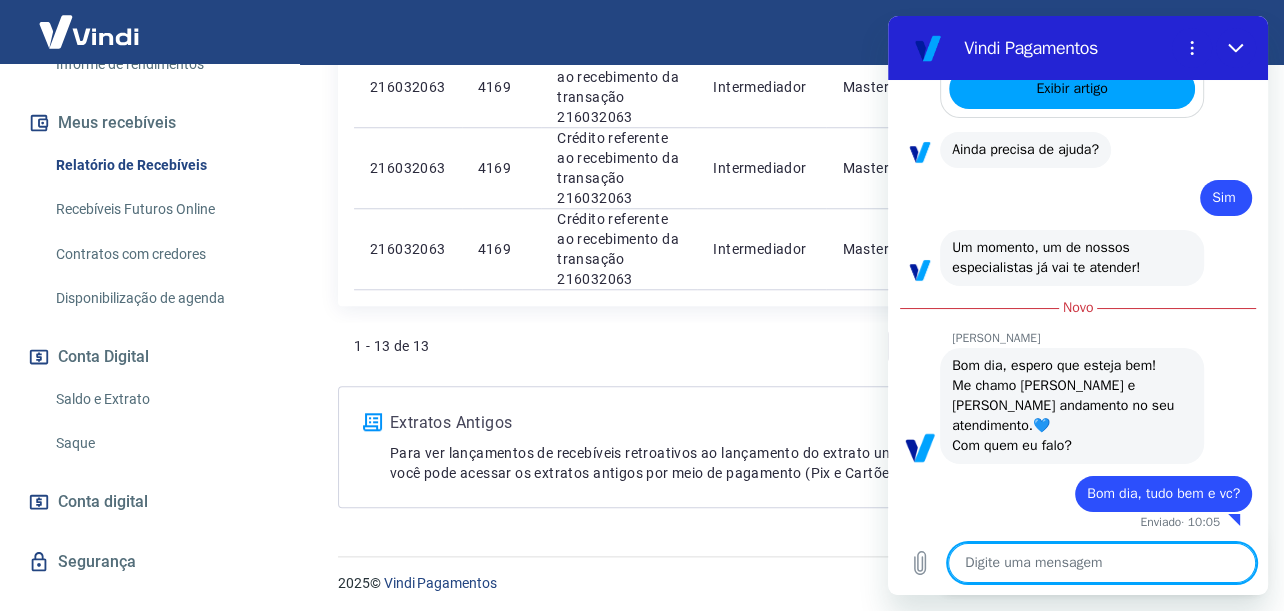 type on "P" 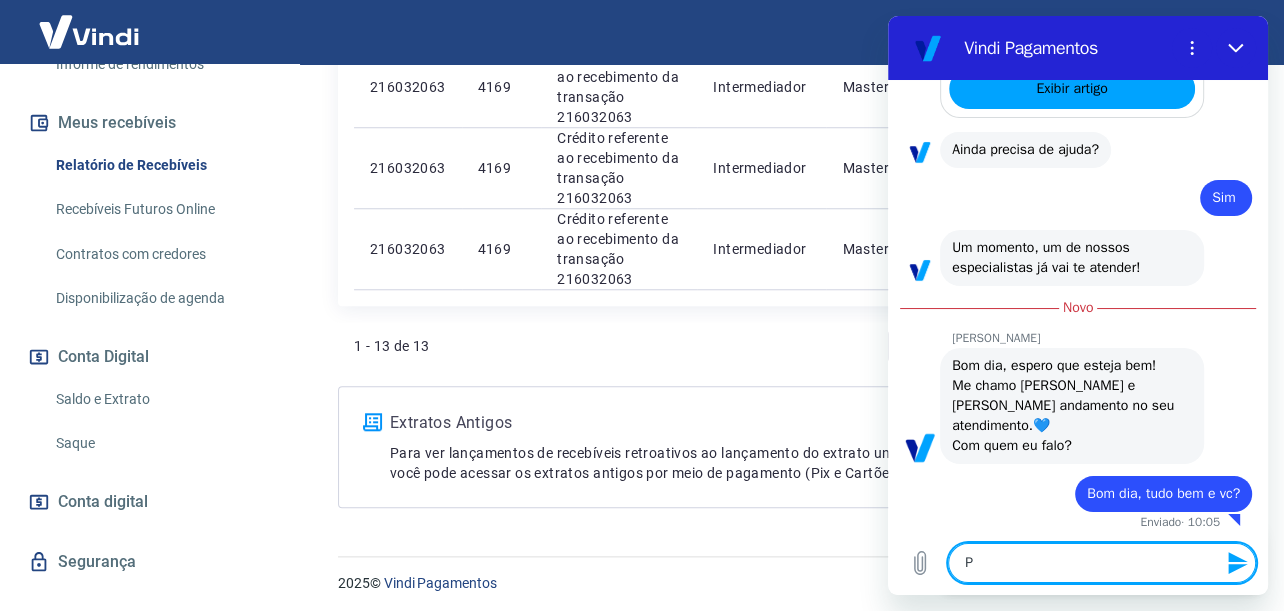 type on "Pr" 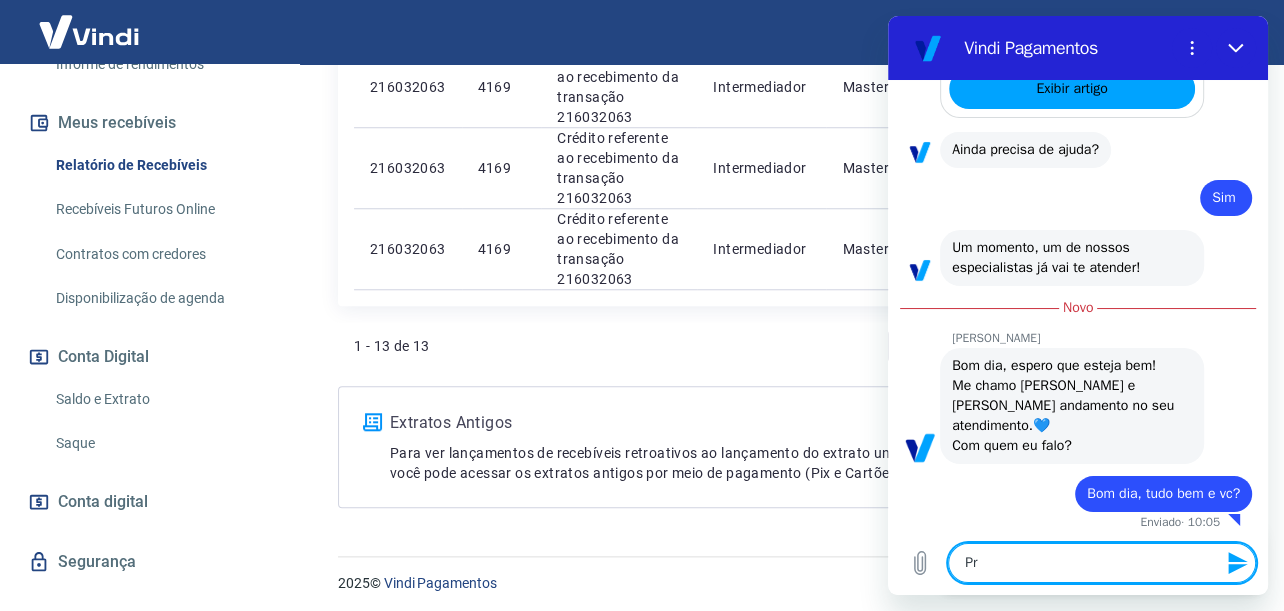 type on "Pre" 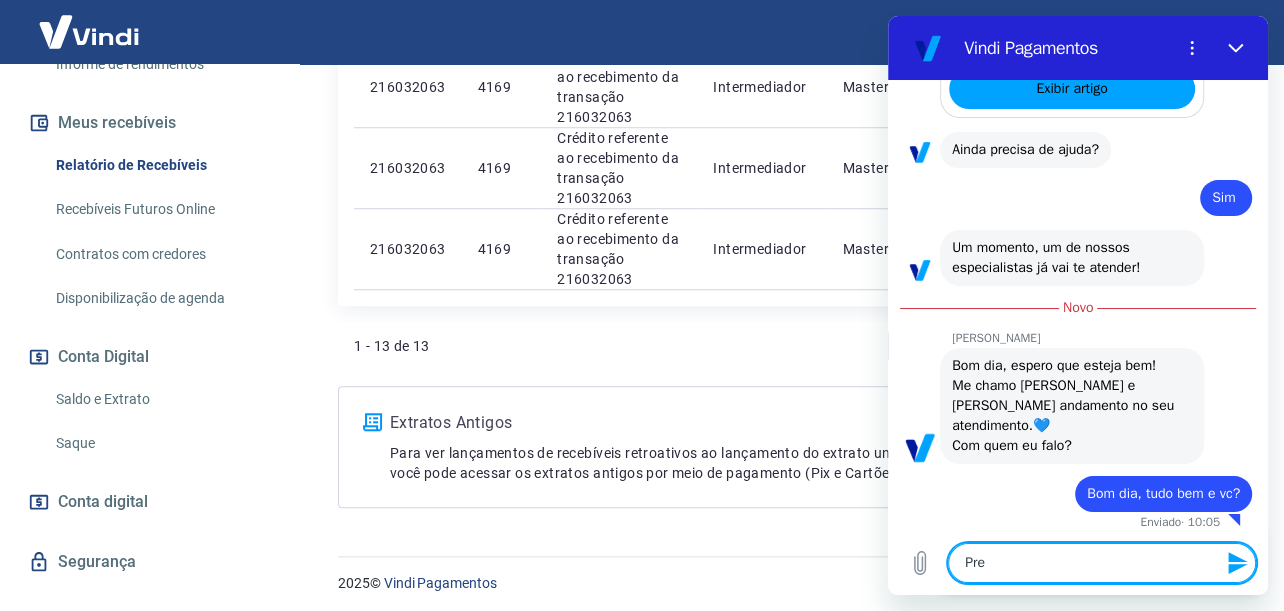 type on "Prec" 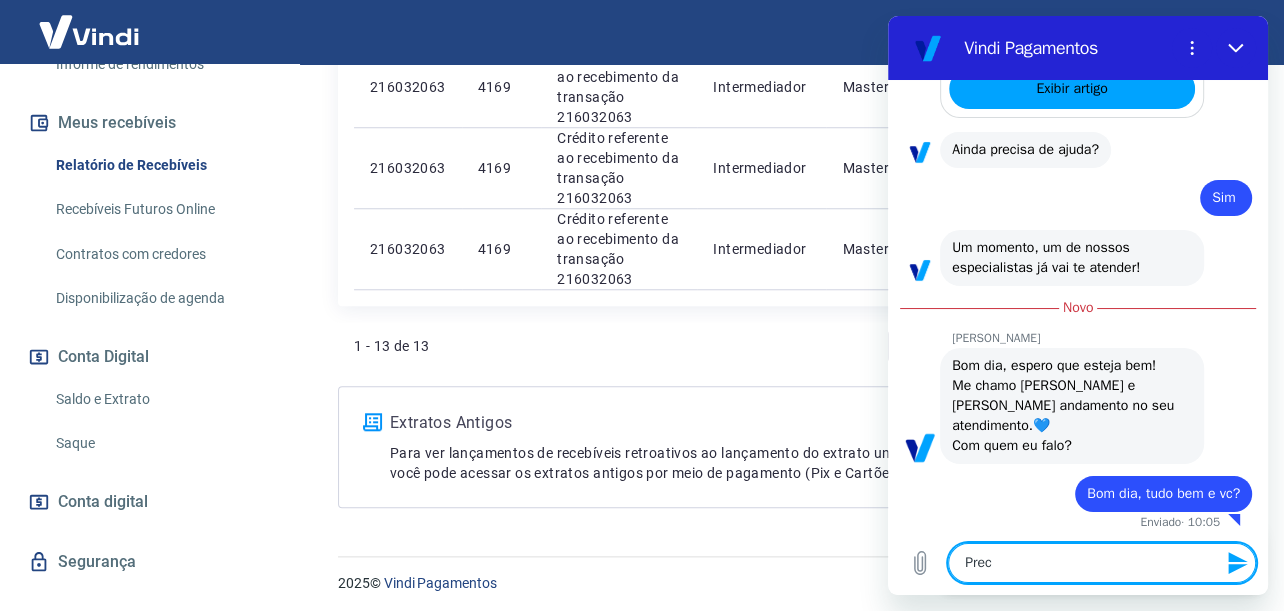 type on "Preci" 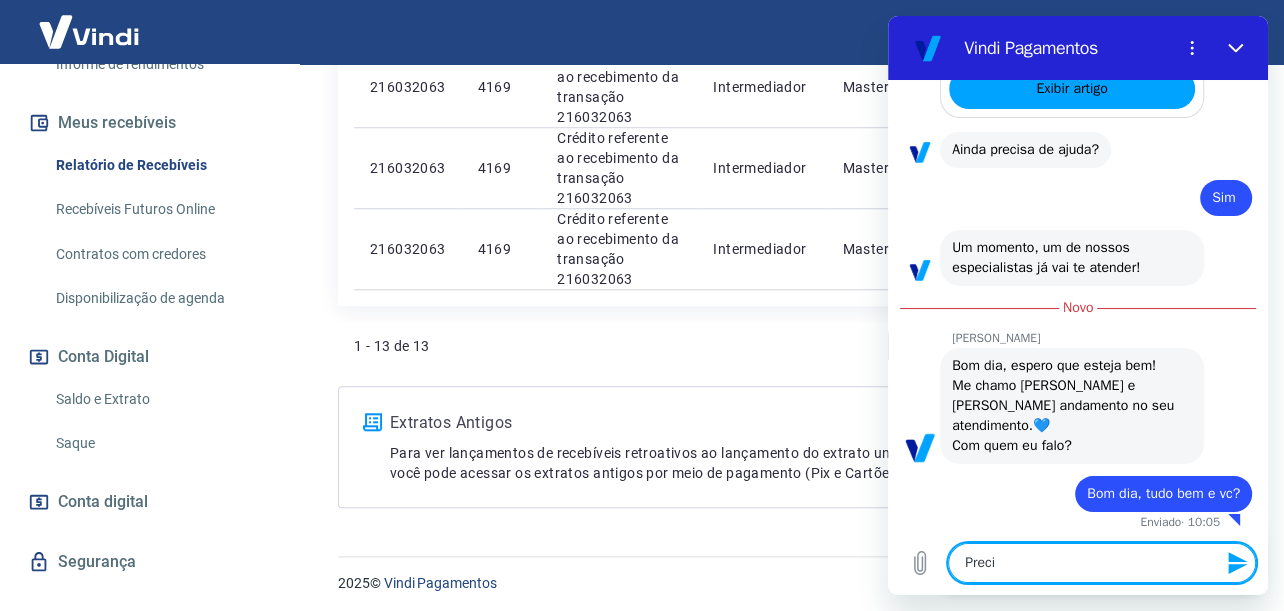 type on "x" 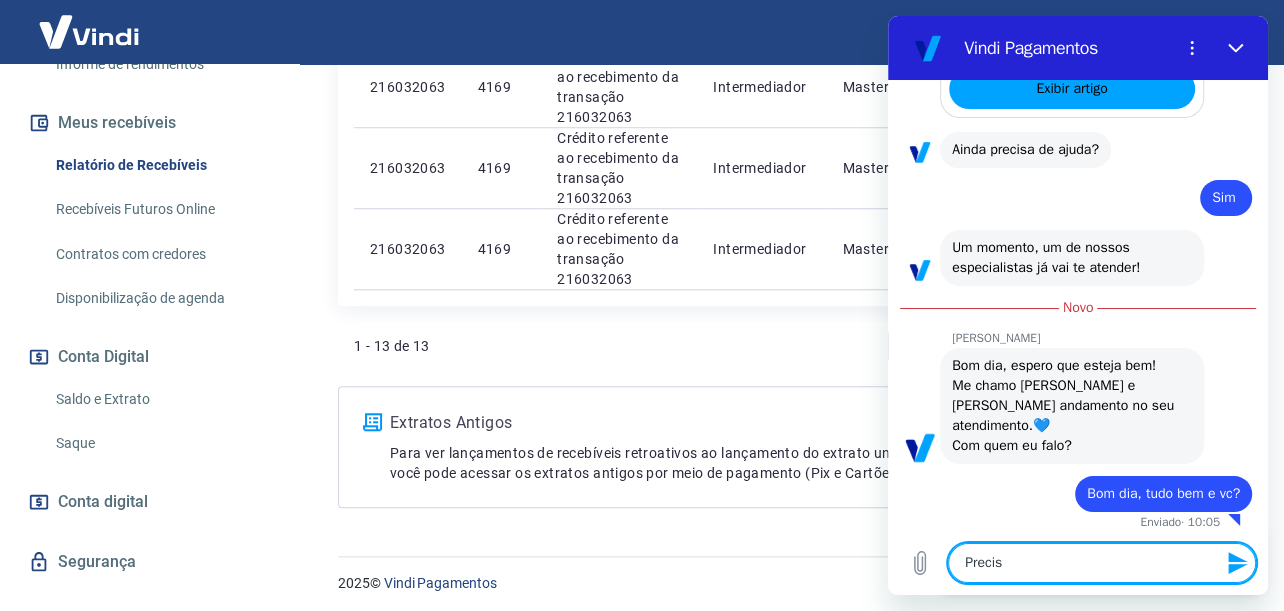 type on "Preciso" 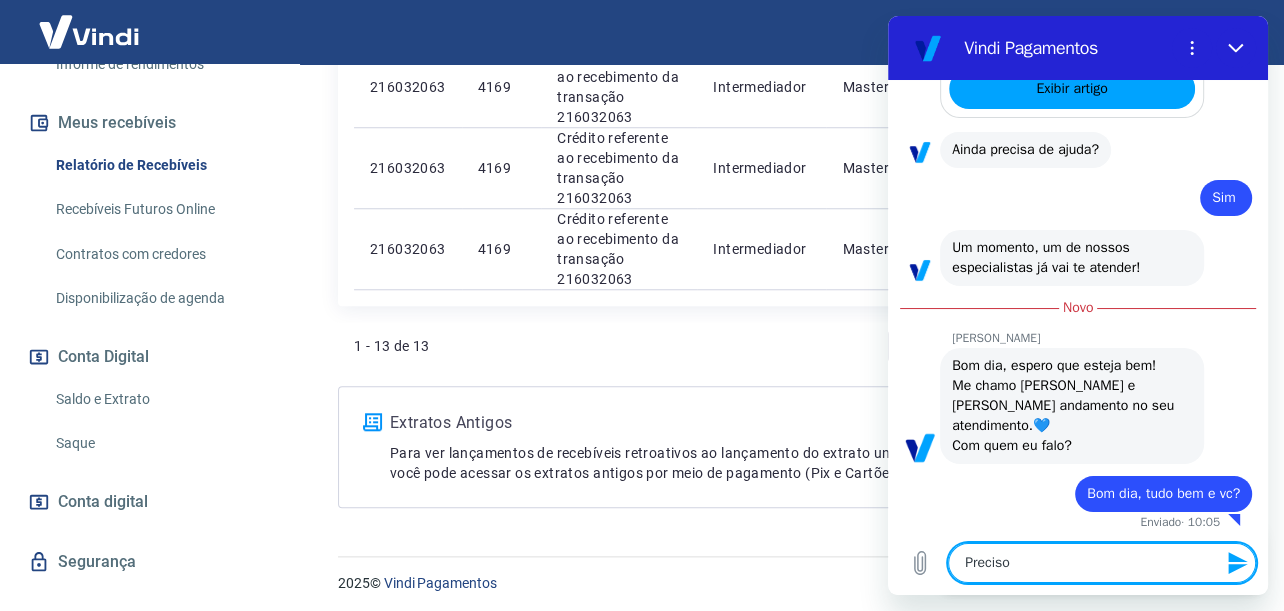 type on "Preciso" 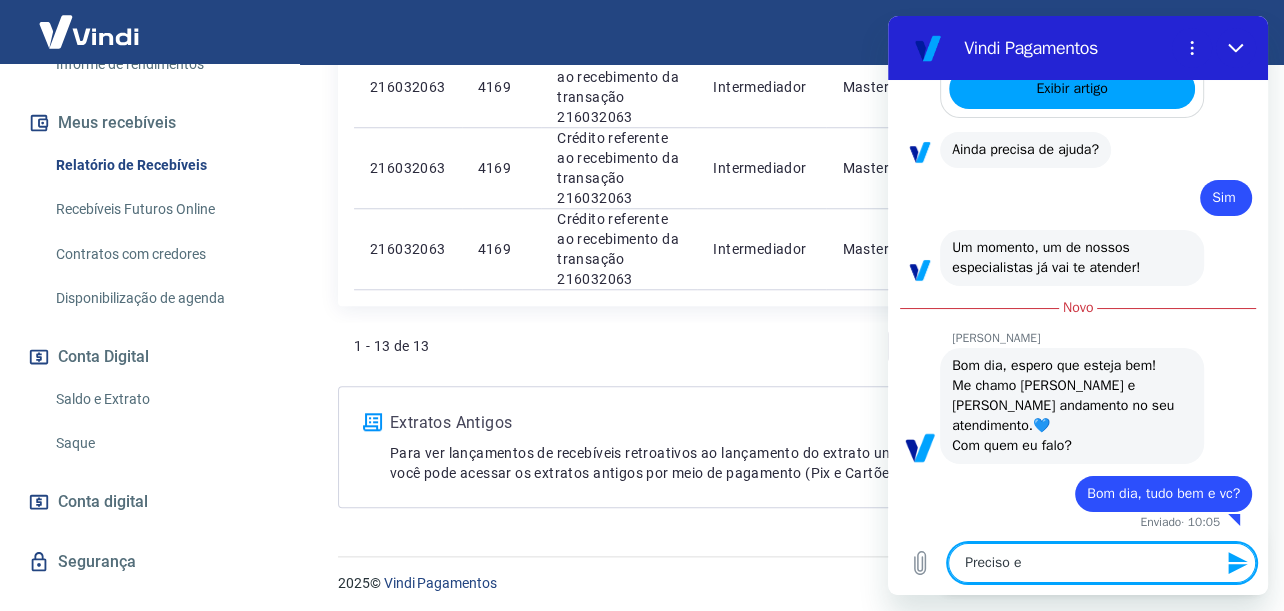 type on "Preciso en" 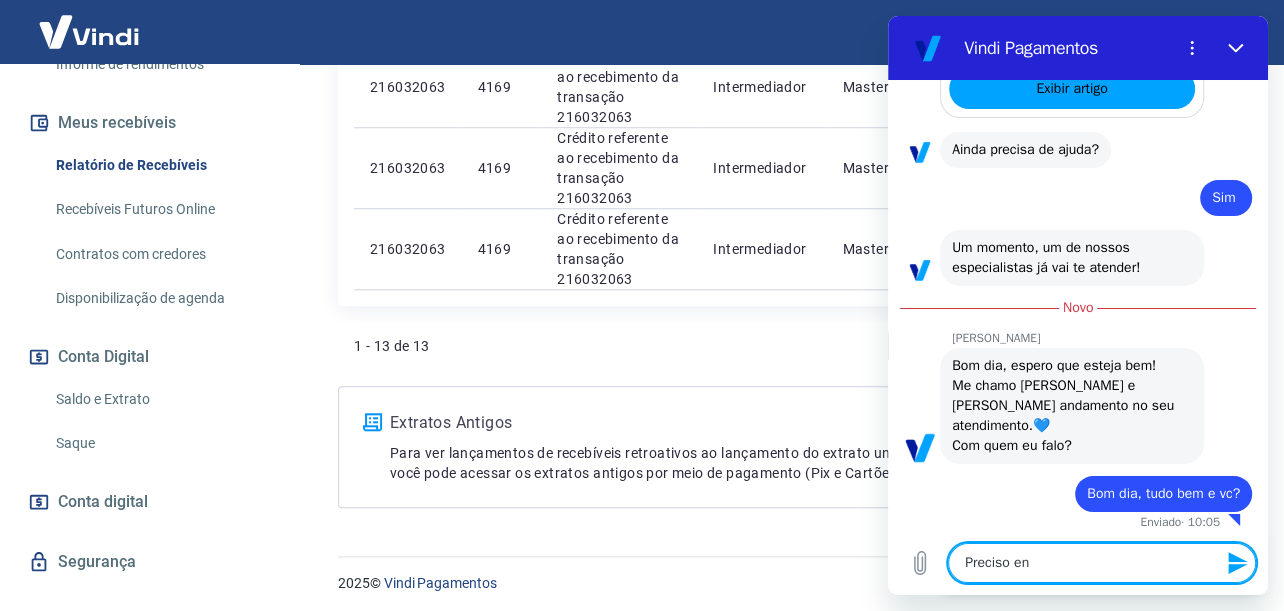 type on "Preciso ent" 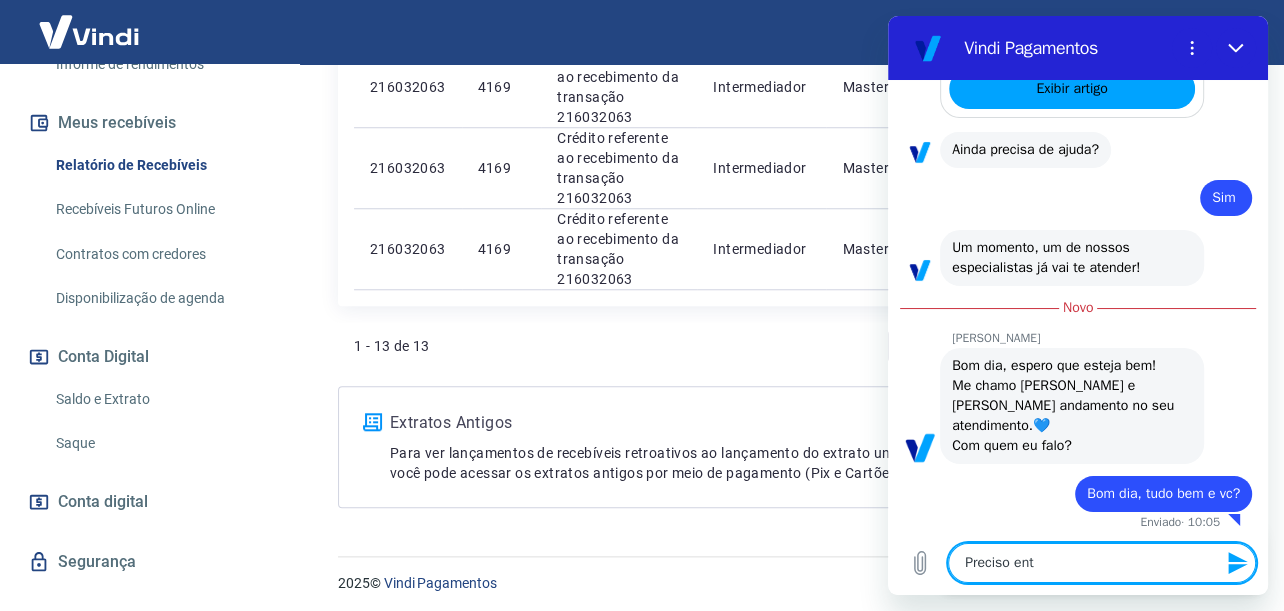 type on "Preciso ente" 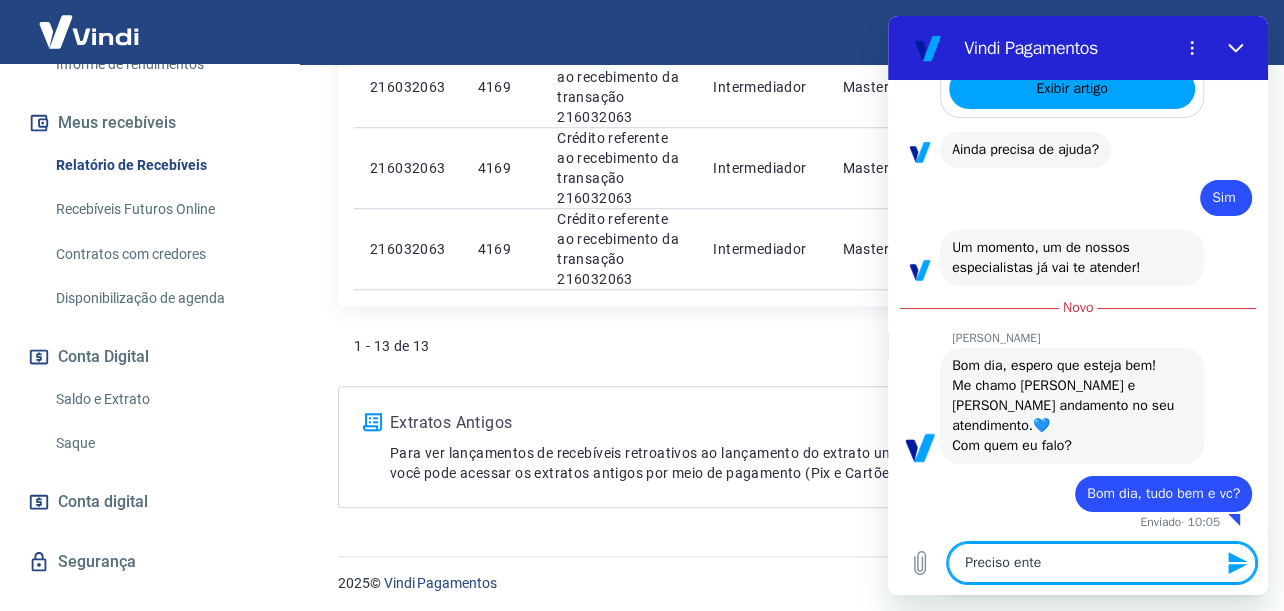 type on "Preciso enten" 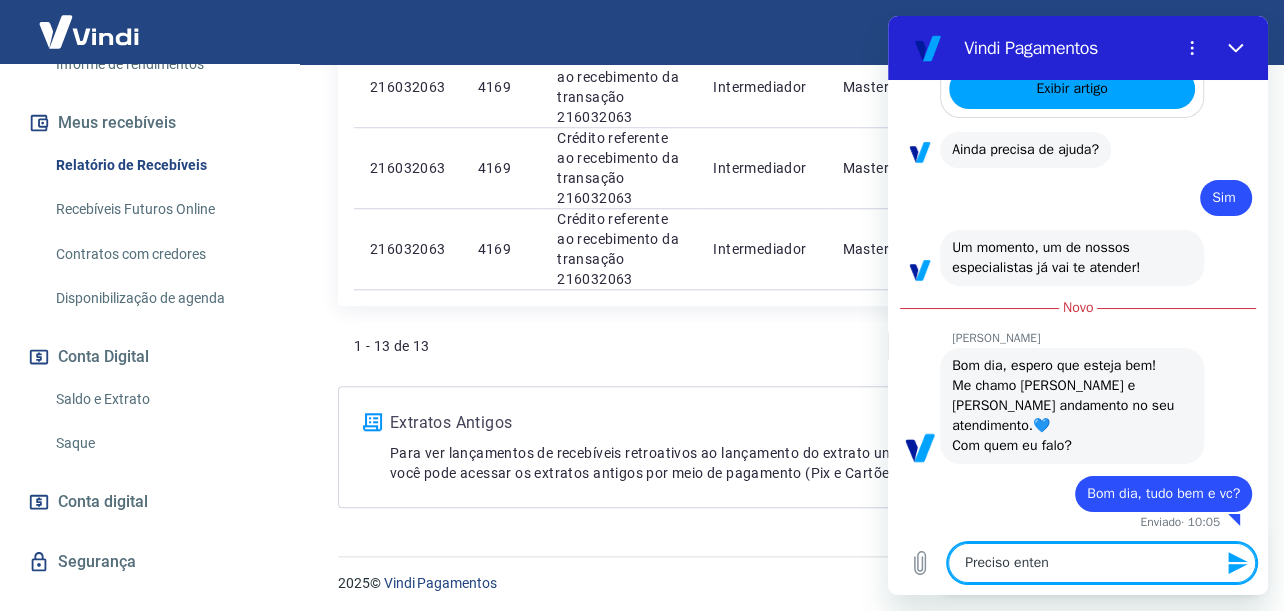 type on "Preciso entend" 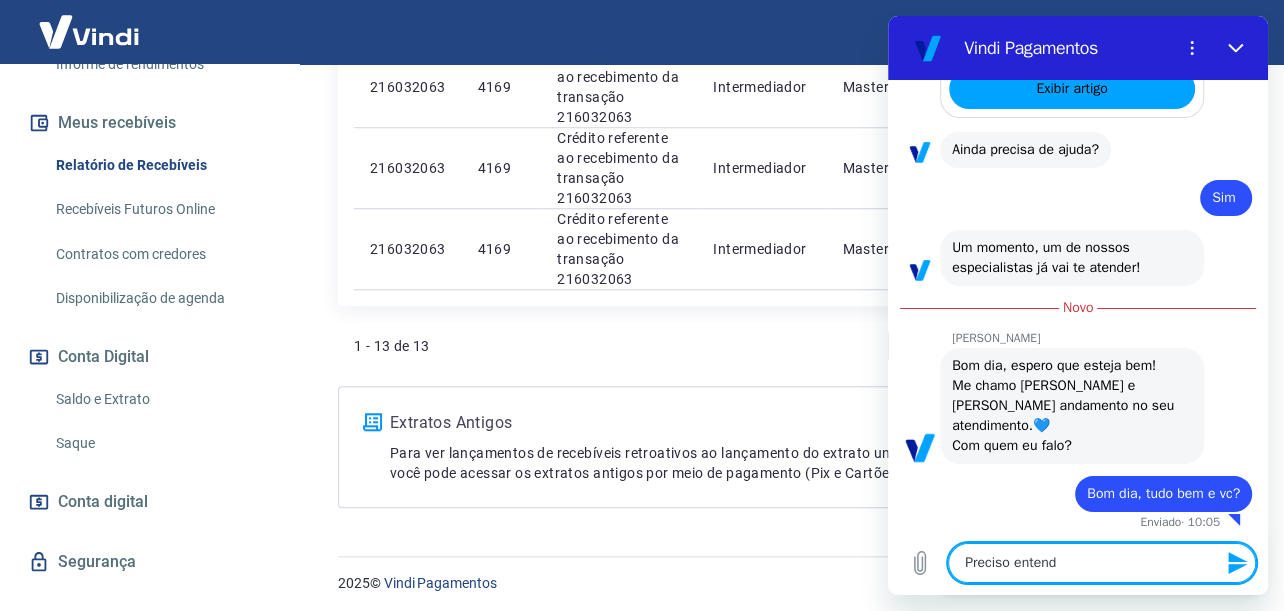 type on "Preciso entende" 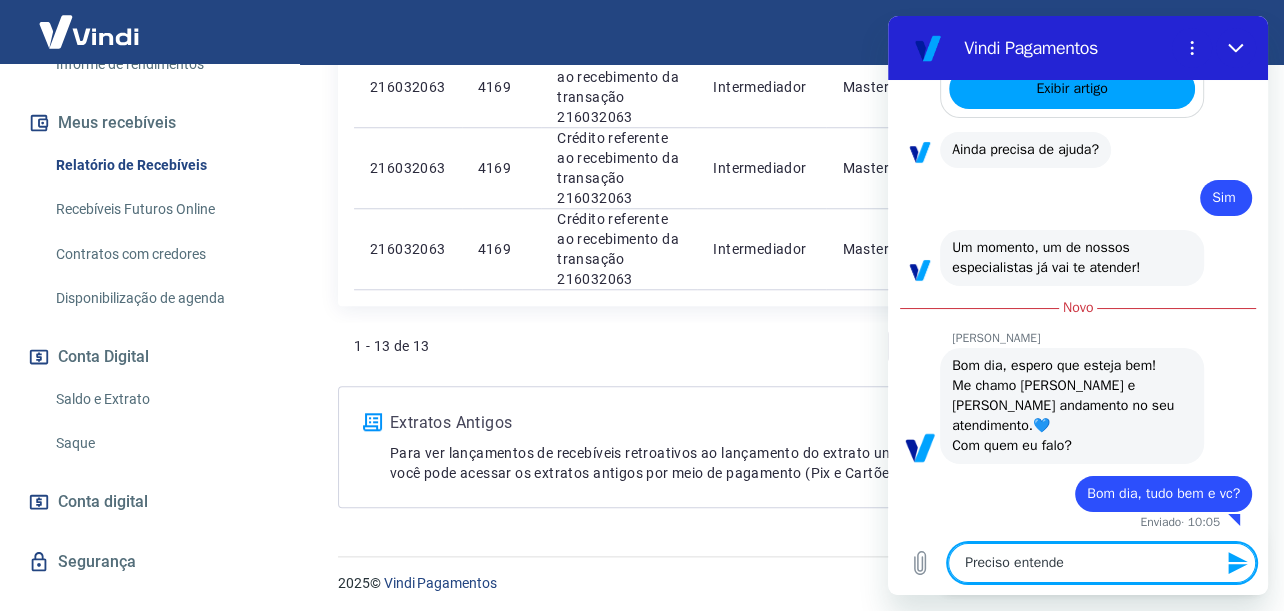 type on "x" 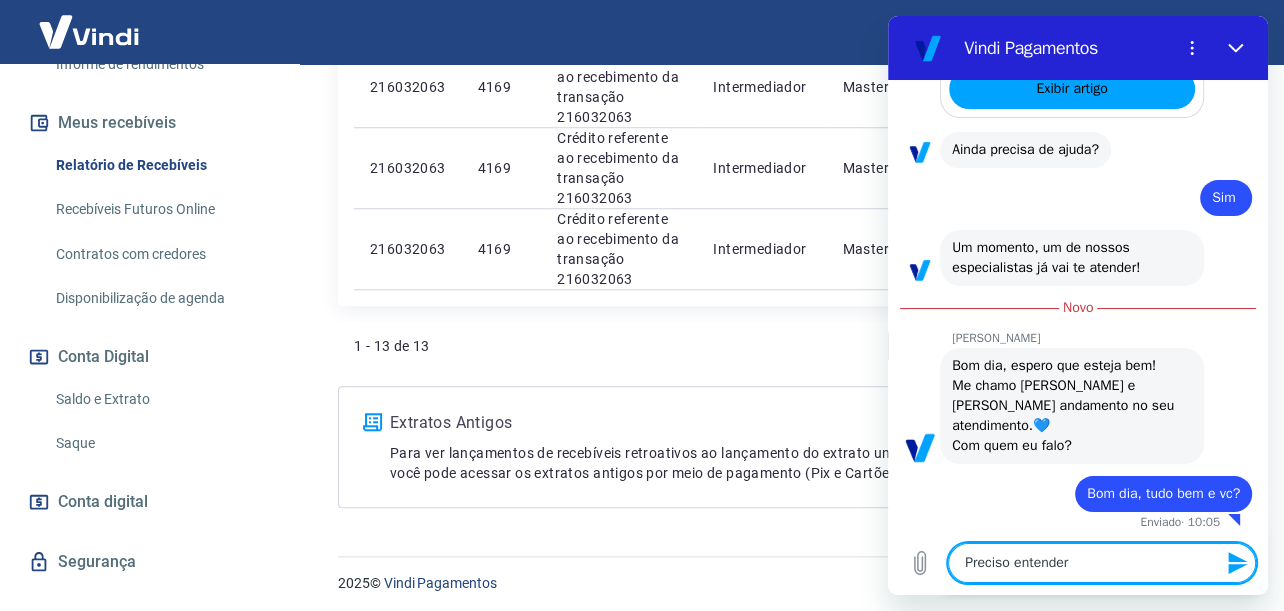 type on "x" 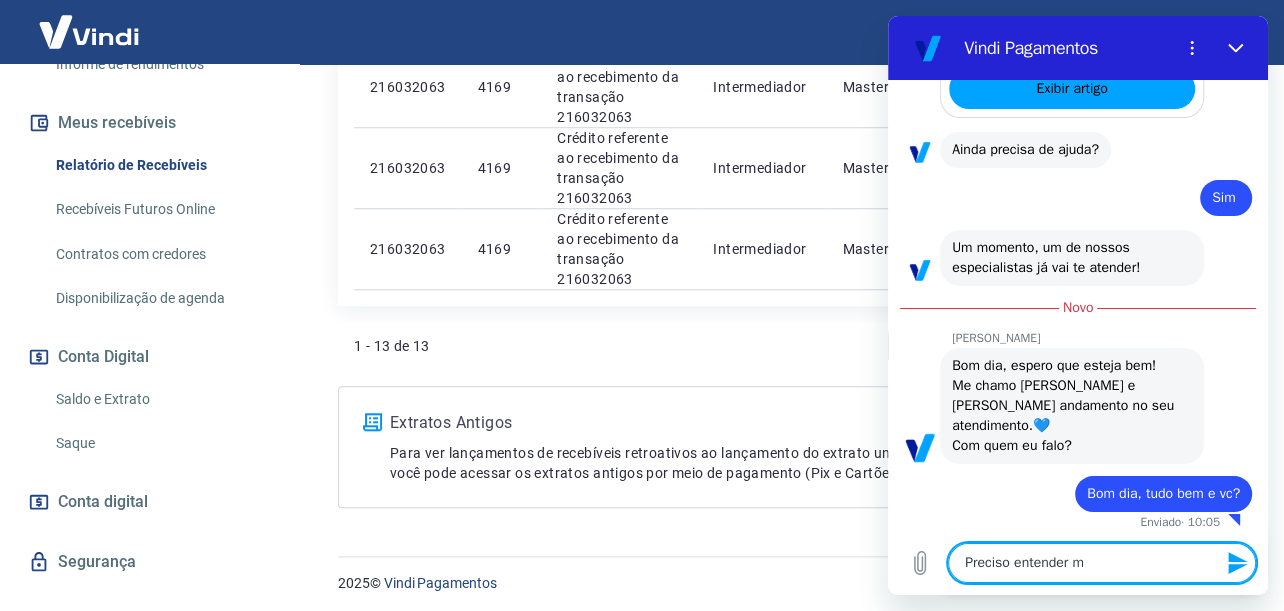 type on "Preciso entender me" 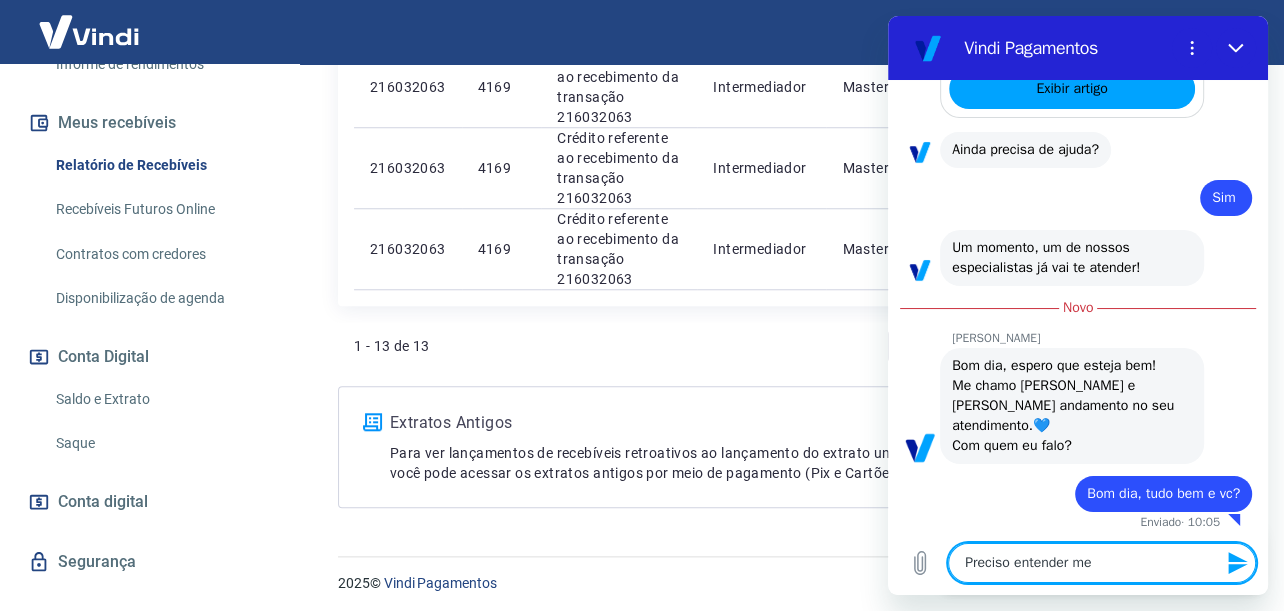 type on "Preciso entender mel" 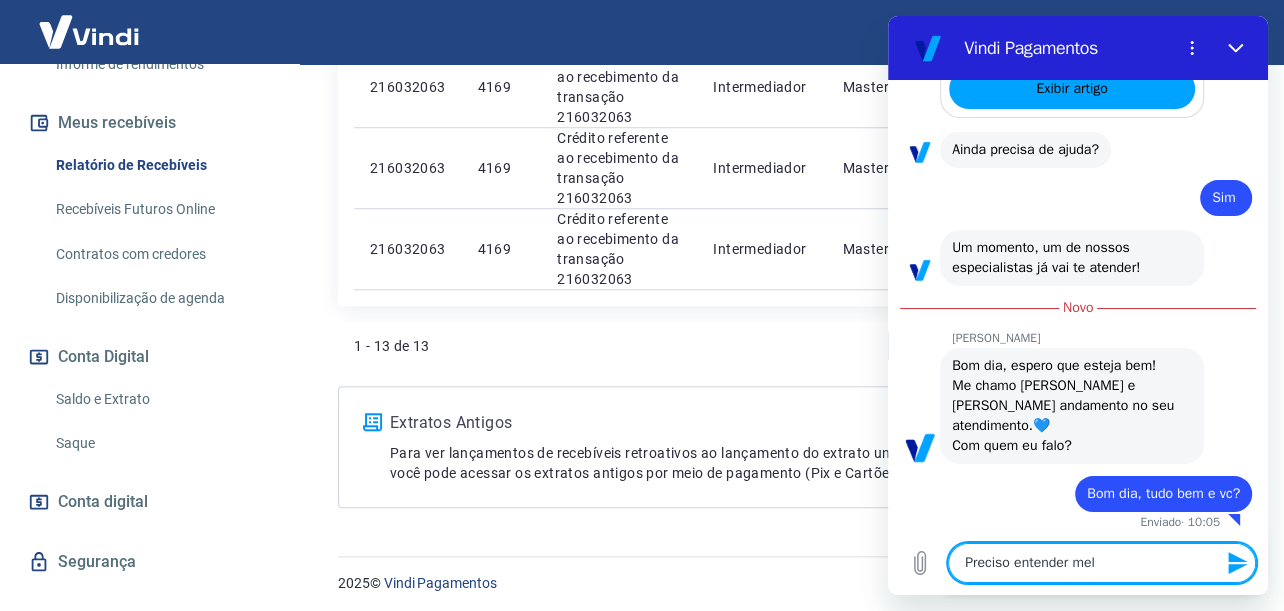 type on "Preciso entender melh" 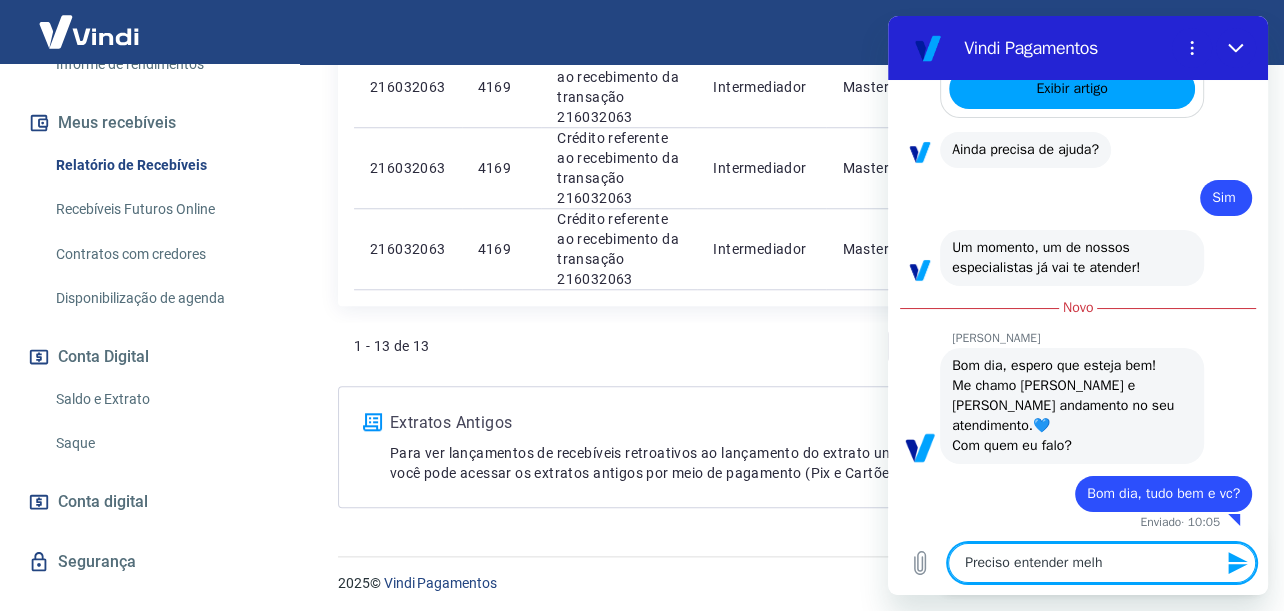 type on "Preciso entender melho" 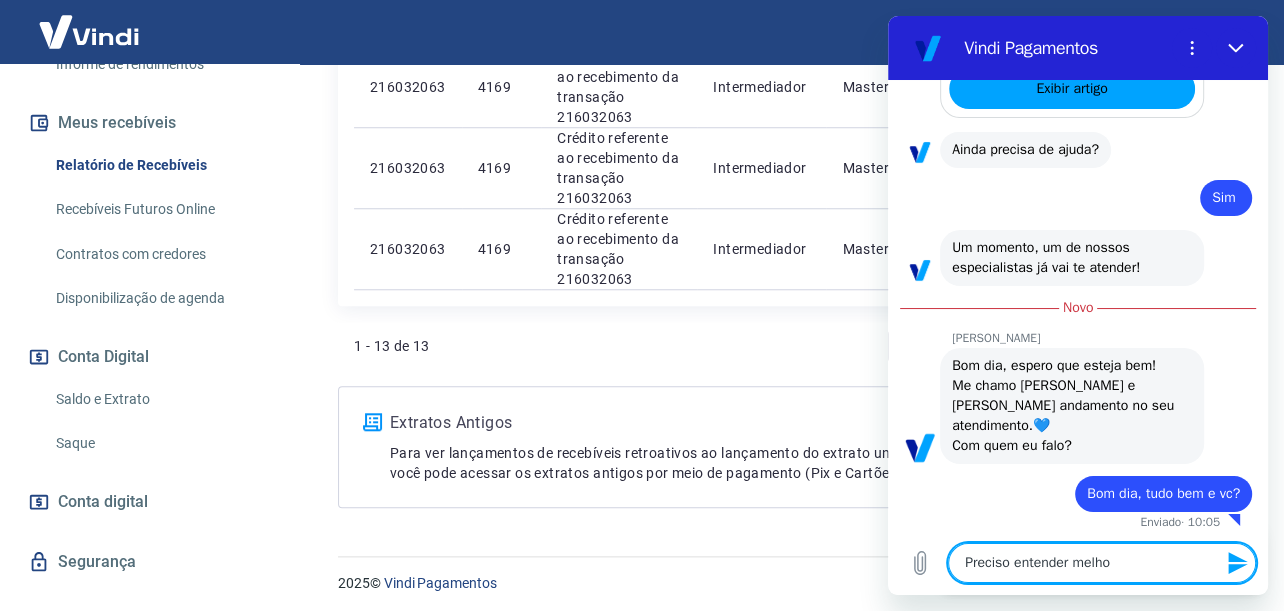 type on "Preciso entender melhor" 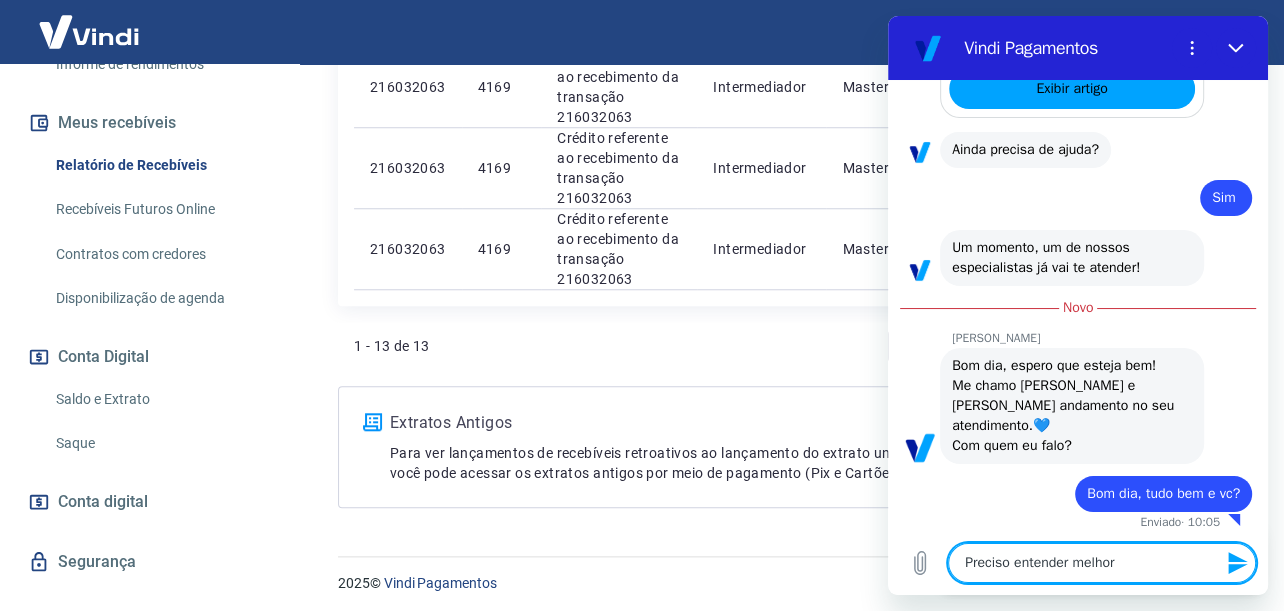 type on "x" 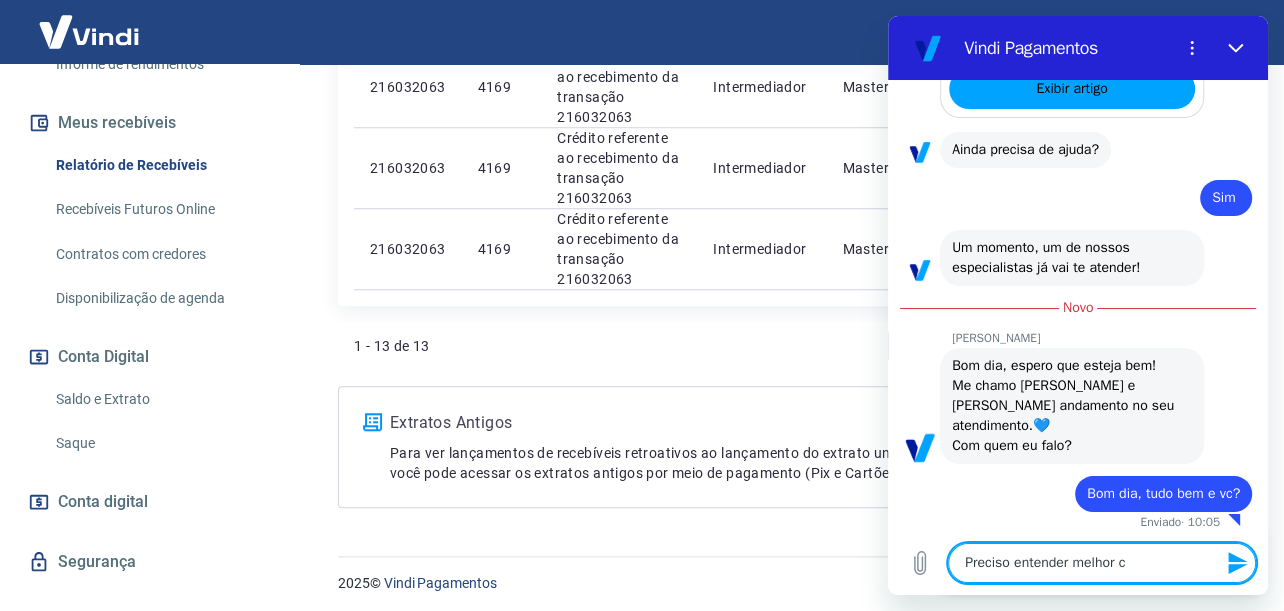 type on "Preciso entender melhor co" 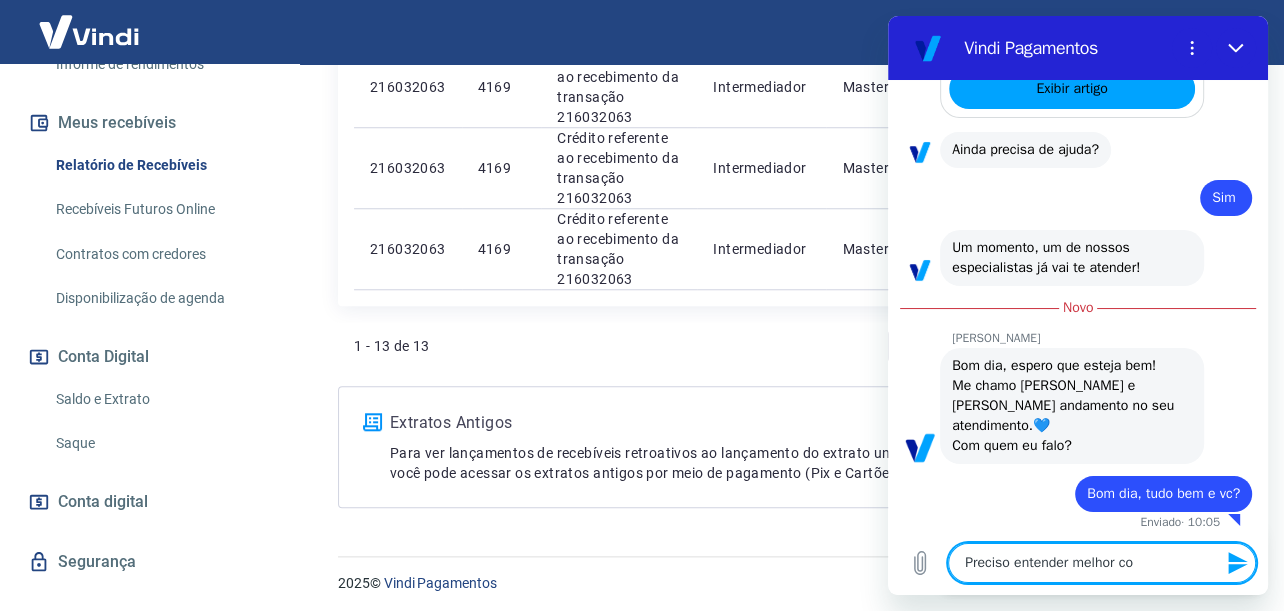 type on "Preciso entender melhor com" 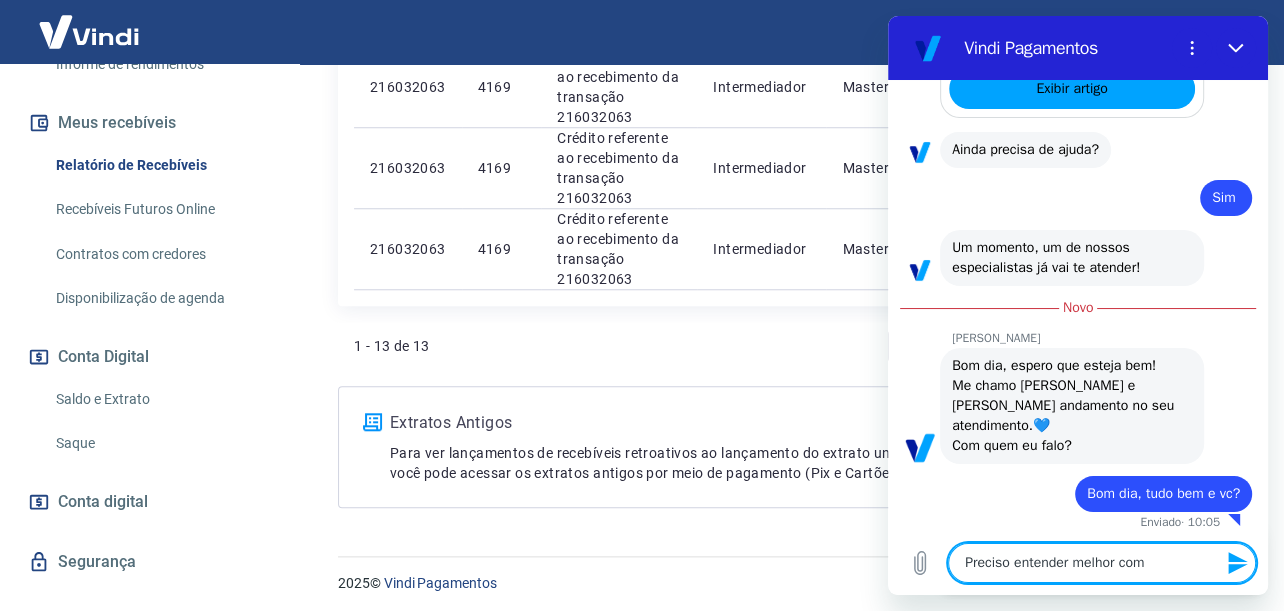 type on "Preciso entender melhor como" 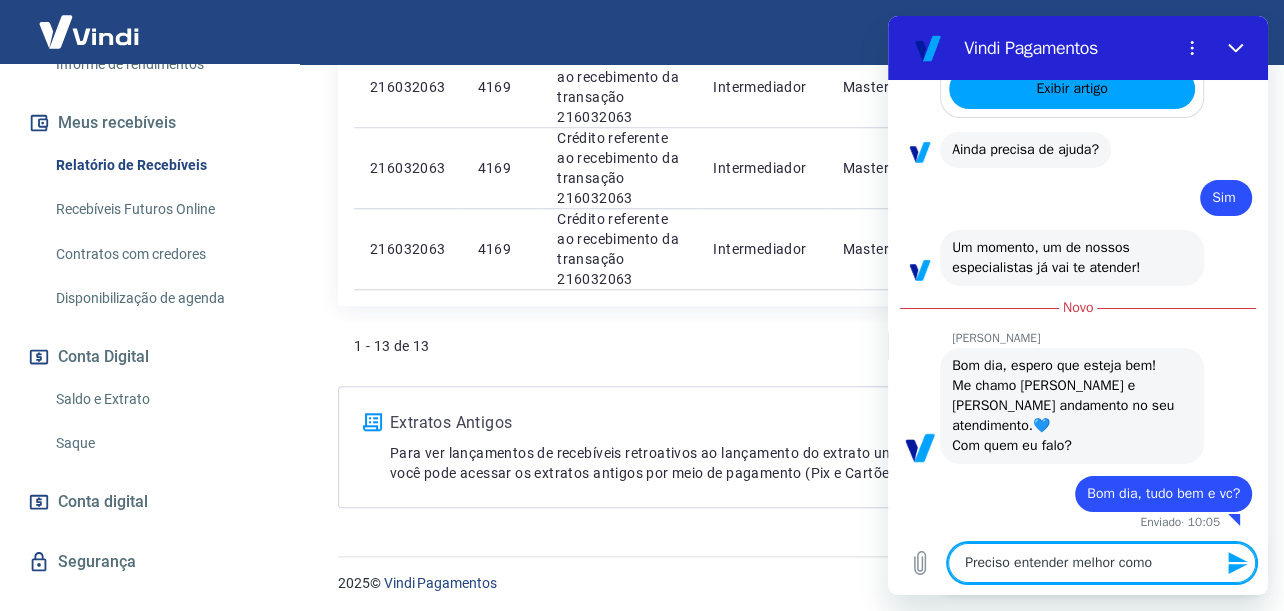 type on "Preciso entender melhor como" 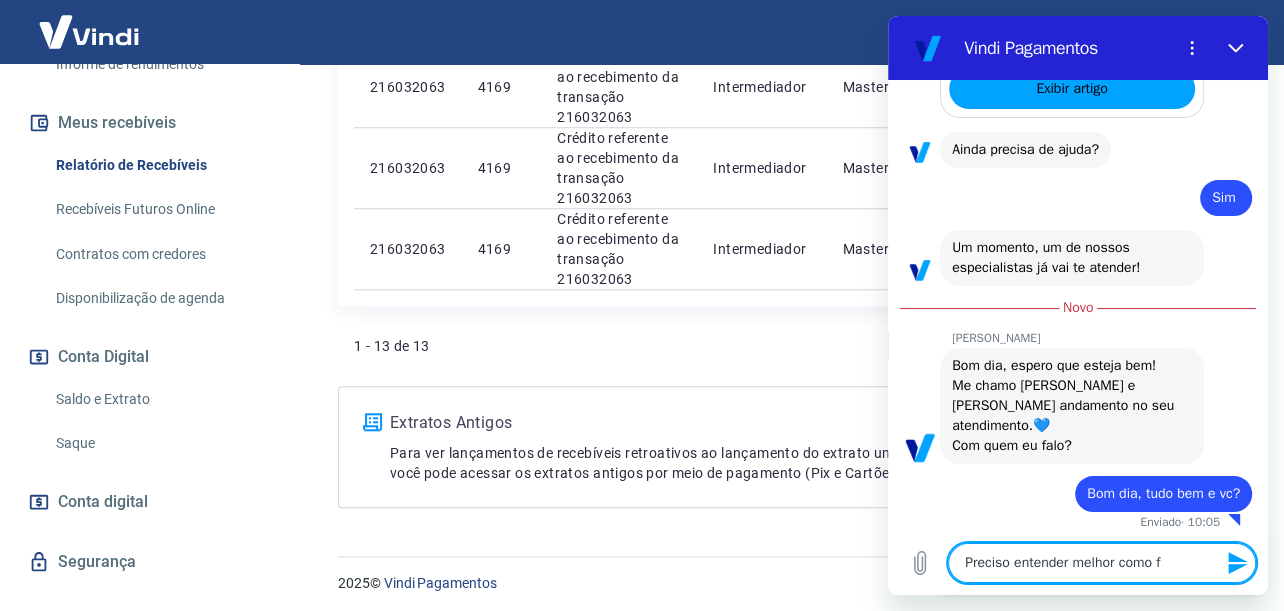 type on "Preciso entender melhor como fu" 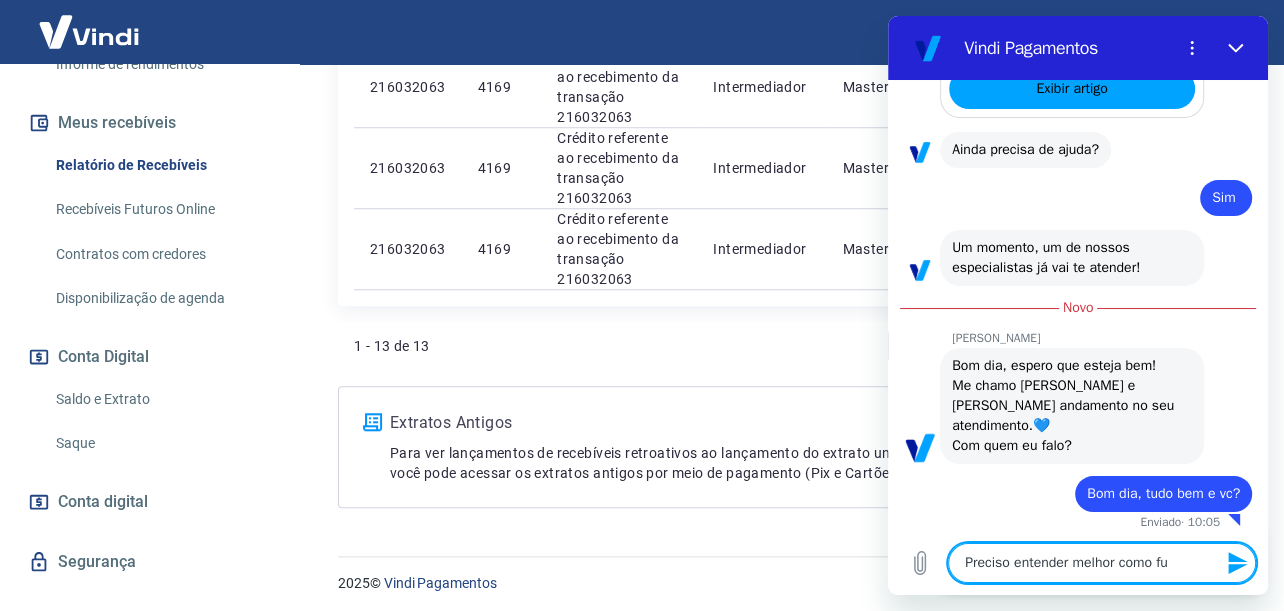 type on "Preciso entender melhor como fun" 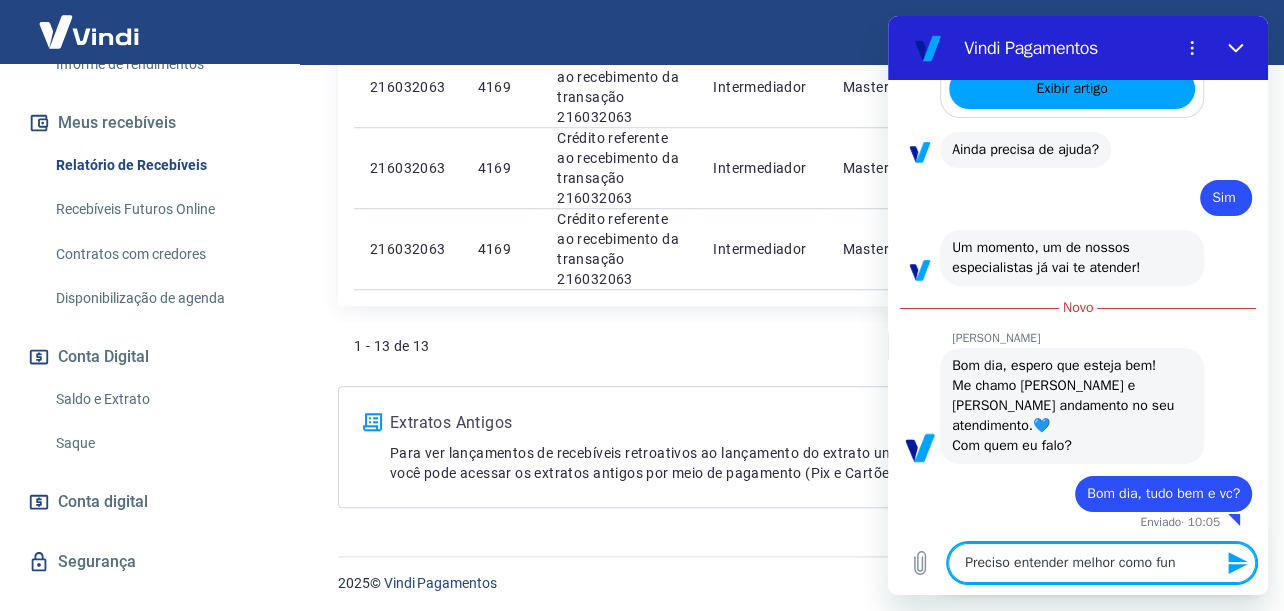 type on "Preciso entender melhor como funi" 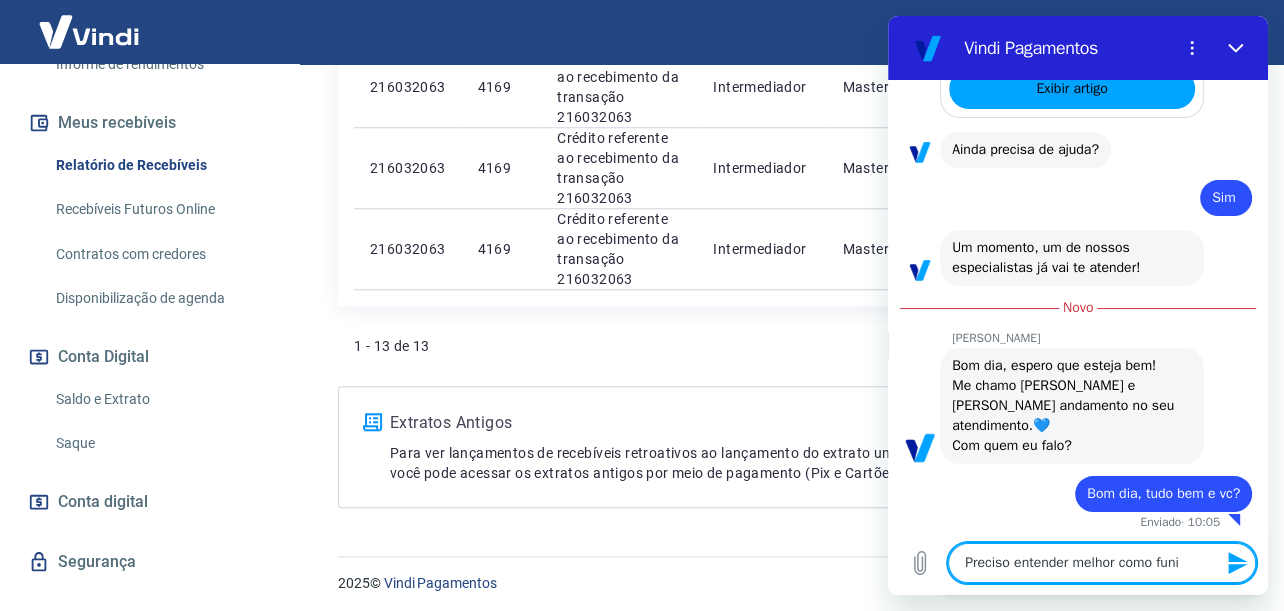 type on "Preciso entender melhor como funio" 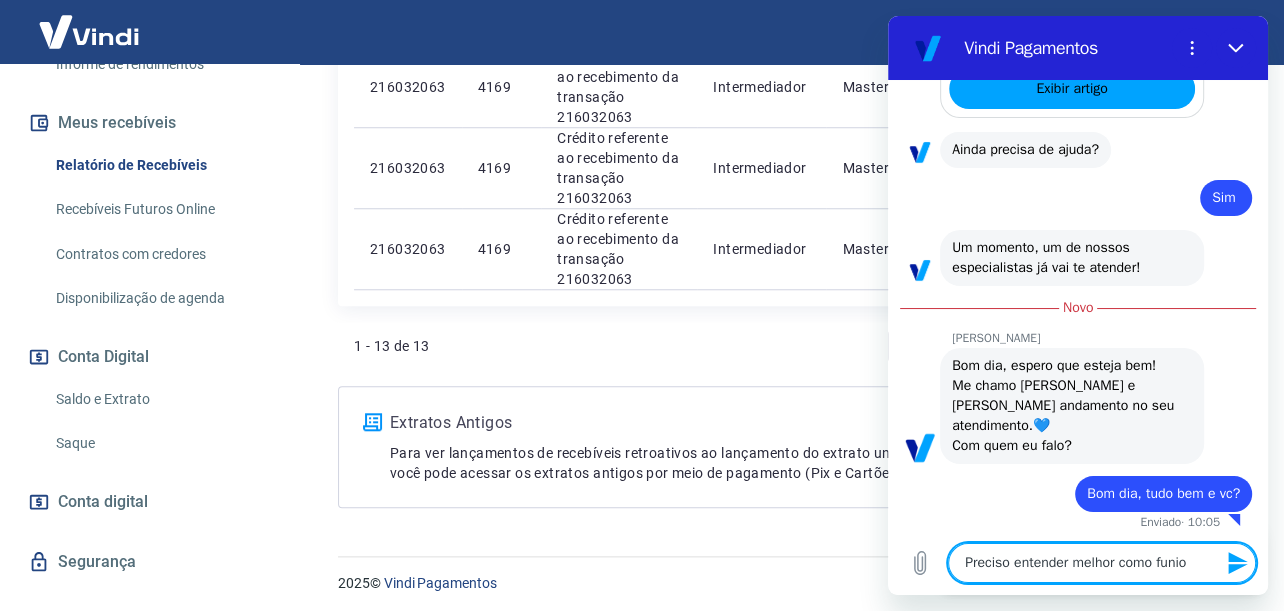 type on "x" 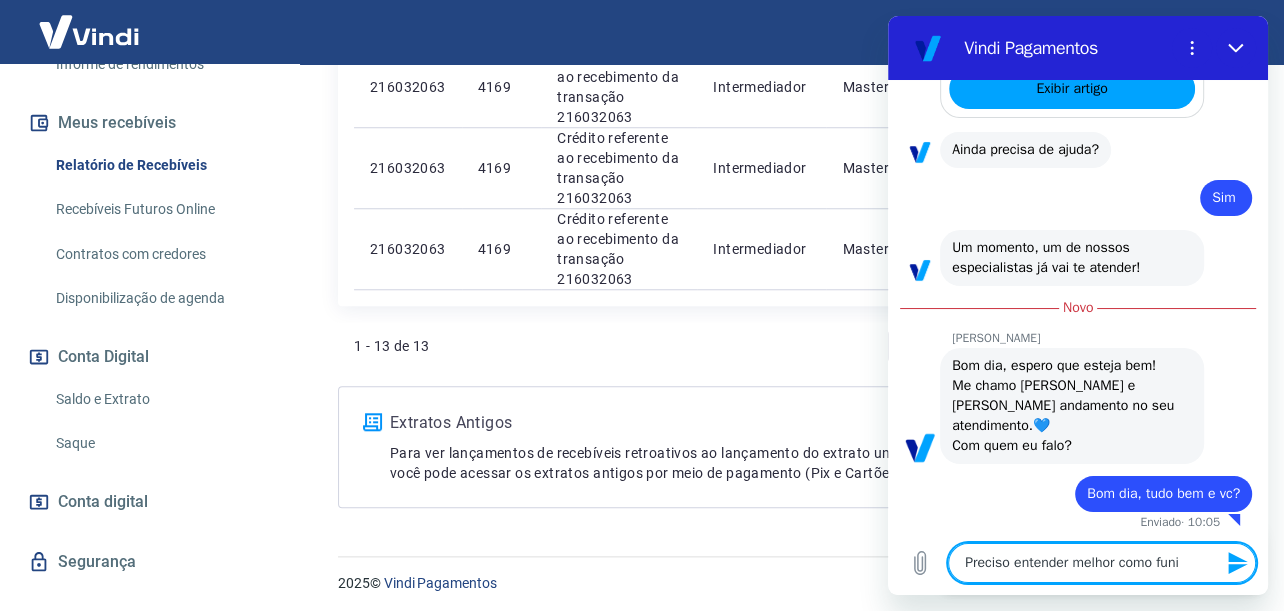 type on "Preciso entender melhor como fun" 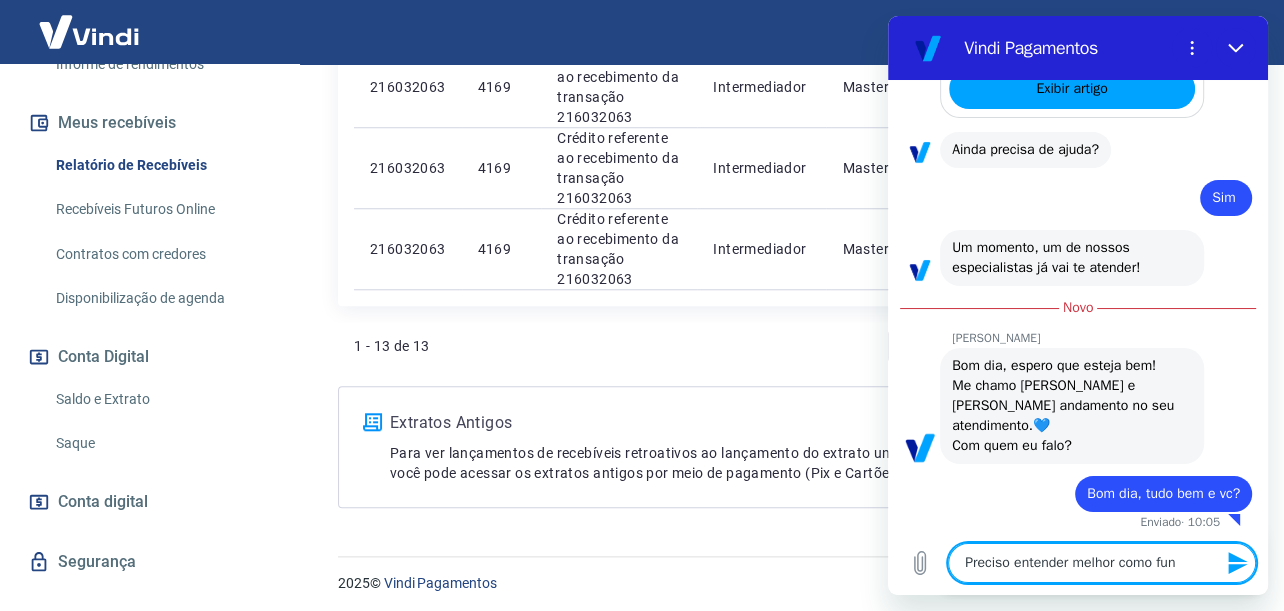 type on "Preciso entender melhor como func" 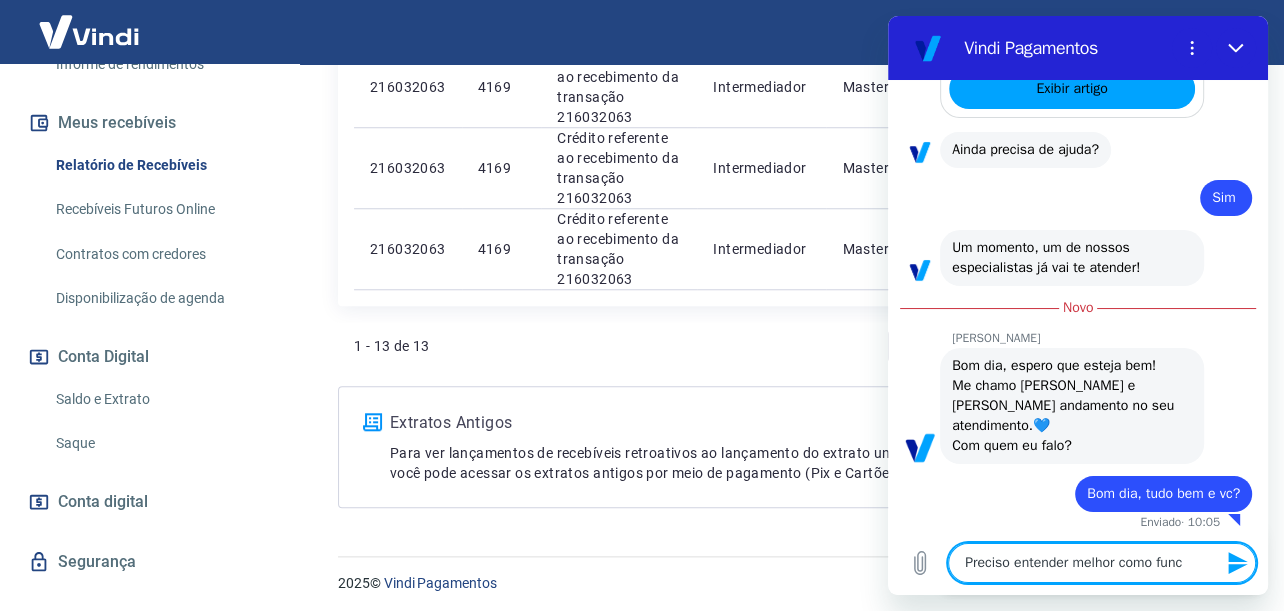 type on "Preciso entender melhor como funci" 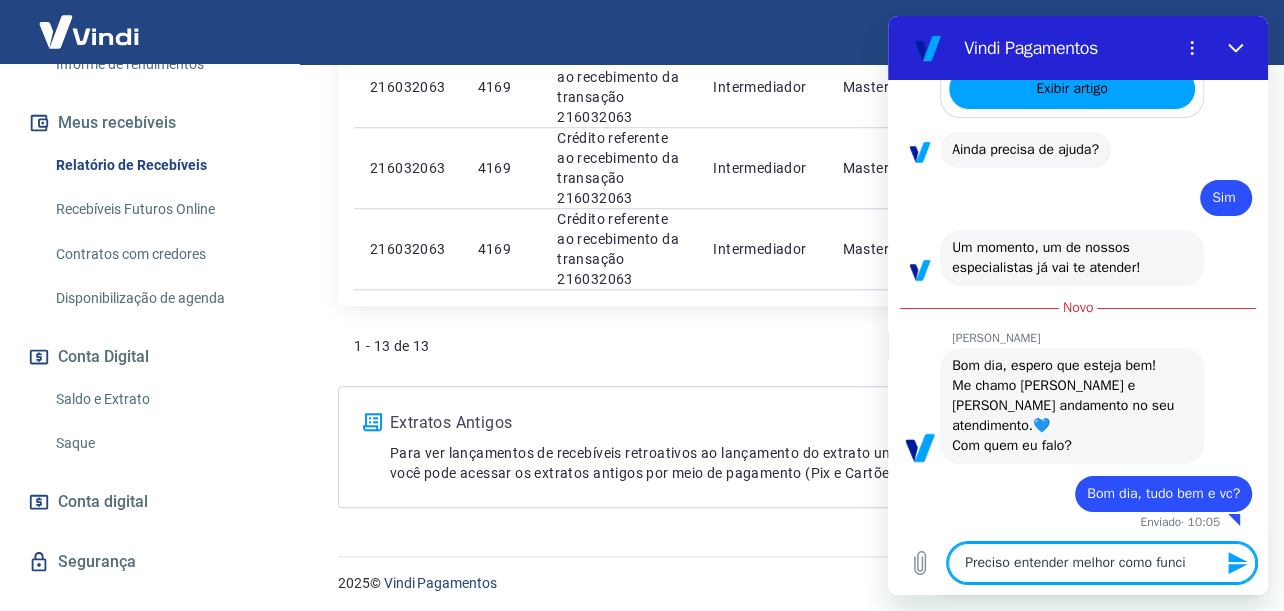 type on "Preciso entender melhor como funcio" 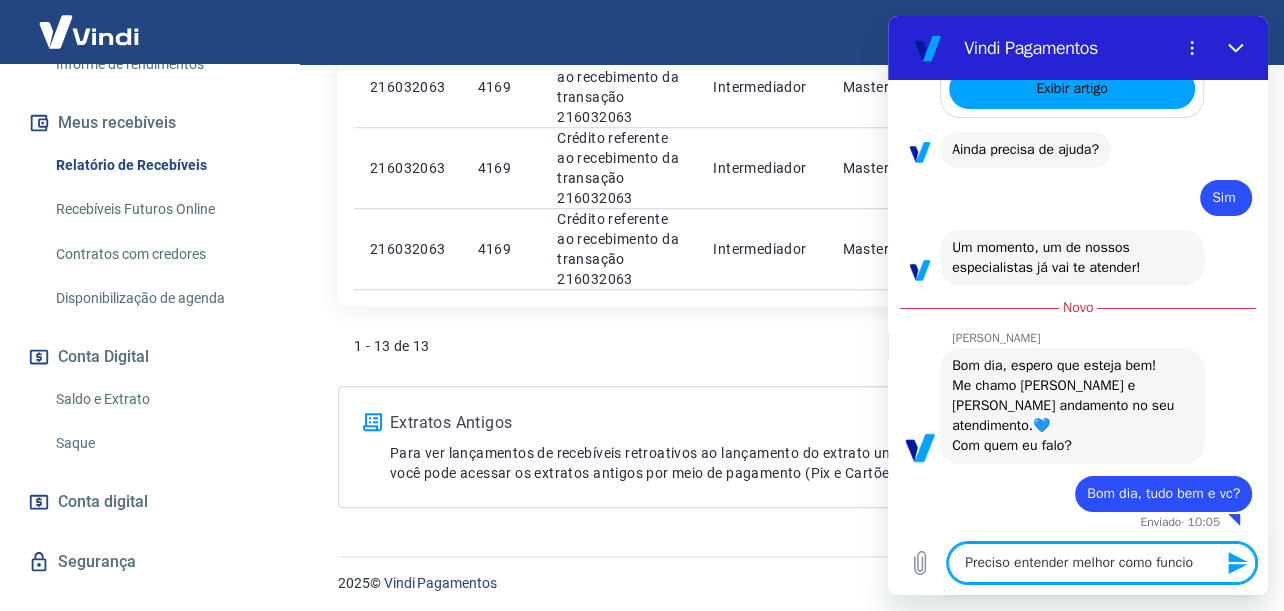 type on "Preciso entender melhor como funcion" 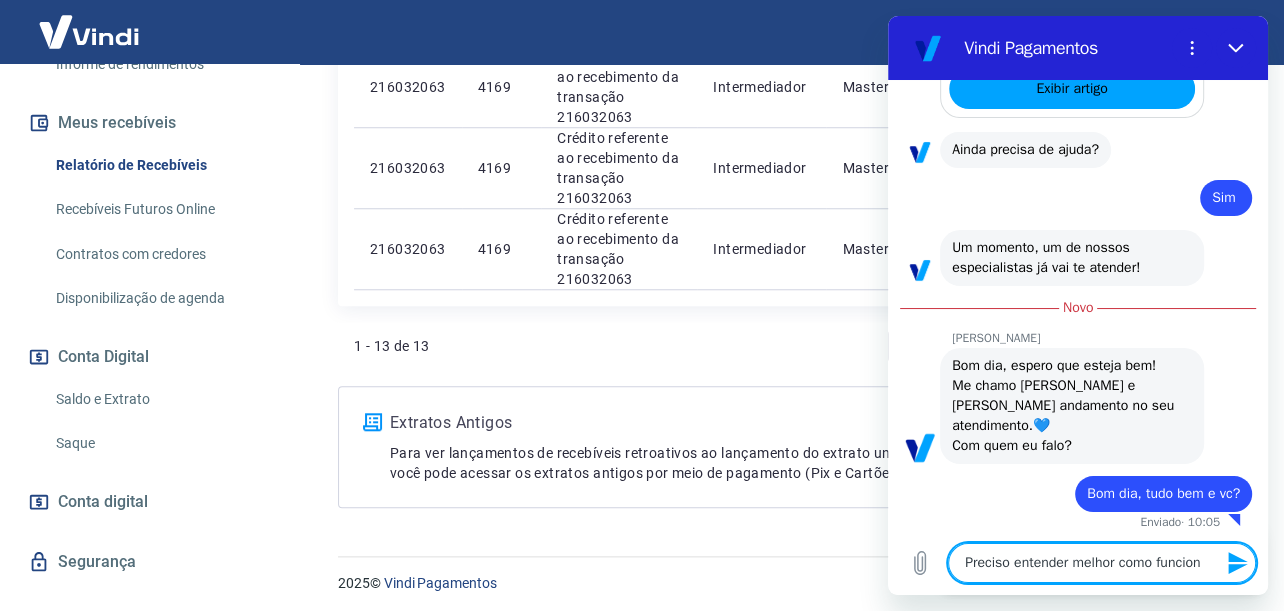 type on "Preciso entender melhor como funciona" 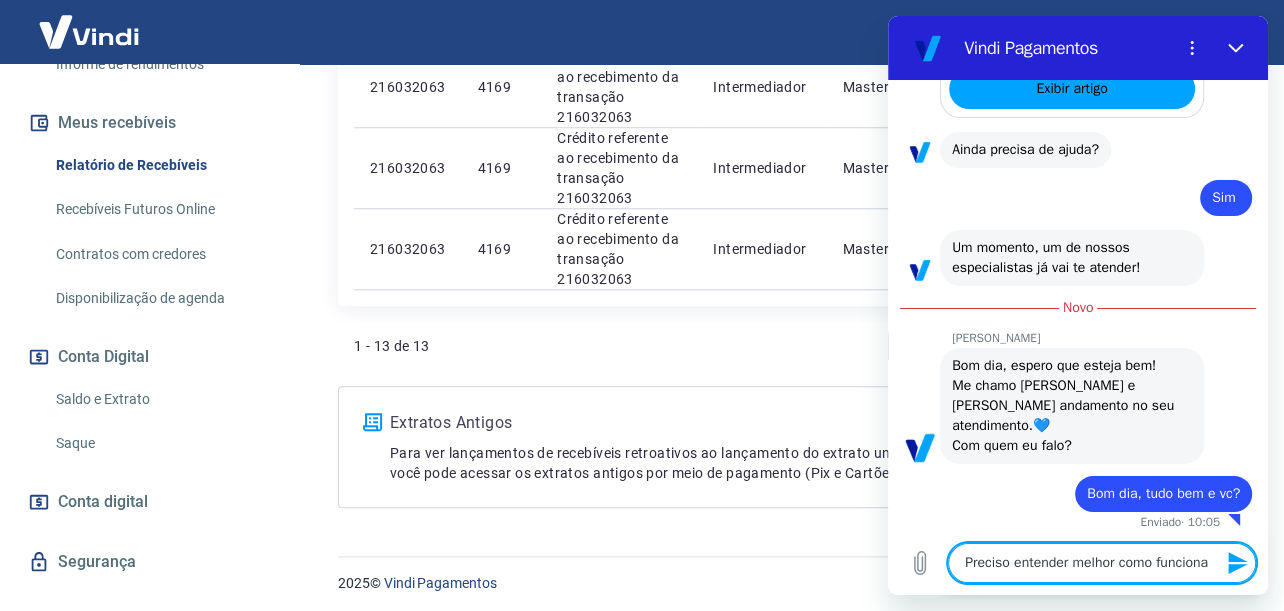 type on "Preciso entender melhor como funciona" 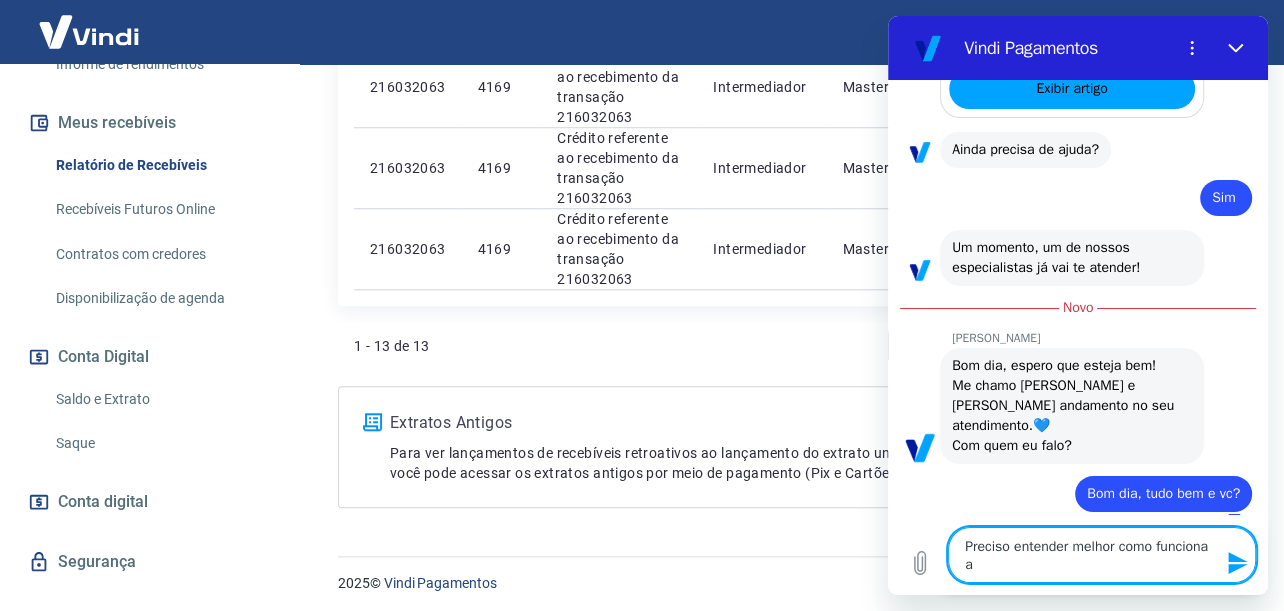 type on "Preciso entender melhor como funciona as" 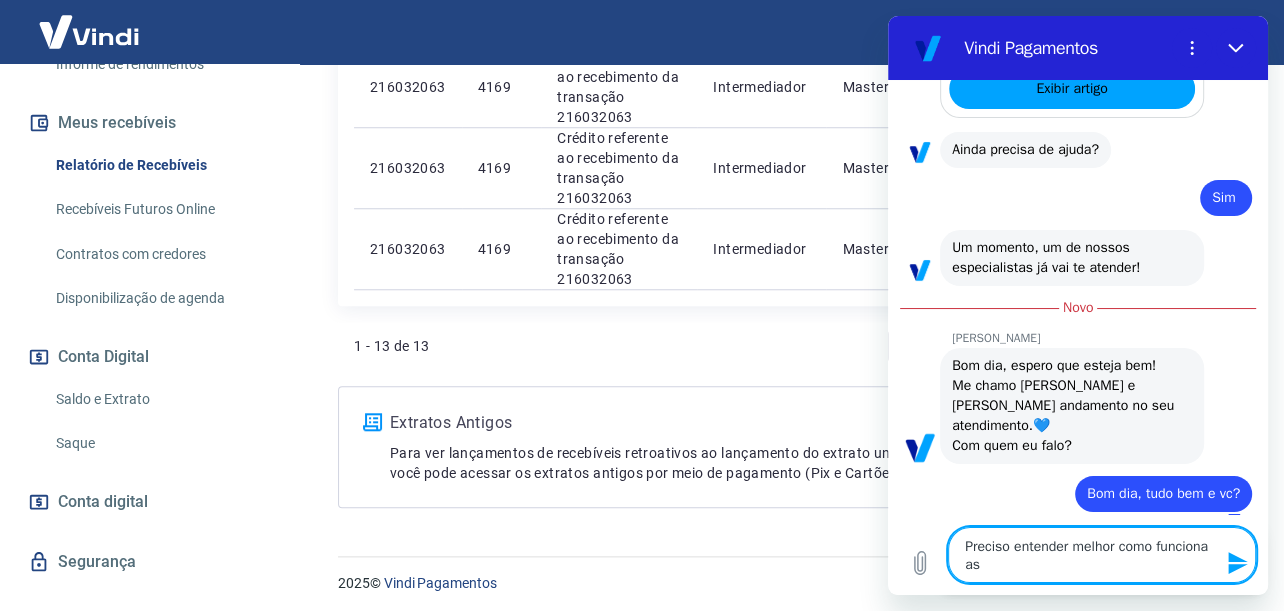 type on "Preciso entender melhor como funciona as" 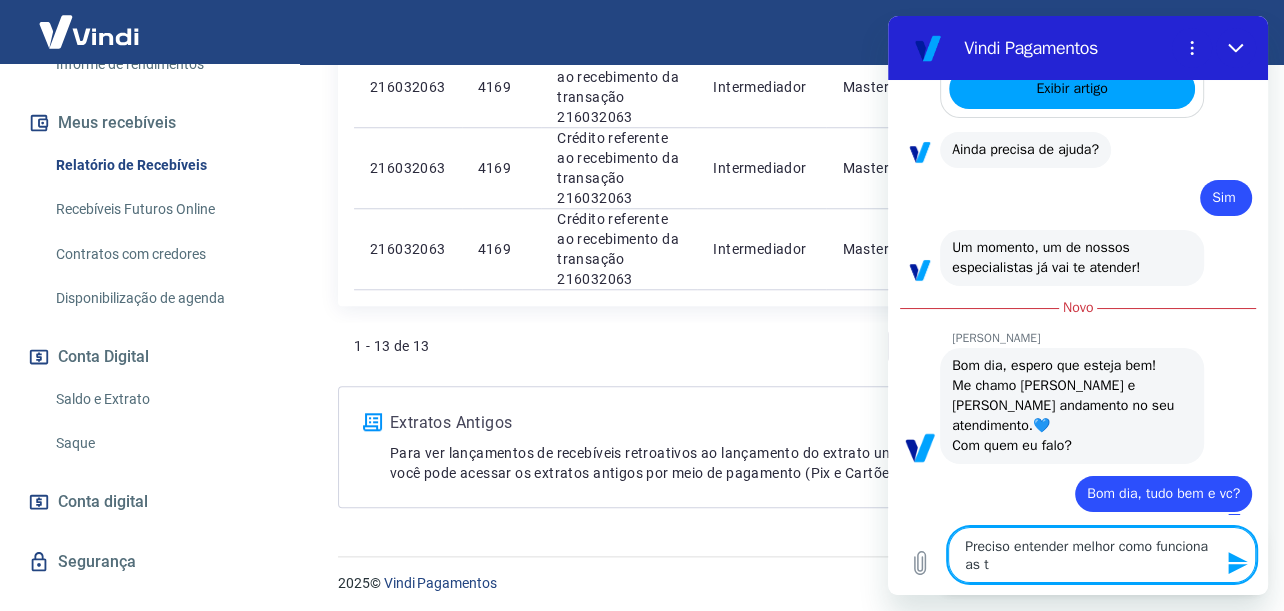 type on "Preciso entender melhor como funciona as ta" 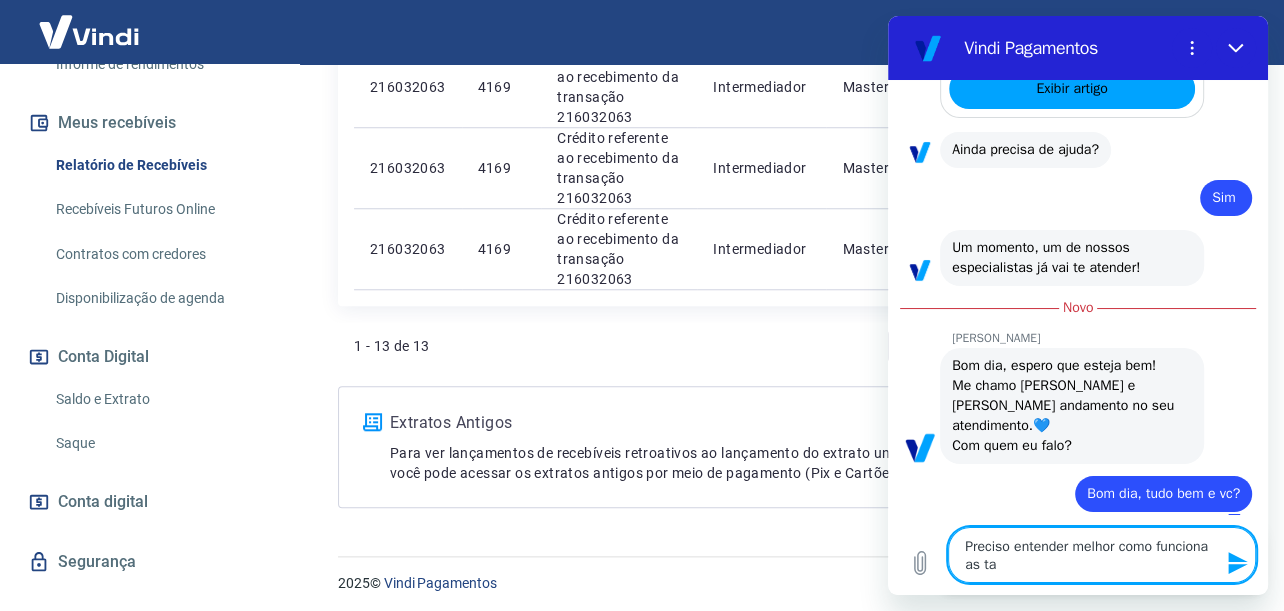 type on "Preciso entender melhor como funciona as tav" 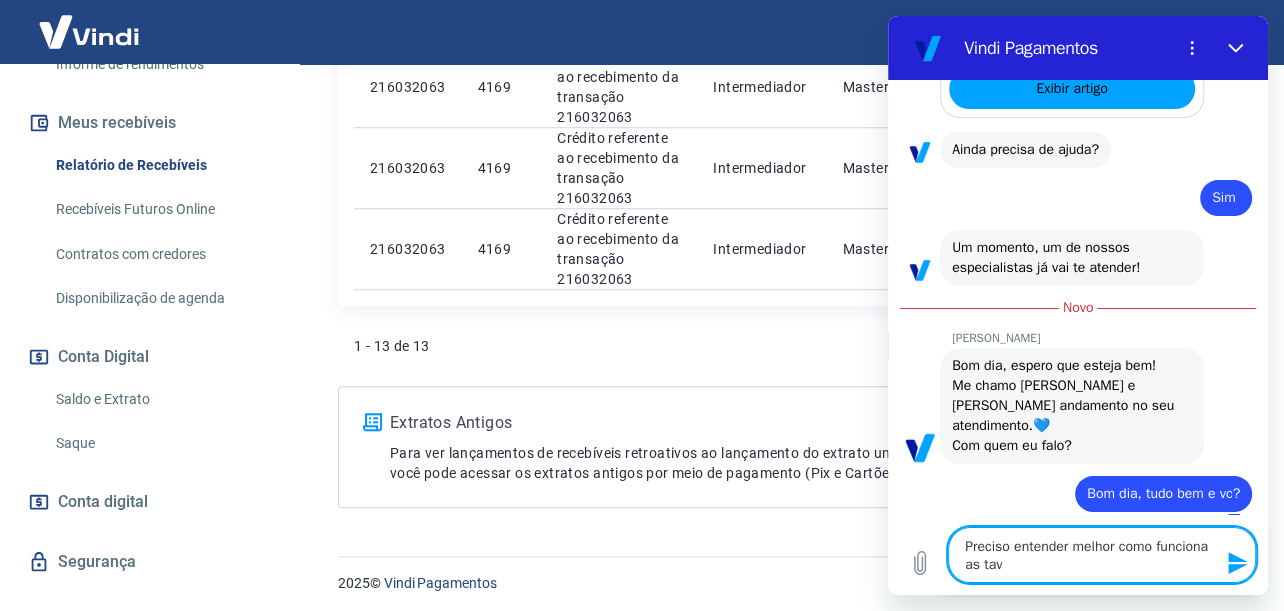 type on "Preciso entender melhor como funciona as tava" 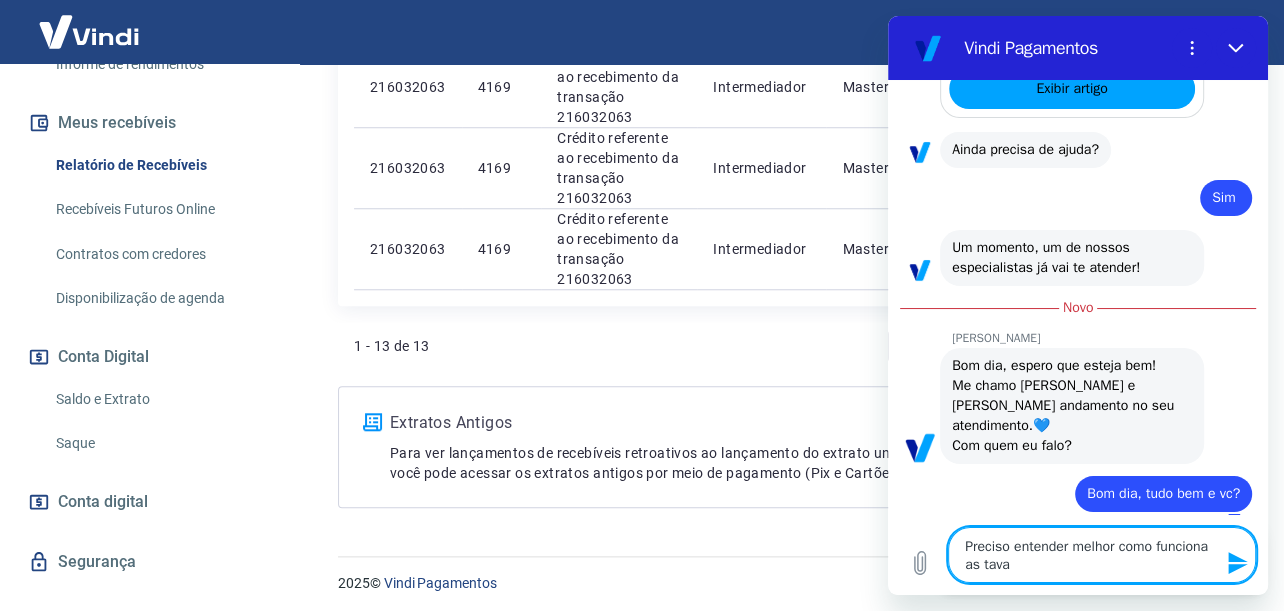 type on "Preciso entender melhor como funciona as tav" 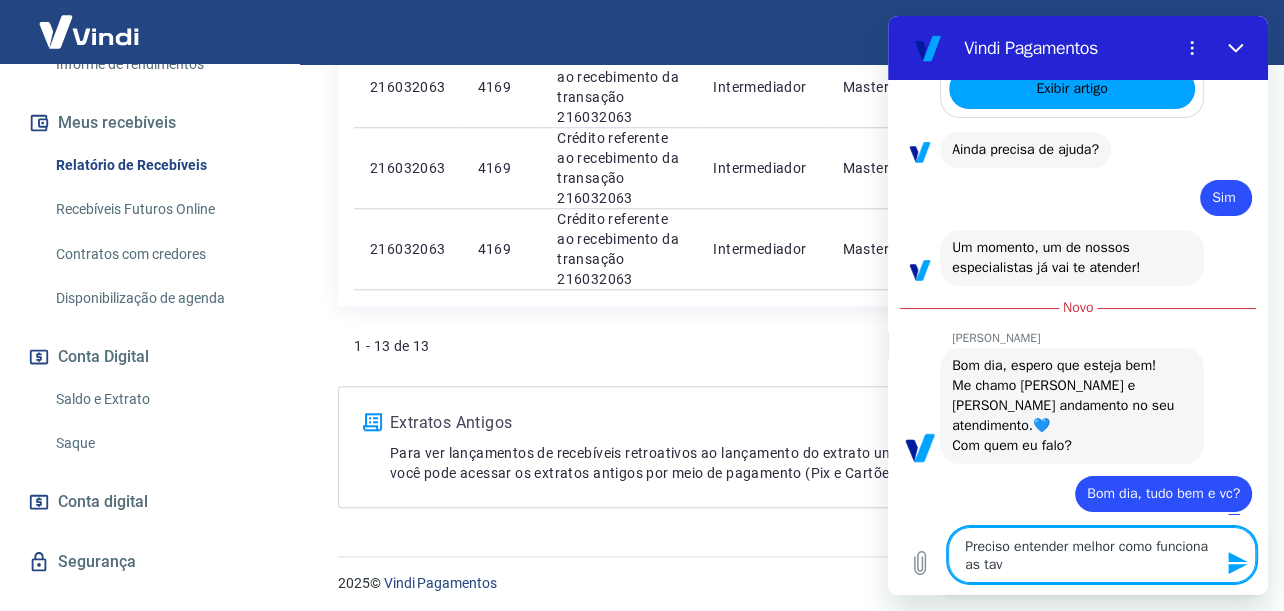 type on "x" 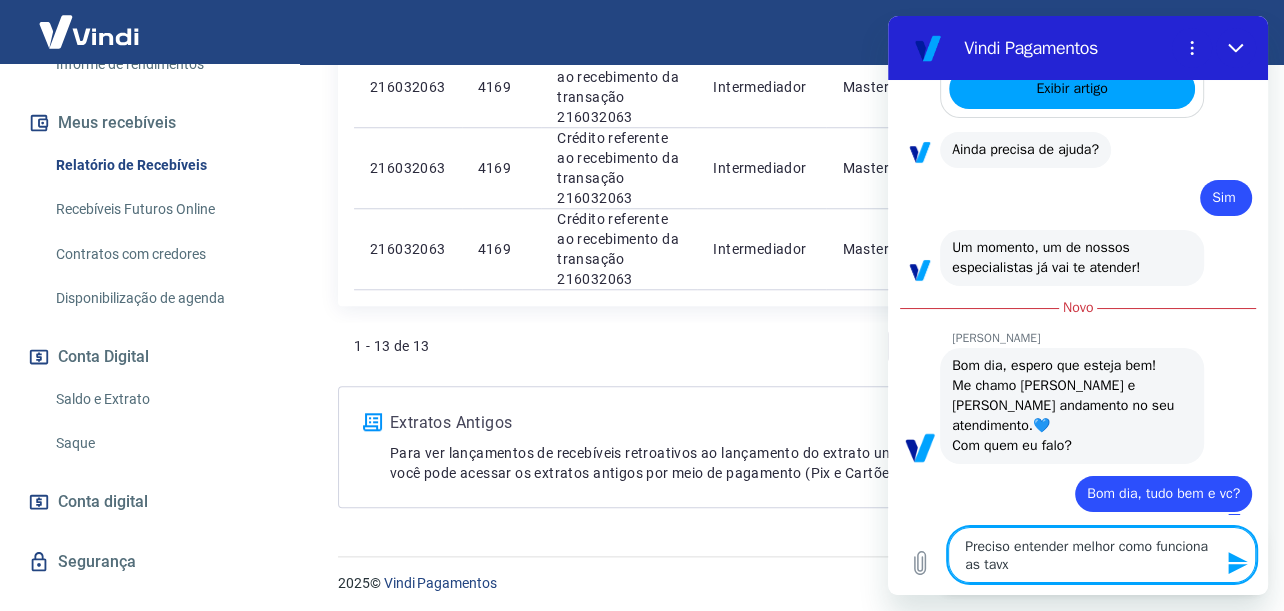 type on "Preciso entender melhor como funciona as tavxa" 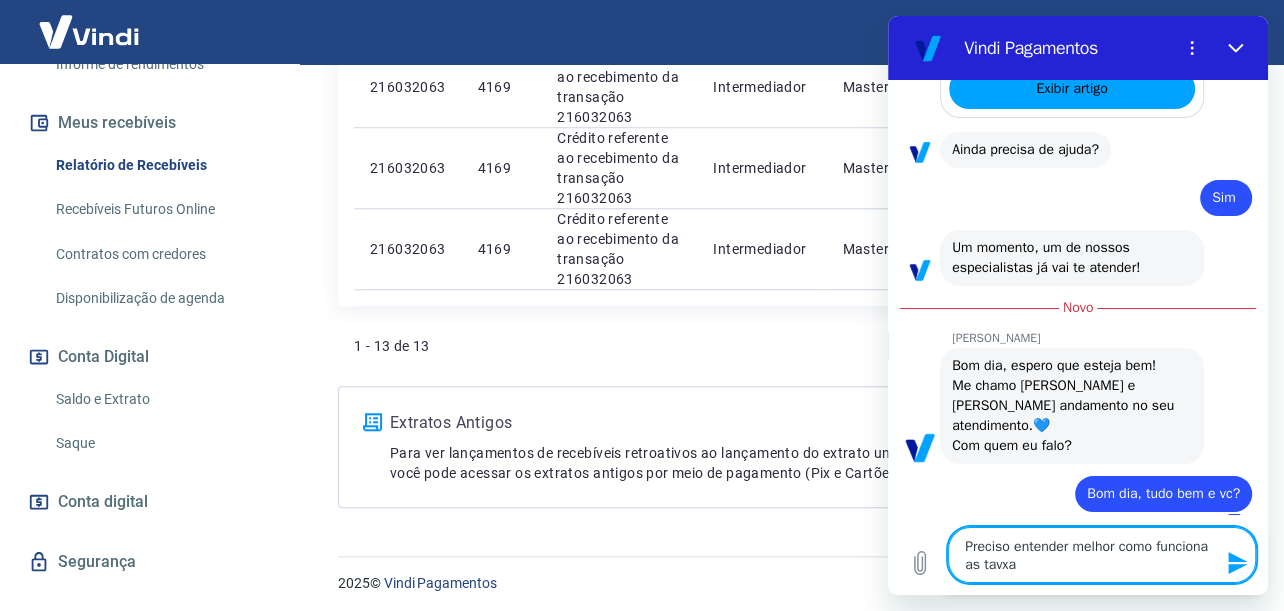 type on "Preciso entender melhor como funciona as tavx" 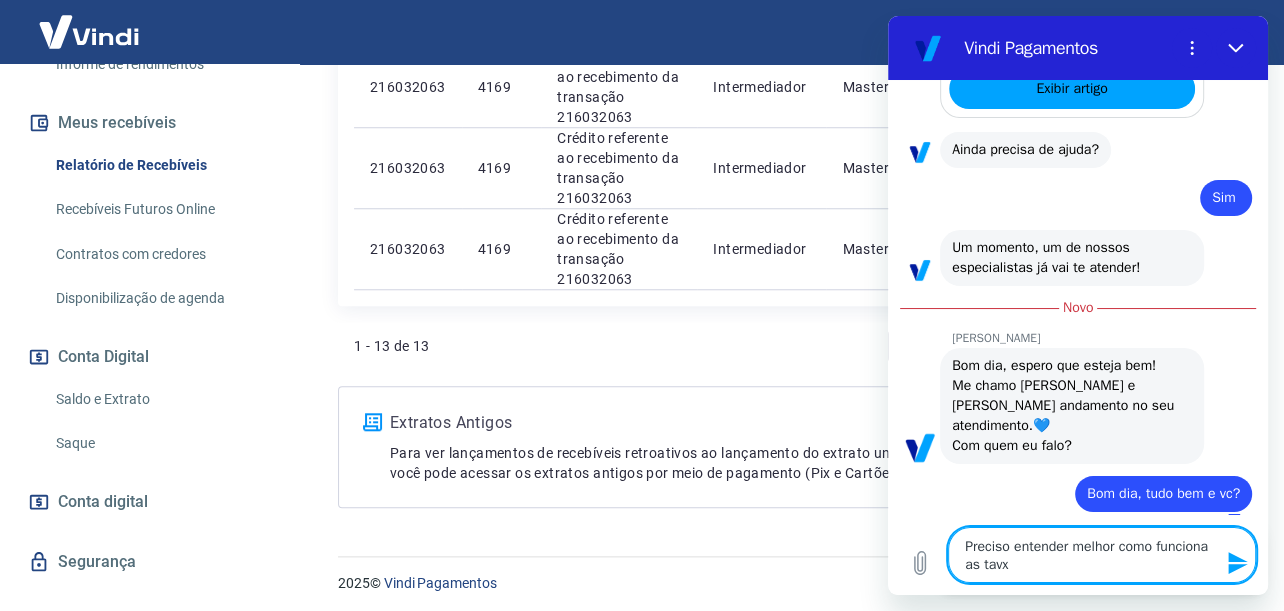 type on "x" 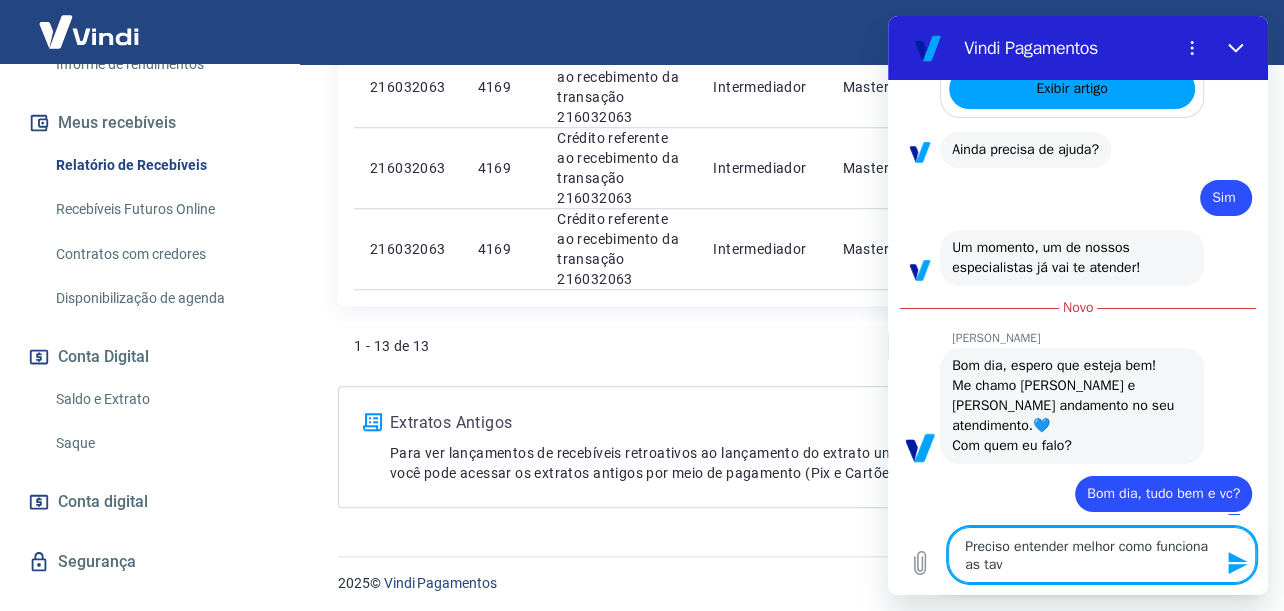type on "Preciso entender melhor como funciona as tavx" 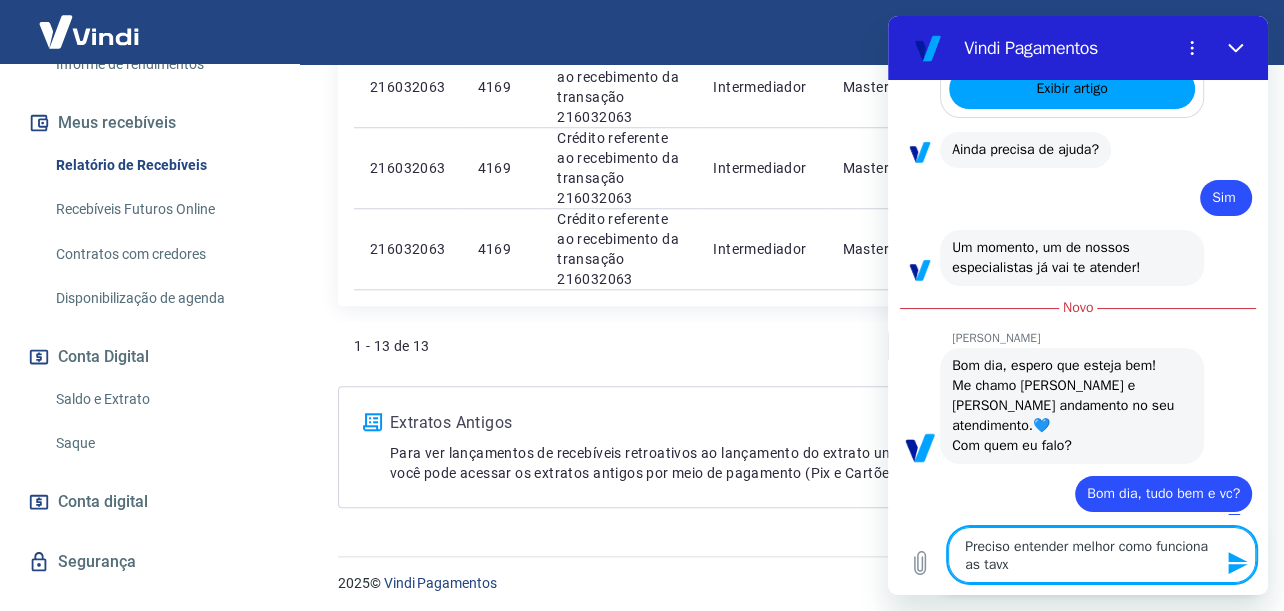 type on "Preciso entender melhor como funciona as tav" 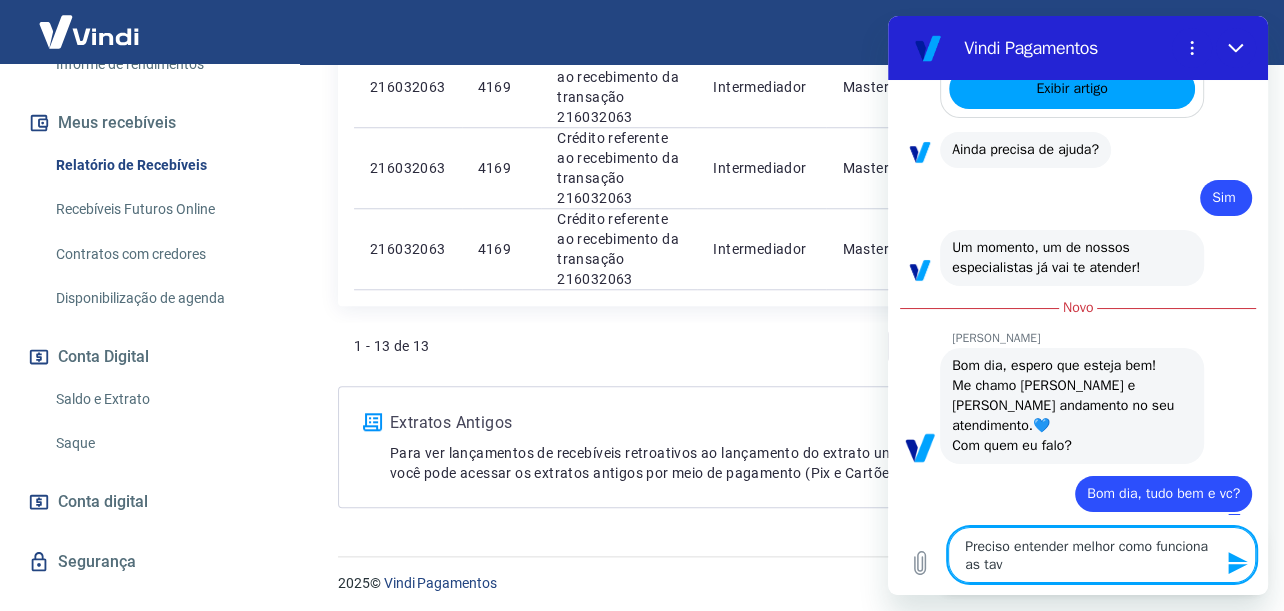 type on "Preciso entender melhor como funciona as tavx" 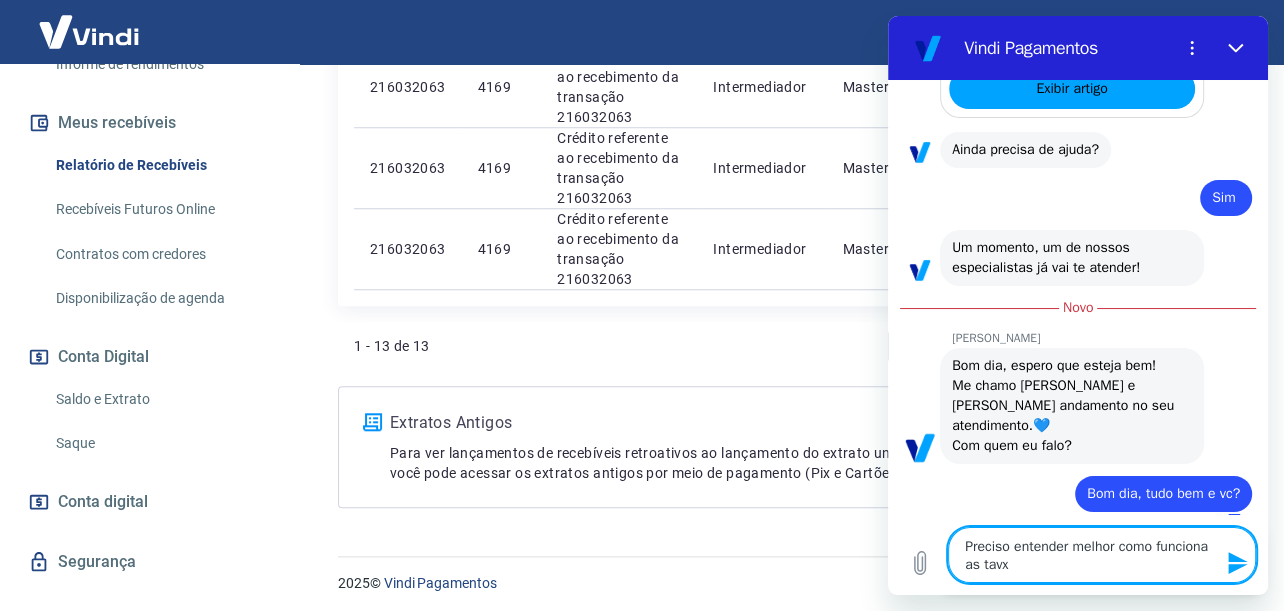 type on "Preciso entender melhor como funciona as tav" 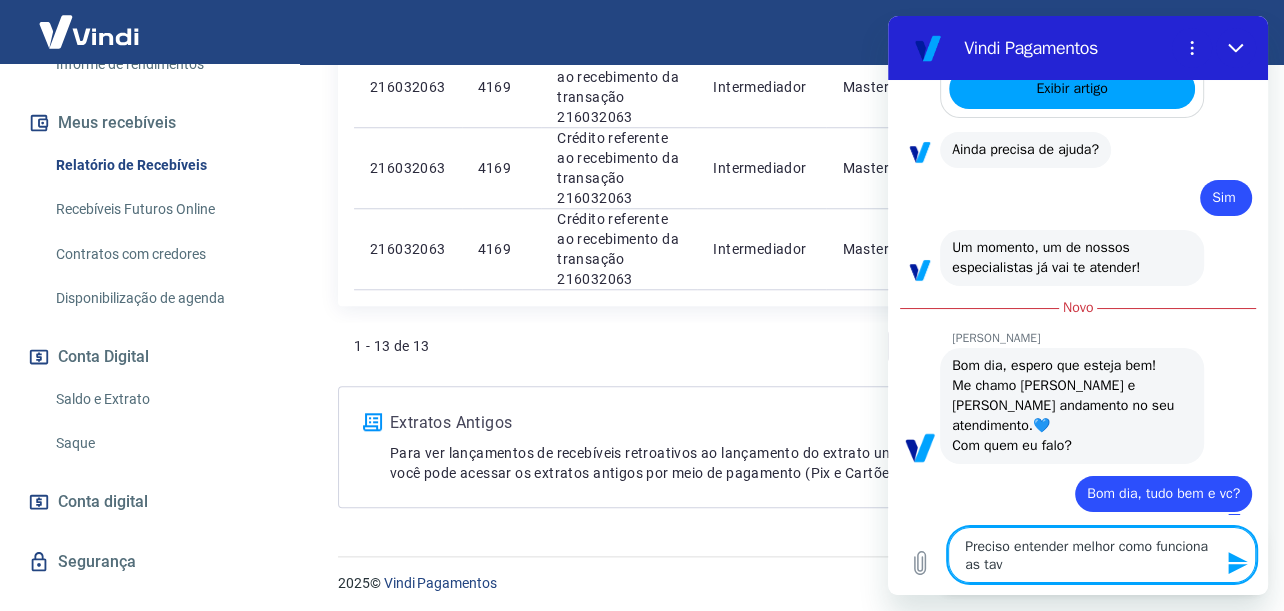 type on "Preciso entender melhor como funciona as tavx" 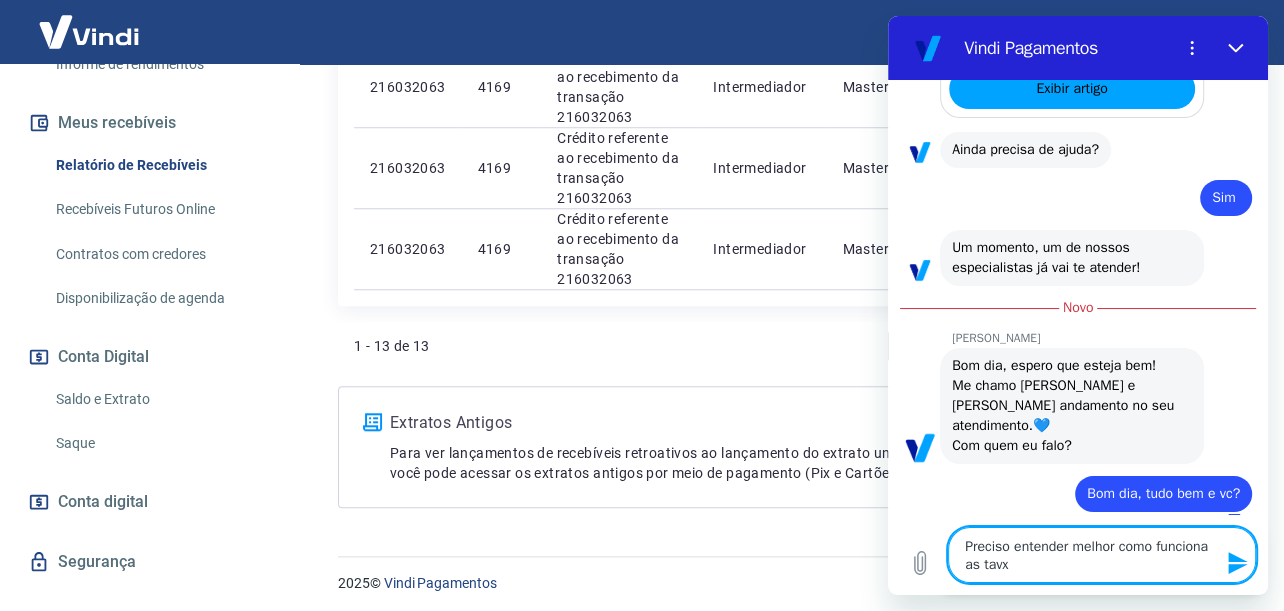 type on "Preciso entender melhor como funciona as tav" 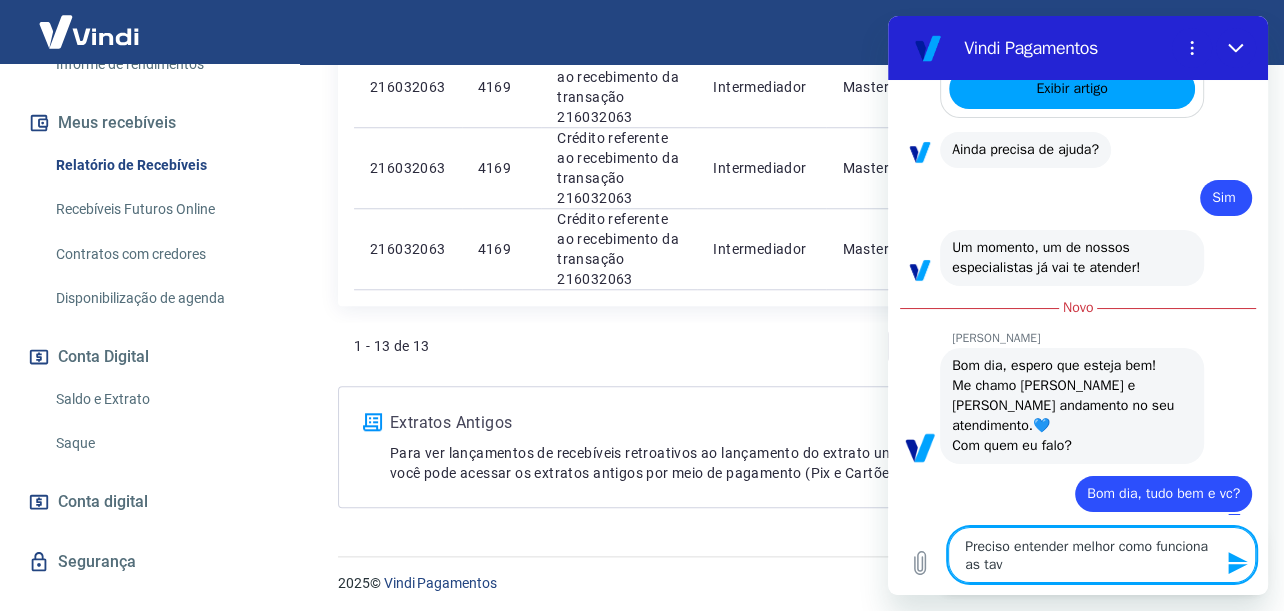 type on "Preciso entender melhor como funciona as ta" 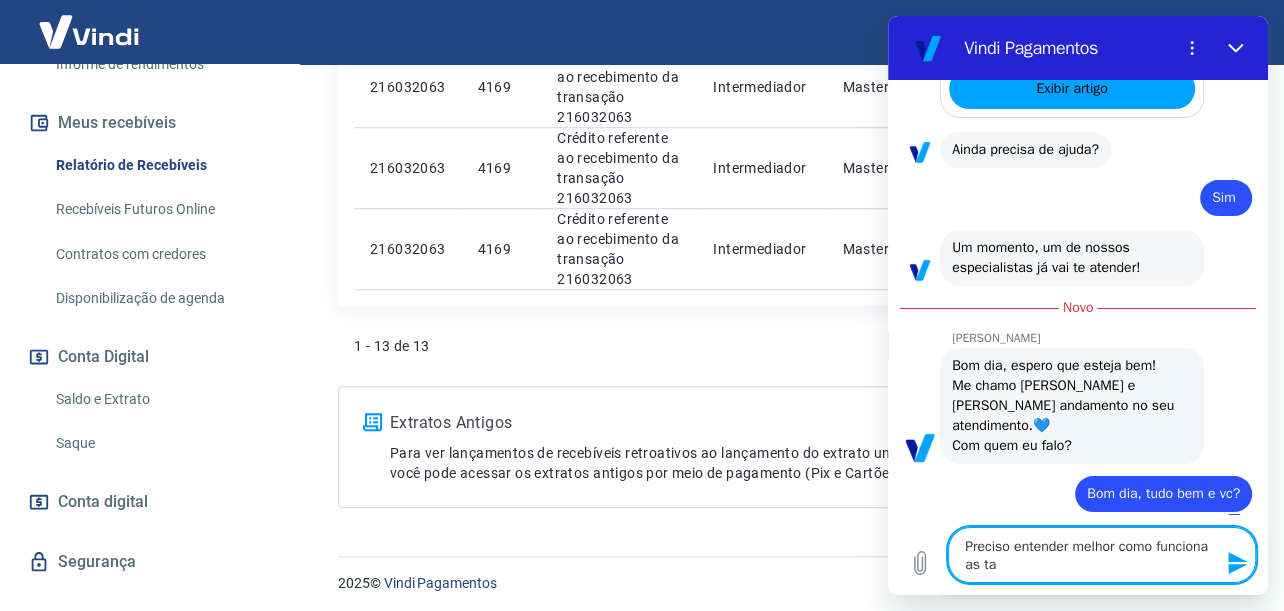 type on "Preciso entender melhor como funciona as tax" 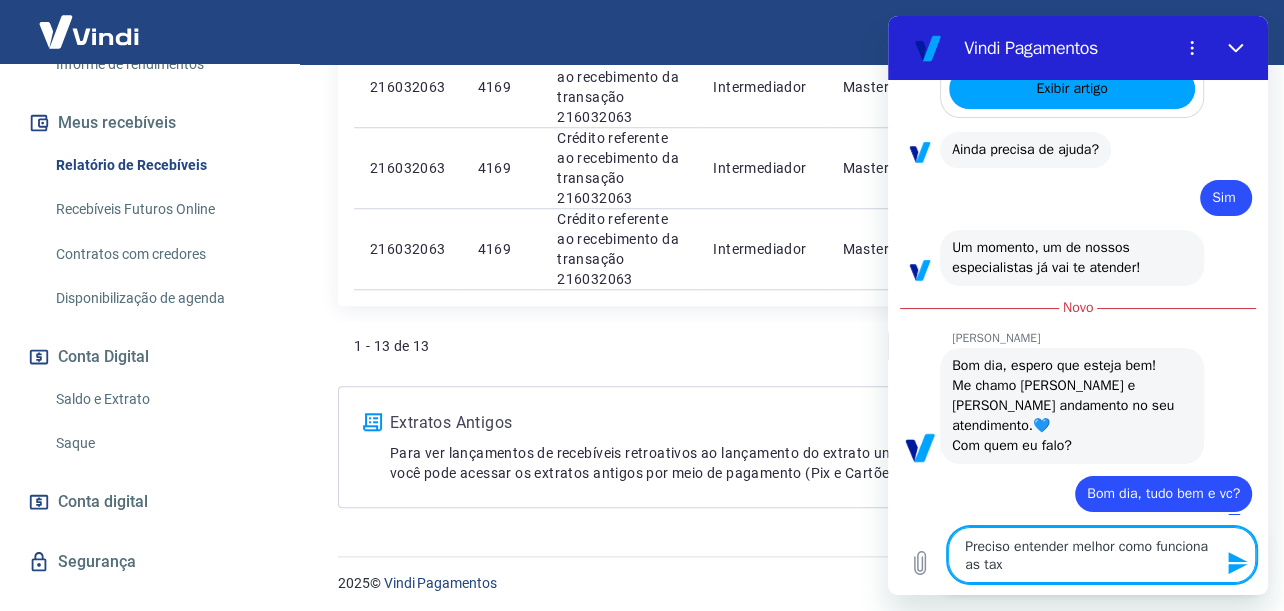 type on "Preciso entender melhor como funciona as taxa" 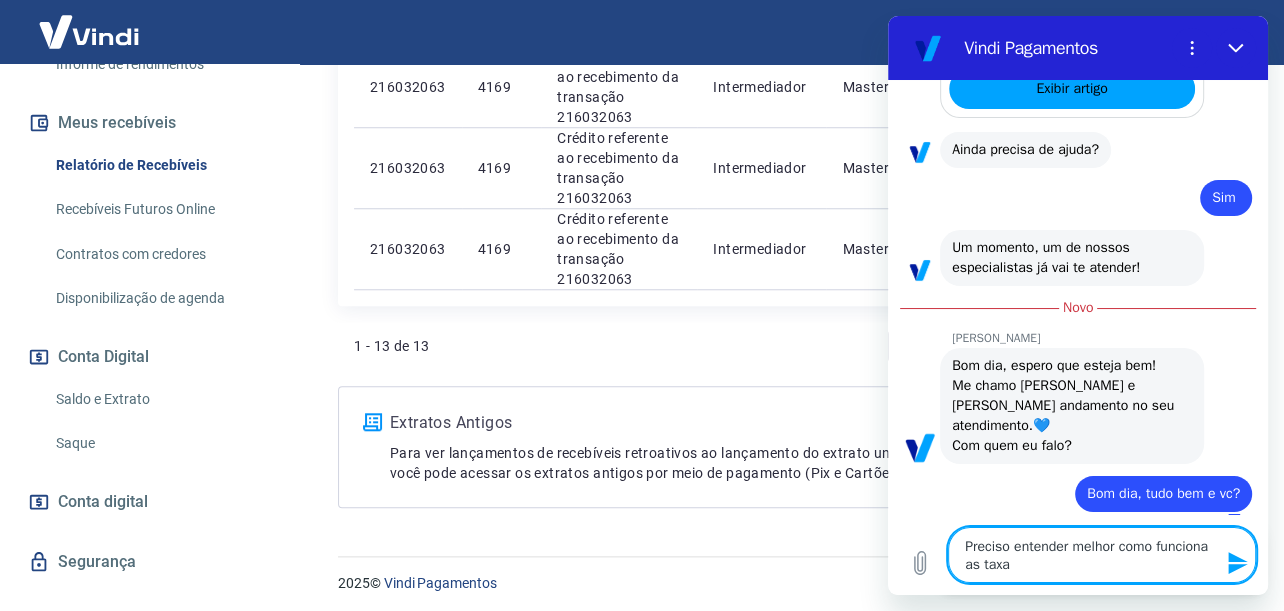 type on "Preciso entender melhor como funciona as taxas" 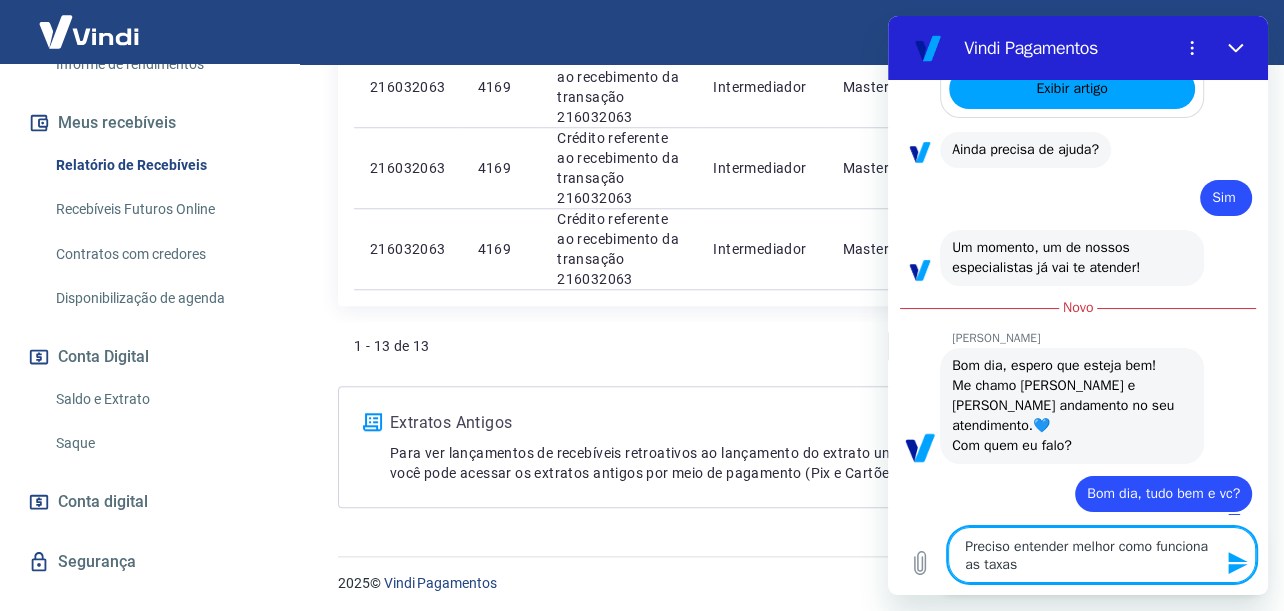type on "Preciso entender melhor como funciona as taxas" 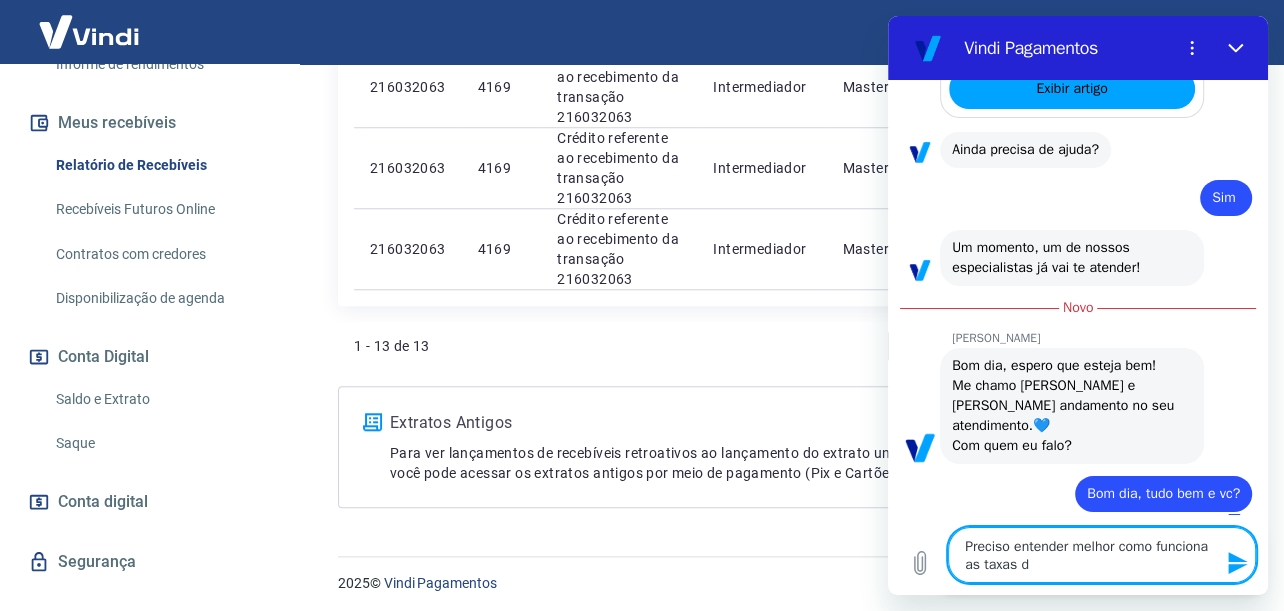 type on "Preciso entender melhor como funciona as taxas de" 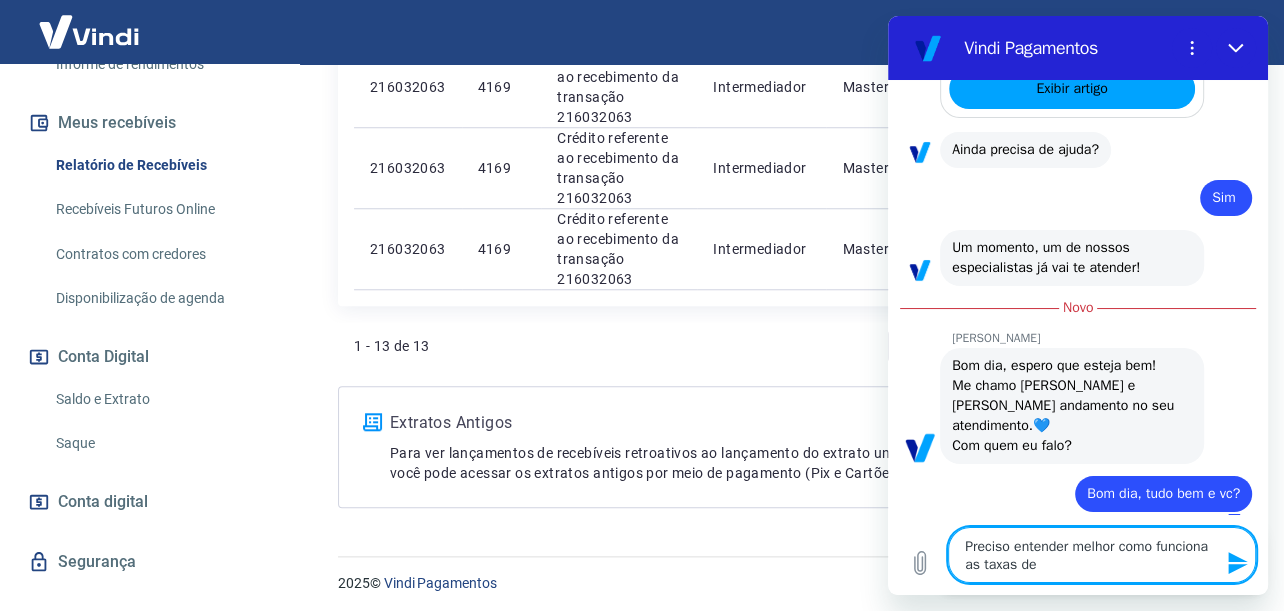 type on "Preciso entender melhor como funciona as taxas de" 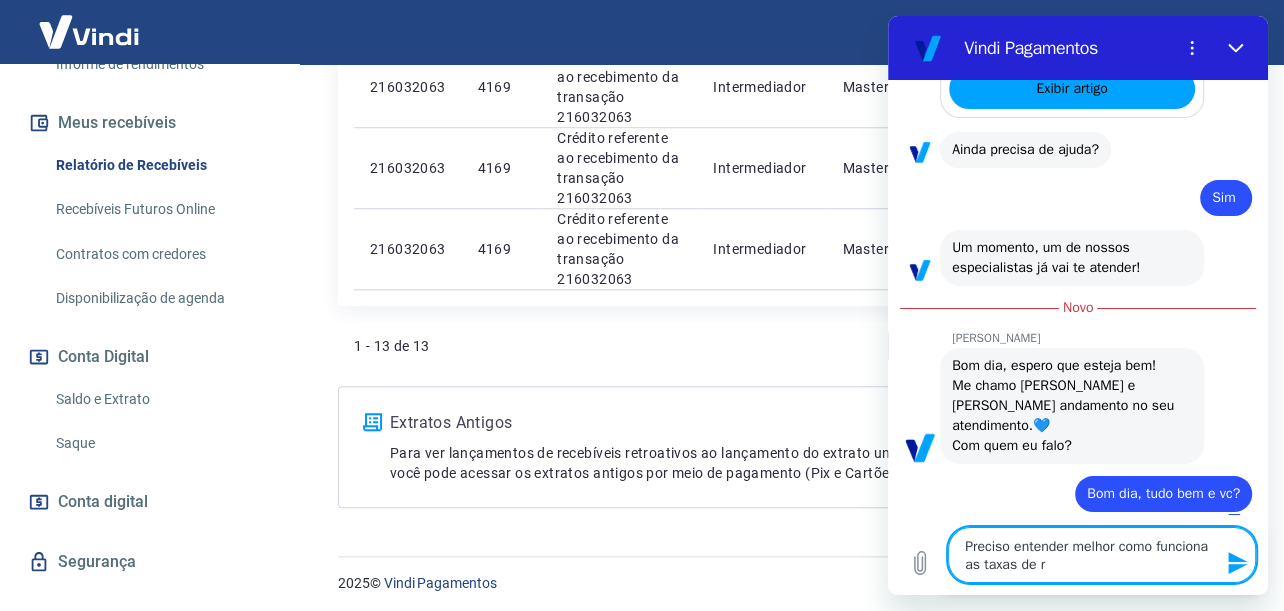 type on "Preciso entender melhor como funciona as taxas de re" 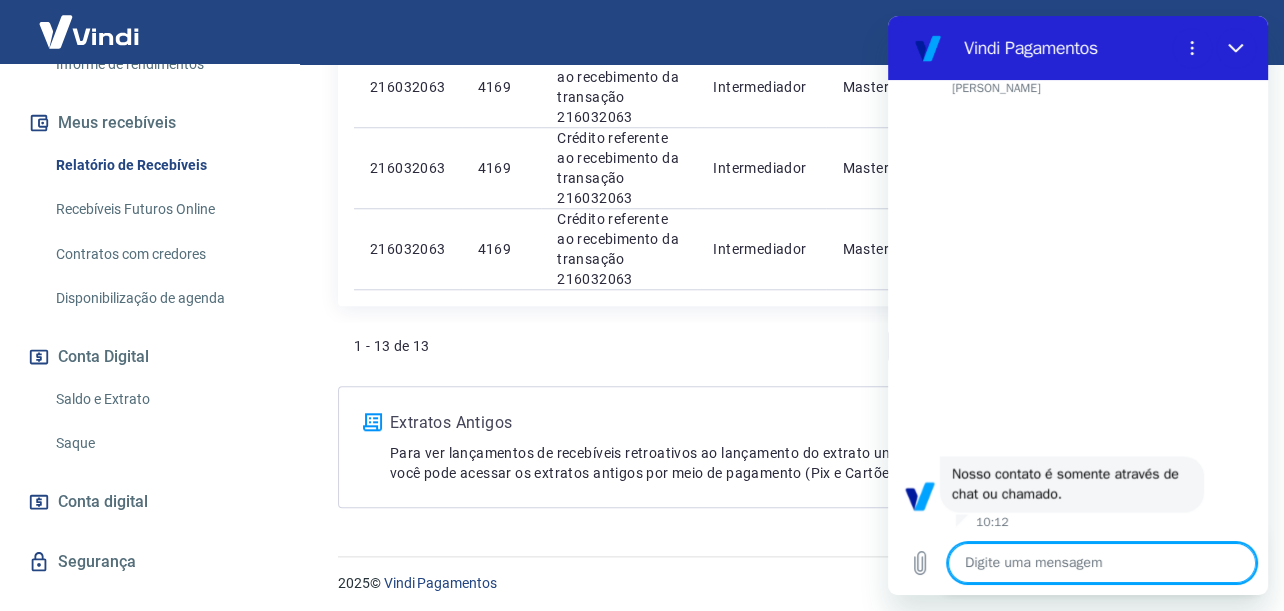 scroll, scrollTop: 2791, scrollLeft: 0, axis: vertical 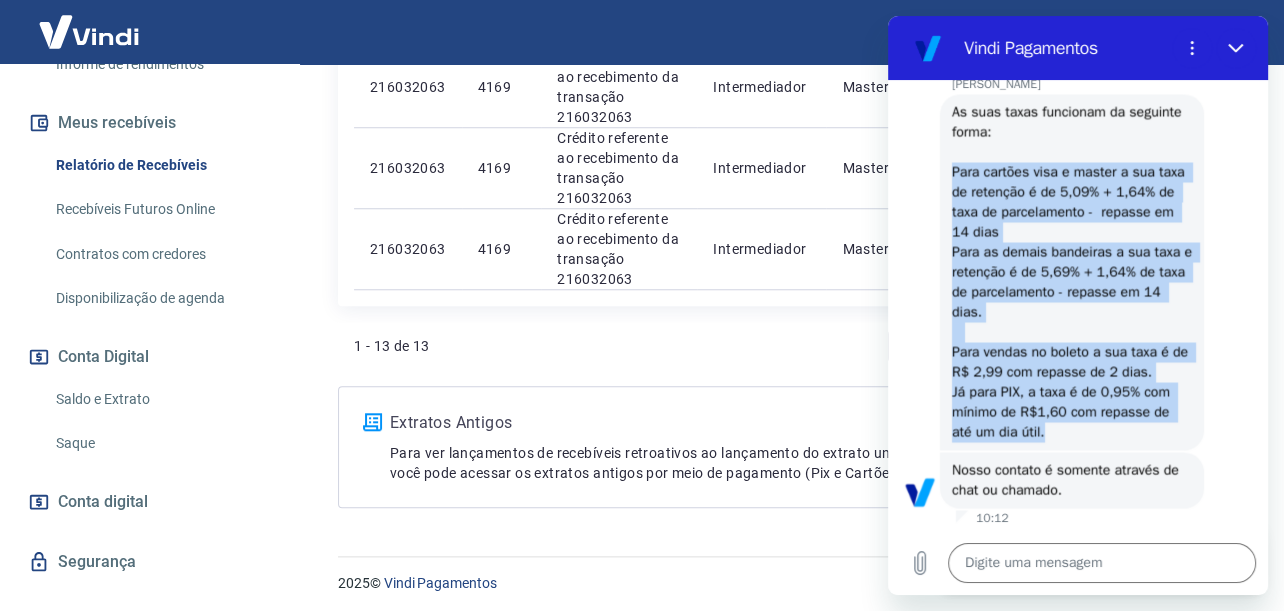 drag, startPoint x: 952, startPoint y: 172, endPoint x: 1071, endPoint y: 436, distance: 289.58072 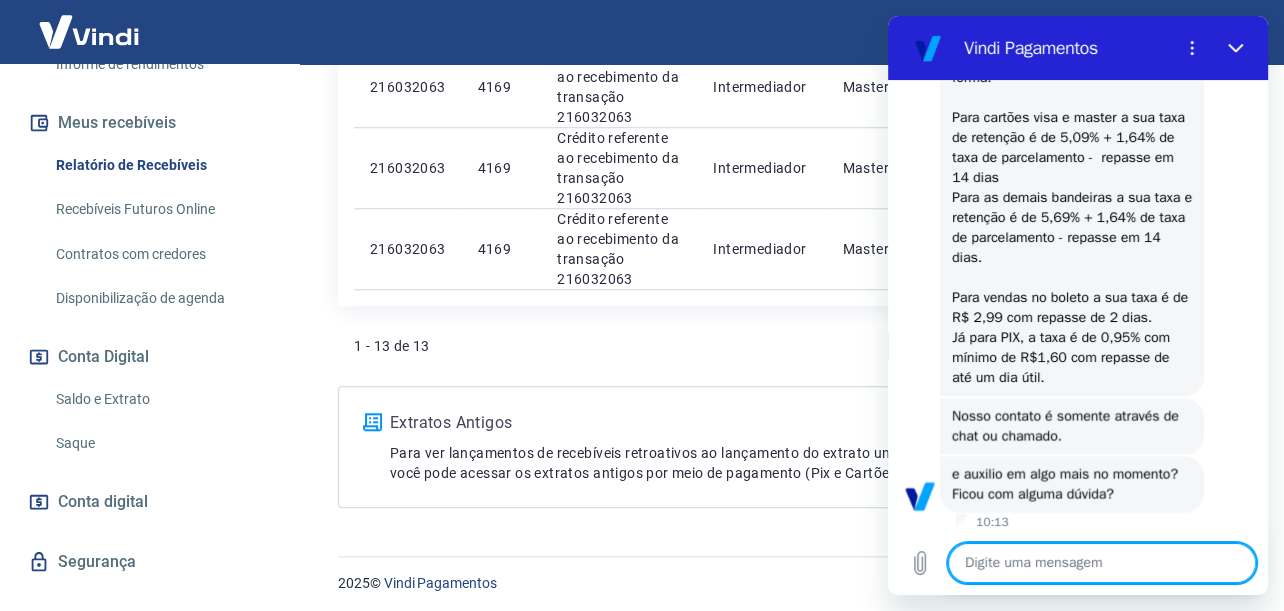 scroll, scrollTop: 2869, scrollLeft: 0, axis: vertical 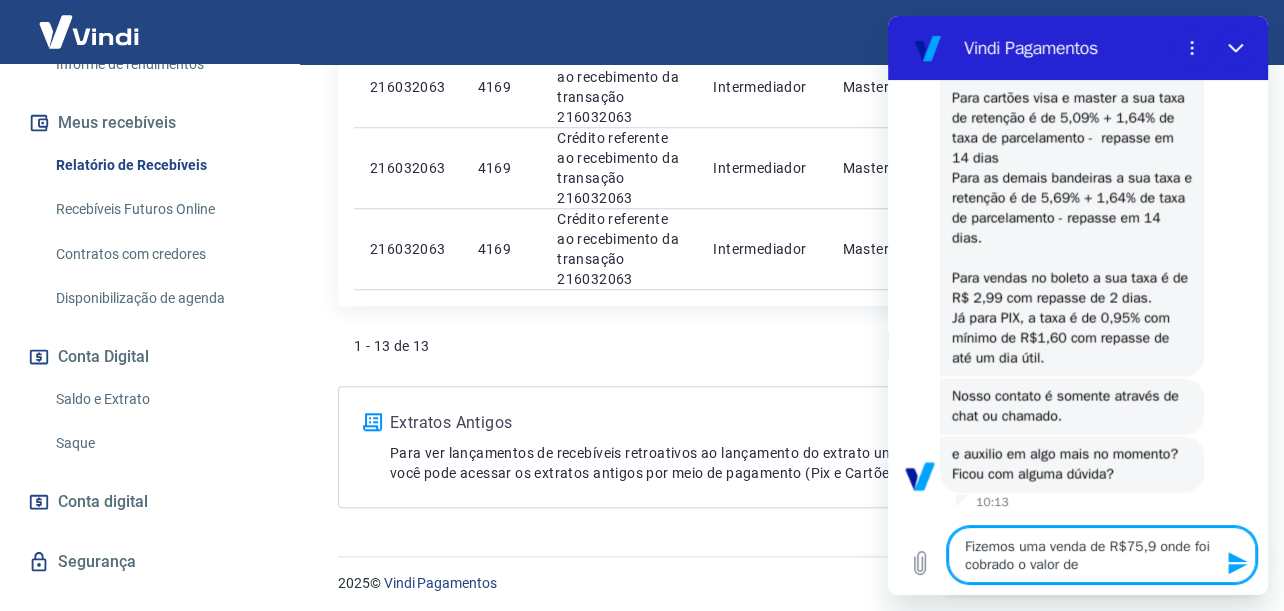 drag, startPoint x: 1092, startPoint y: 565, endPoint x: 931, endPoint y: 523, distance: 166.3881 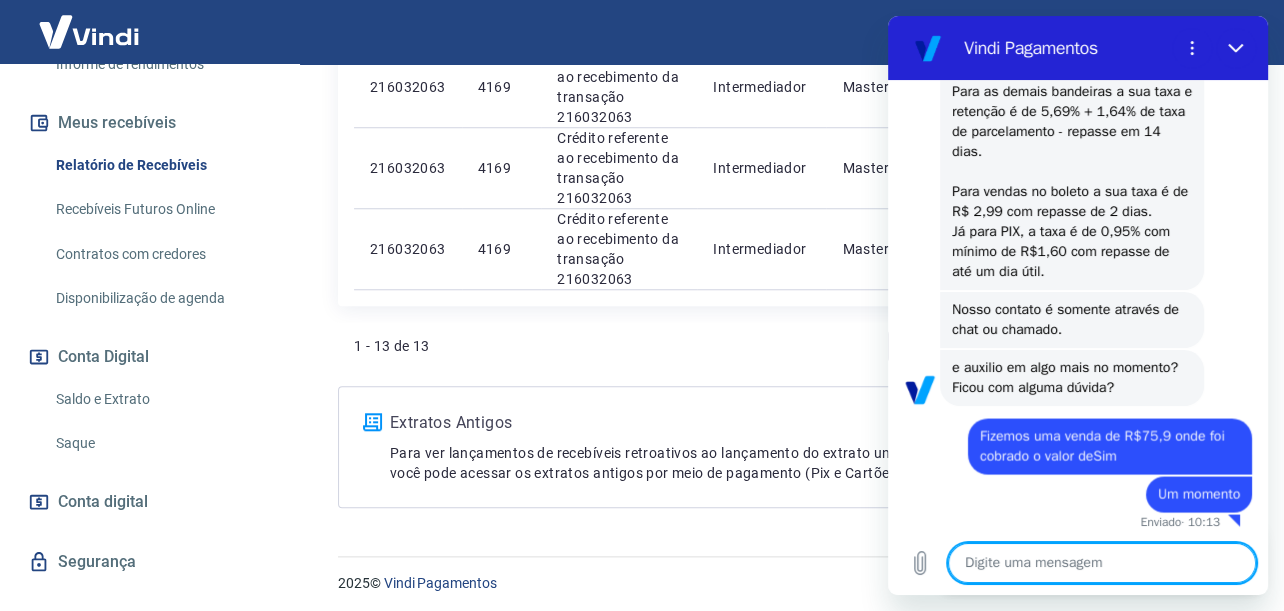 scroll, scrollTop: 2975, scrollLeft: 0, axis: vertical 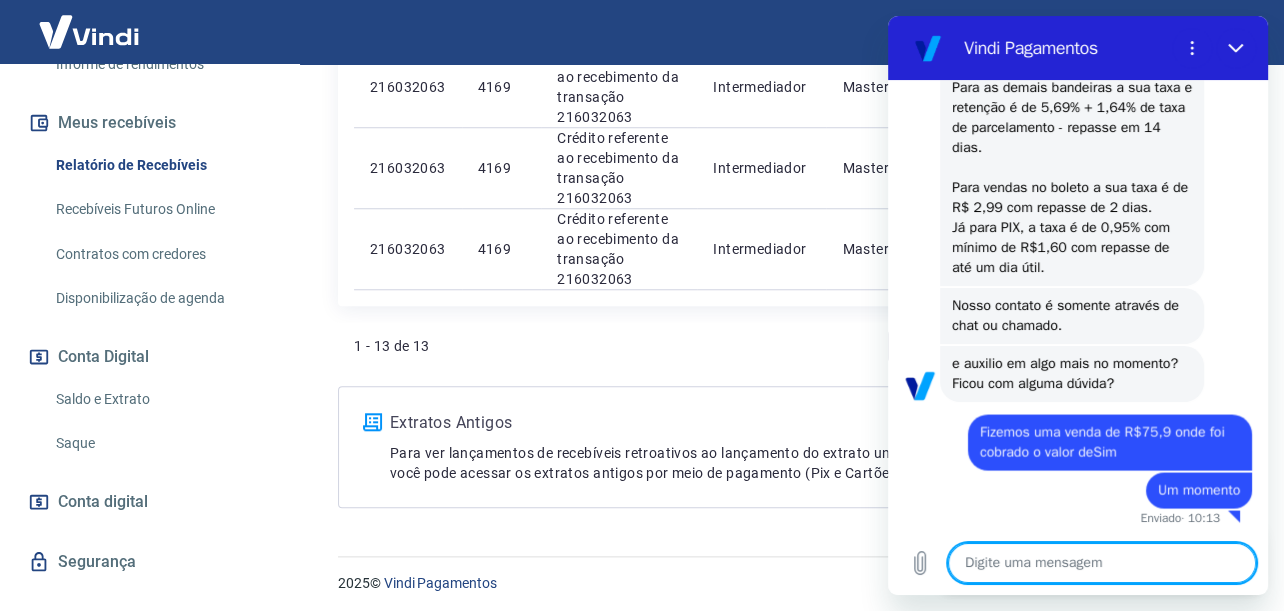 click at bounding box center (1102, 563) 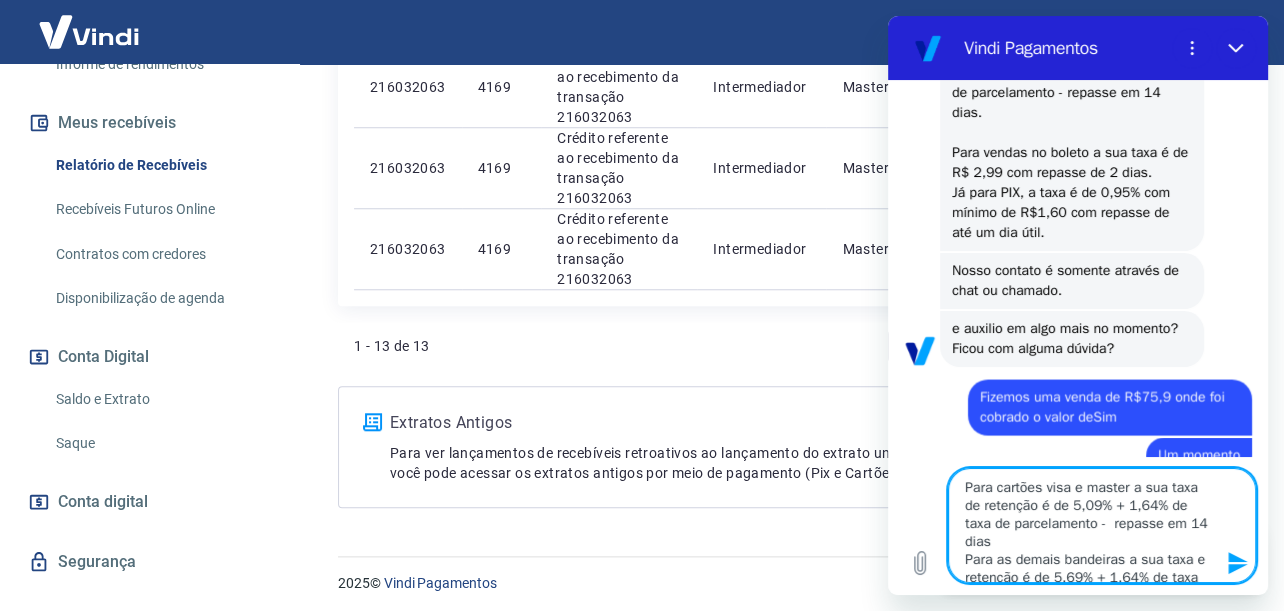 scroll, scrollTop: 112, scrollLeft: 0, axis: vertical 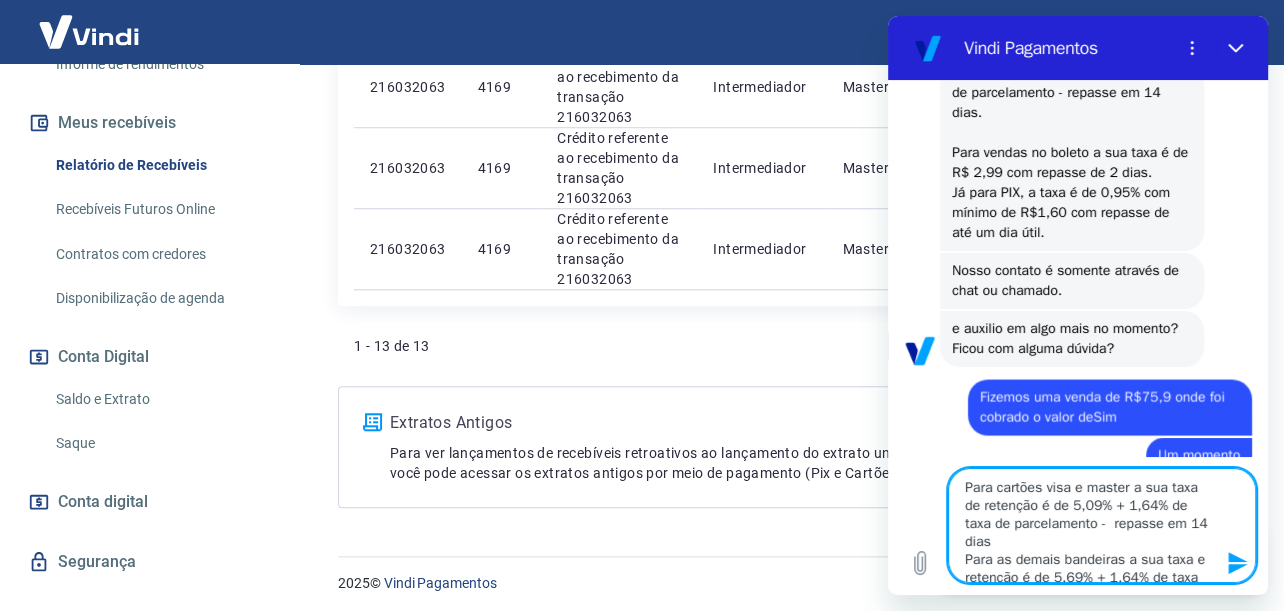 drag, startPoint x: 1081, startPoint y: 566, endPoint x: 890, endPoint y: 396, distance: 255.69708 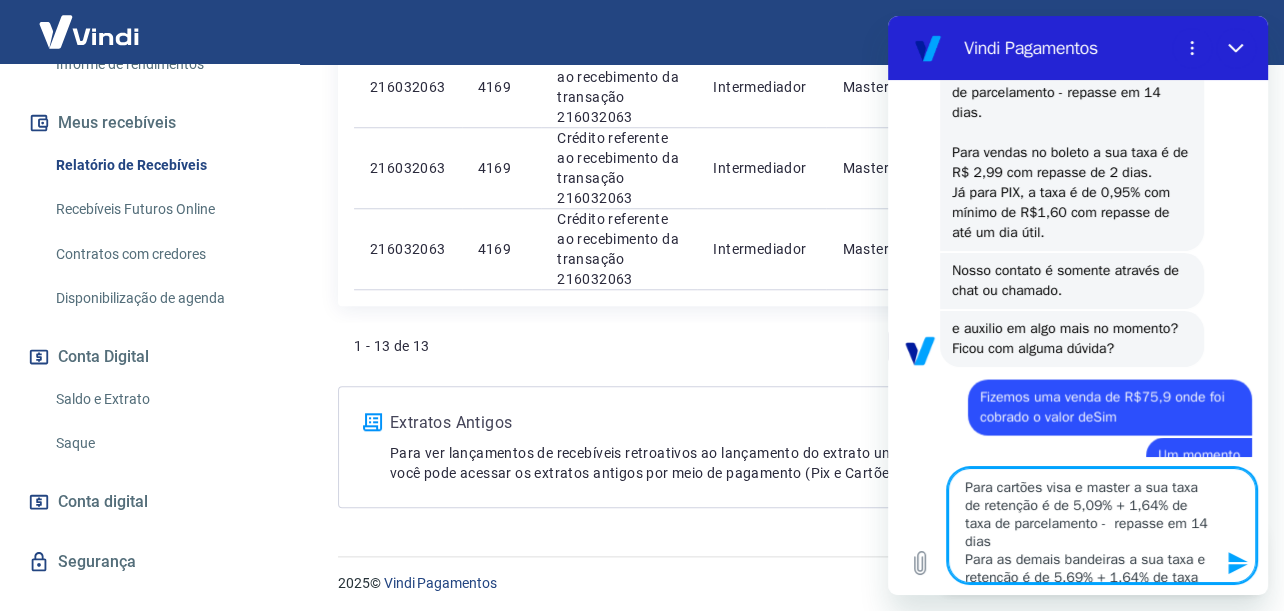click on "09:50  diz:  oi Enviado  · 09:50 [PERSON_NAME] diz:  [PERSON_NAME], [PERSON_NAME]!
Qual a sua dúvida? 🤔 09:50  diz:  Extrato e Recebíveis Enviado  · 09:50 Vindi Vindi diz:  Agora temos uma nova visualização de extrato dentro do seu portal da Vindi Pagamentos.
Nesse link, explicamos como está funcionando sua visualização de vendas, saques, conciliação e muito mais 09:50 Como visualizar e conciliar os valores no relatório de recebíveis? O relatório de recebíveis concentra as movimentações de todos os métodos de pagamentos que você utiliza... Exibir artigo Vindi diz:  Ainda precisa de ajuda? 09:50  diz:  Sim Enviado  · 09:51 [PERSON_NAME] diz:  [PERSON_NAME], [PERSON_NAME]!
Qual a sua dúvida? 🤔 09:51  diz:  Extrato e Recebíveis Enviado  · 10:03 [PERSON_NAME] diz:  Agora temos uma nova visualização de extrato dentro do seu portal da Vindi Pagamentos.
Nesse link, explicamos como está funcionando sua visualização de vendas, saques, conciliação e muito mais 10:03 10:03" at bounding box center (1078, 337) 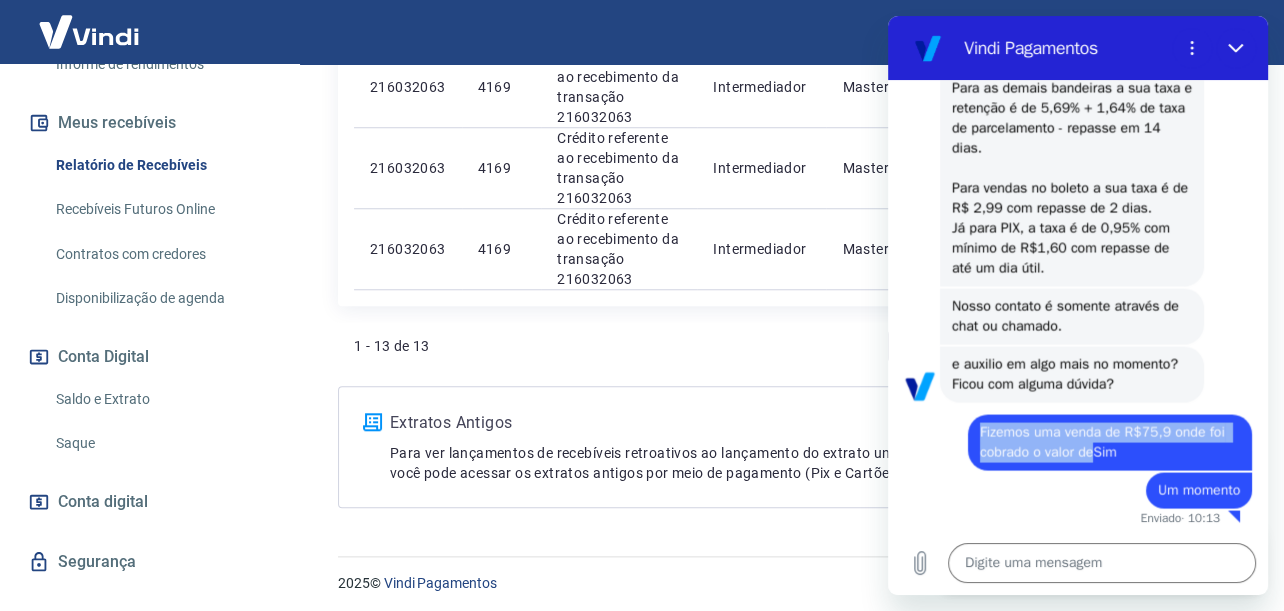 drag, startPoint x: 981, startPoint y: 435, endPoint x: 1096, endPoint y: 463, distance: 118.35962 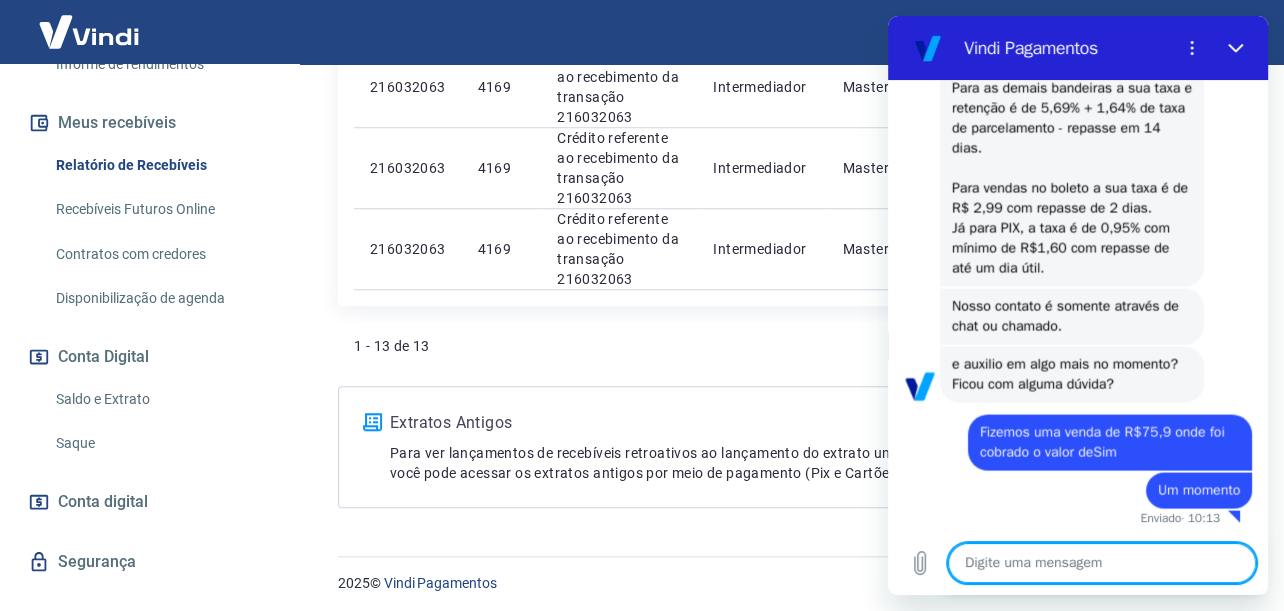 click at bounding box center (1102, 563) 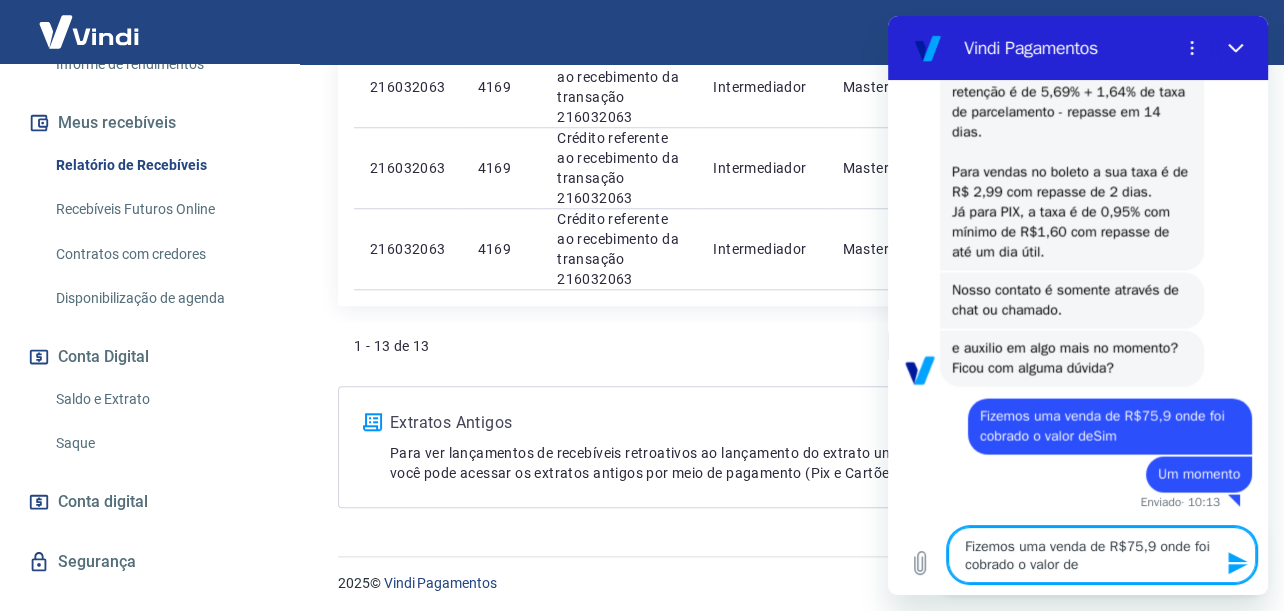 scroll, scrollTop: 2991, scrollLeft: 0, axis: vertical 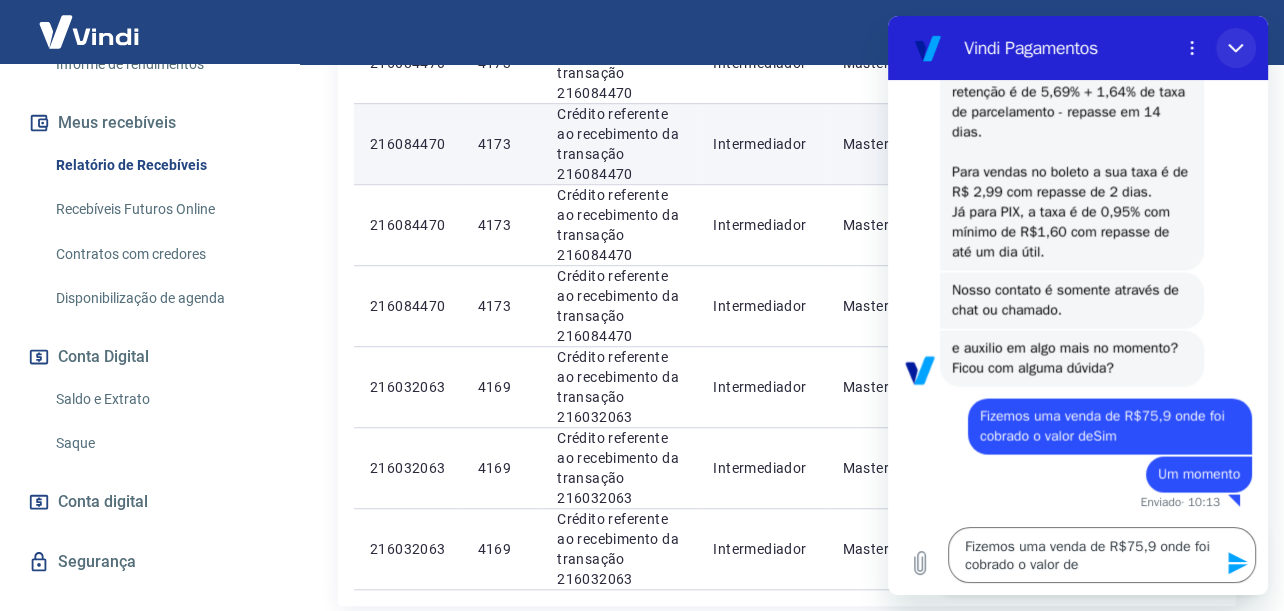 drag, startPoint x: 1232, startPoint y: 48, endPoint x: 2117, endPoint y: 70, distance: 885.2734 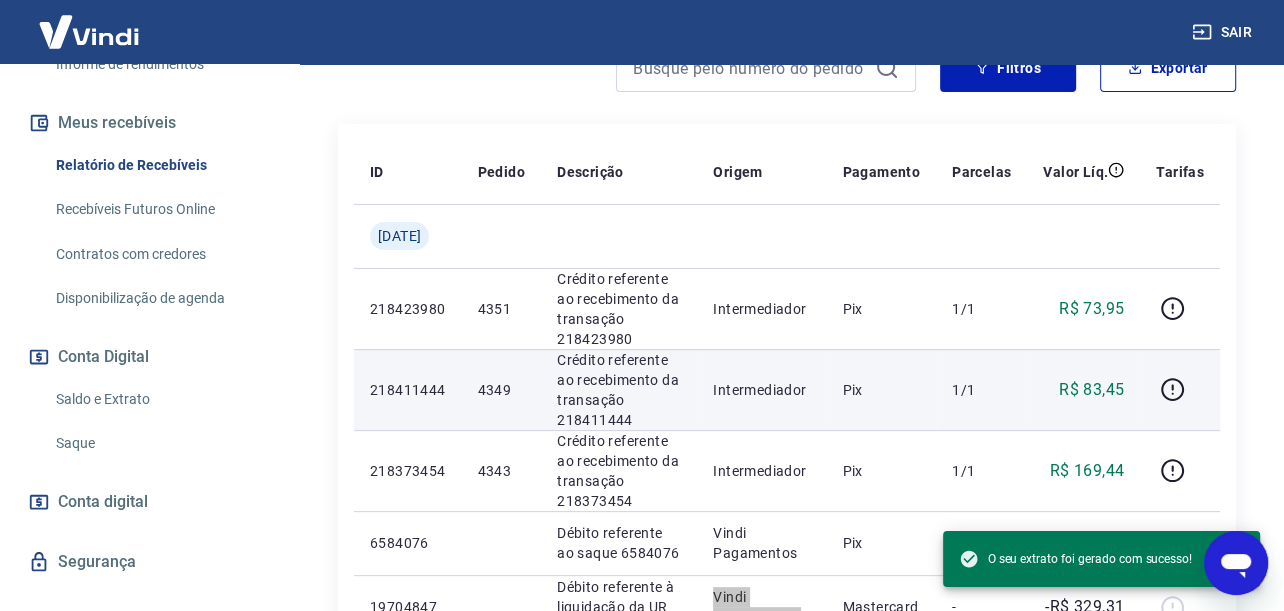 scroll, scrollTop: 321, scrollLeft: 0, axis: vertical 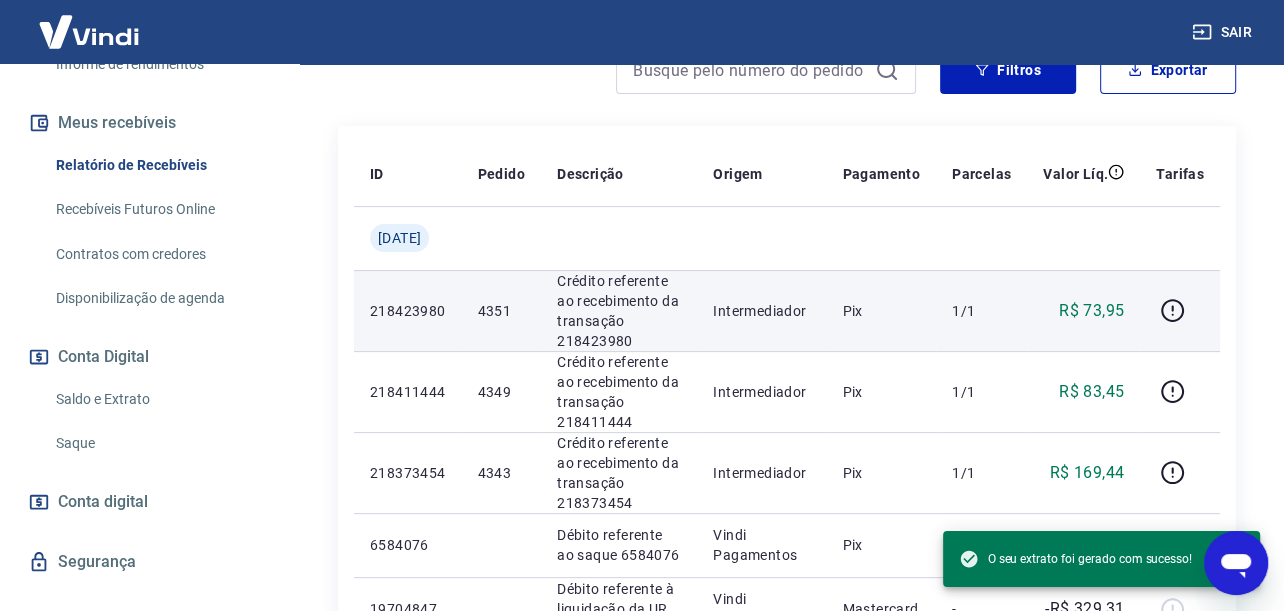 click on "1/1" at bounding box center [981, 310] 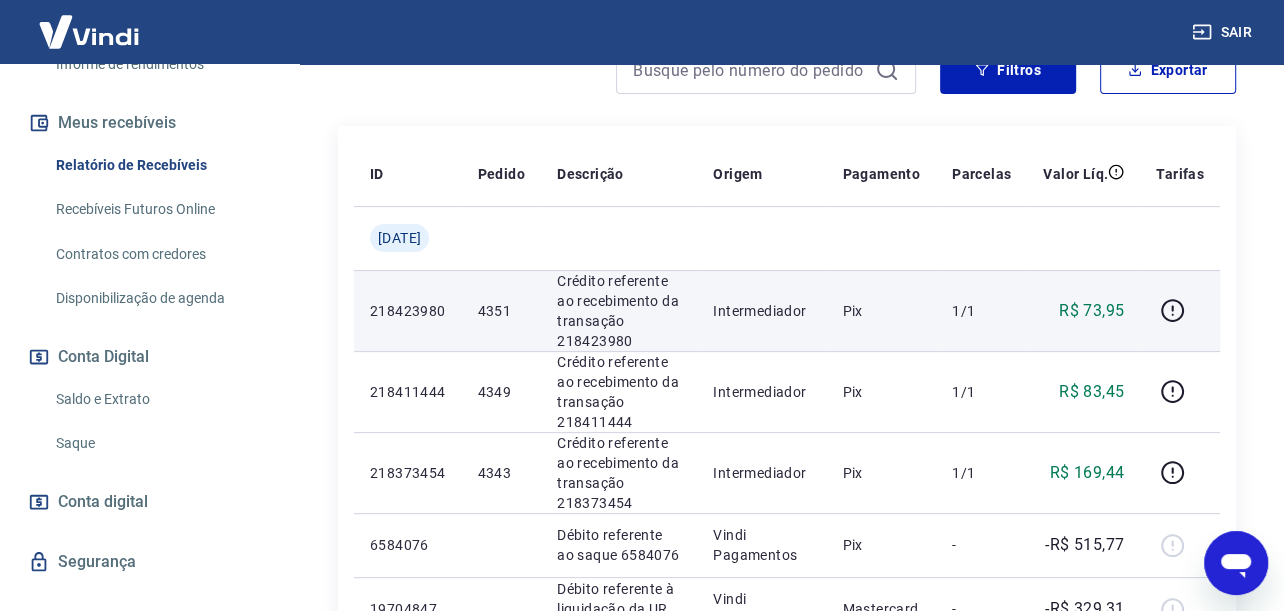 click on "1/1" at bounding box center [981, 311] 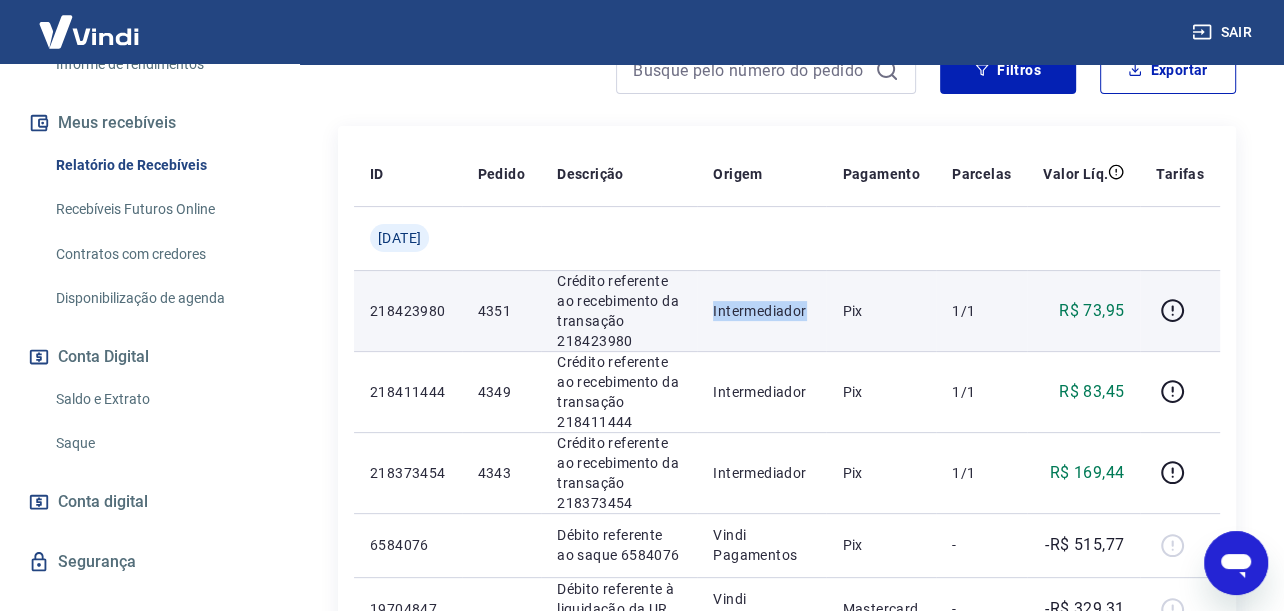 click on "Intermediador" at bounding box center (761, 311) 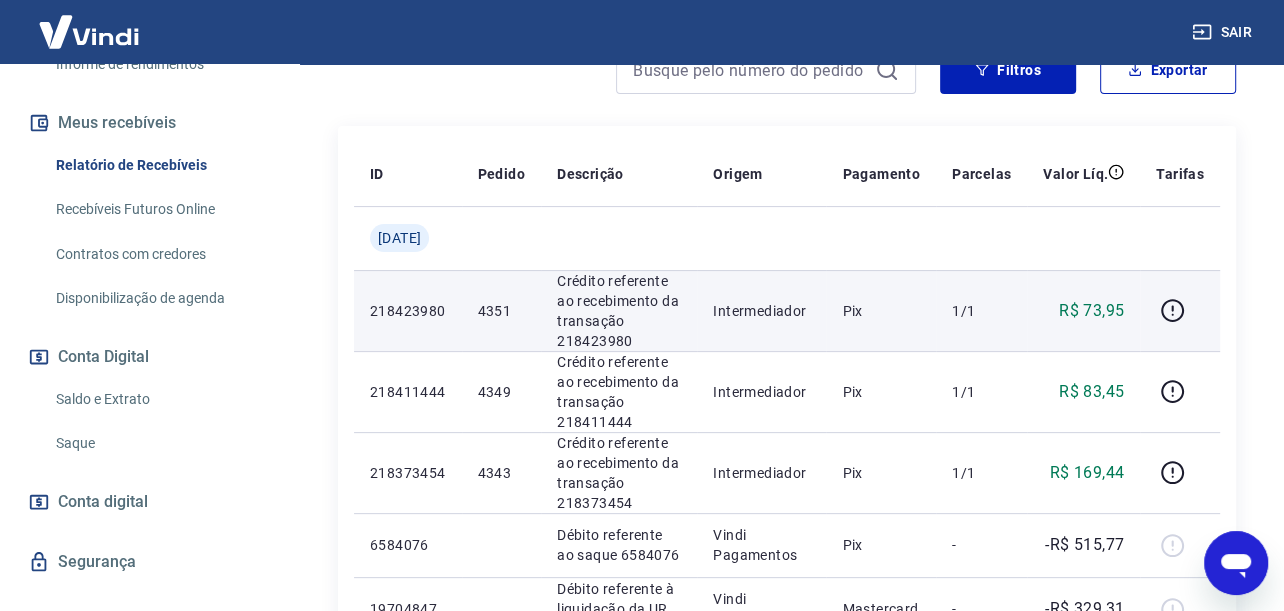 click on "R$ 73,95" at bounding box center (1091, 311) 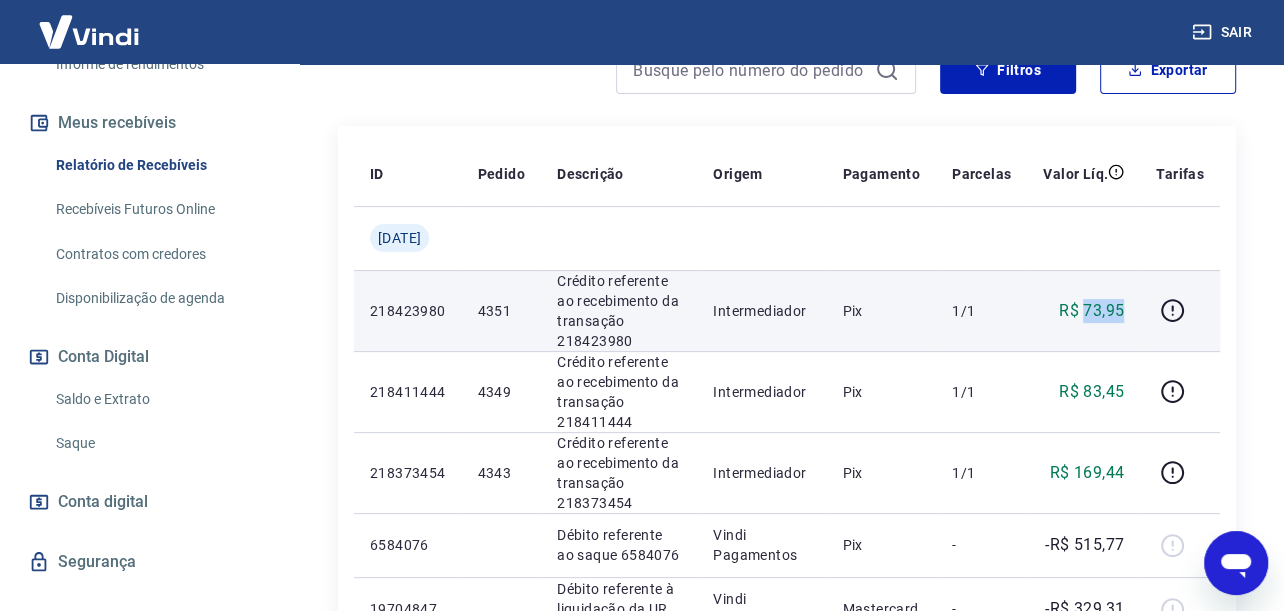 click on "R$ 73,95" at bounding box center [1091, 311] 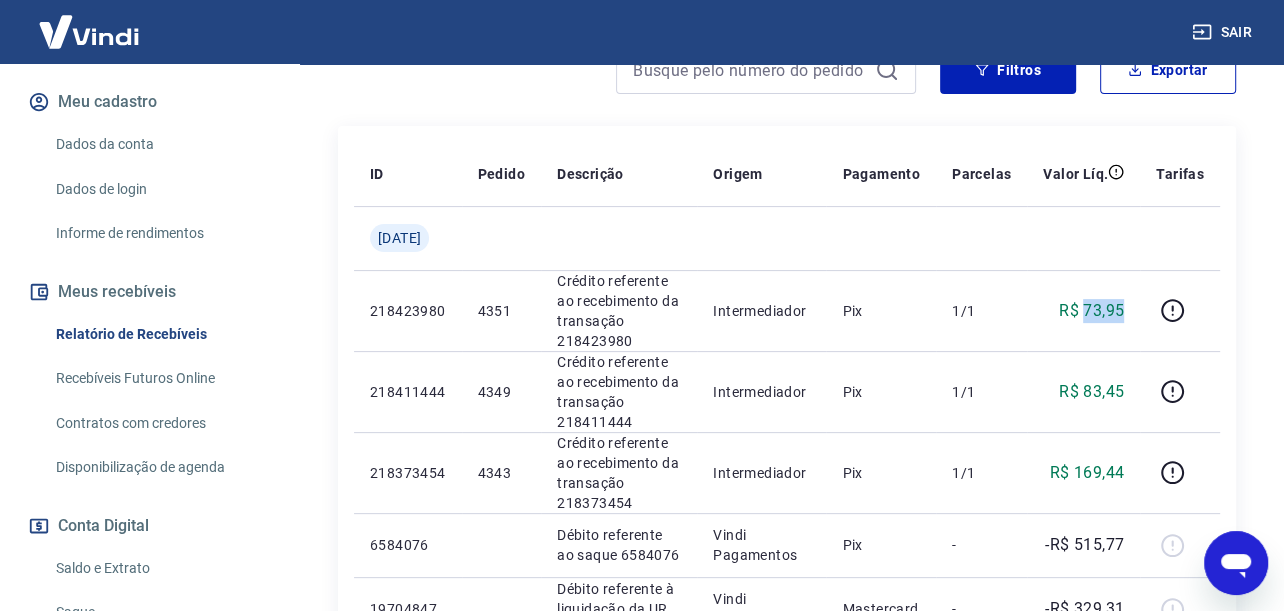 scroll, scrollTop: 200, scrollLeft: 0, axis: vertical 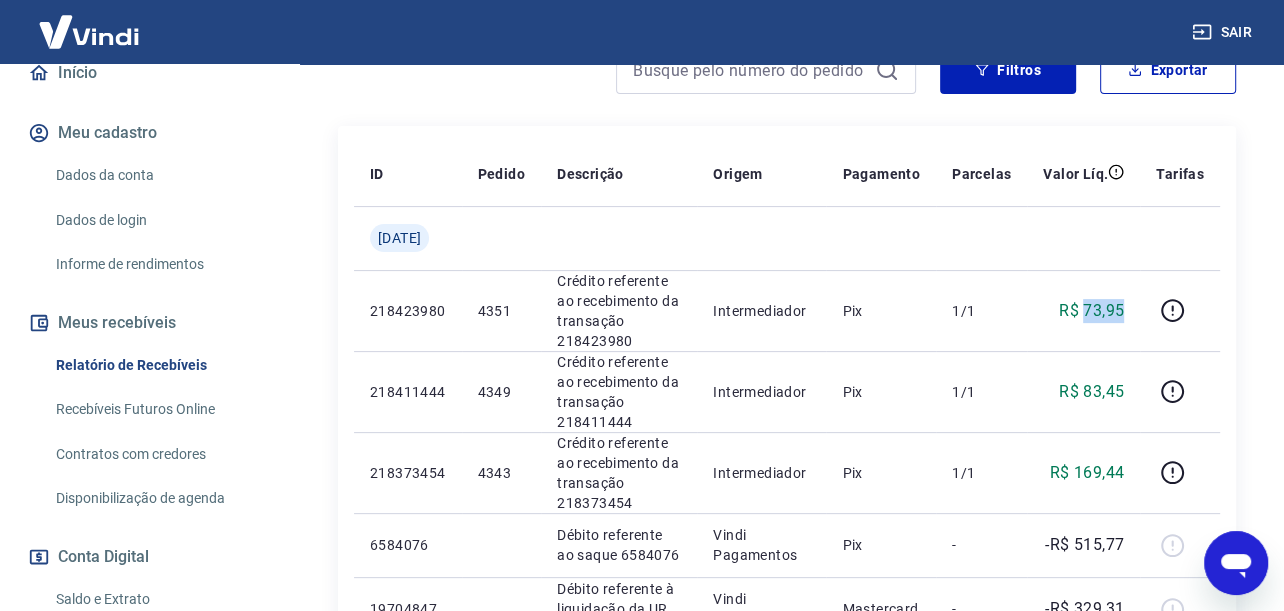 click on "Relatório de Recebíveis" at bounding box center [161, 365] 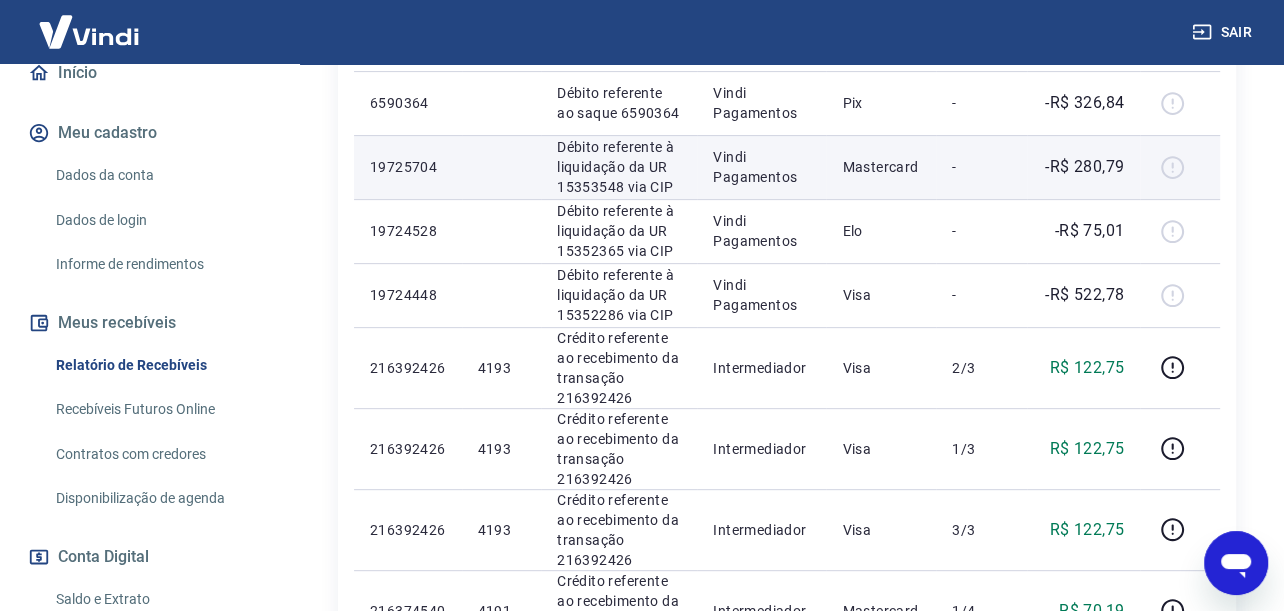scroll, scrollTop: 521, scrollLeft: 0, axis: vertical 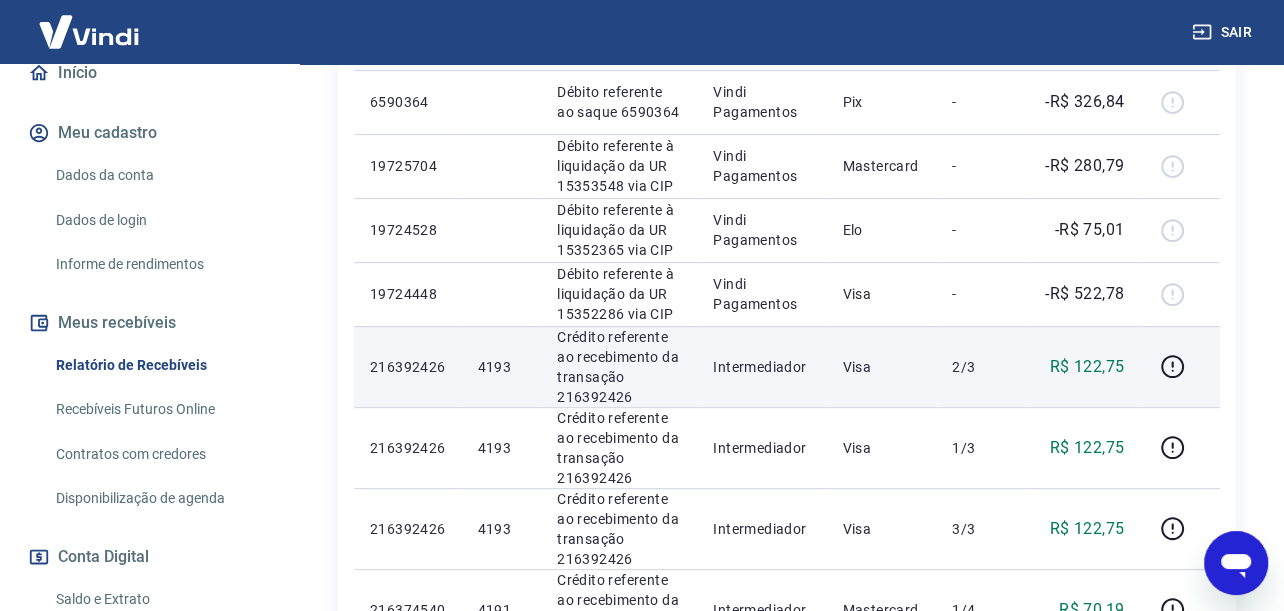 click on "R$ 122,75" at bounding box center (1087, 367) 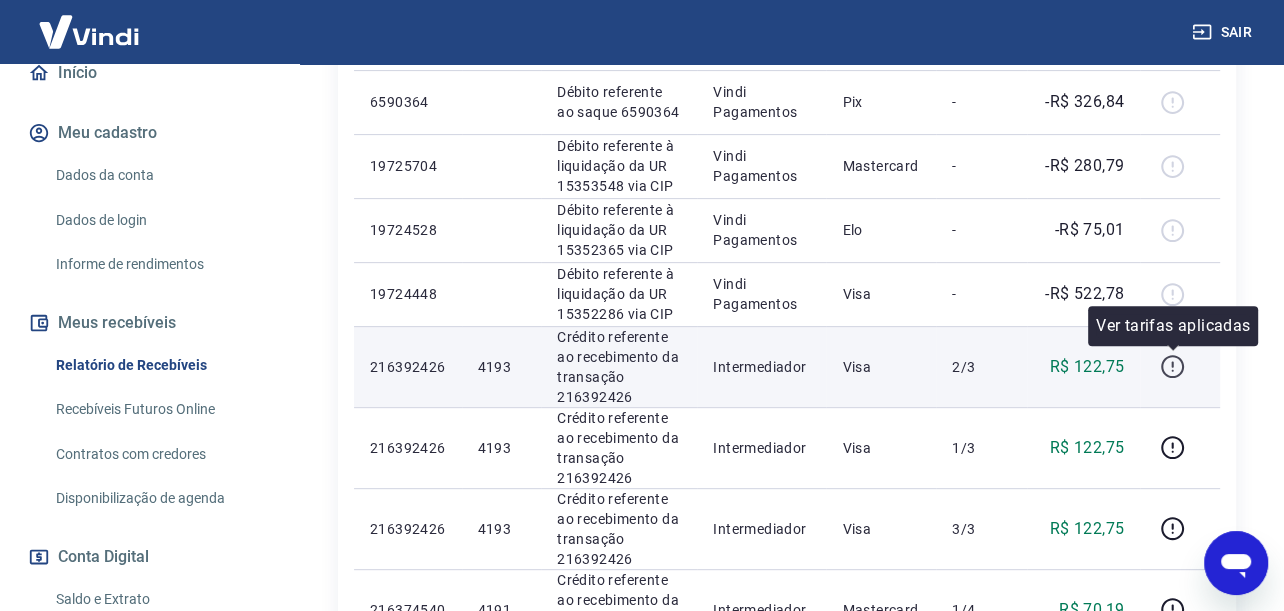 click 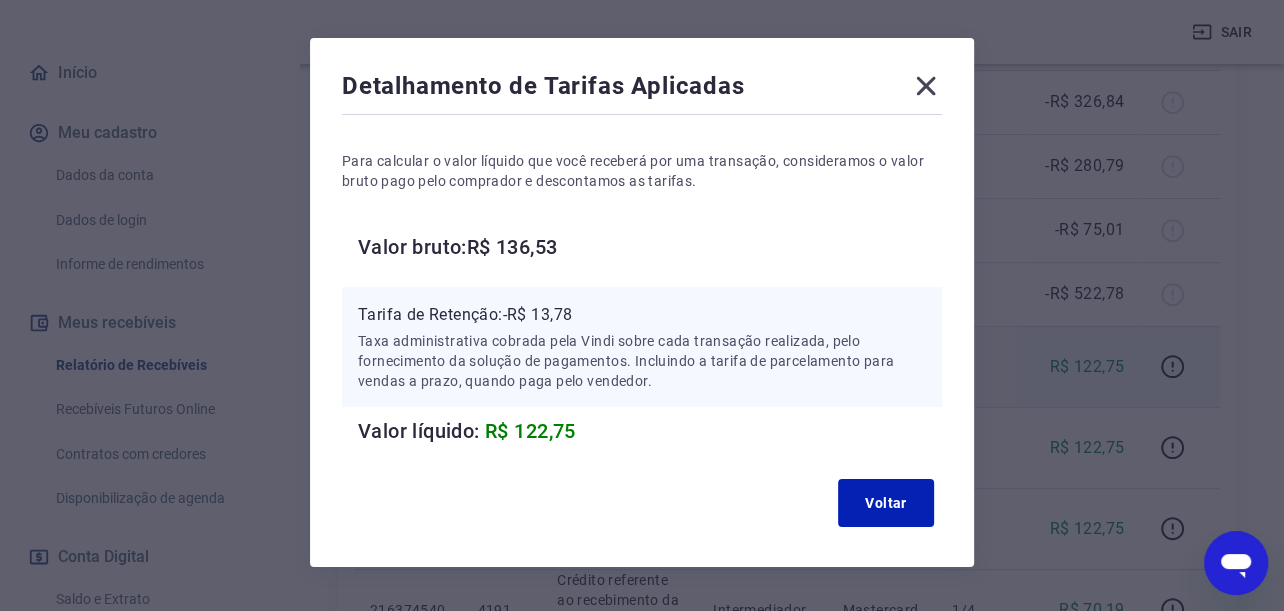 scroll, scrollTop: 109, scrollLeft: 0, axis: vertical 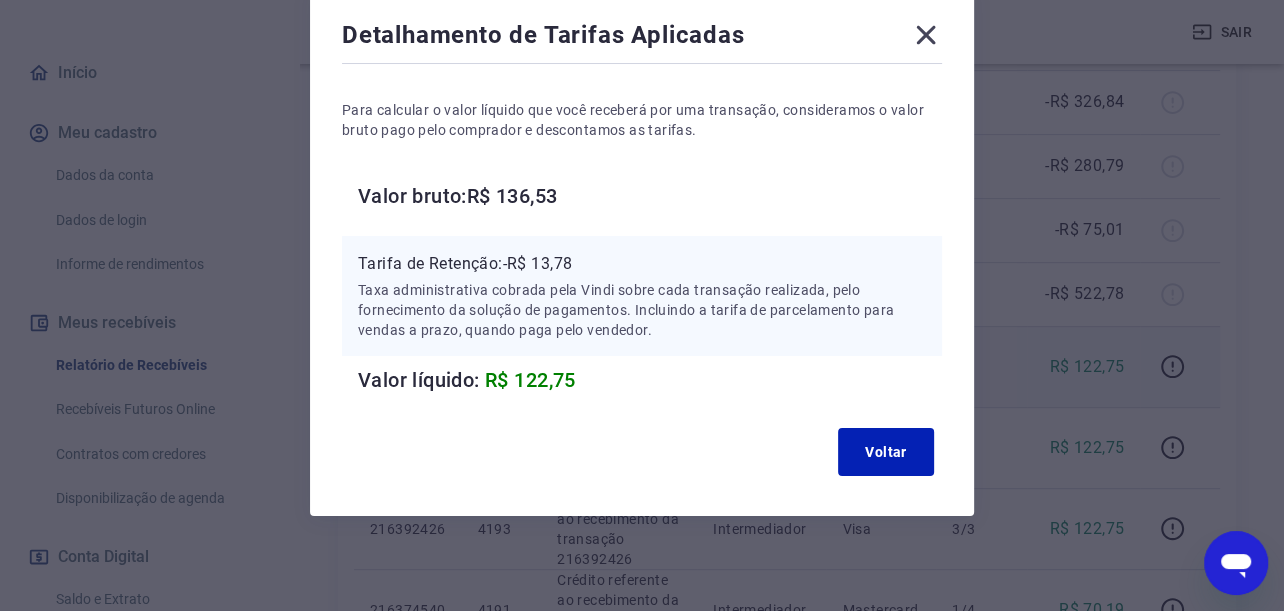 click 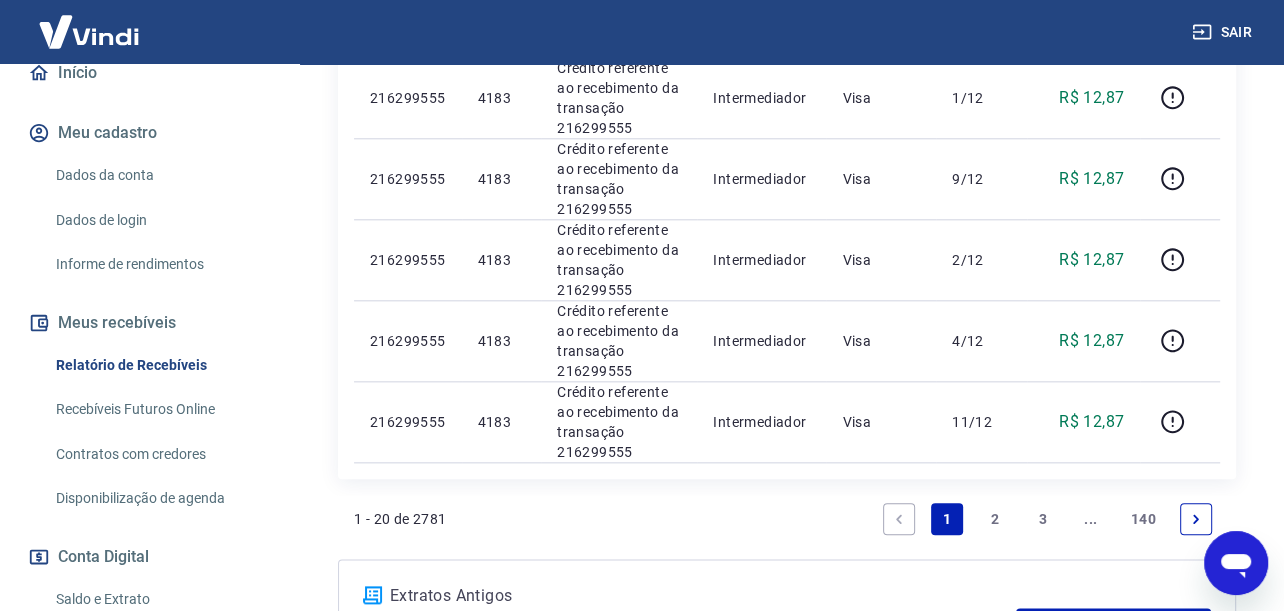 scroll, scrollTop: 1852, scrollLeft: 0, axis: vertical 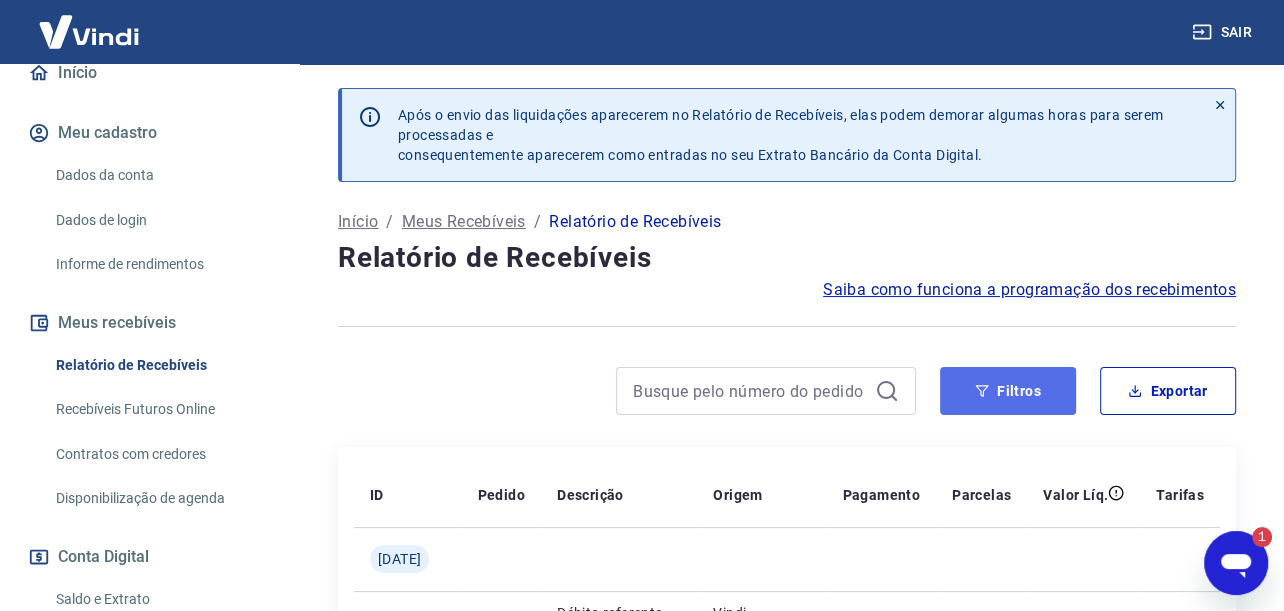click 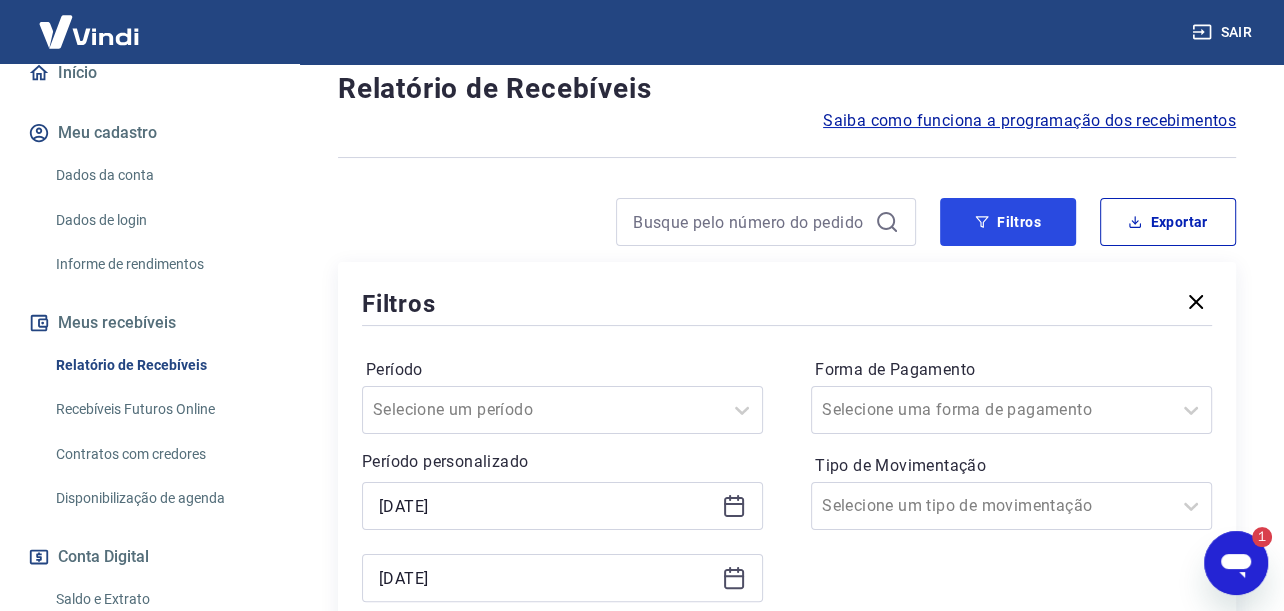 scroll, scrollTop: 400, scrollLeft: 0, axis: vertical 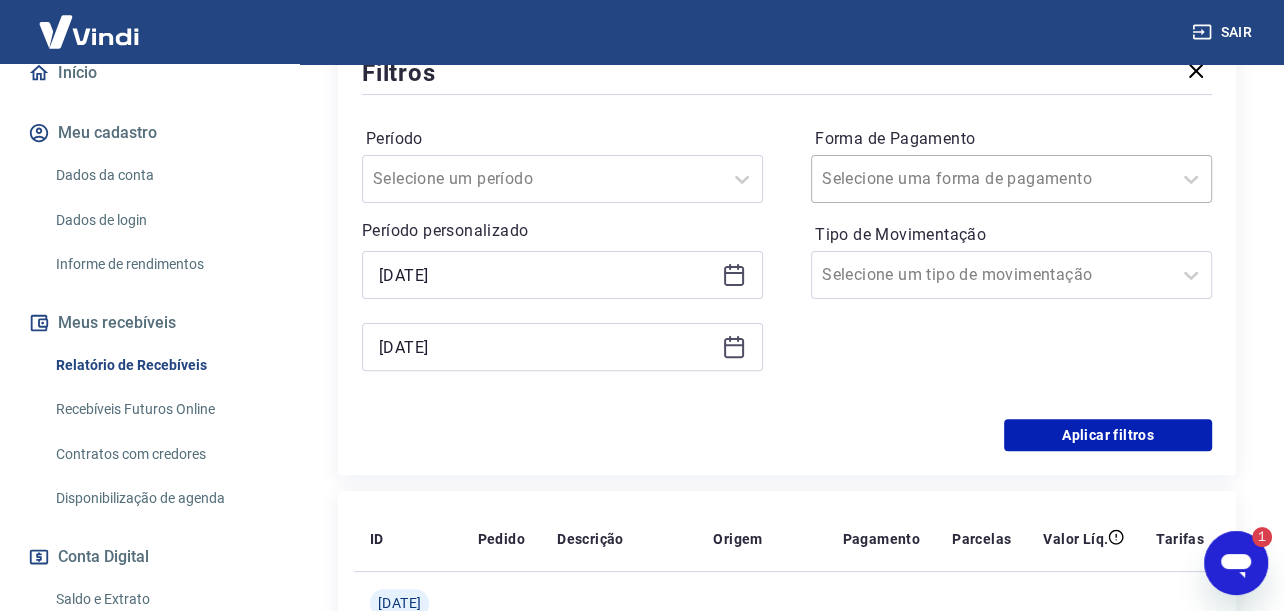 click on "Forma de Pagamento" at bounding box center (923, 179) 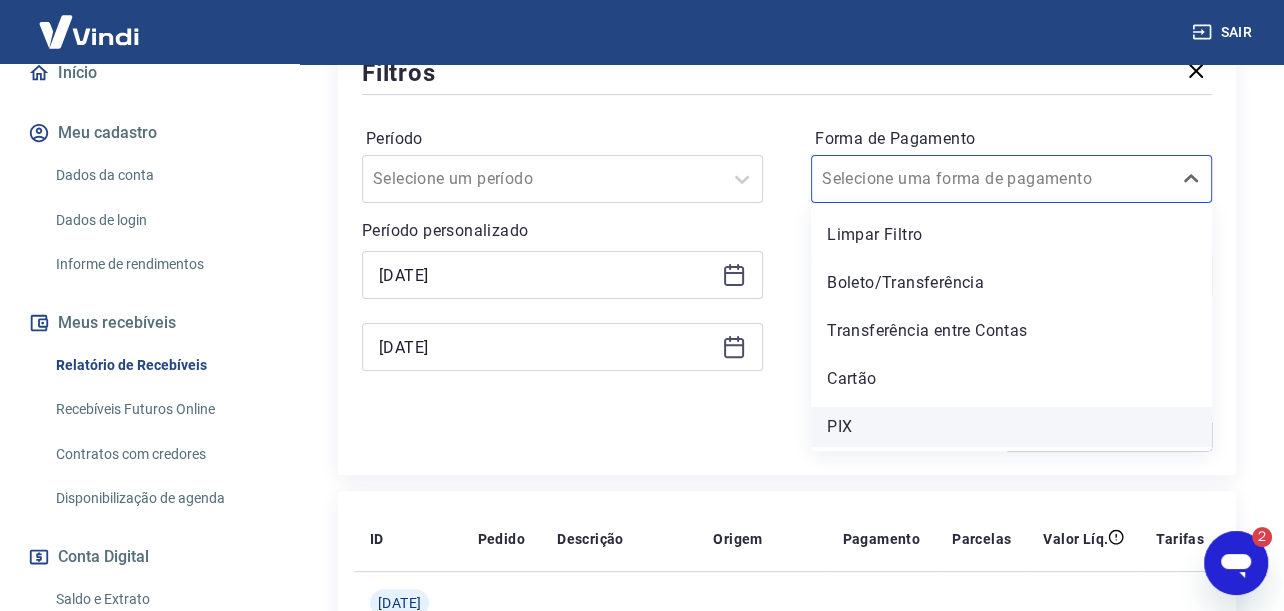 click on "PIX" at bounding box center [1011, 427] 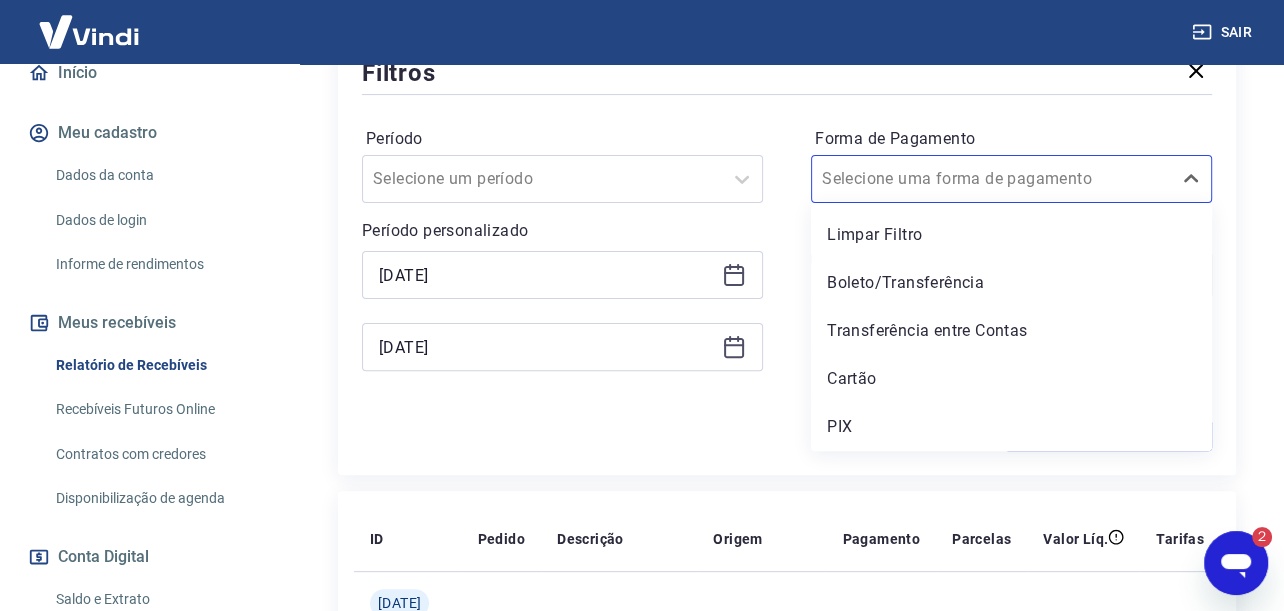 click on "Aplicar filtros" at bounding box center [1108, 435] 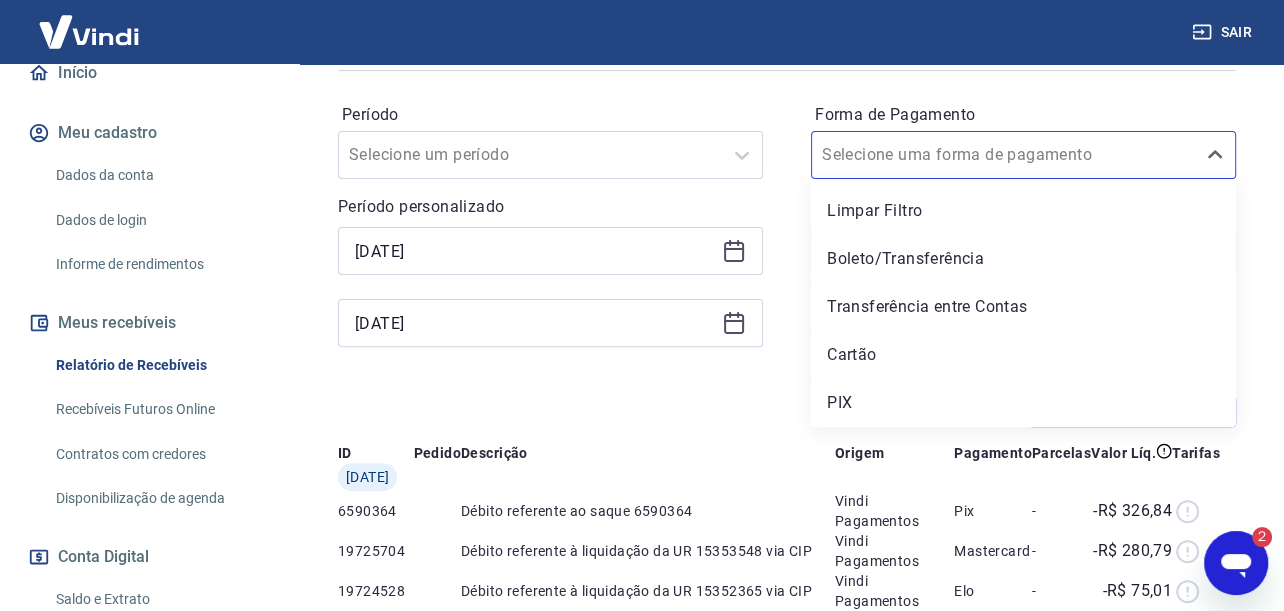 click on "Extratos Antigos" at bounding box center [703, 1433] 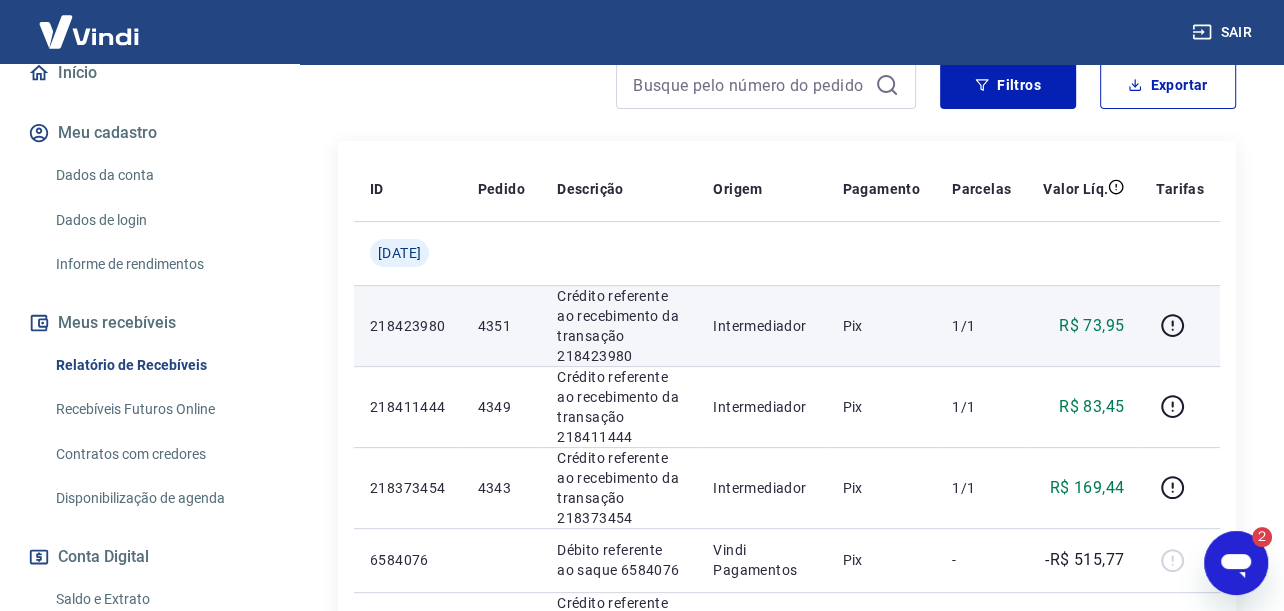 scroll, scrollTop: 300, scrollLeft: 0, axis: vertical 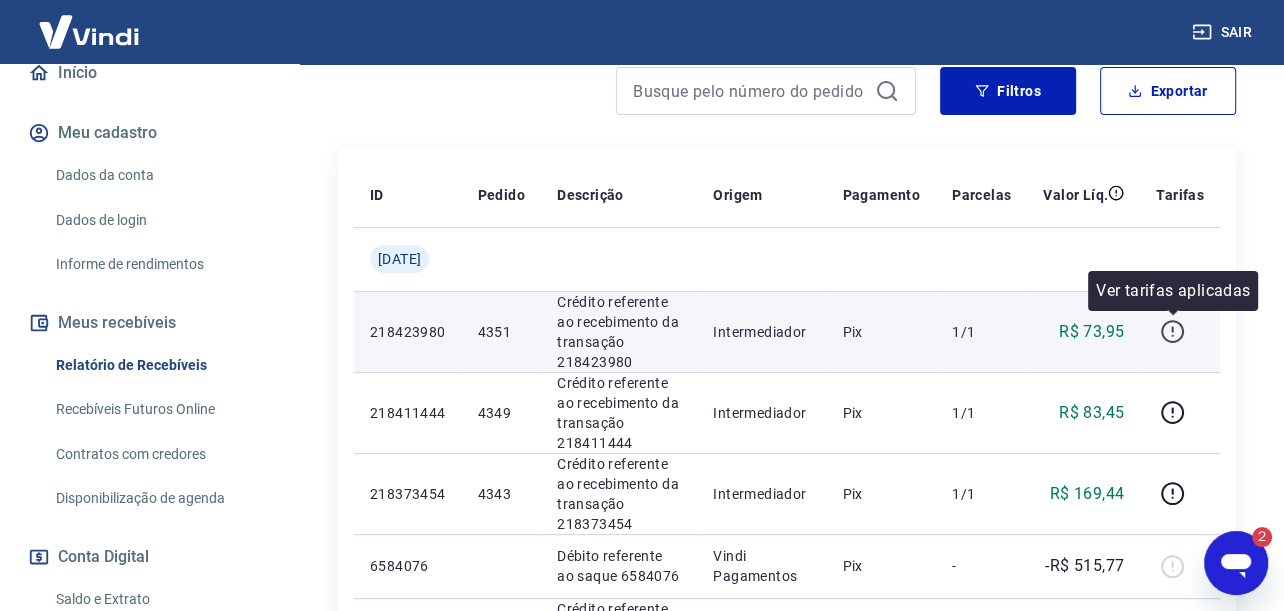 click 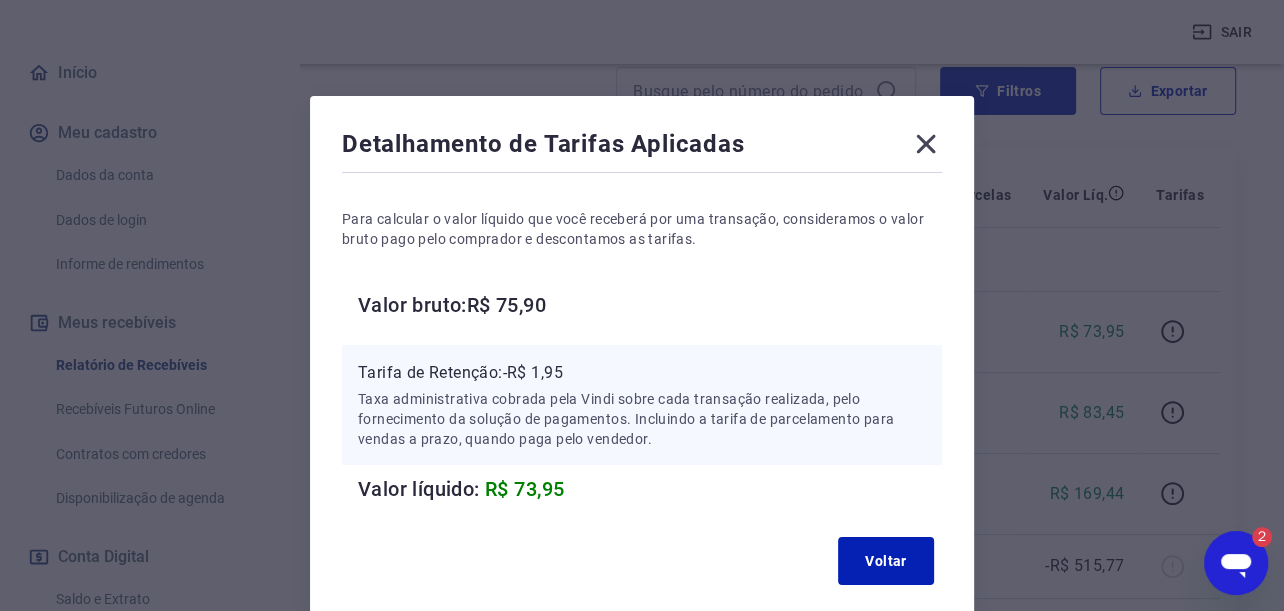 click 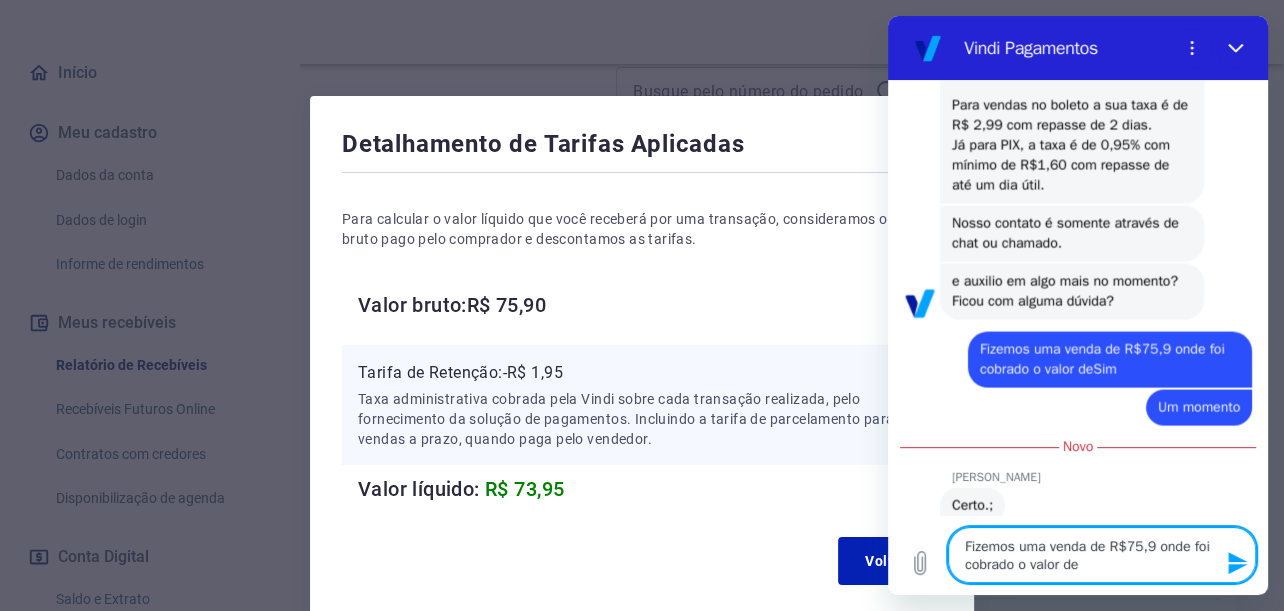 scroll, scrollTop: 2959, scrollLeft: 0, axis: vertical 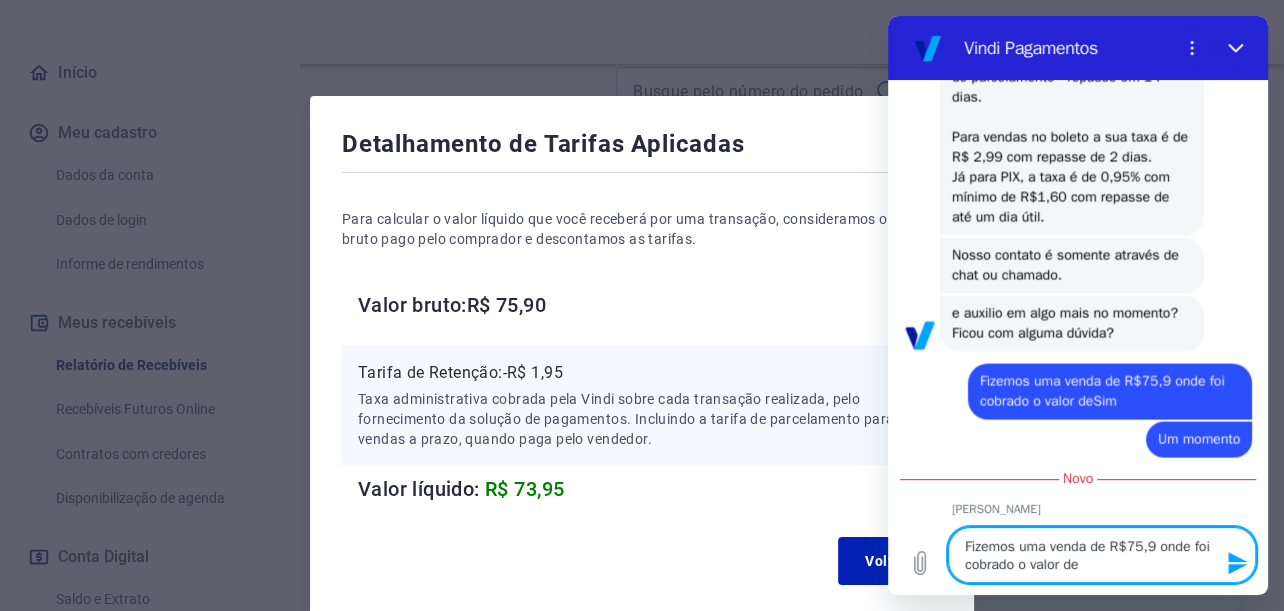 click on "Fizemos uma venda de R$75,9 onde foi cobrado o valor de" at bounding box center [1102, 555] 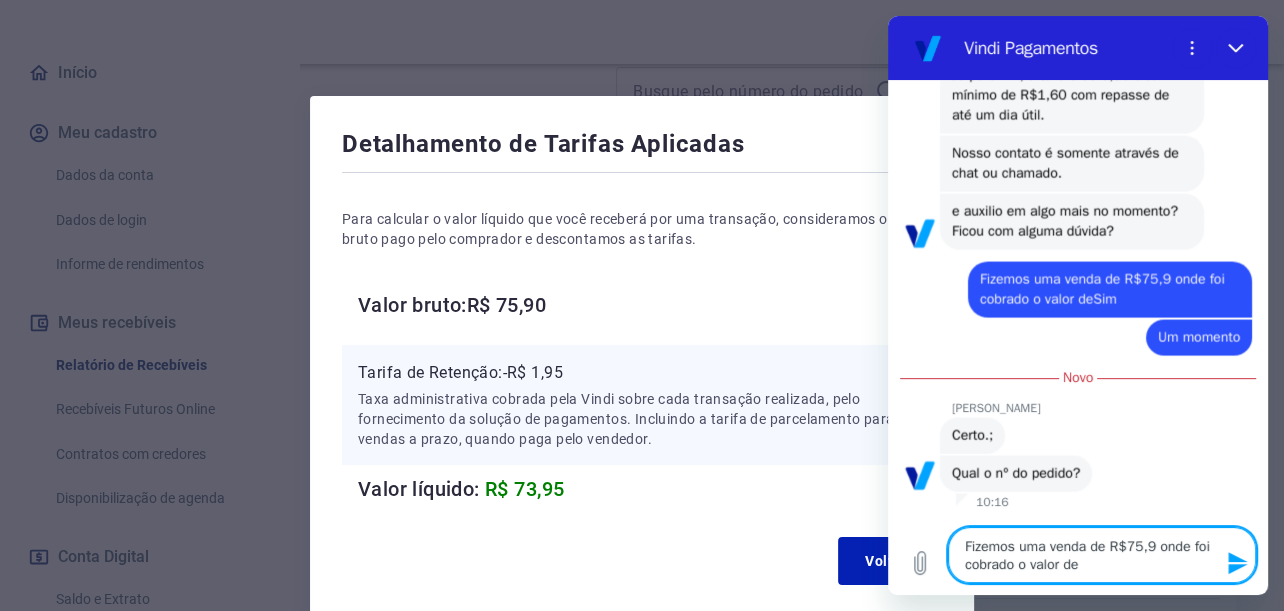 scroll, scrollTop: 3095, scrollLeft: 0, axis: vertical 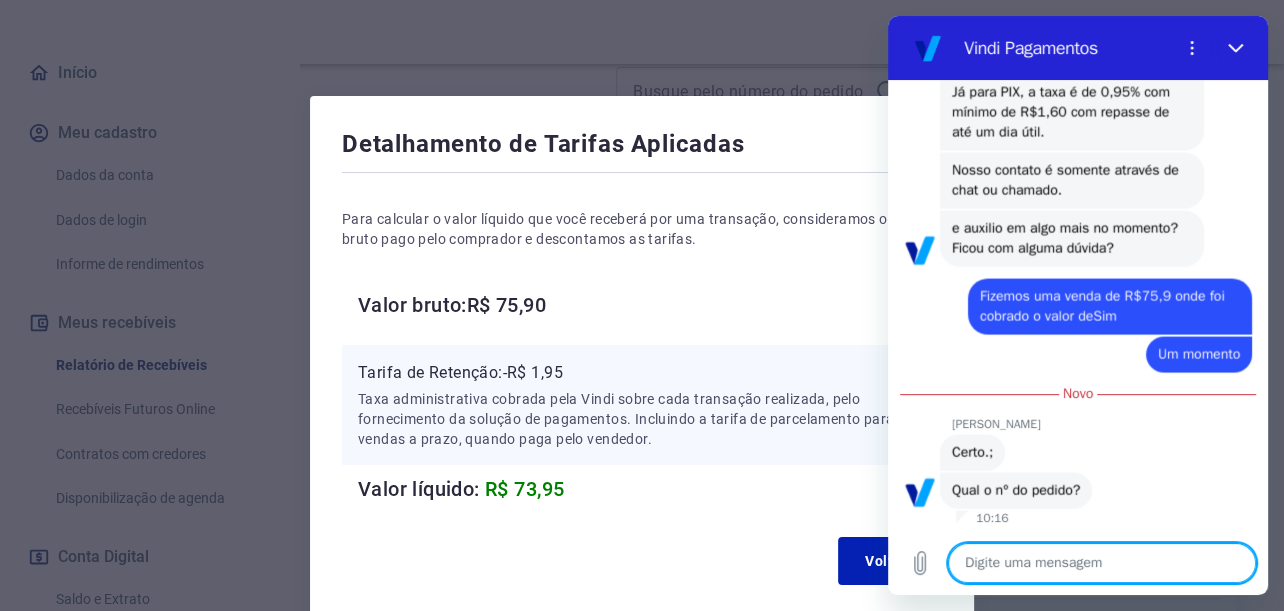 paste 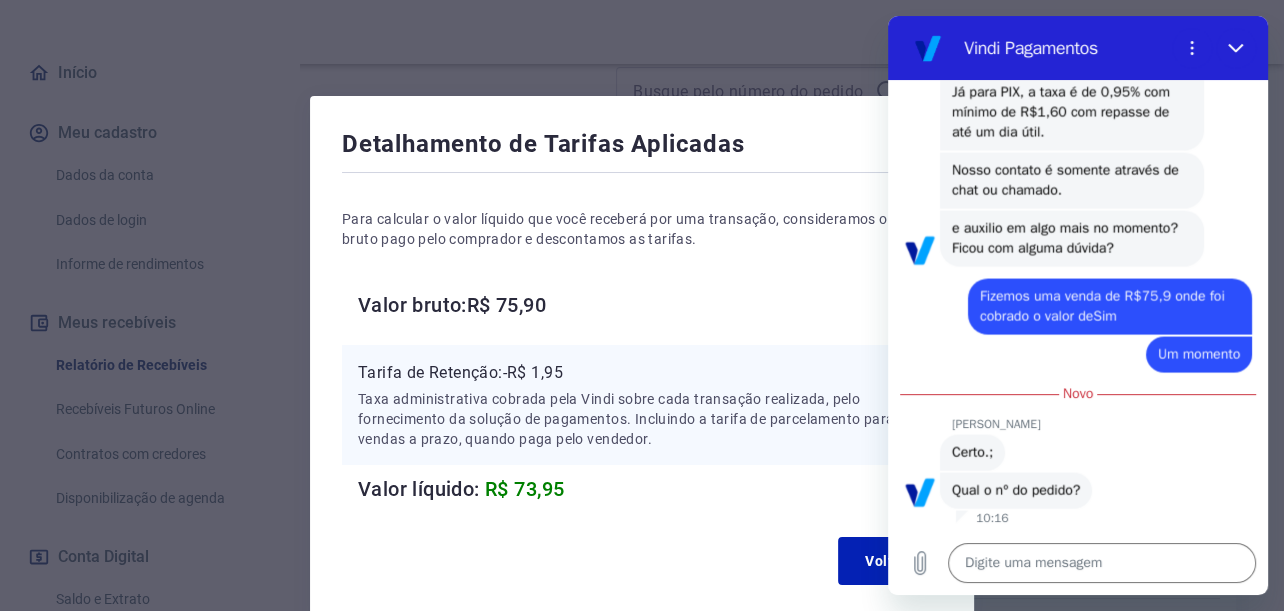 click on "Para calcular o valor líquido que você receberá por uma transação, consideramos o valor bruto pago pelo comprador e descontamos as tarifas. Valor bruto:  R$ 75,90 Tarifa de Retenção:  -R$ 1,95 Taxa administrativa cobrada pela Vindi sobre cada transação realizada, pelo fornecimento da solução de pagamentos. Incluindo a tarifa de parcelamento para vendas a prazo, quando paga pelo vendedor. Valor líquido:   R$ 73,95" at bounding box center [642, 341] 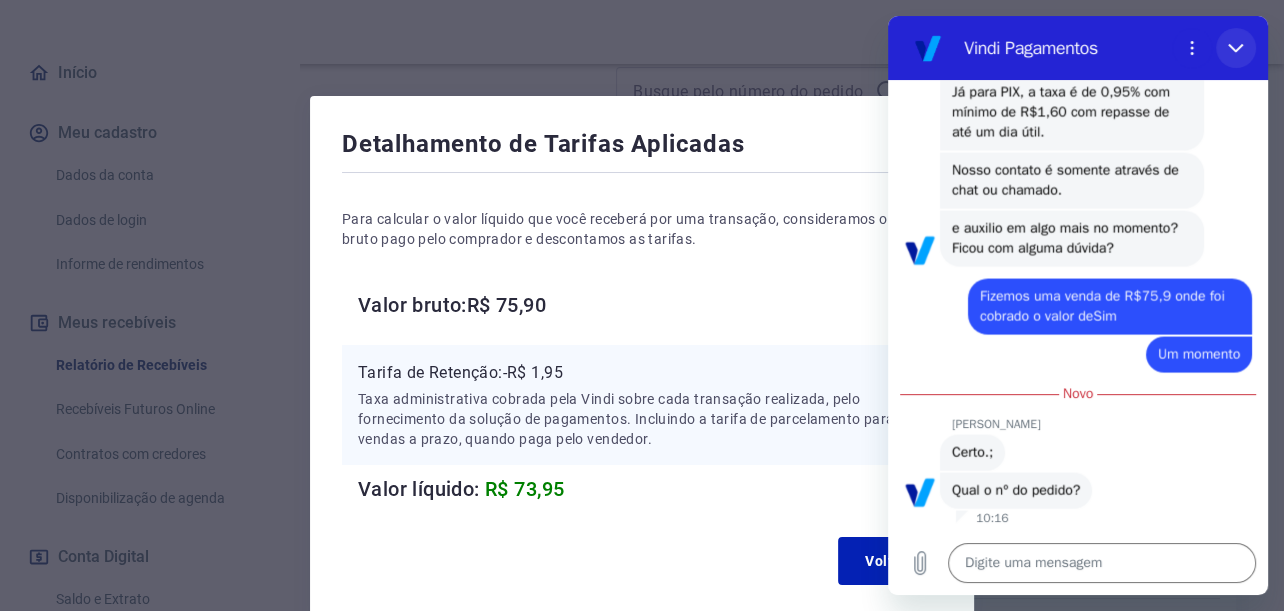 click 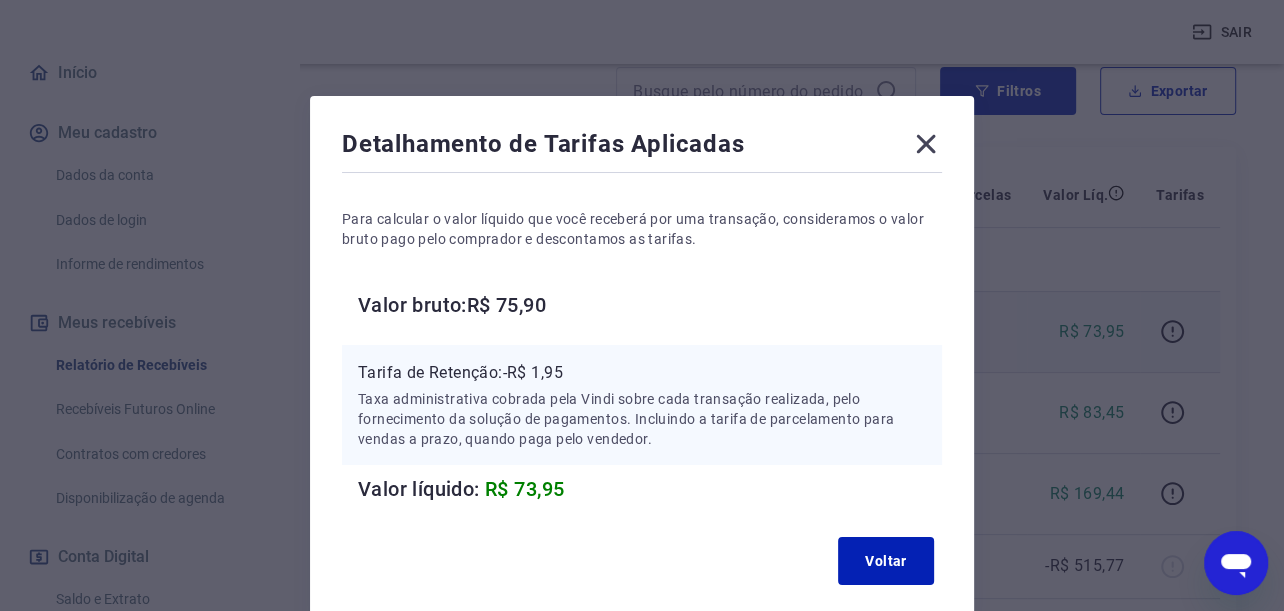 scroll, scrollTop: 3095, scrollLeft: 0, axis: vertical 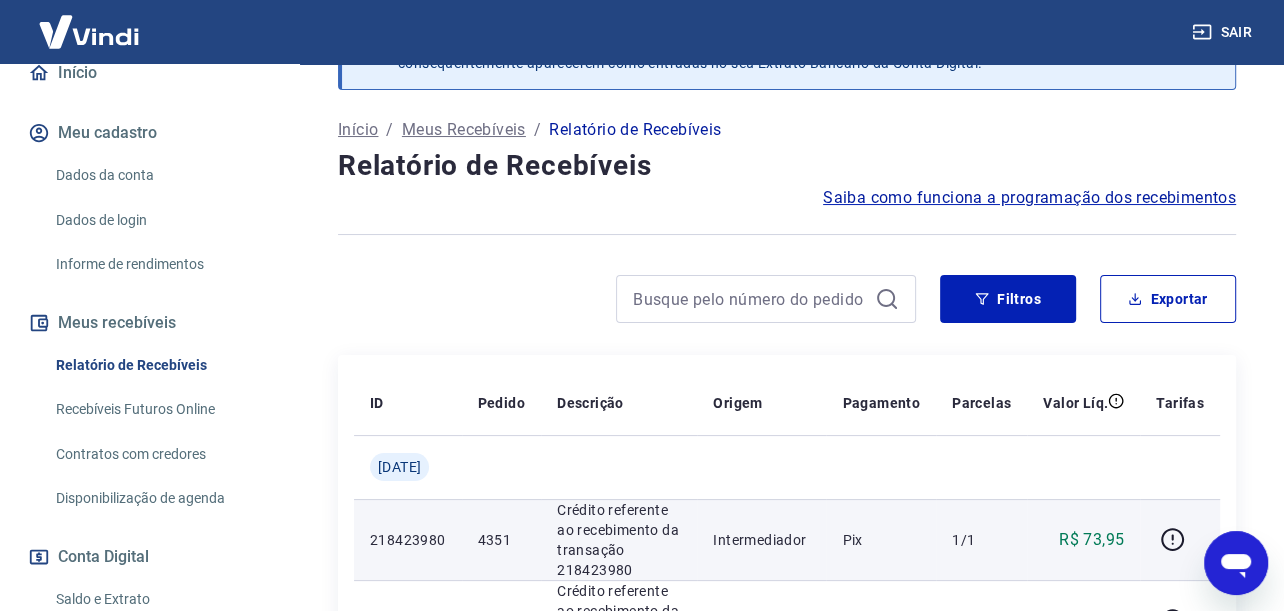 drag, startPoint x: 1542, startPoint y: 1033, endPoint x: 1226, endPoint y: 547, distance: 579.69995 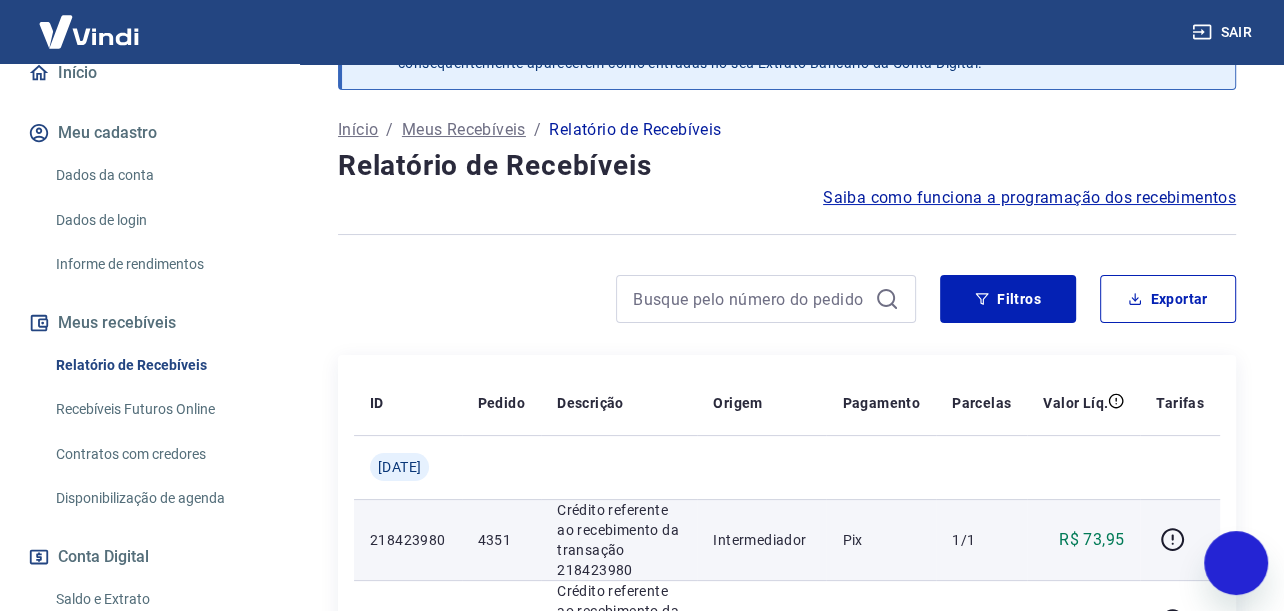 scroll, scrollTop: 3047, scrollLeft: 0, axis: vertical 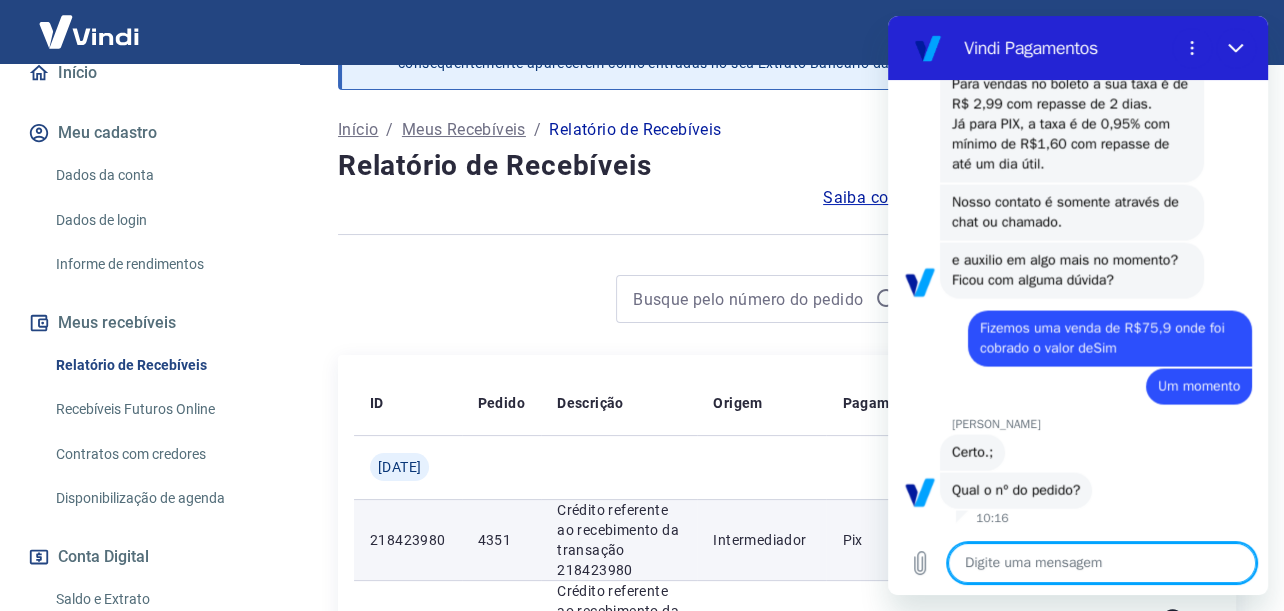 click at bounding box center (1102, 563) 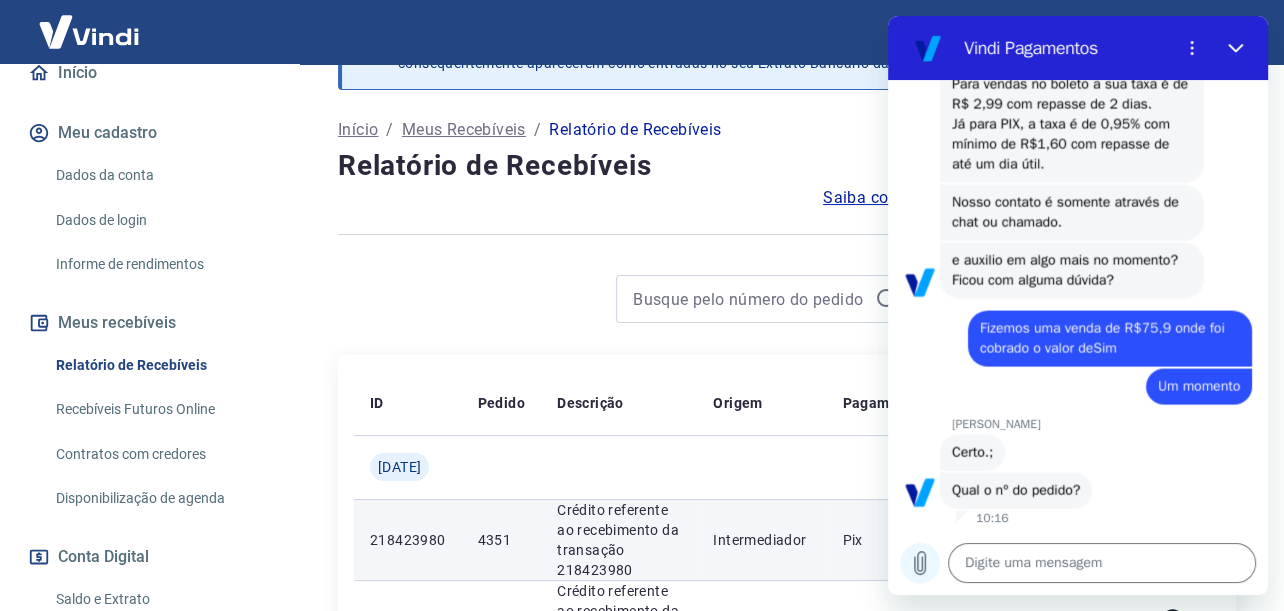 click 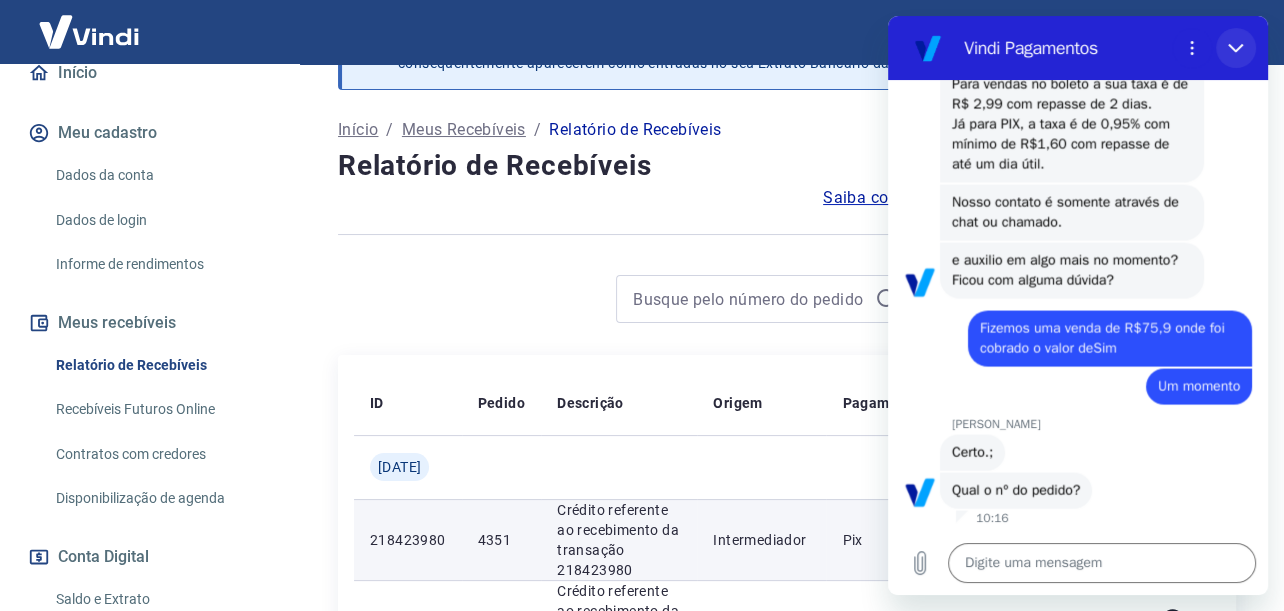click 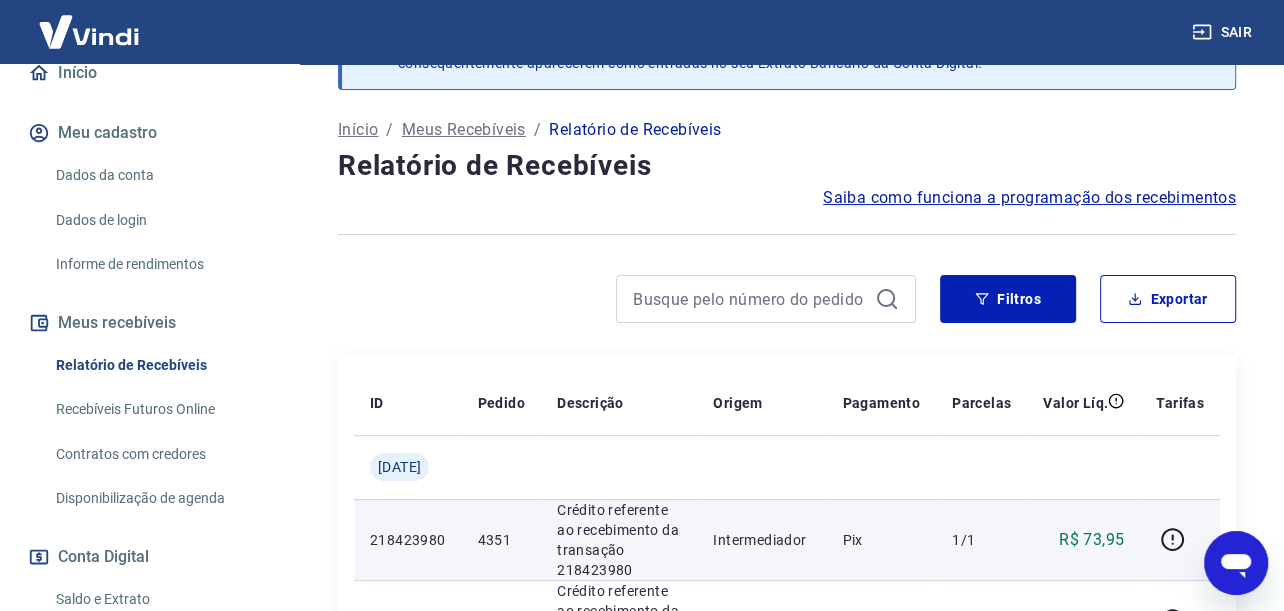 scroll, scrollTop: 3095, scrollLeft: 0, axis: vertical 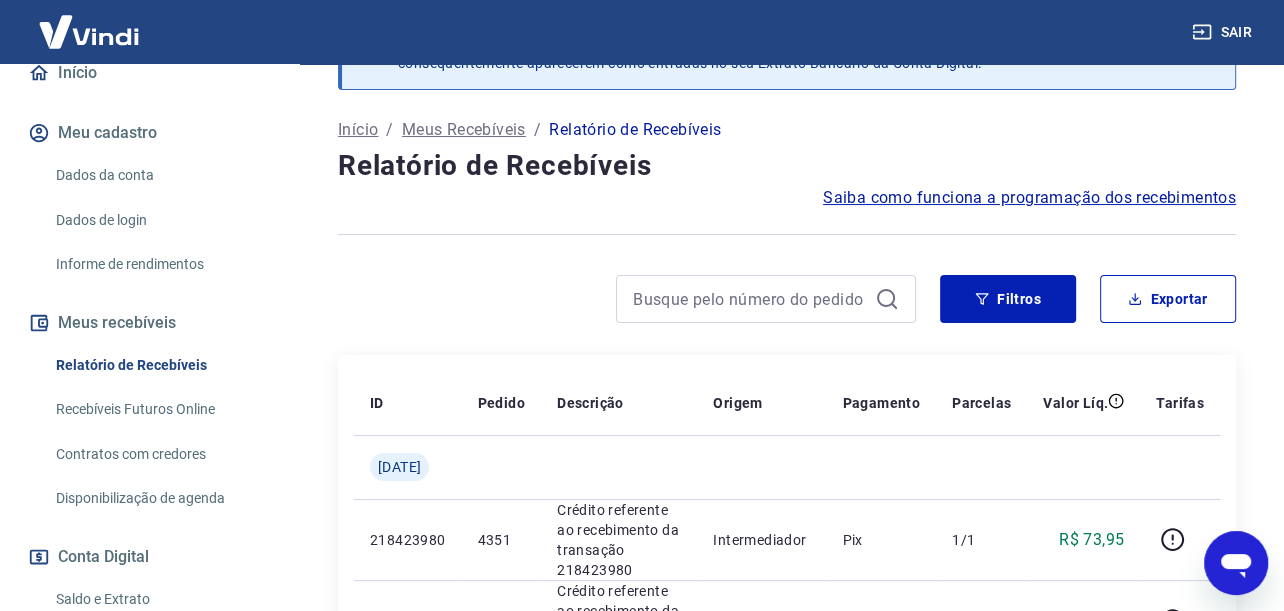 drag, startPoint x: 1543, startPoint y: 1045, endPoint x: 1231, endPoint y: 569, distance: 569.1397 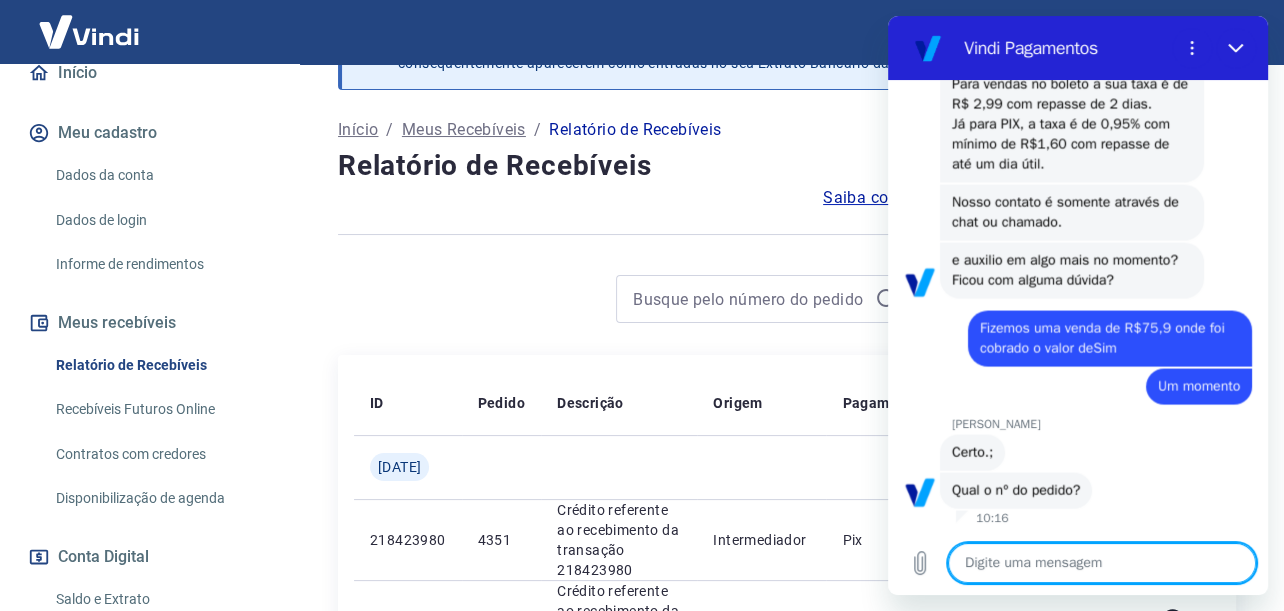 scroll, scrollTop: 3047, scrollLeft: 0, axis: vertical 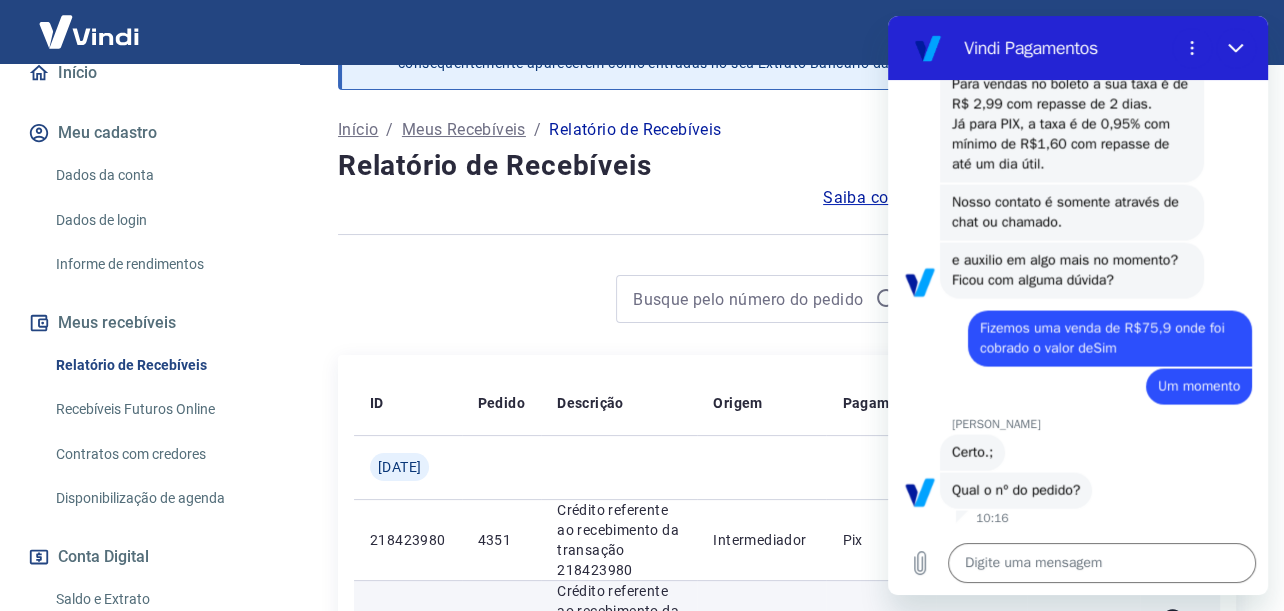 click on "1/1" at bounding box center (981, 620) 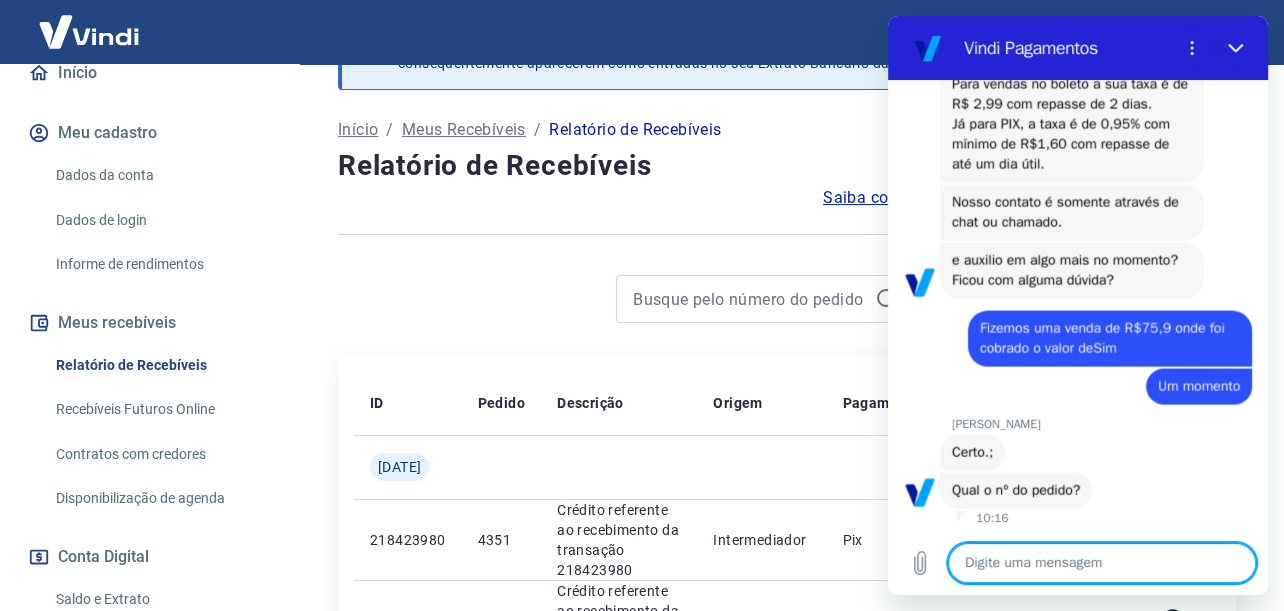 click at bounding box center (1102, 563) 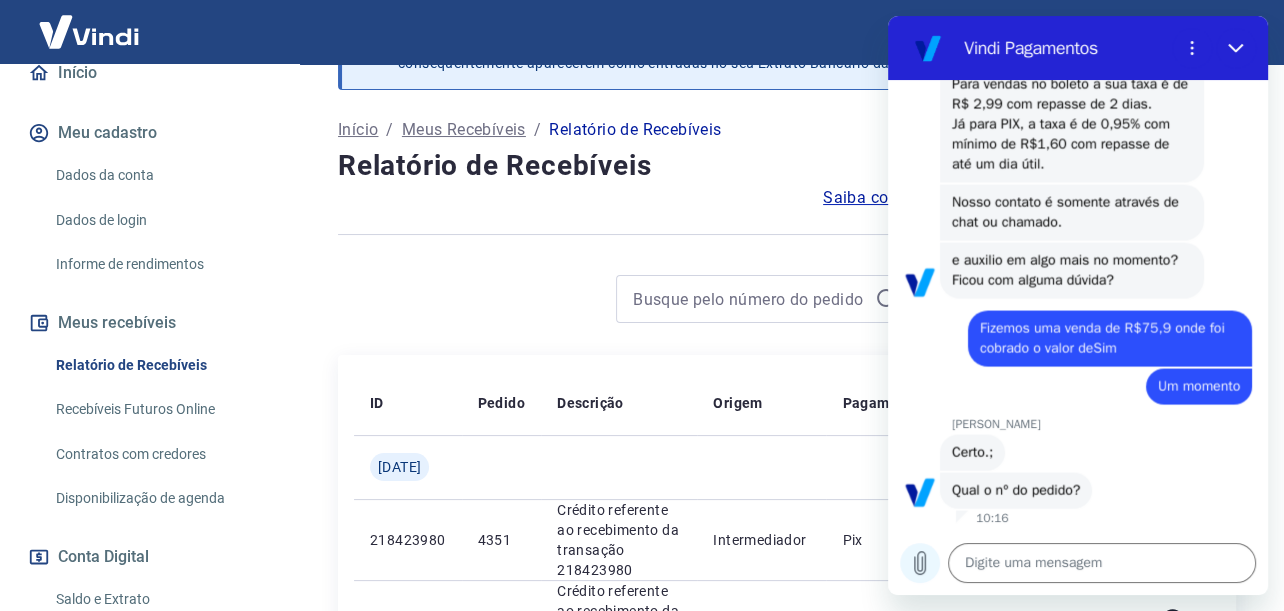 click 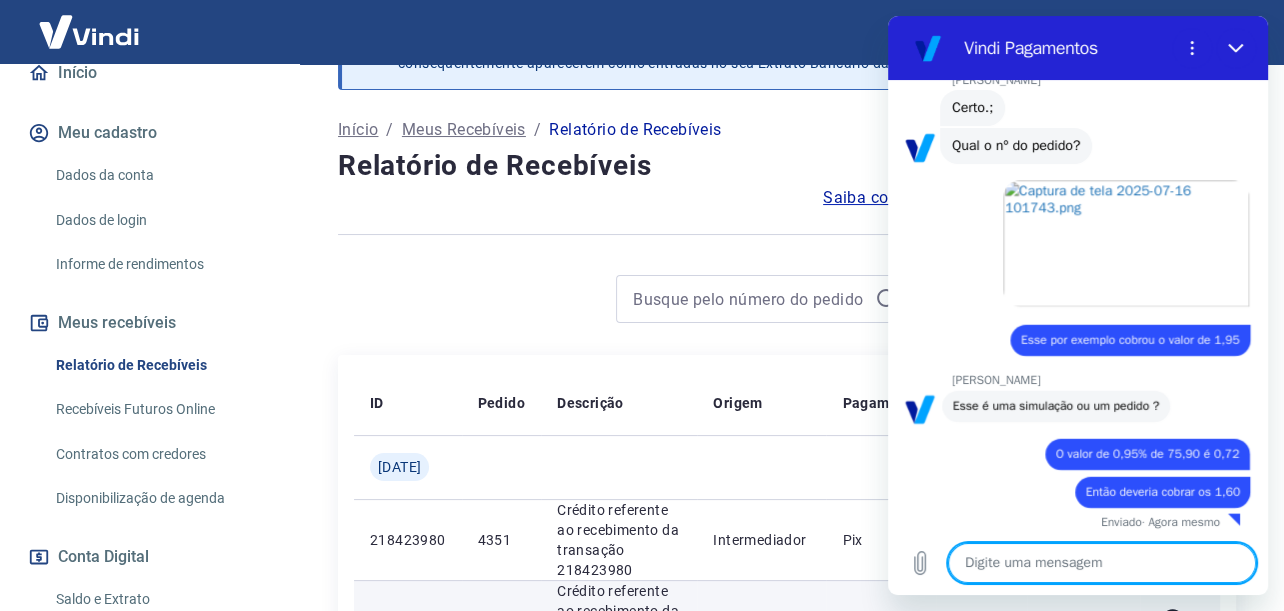 scroll, scrollTop: 3435, scrollLeft: 0, axis: vertical 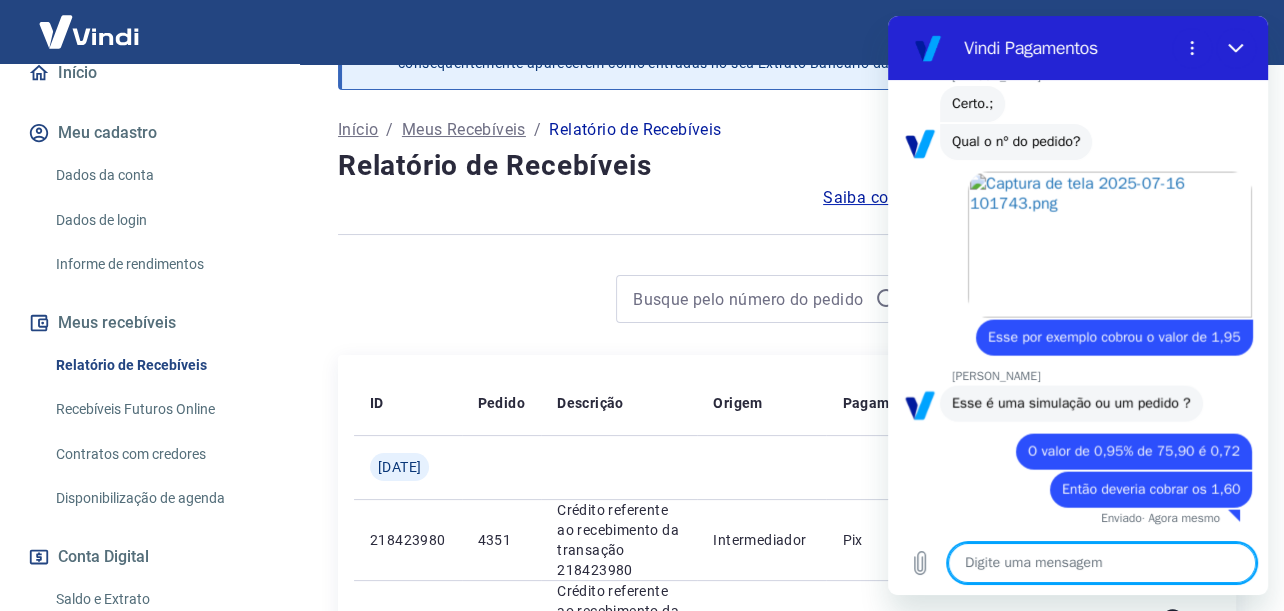 click at bounding box center (1102, 563) 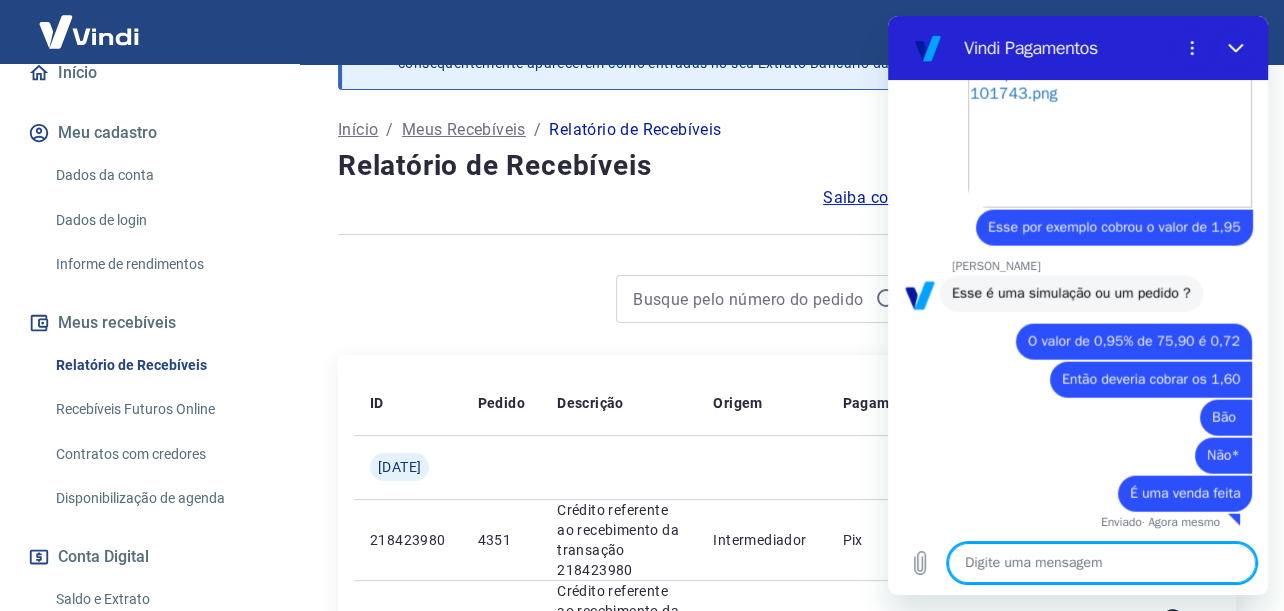 scroll, scrollTop: 3549, scrollLeft: 0, axis: vertical 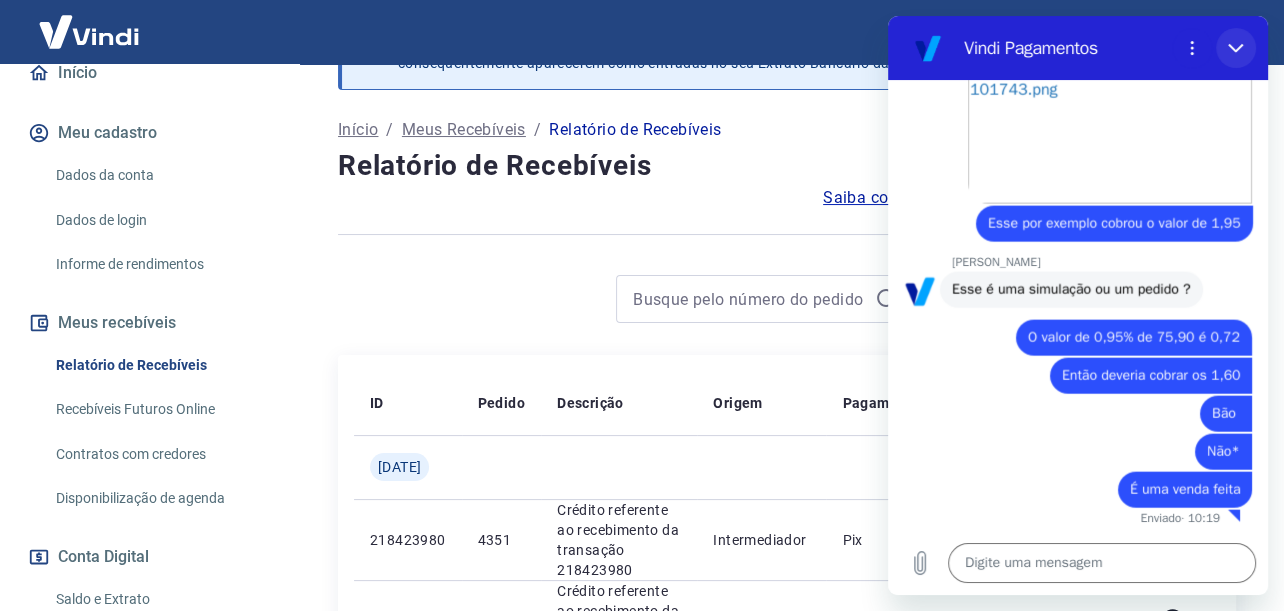 drag, startPoint x: 1250, startPoint y: 50, endPoint x: 2138, endPoint y: 65, distance: 888.1267 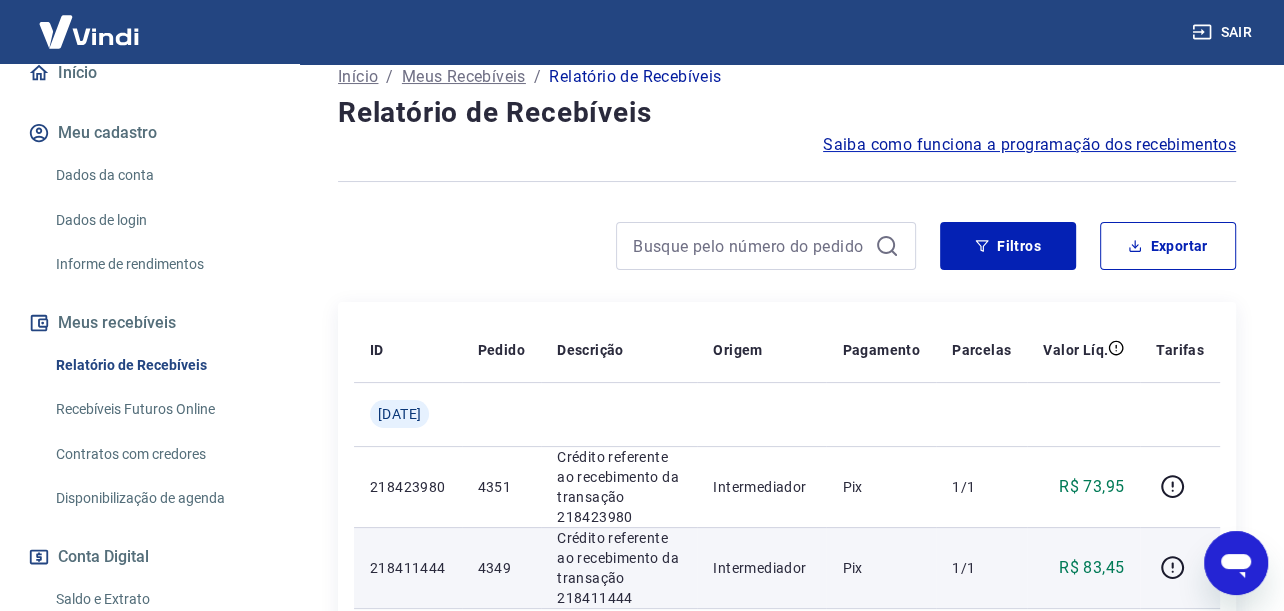 scroll, scrollTop: 292, scrollLeft: 0, axis: vertical 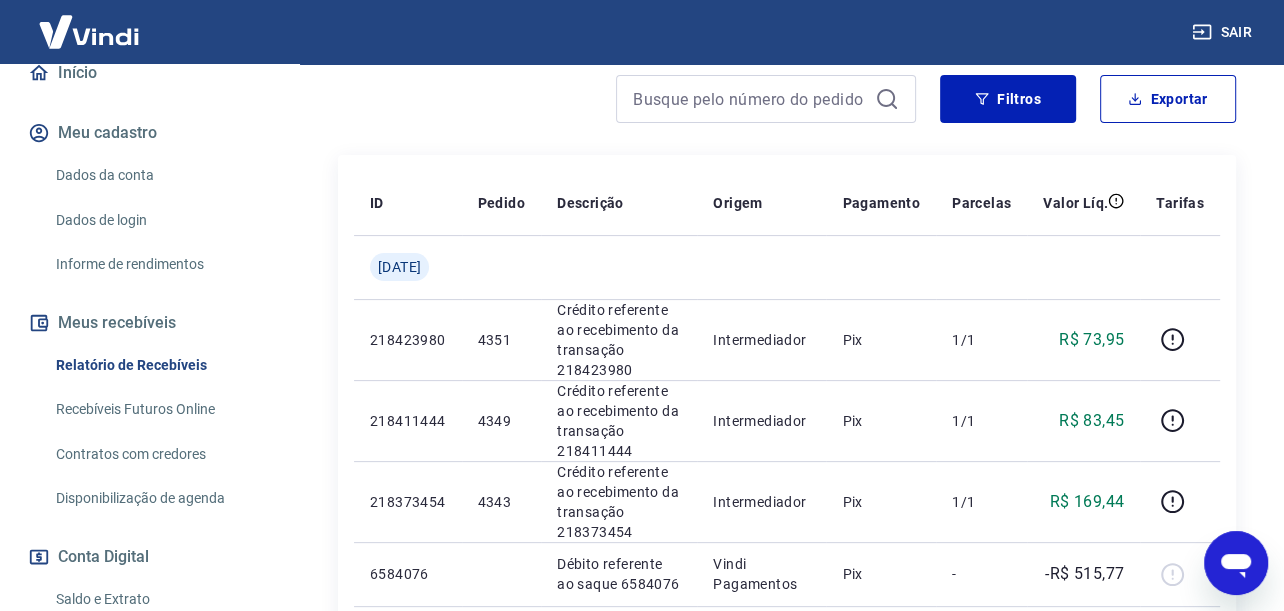 click on "Após o envio das liquidações aparecerem no Relatório de Recebíveis, elas podem demorar algumas horas para serem processadas e   consequentemente aparecerem como entradas no seu Extrato Bancário da Conta Digital. Início / Meus Recebíveis / Relatório de Recebíveis Relatório de Recebíveis Saiba como funciona a programação dos recebimentos Saiba como funciona a programação dos recebimentos Filtros Exportar ID Pedido Descrição Origem Pagamento Parcelas Valor Líq. Tarifas [DATE] 218423980 4351 Crédito referente ao recebimento da transação 218423980 Intermediador Pix 1/1 R$ 73,95 218411444 4349 Crédito referente ao recebimento da transação 218411444 Intermediador Pix 1/1 R$ 83,45 218373454 4343 Crédito referente ao recebimento da transação 218373454 Intermediador Pix 1/1 R$ 169,44 6584076 Débito referente ao saque 6584076 Vindi Pagamentos Pix - -R$ 515,77 218236211 4339 Crédito referente ao recebimento da transação 218236211 Intermediador Pix 1/1 R$ 178,58 1 - 5 de 5 1" at bounding box center [787, 351] 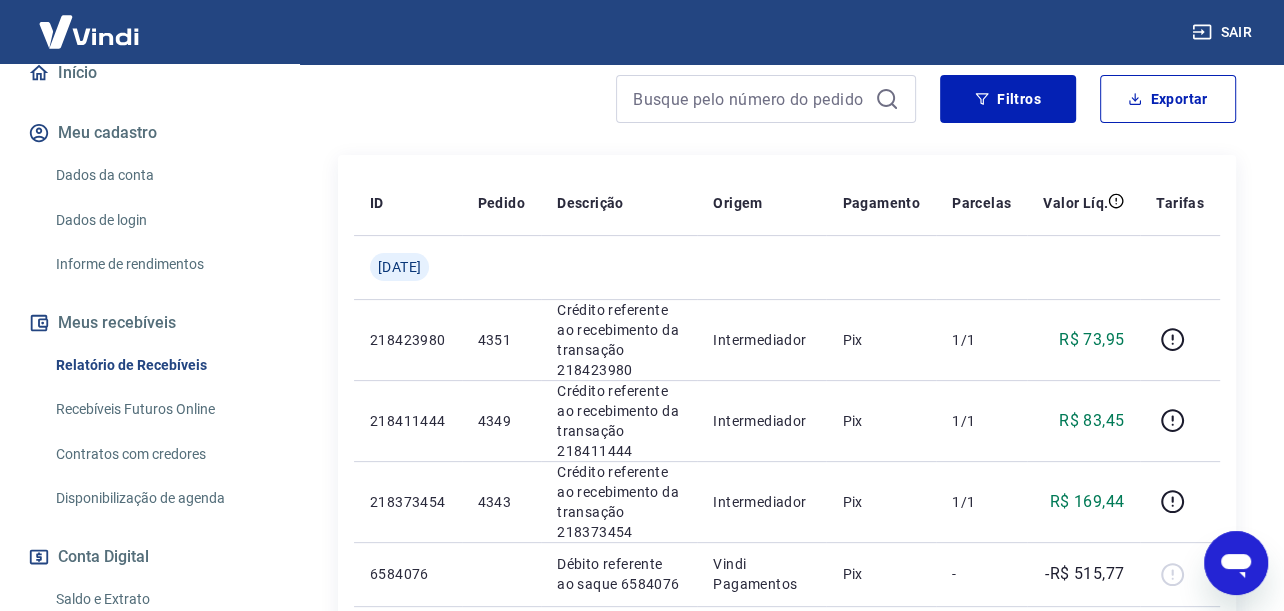 click 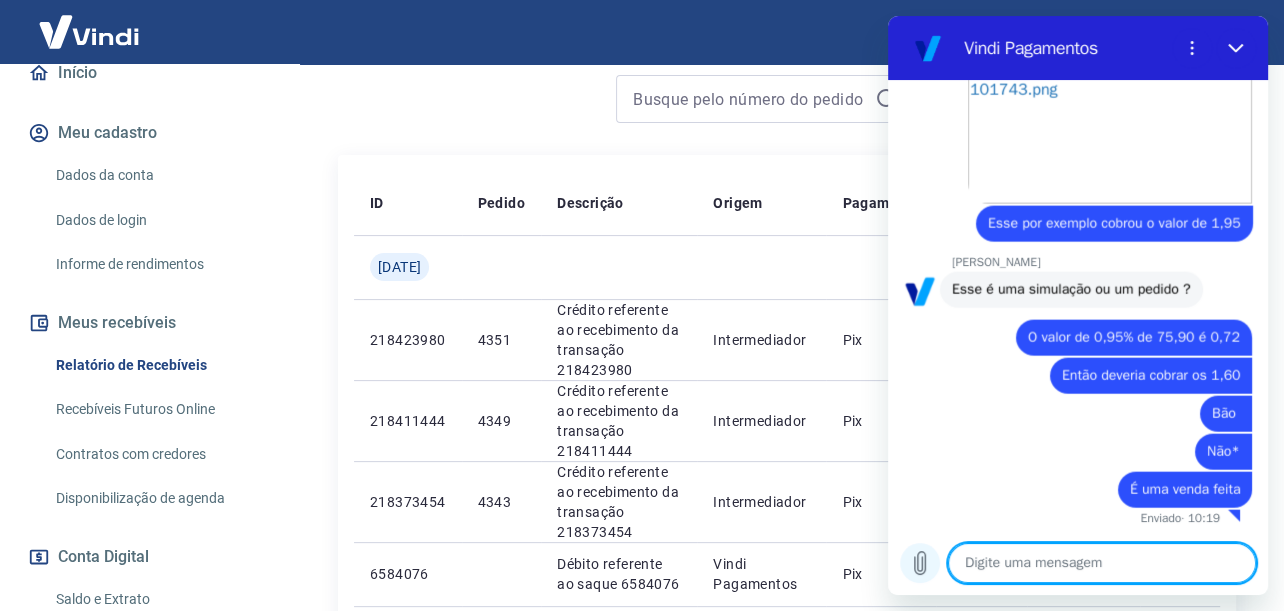 click 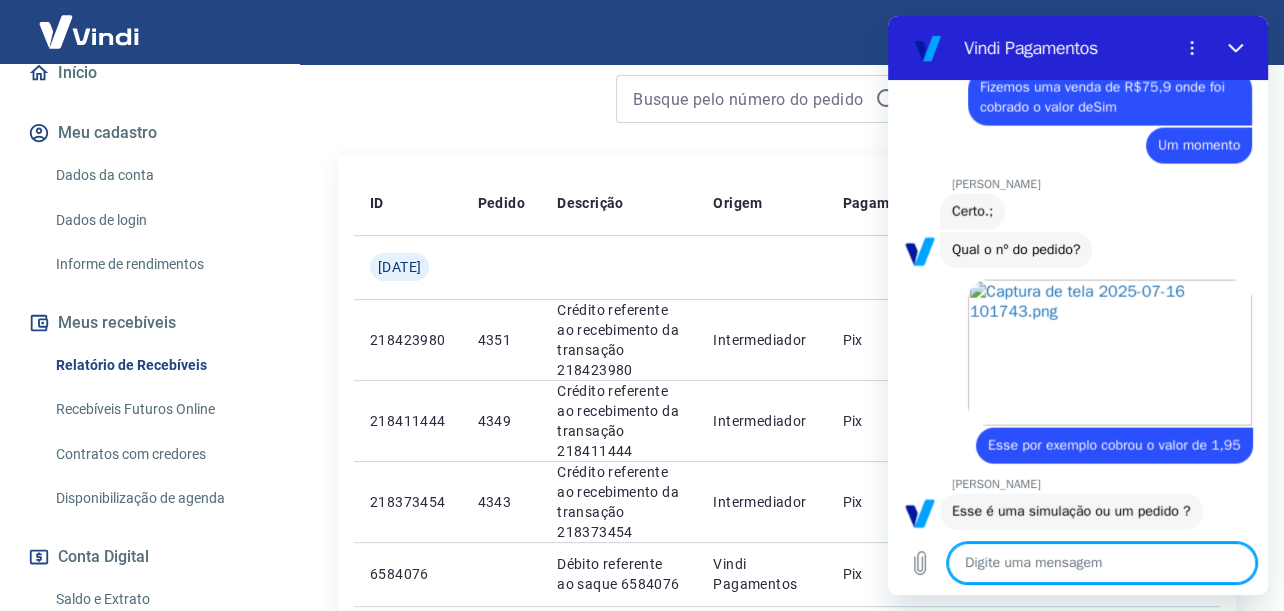 scroll, scrollTop: 3097, scrollLeft: 0, axis: vertical 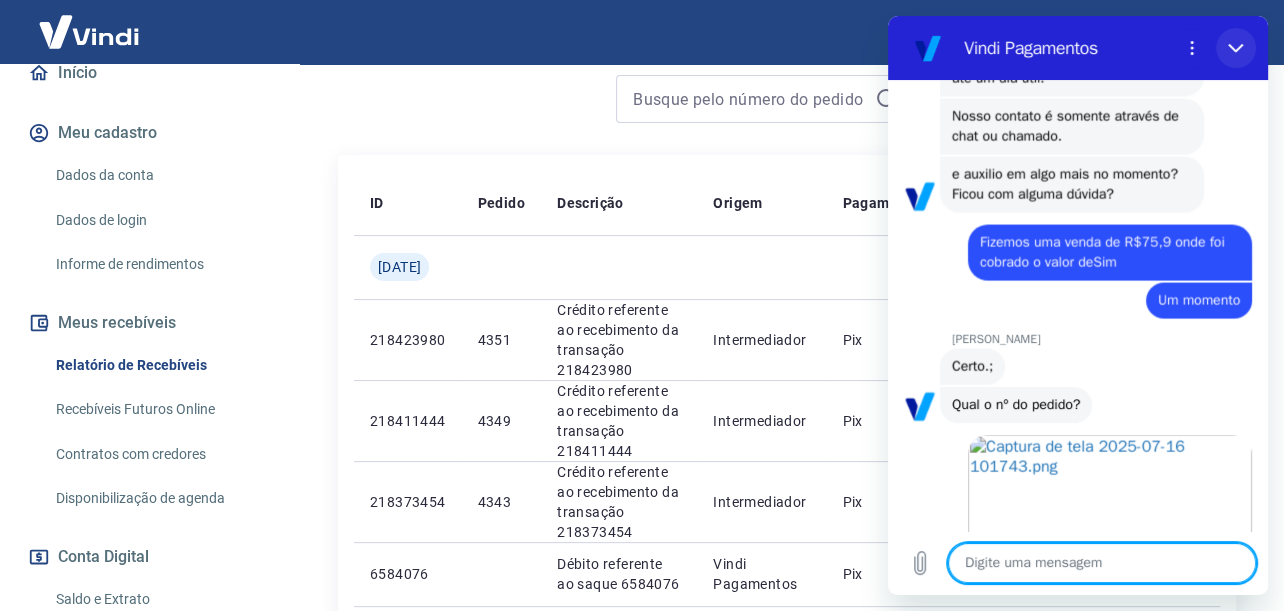 click 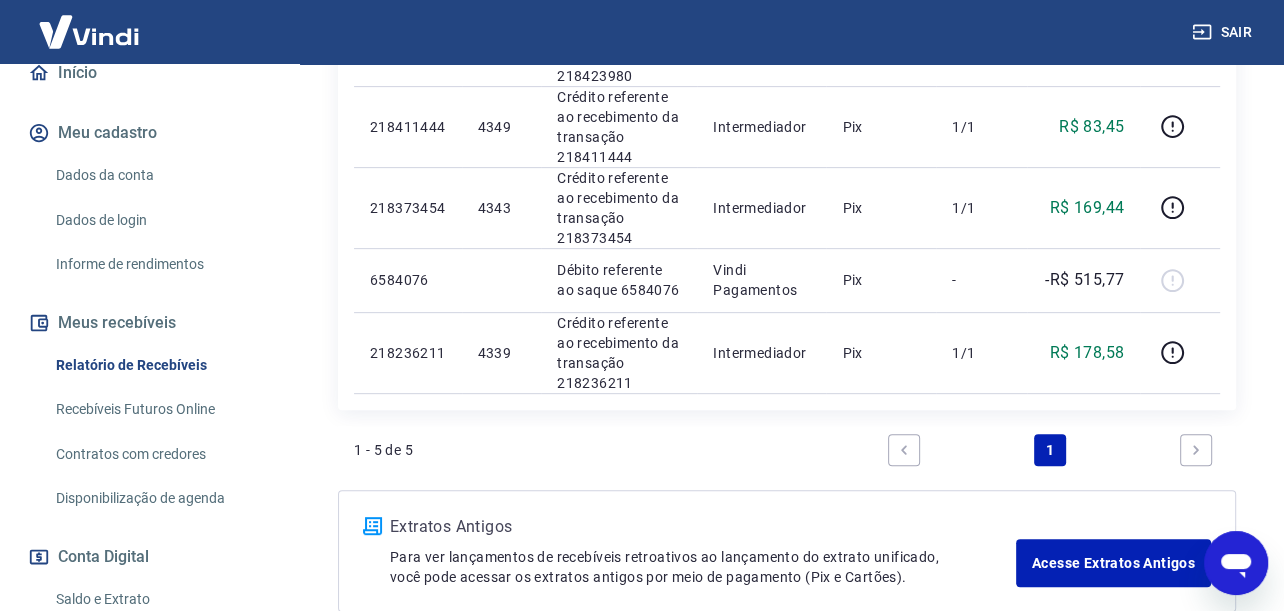 scroll, scrollTop: 0, scrollLeft: 0, axis: both 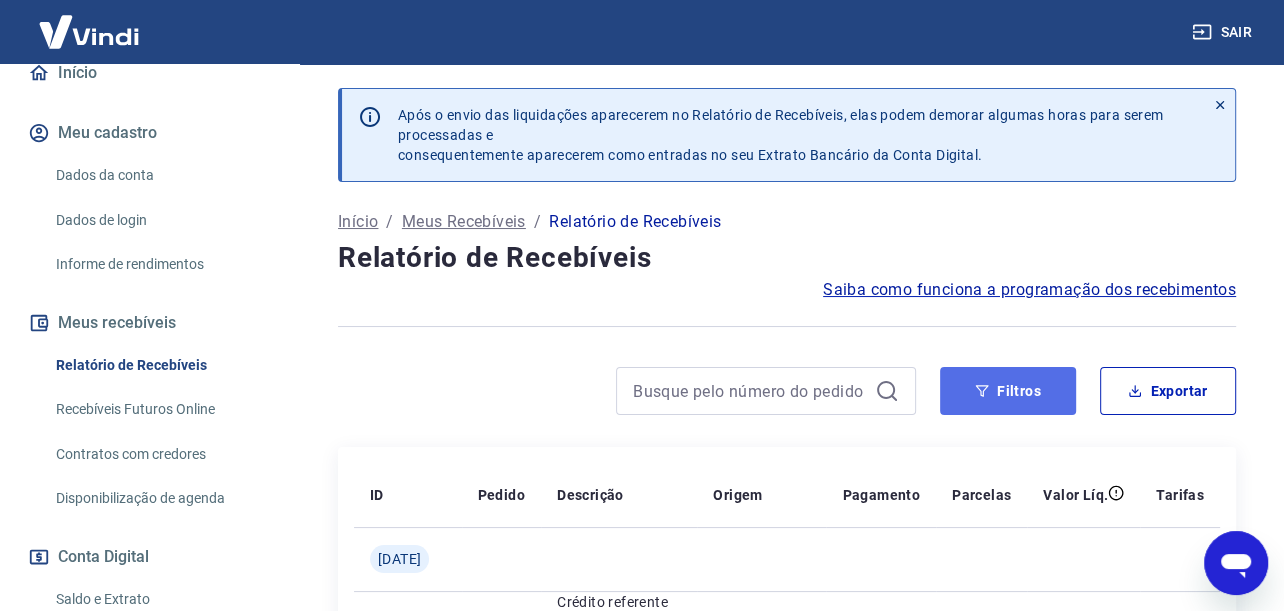 click on "Filtros" at bounding box center [1008, 391] 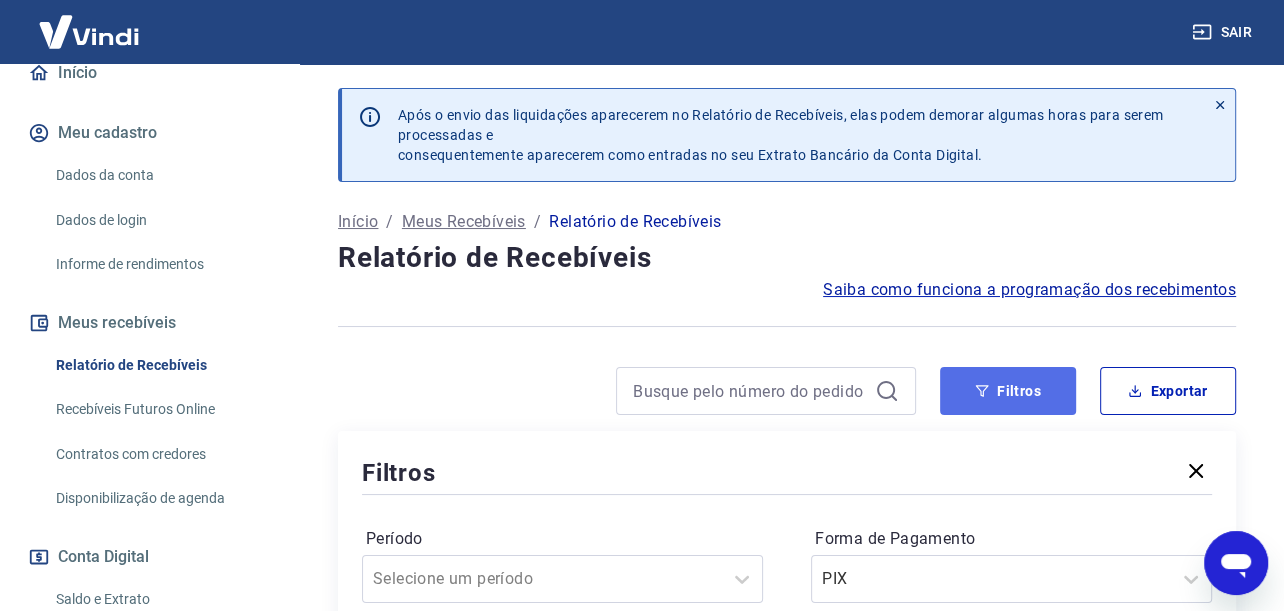 click 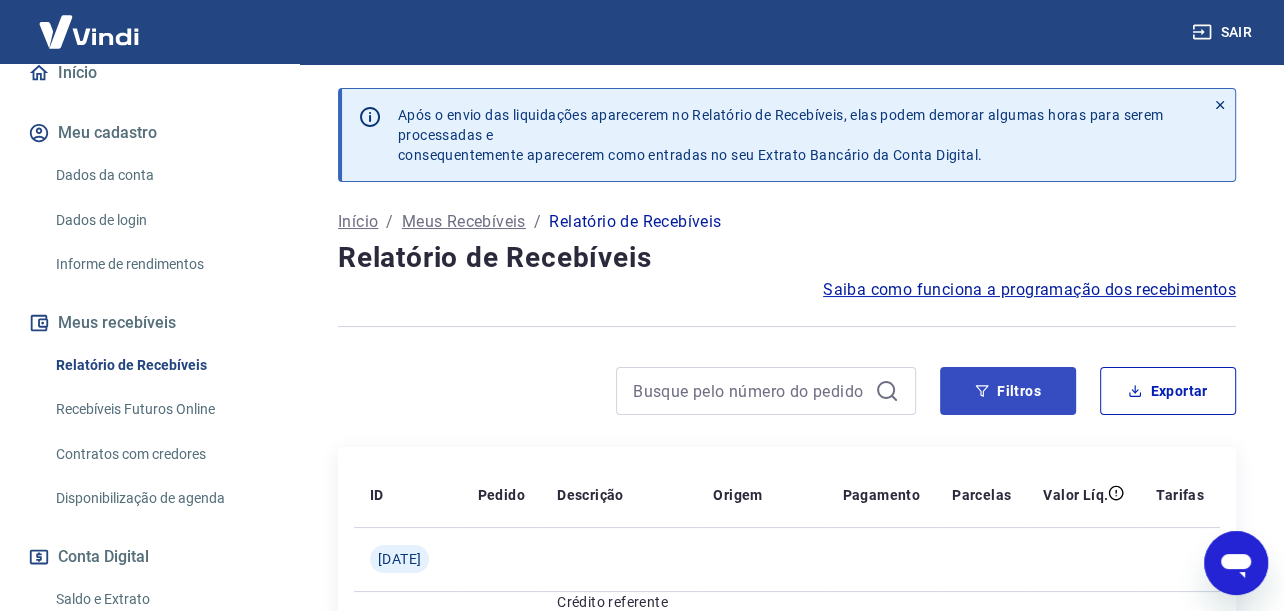 click on "Filtros Exportar" at bounding box center (787, 399) 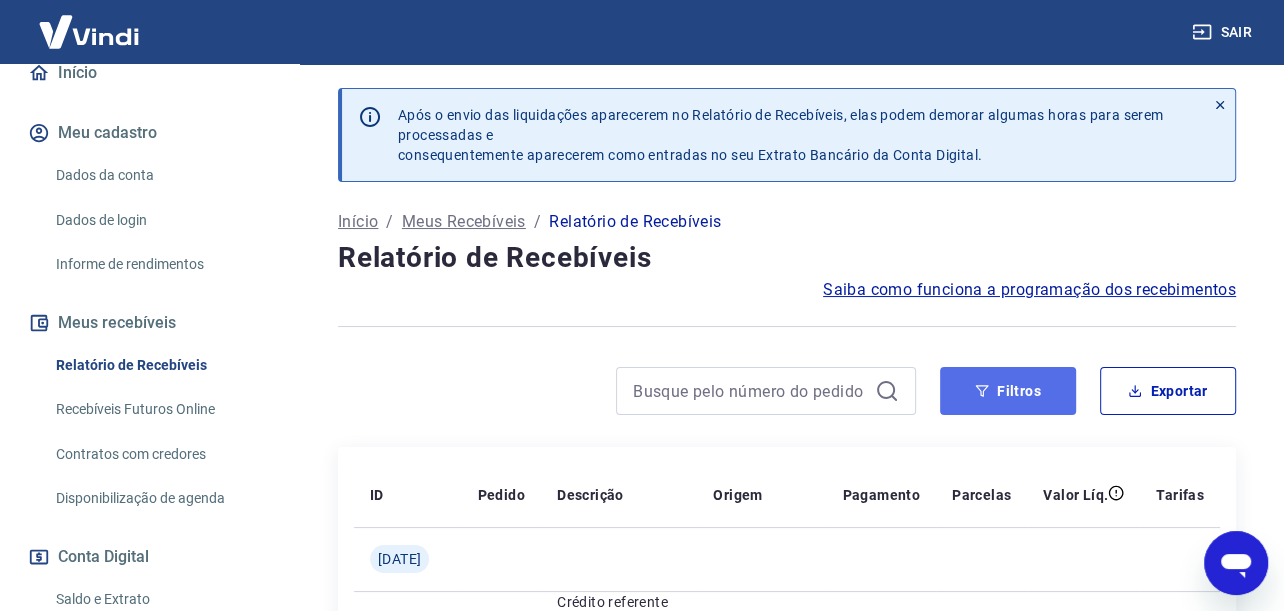 click on "Filtros" at bounding box center (1008, 391) 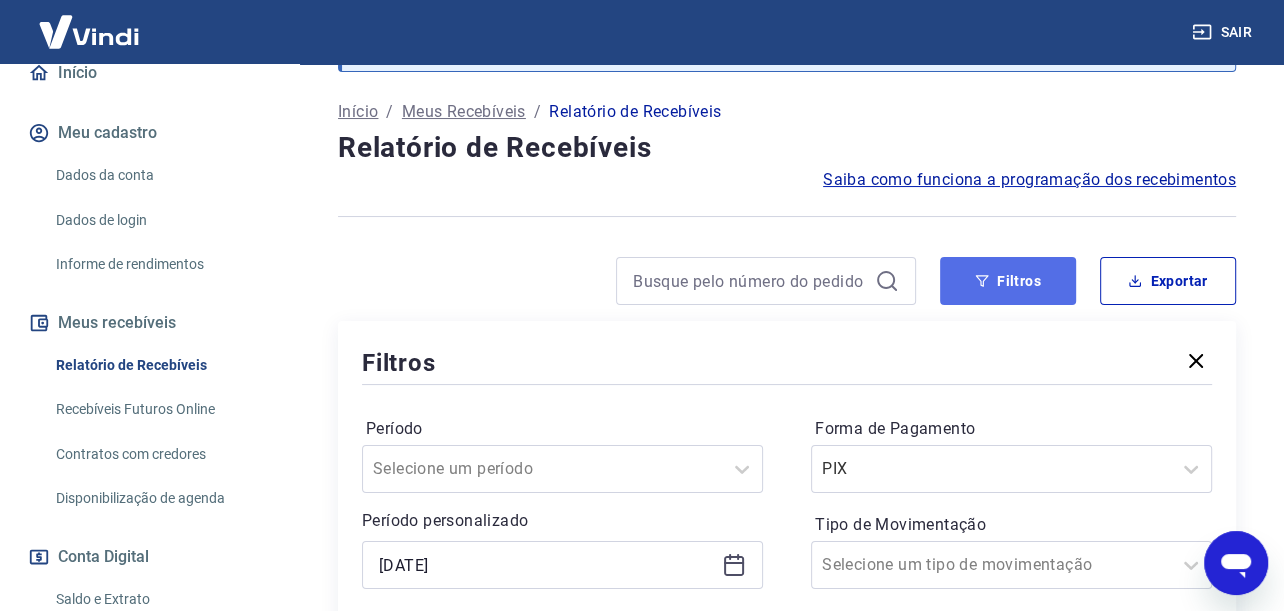 scroll, scrollTop: 300, scrollLeft: 0, axis: vertical 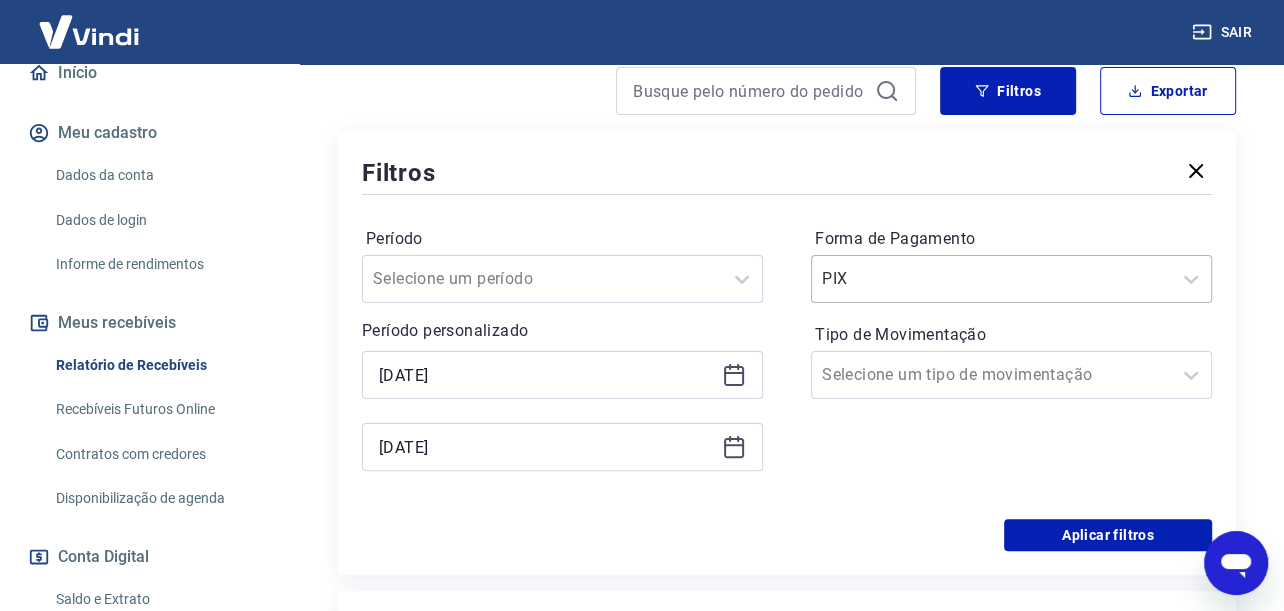 click on "PIX" at bounding box center [1011, 279] 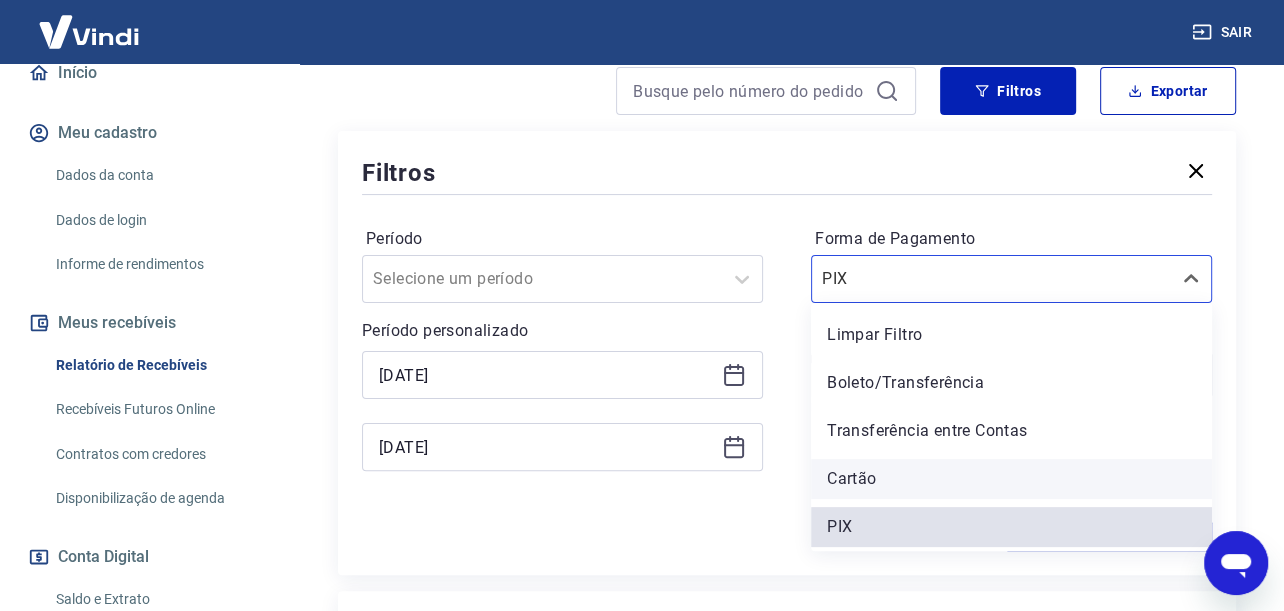 click on "Cartão" at bounding box center [1011, 479] 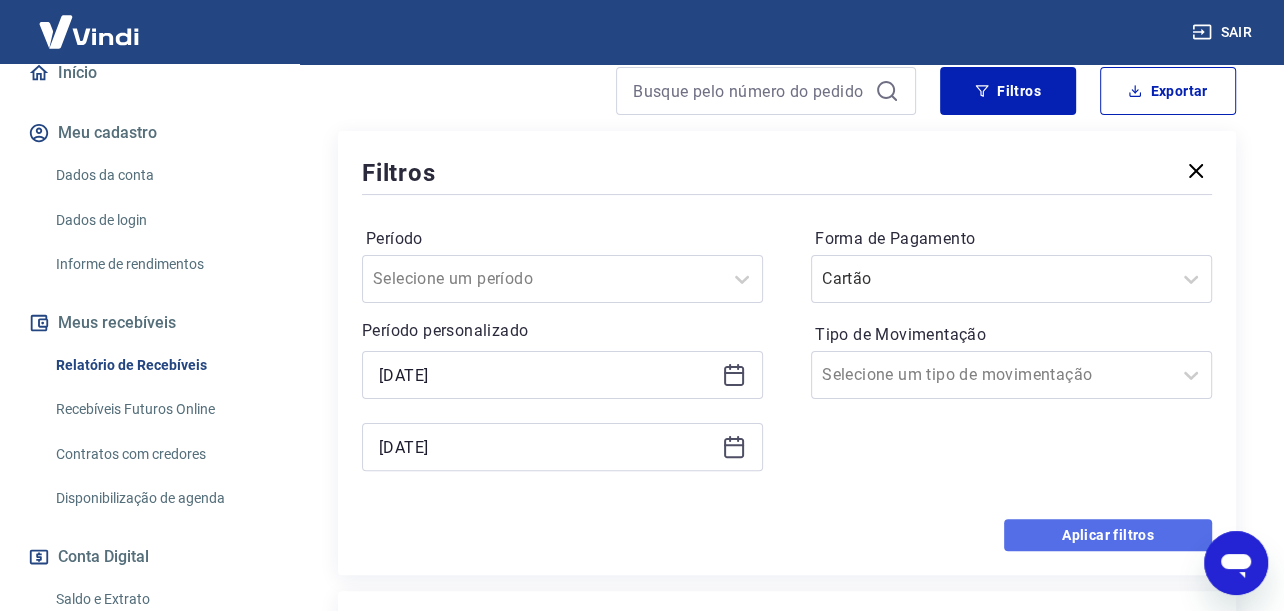 click on "Aplicar filtros" at bounding box center (1108, 535) 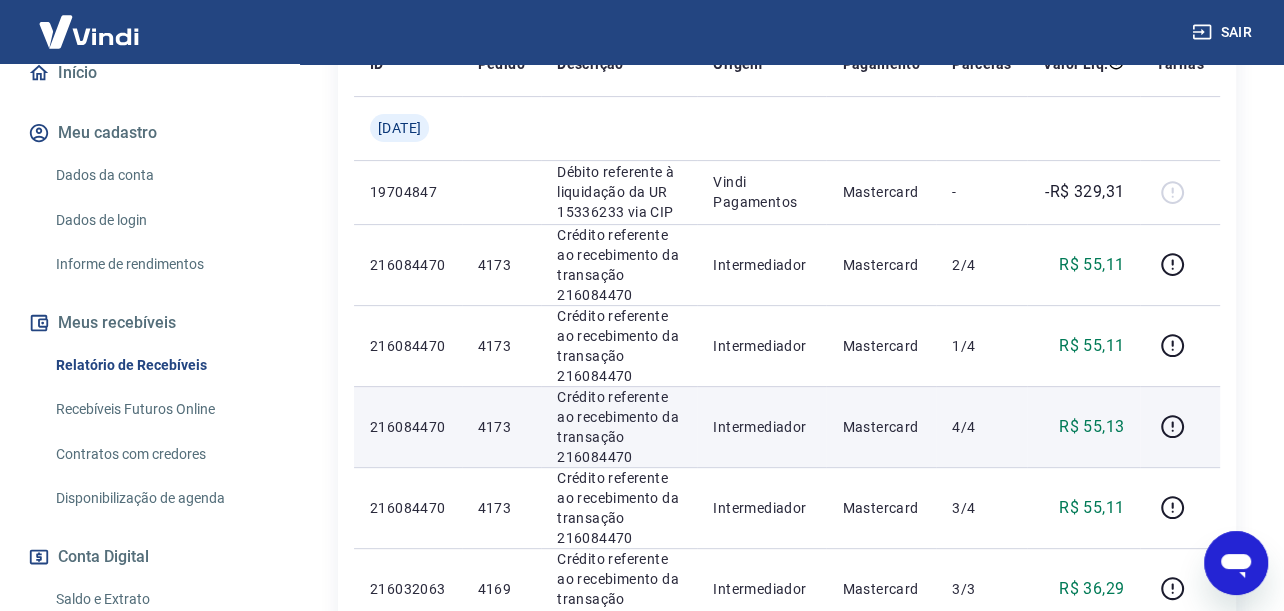 scroll, scrollTop: 400, scrollLeft: 0, axis: vertical 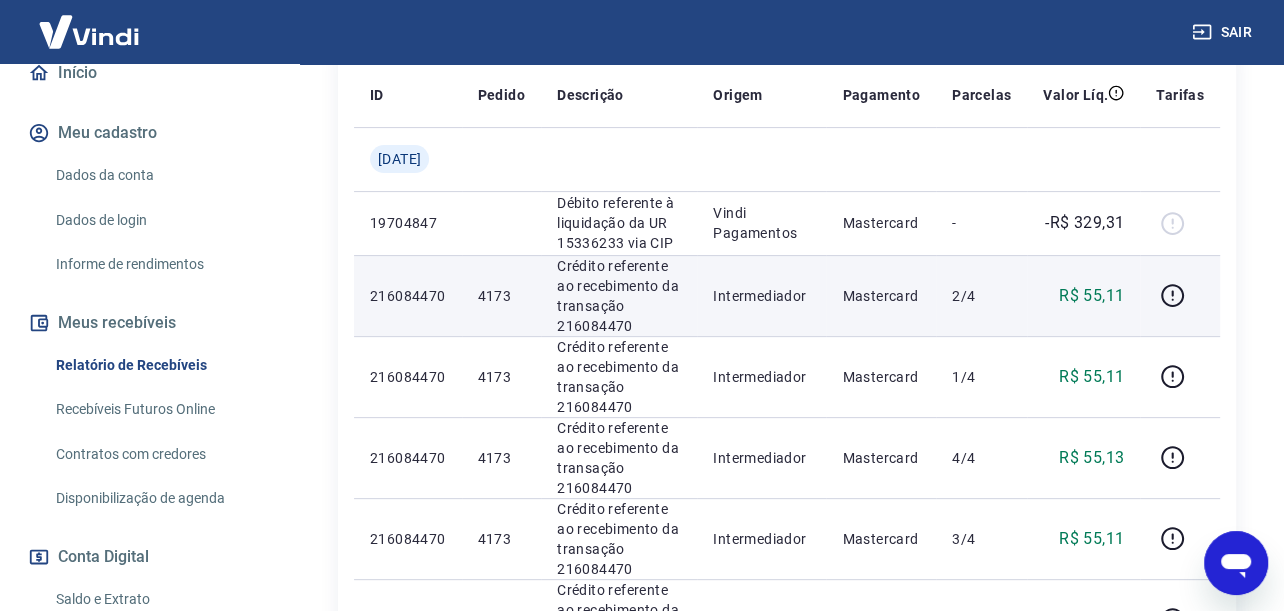 click on "Mastercard" at bounding box center (881, 295) 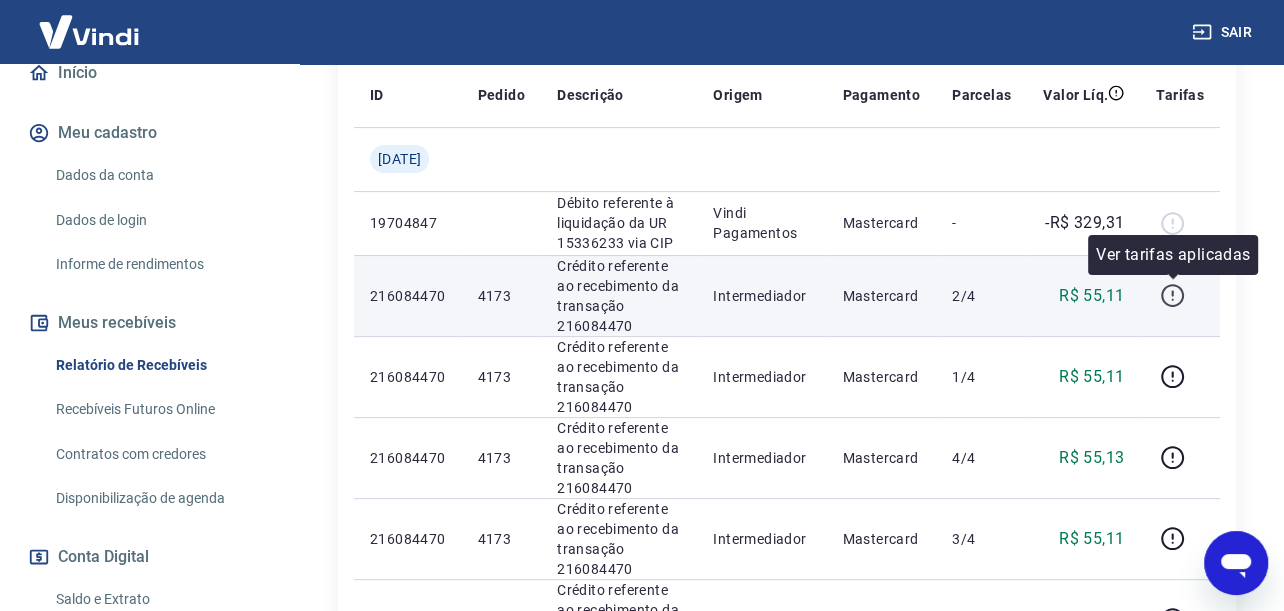 click 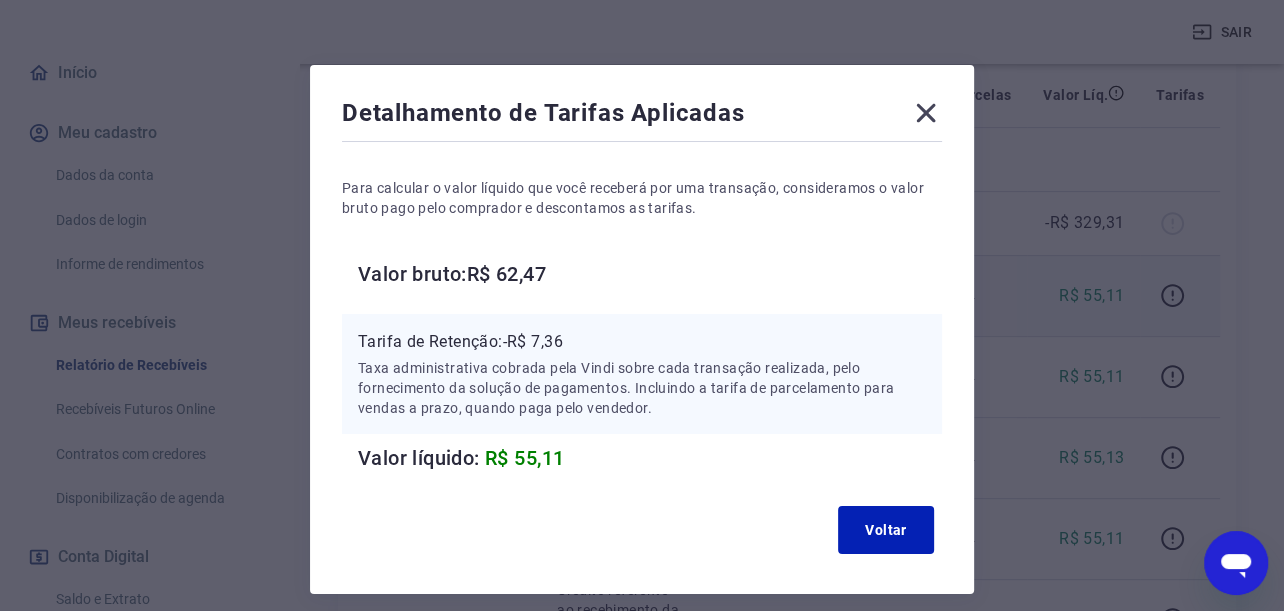 scroll, scrollTop: 0, scrollLeft: 0, axis: both 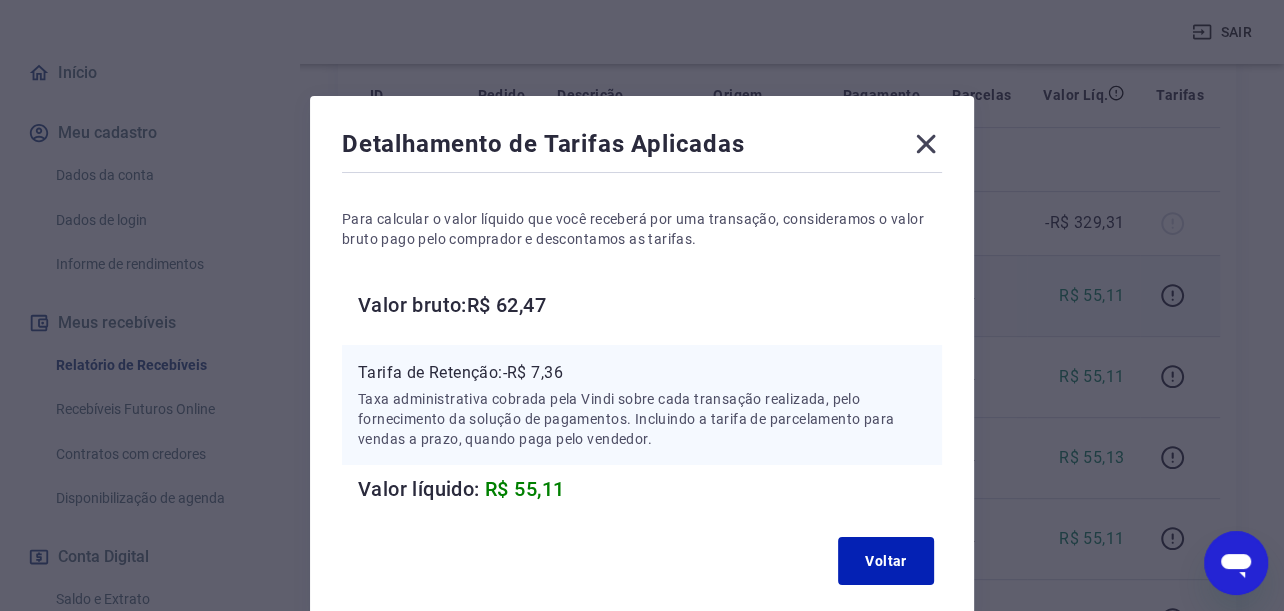 click 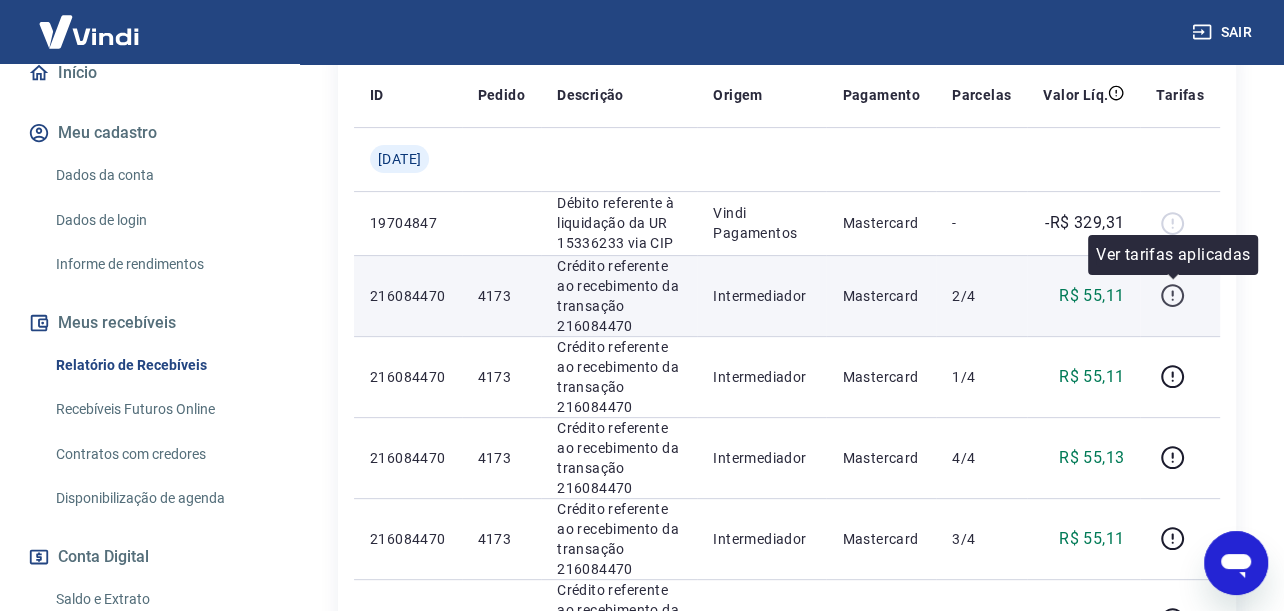click 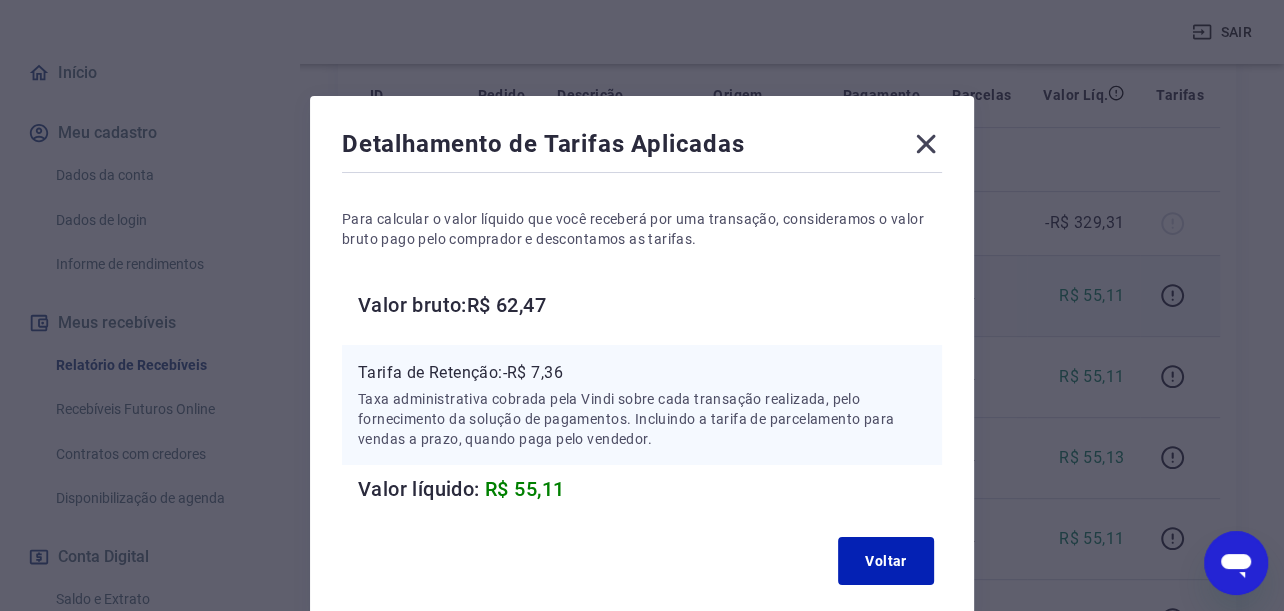 click 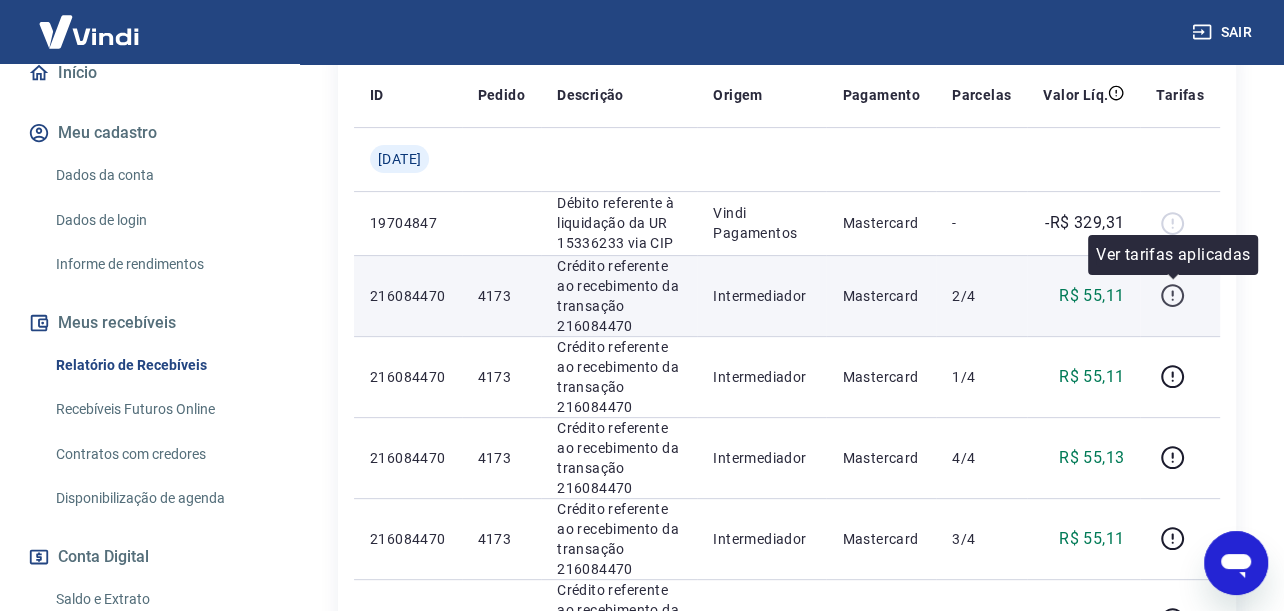 click 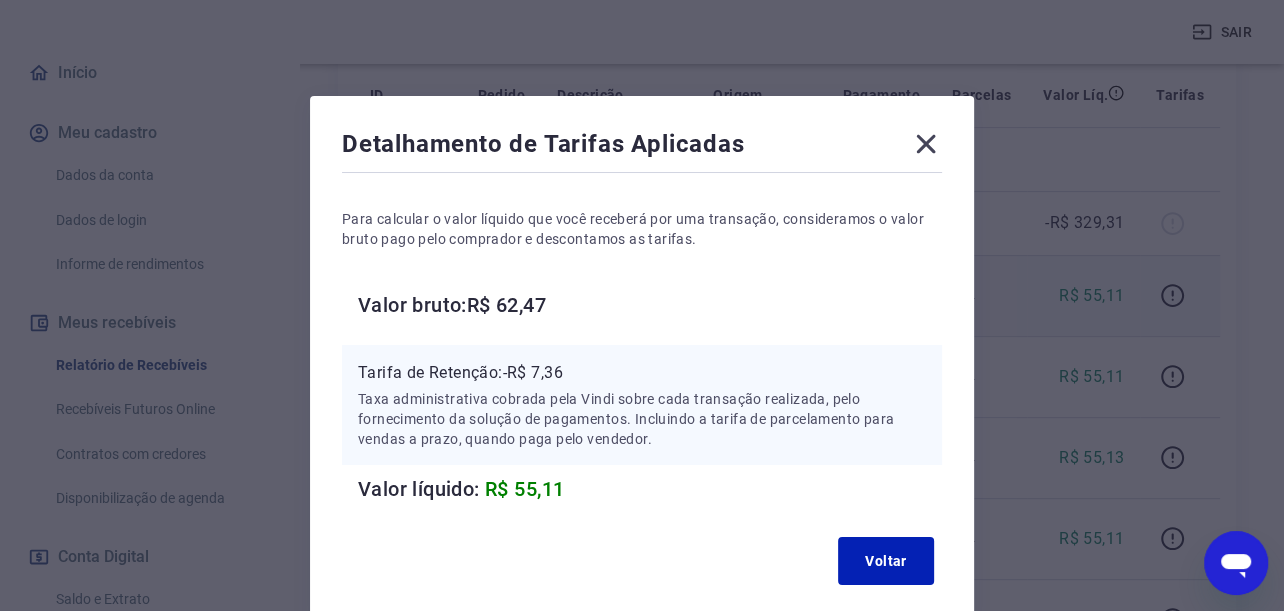 click 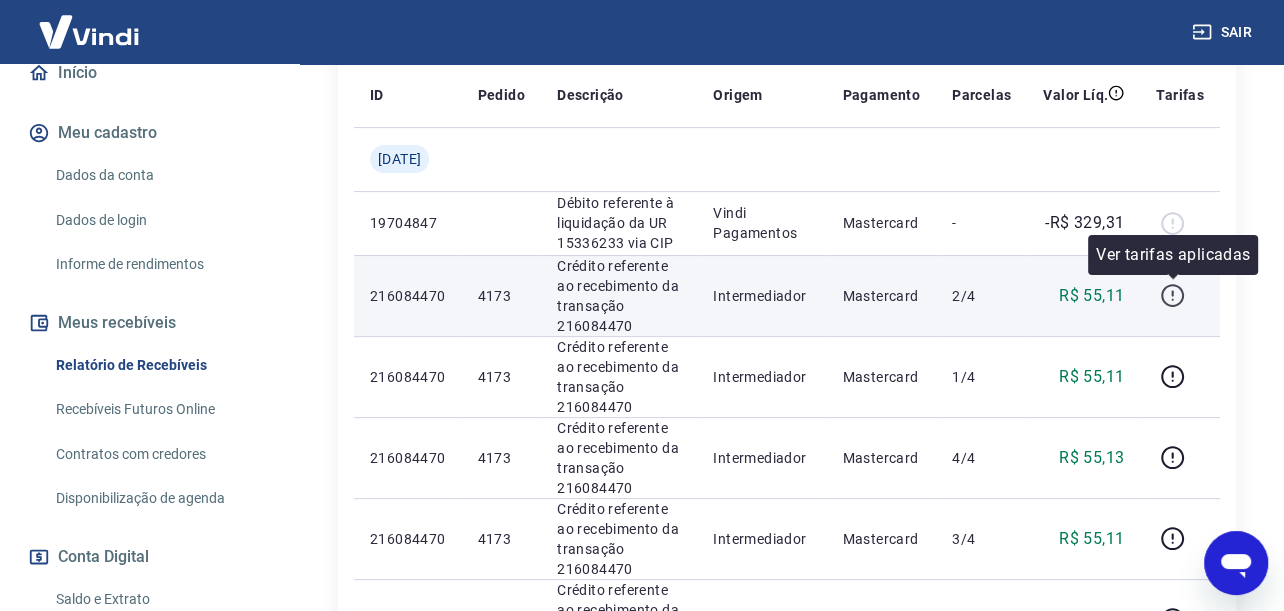 click 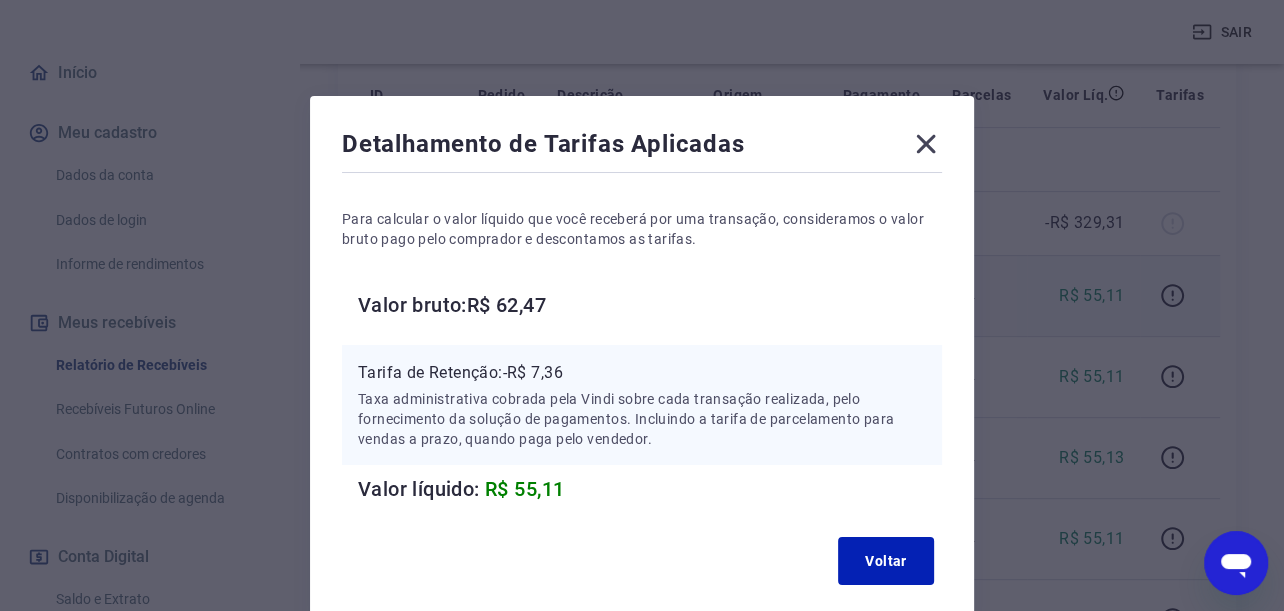 click 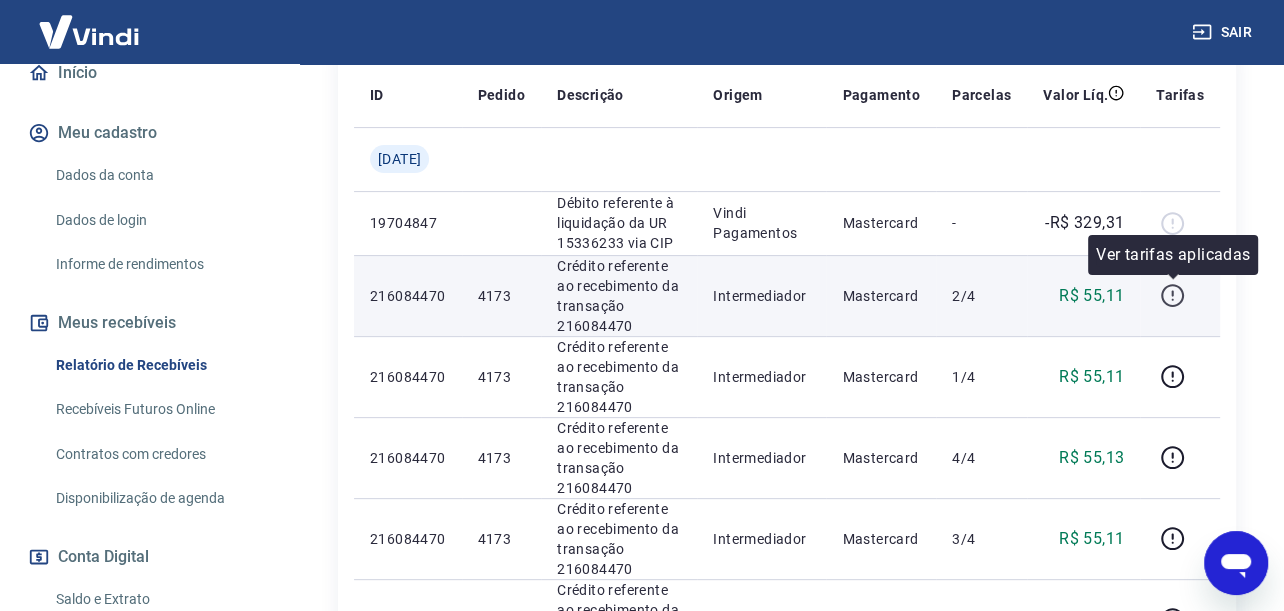 click 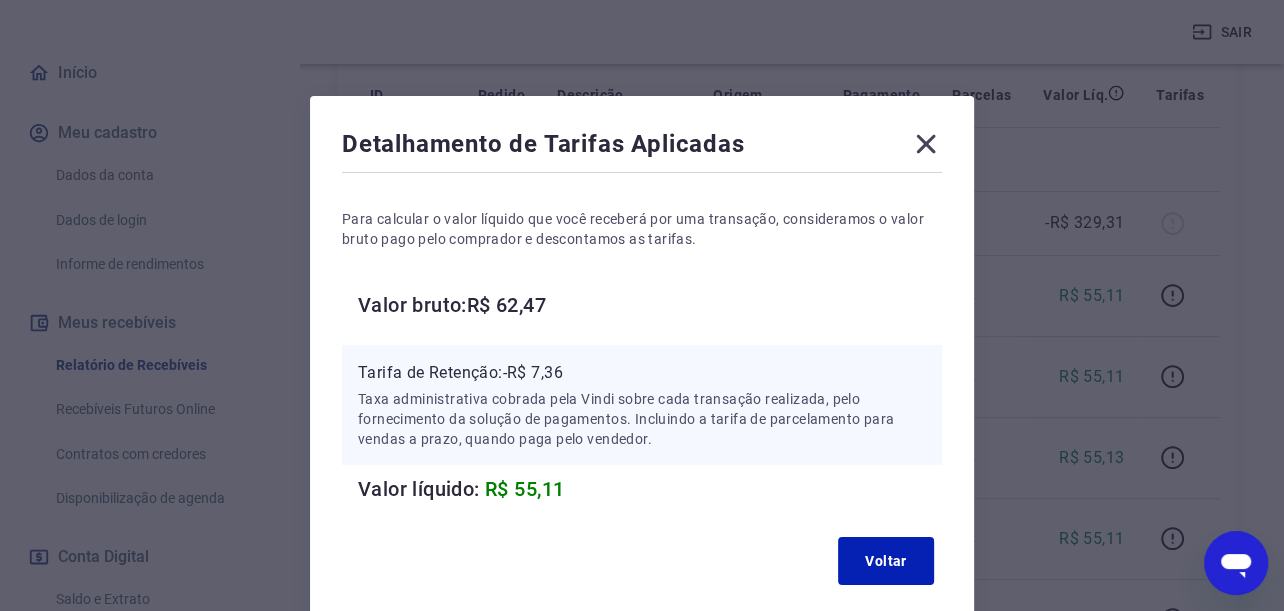click 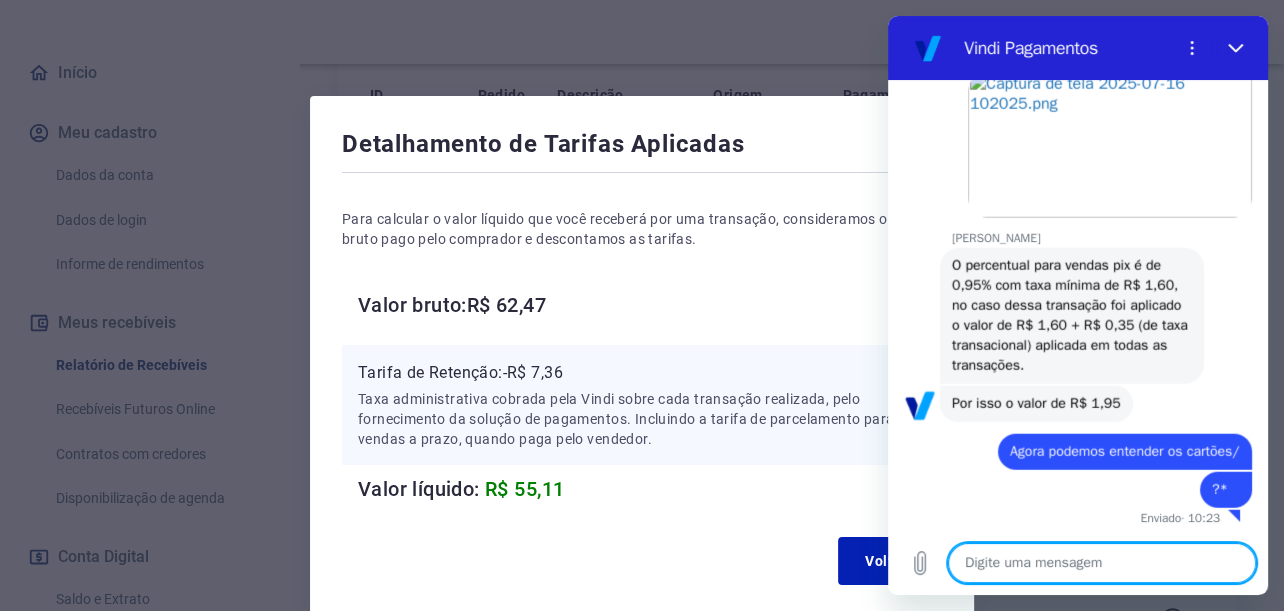 scroll, scrollTop: 3987, scrollLeft: 0, axis: vertical 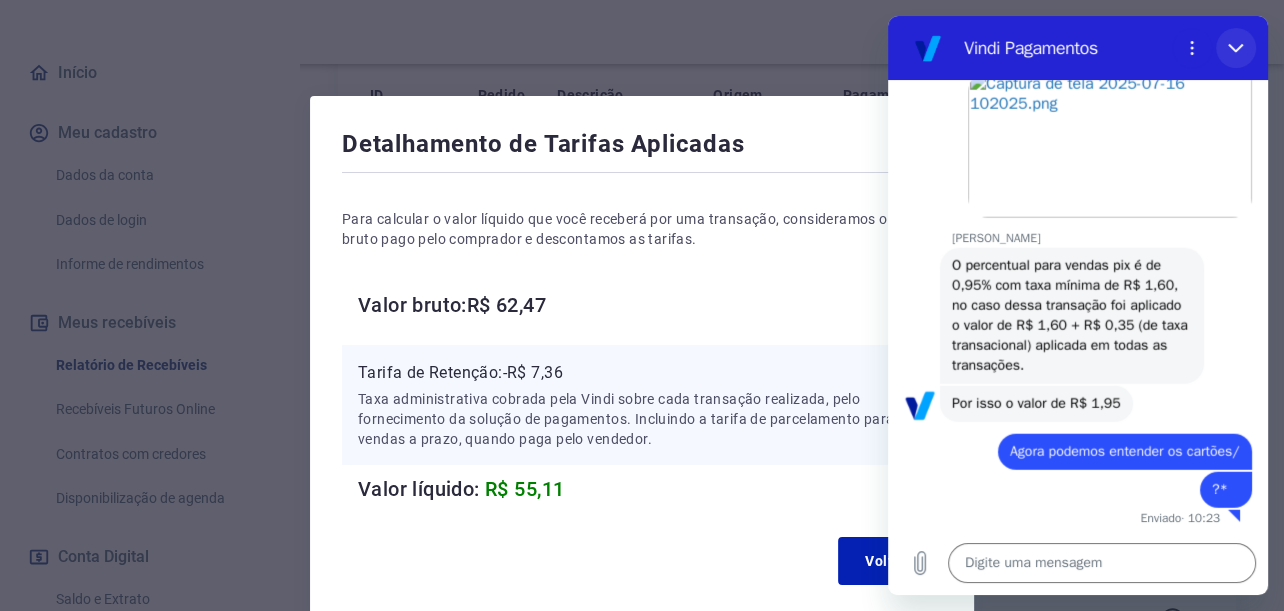 click at bounding box center (1236, 48) 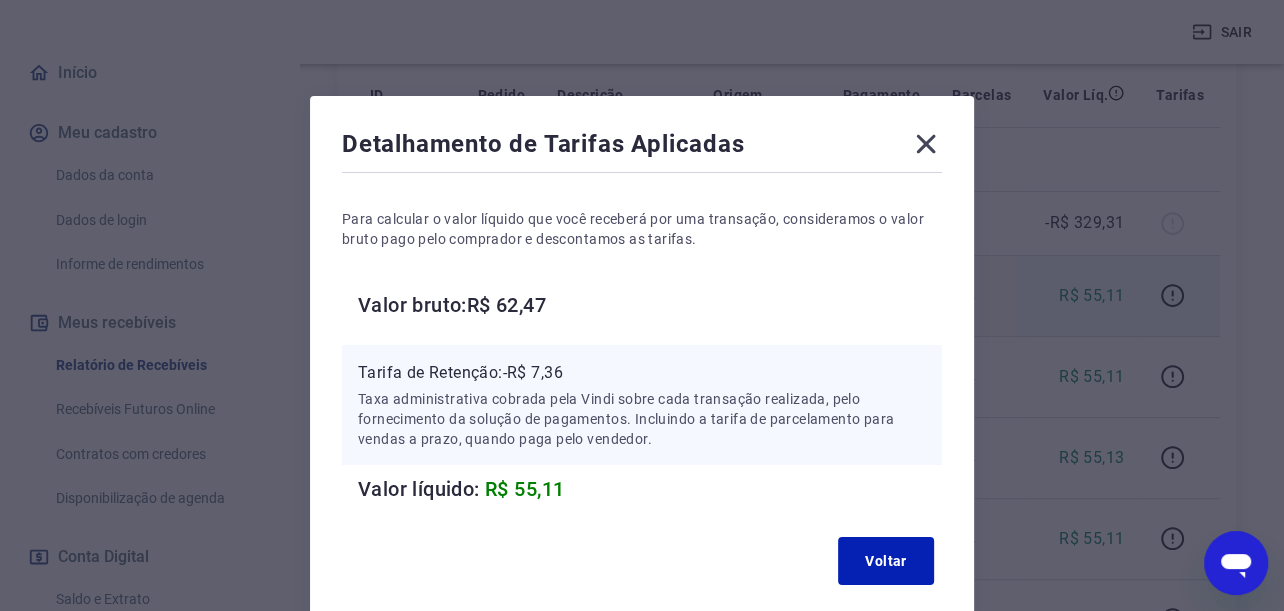 click 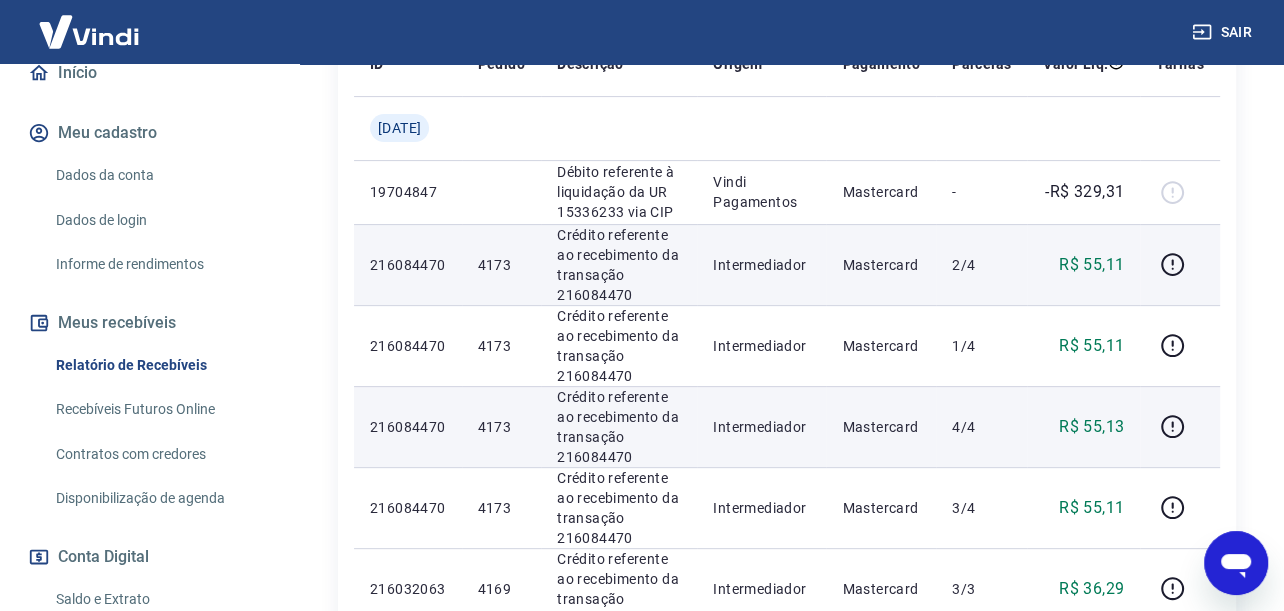 scroll, scrollTop: 400, scrollLeft: 0, axis: vertical 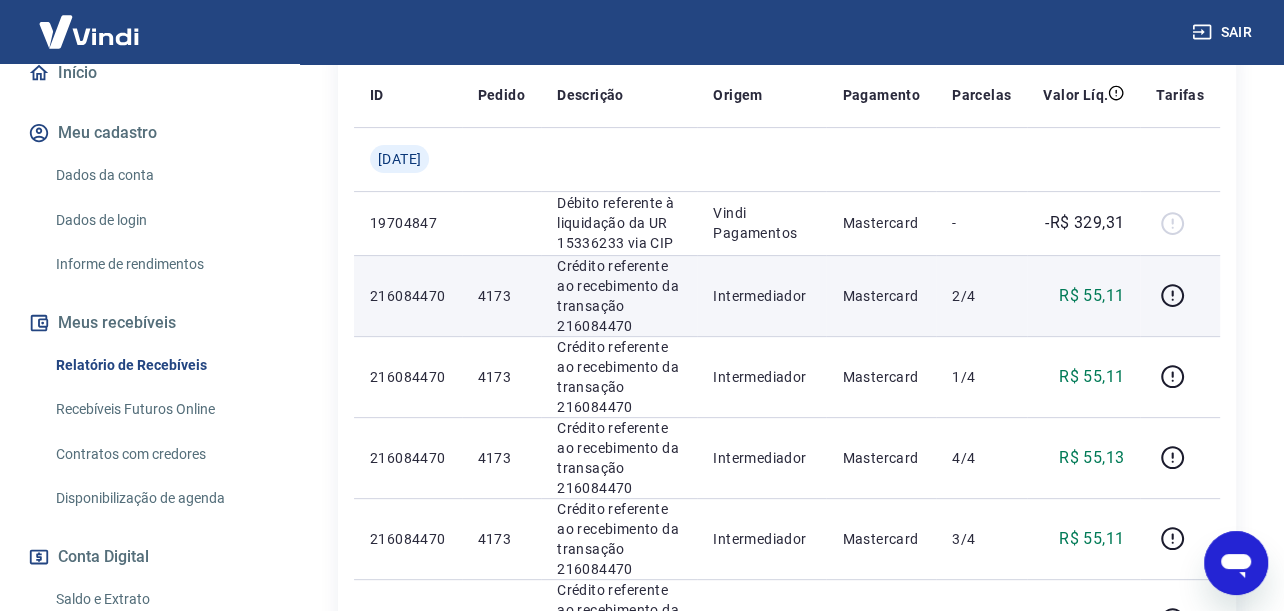 click 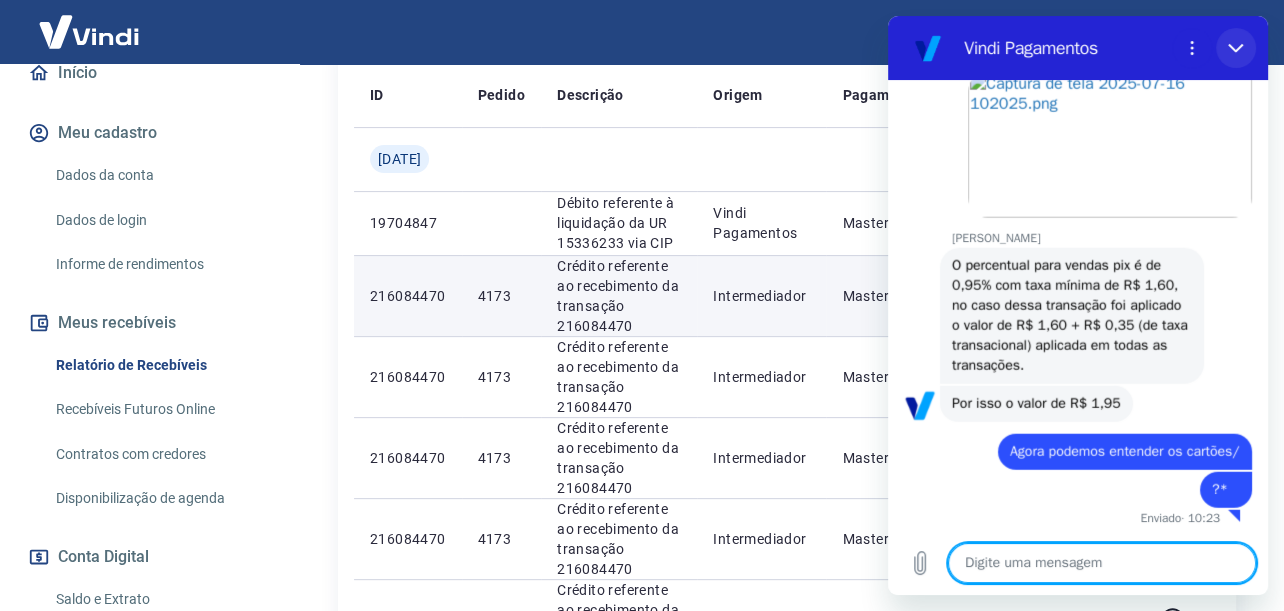 click 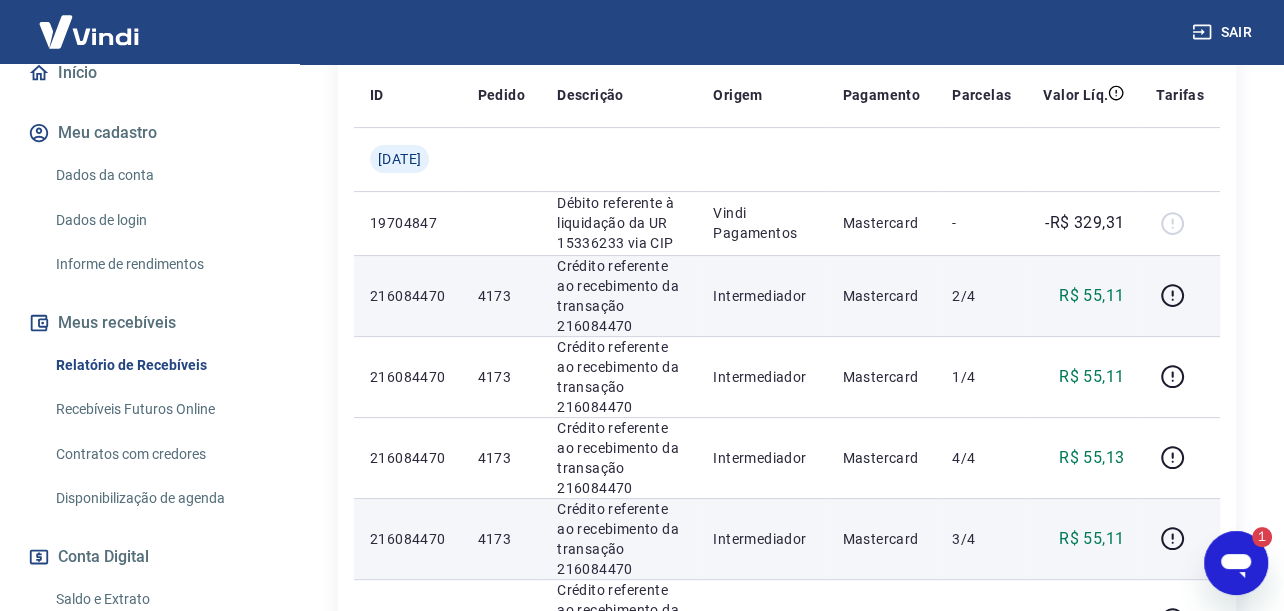 scroll, scrollTop: 0, scrollLeft: 0, axis: both 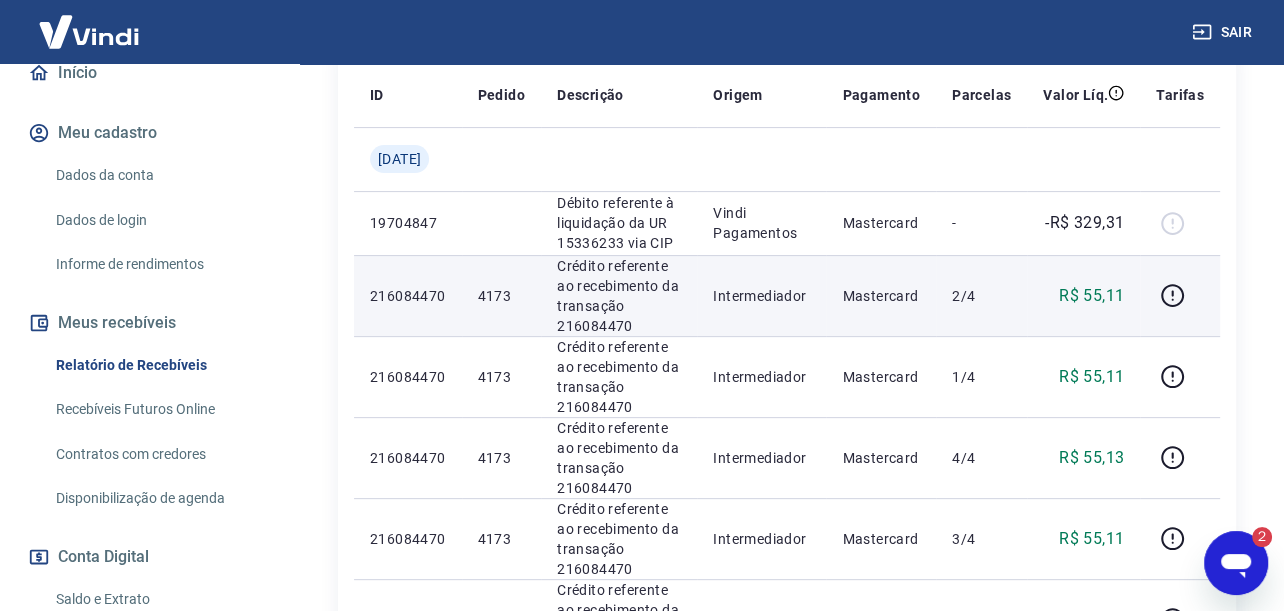 click 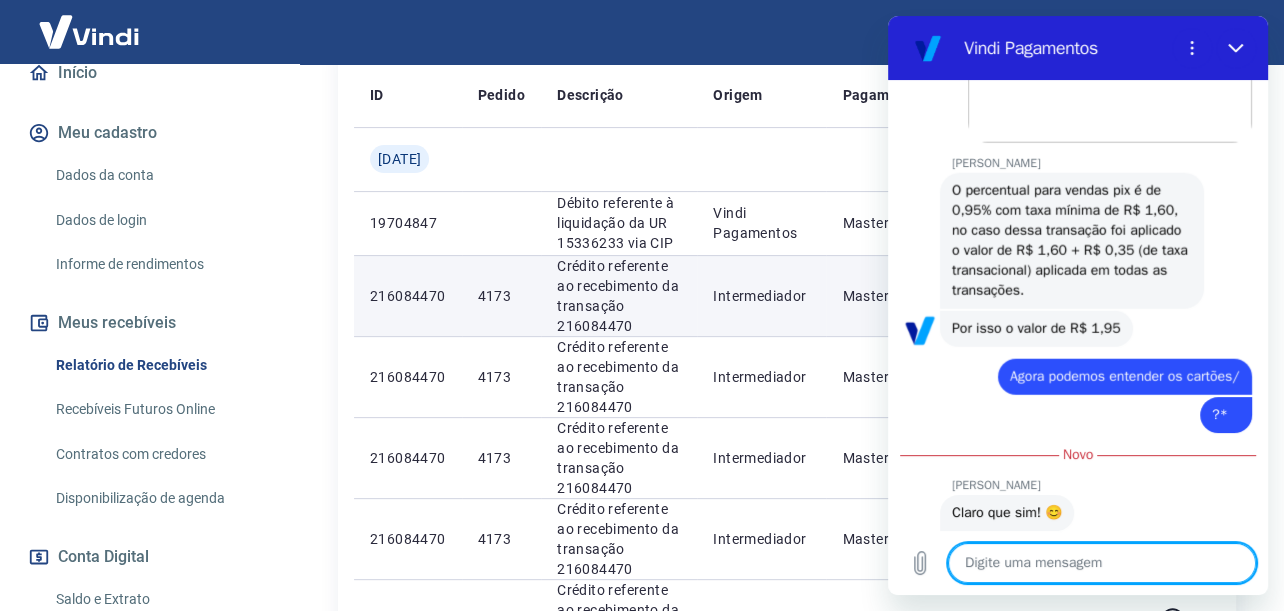 scroll, scrollTop: 934, scrollLeft: 0, axis: vertical 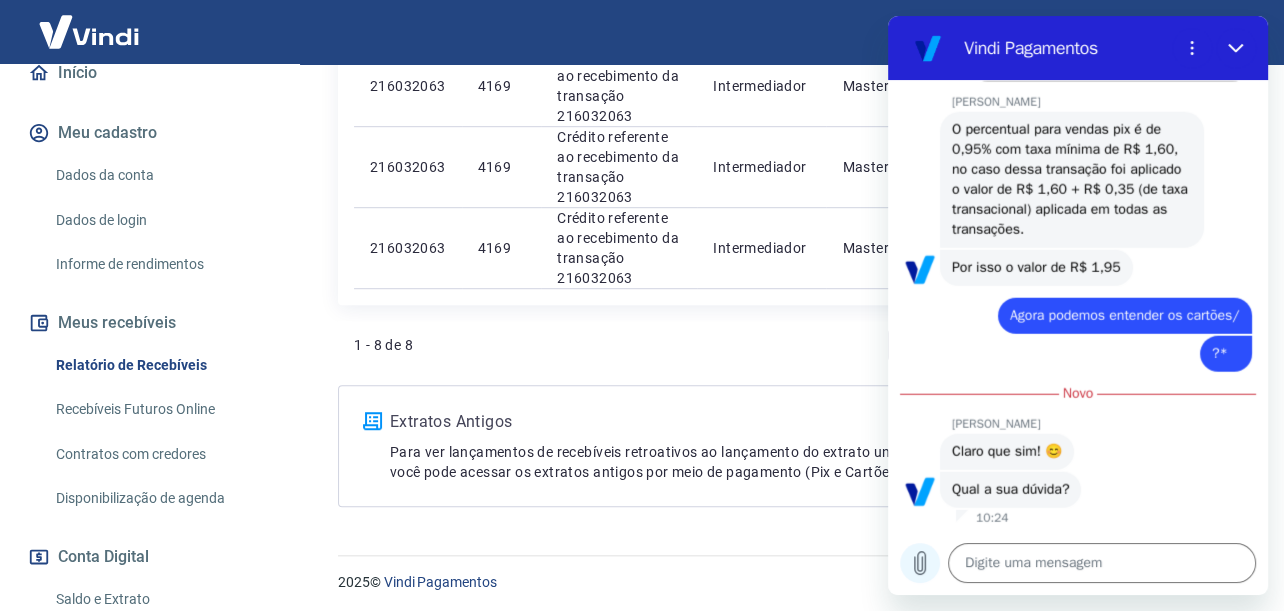 click 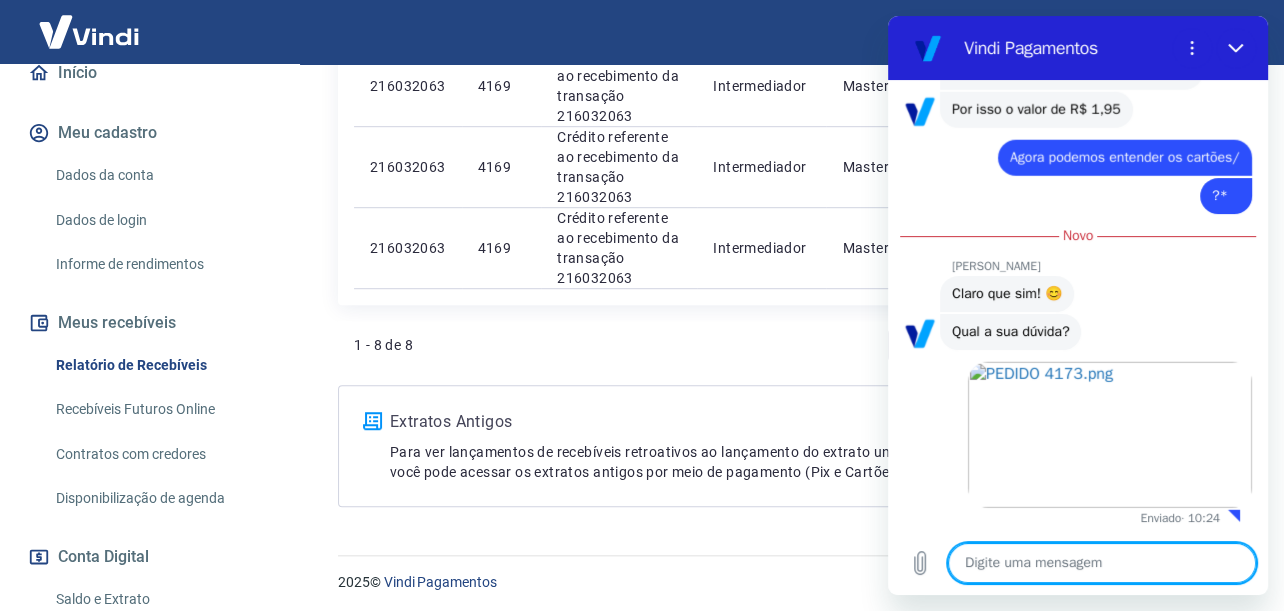 scroll, scrollTop: 4281, scrollLeft: 0, axis: vertical 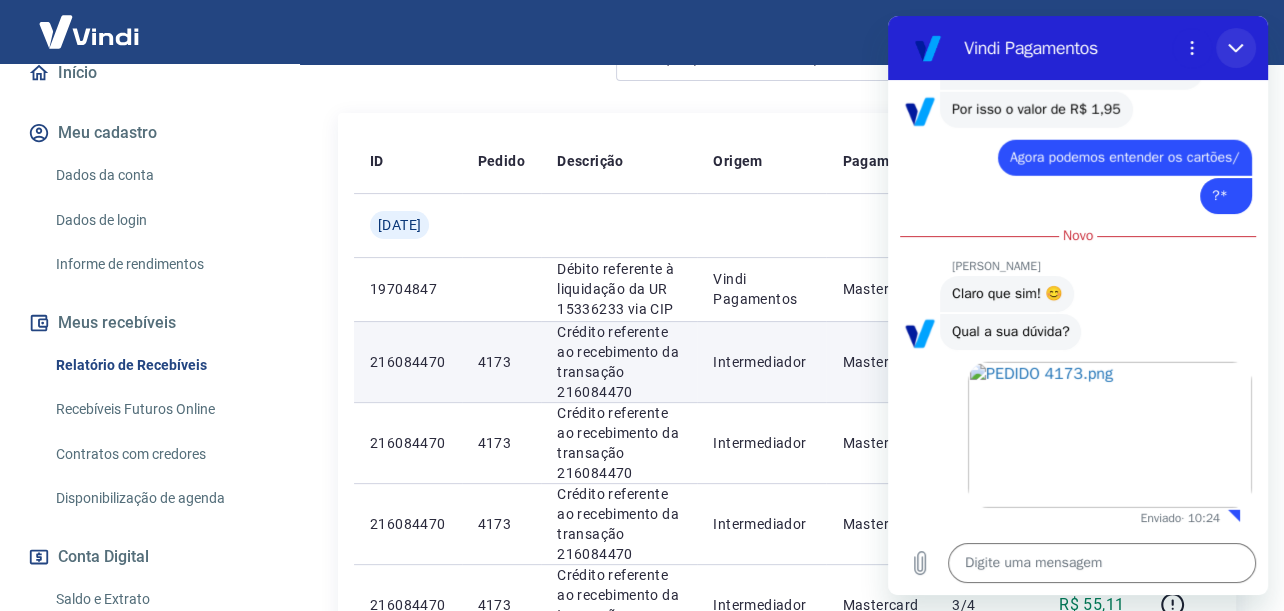 click at bounding box center [1236, 48] 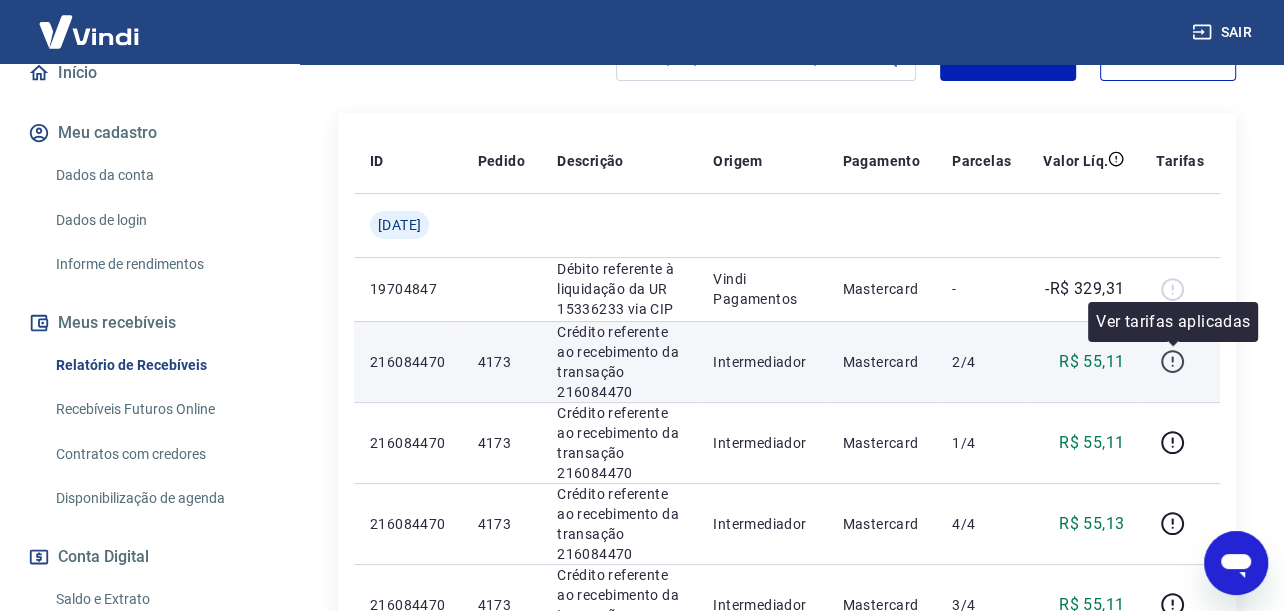 click 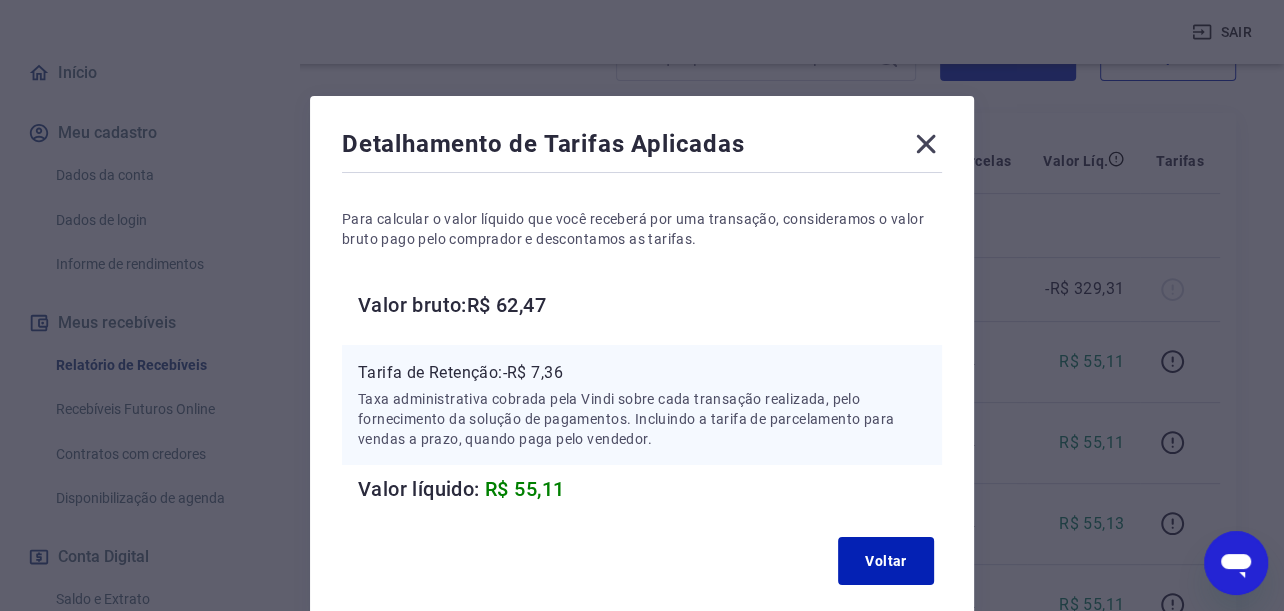 click at bounding box center [1236, 563] 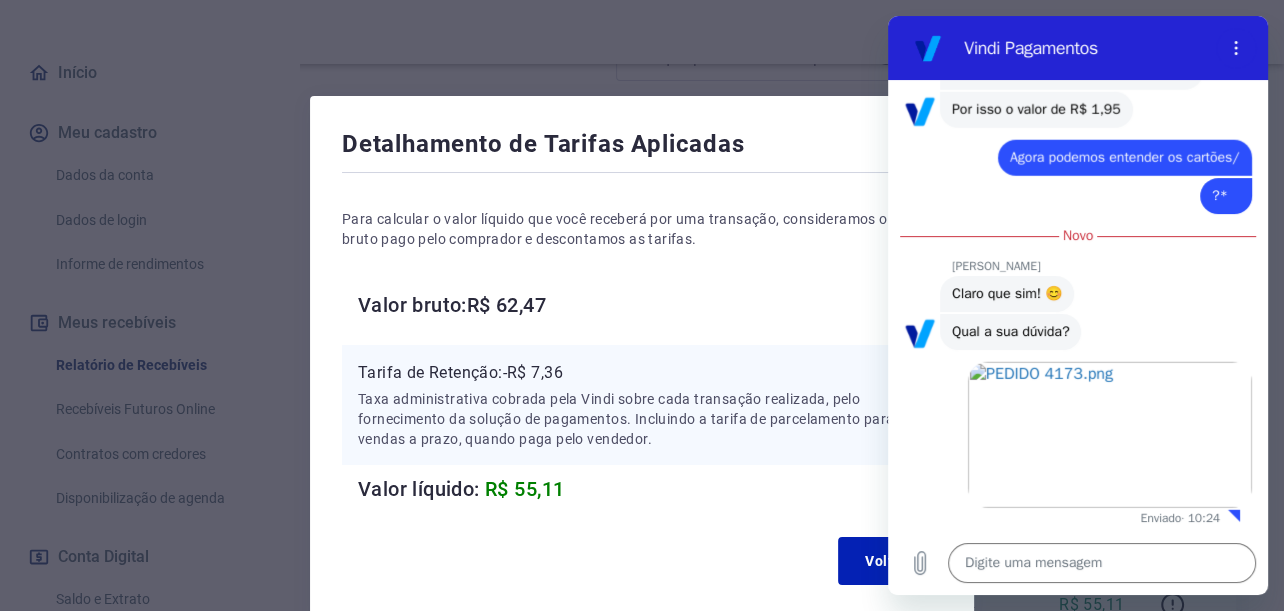 scroll, scrollTop: 4249, scrollLeft: 0, axis: vertical 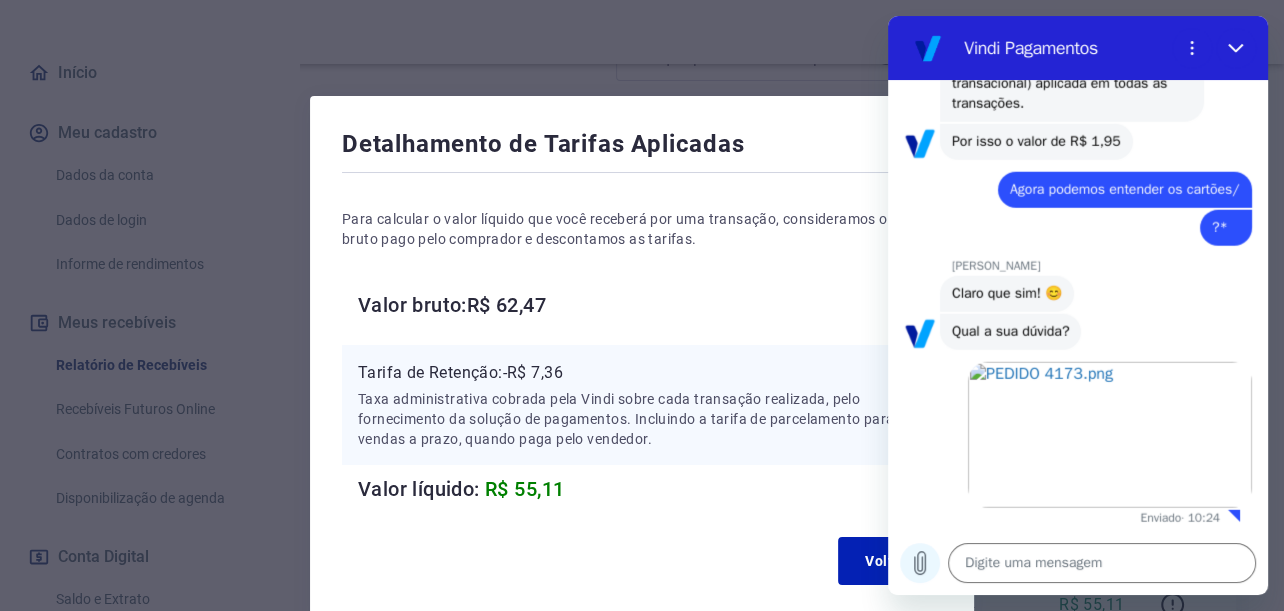 click 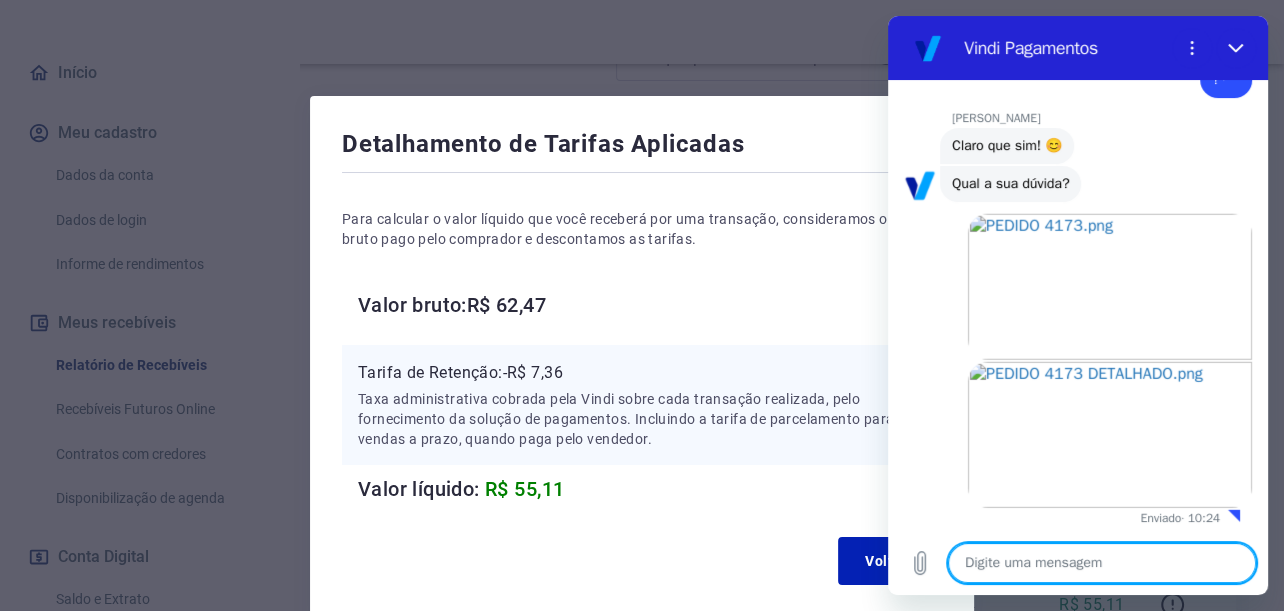 scroll, scrollTop: 4397, scrollLeft: 0, axis: vertical 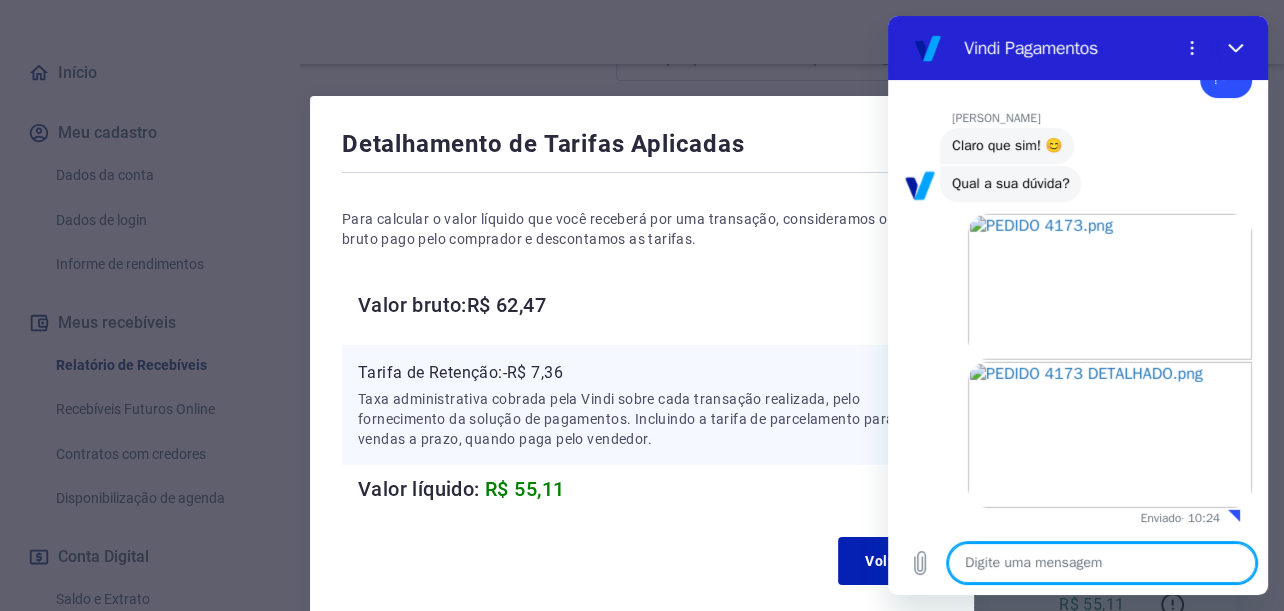 click at bounding box center [1102, 563] 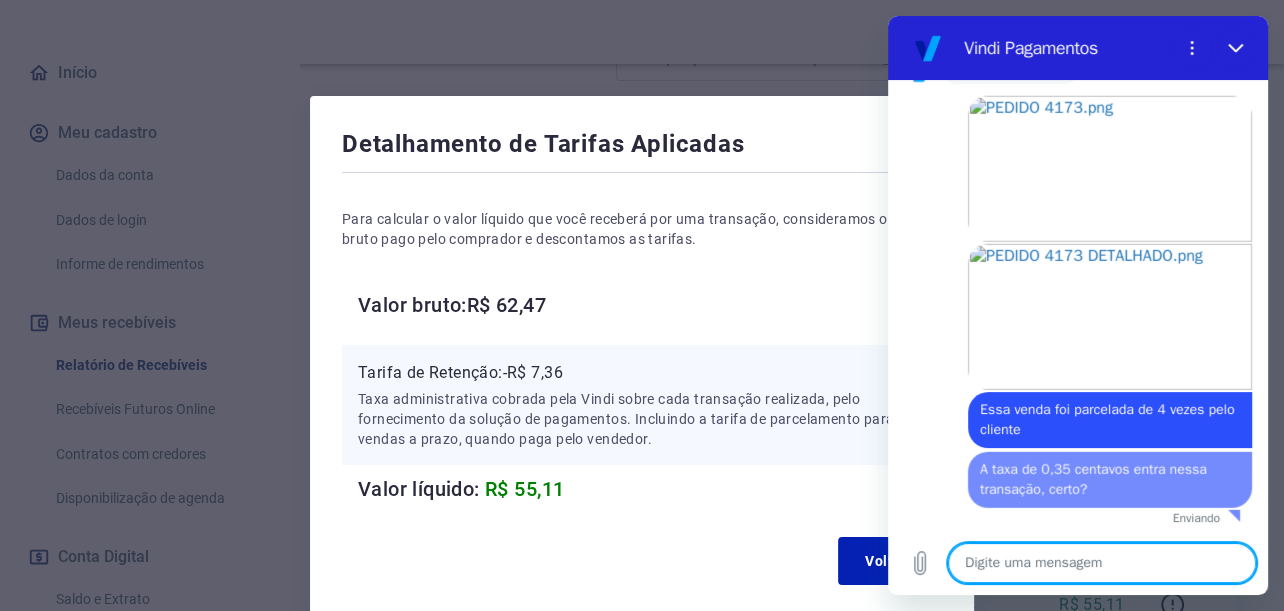 scroll, scrollTop: 4513, scrollLeft: 0, axis: vertical 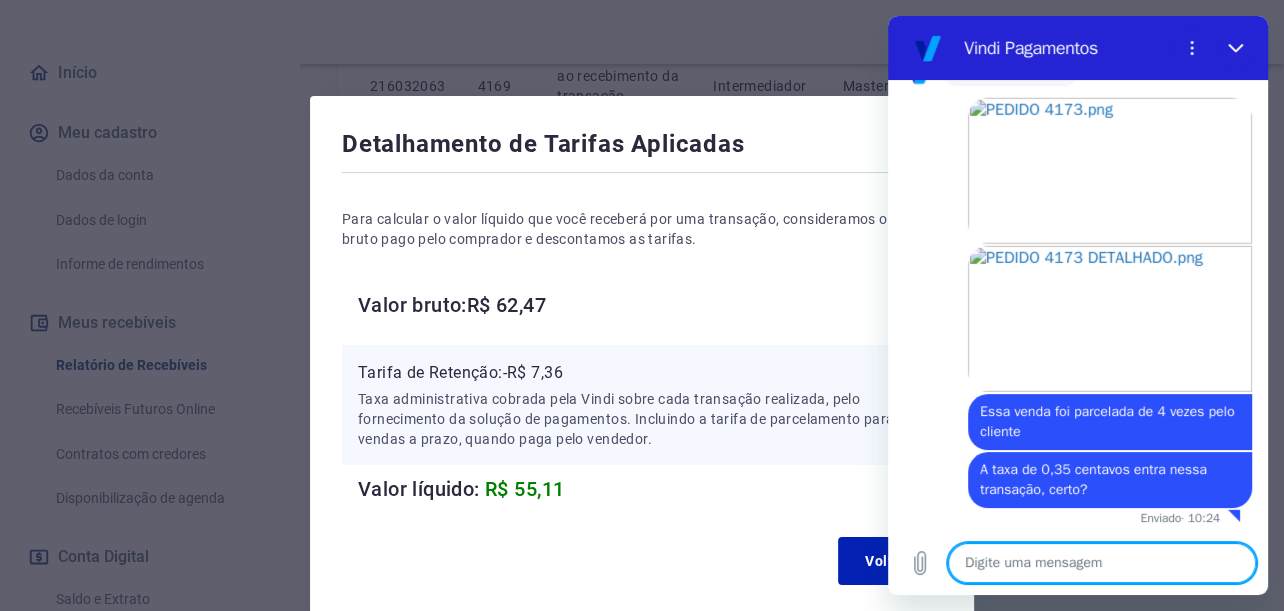 click at bounding box center [1102, 563] 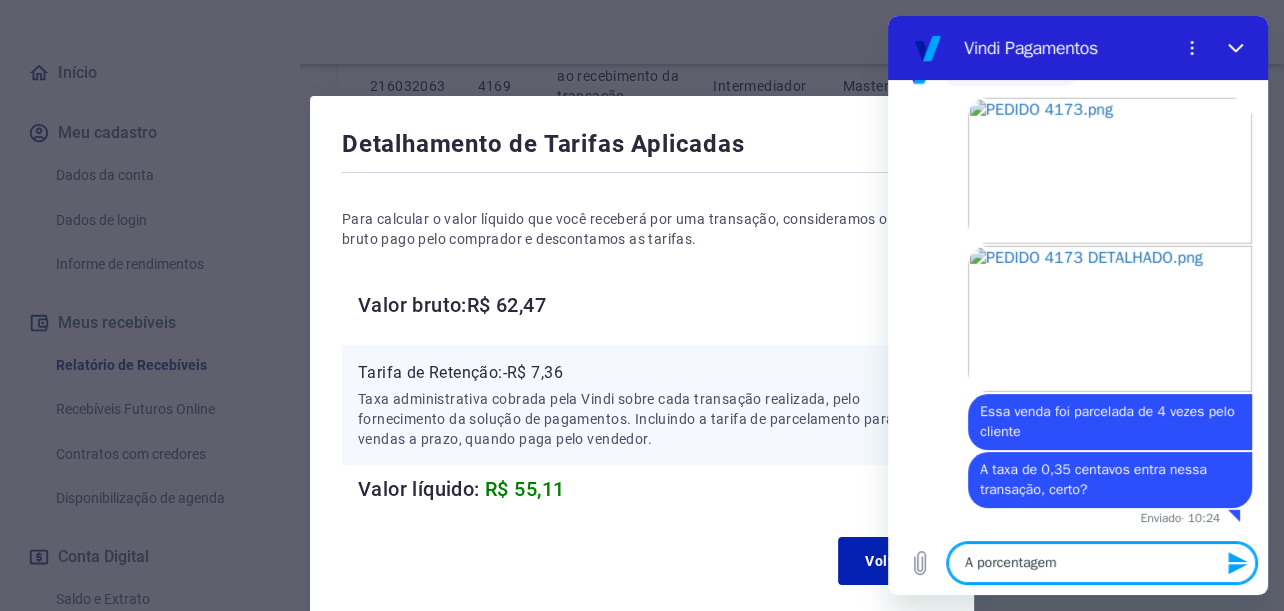 drag, startPoint x: 1076, startPoint y: 559, endPoint x: 829, endPoint y: 551, distance: 247.12952 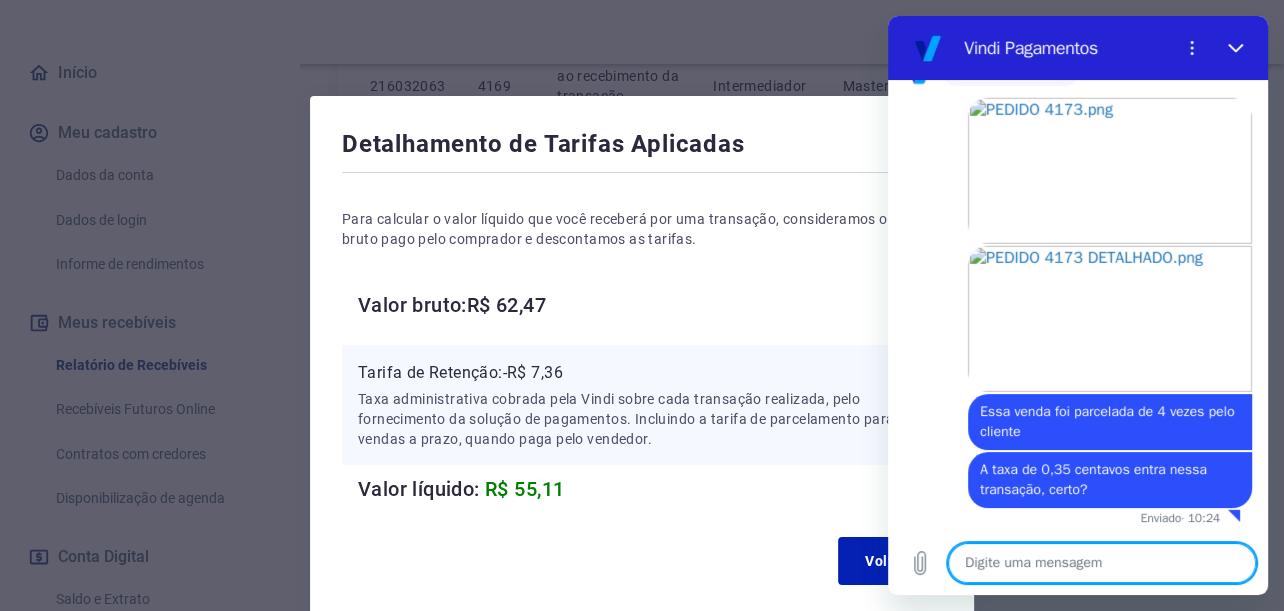 paste on "5,09% + 1,64% de taxa de parcelamento" 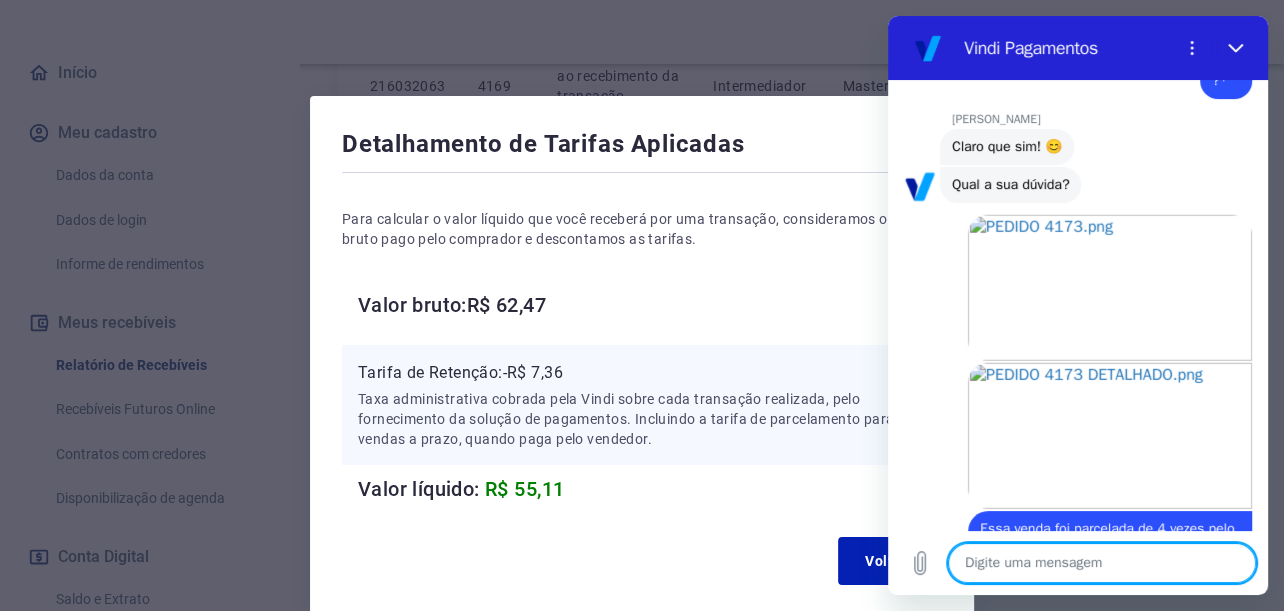 scroll, scrollTop: 4570, scrollLeft: 0, axis: vertical 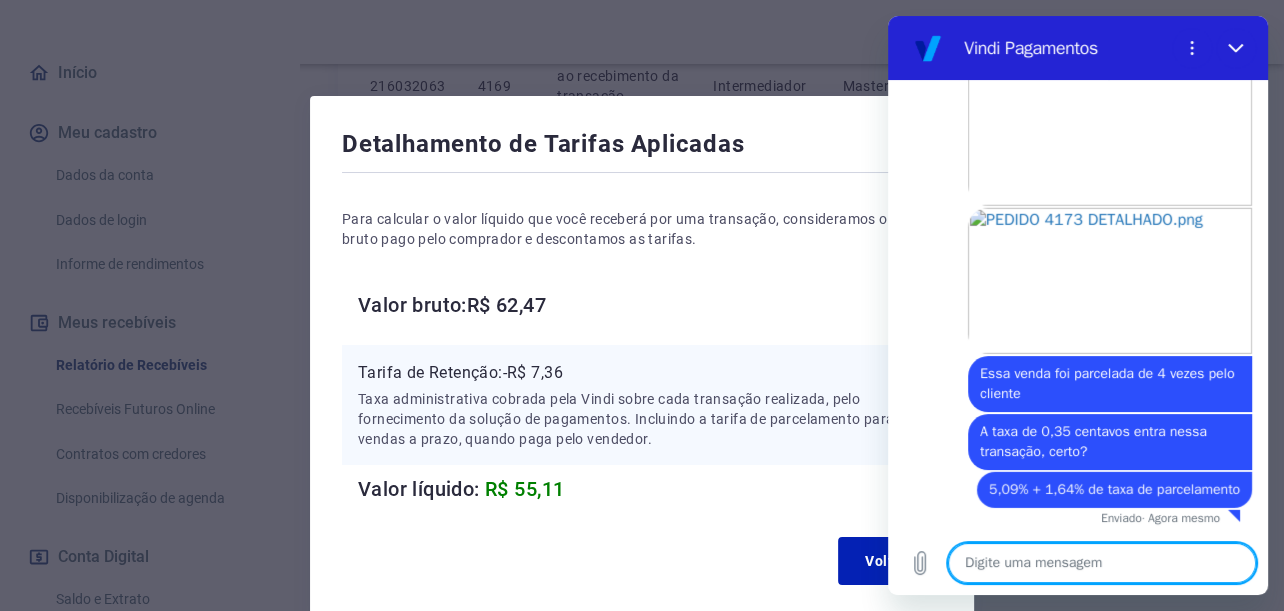 click at bounding box center [1102, 563] 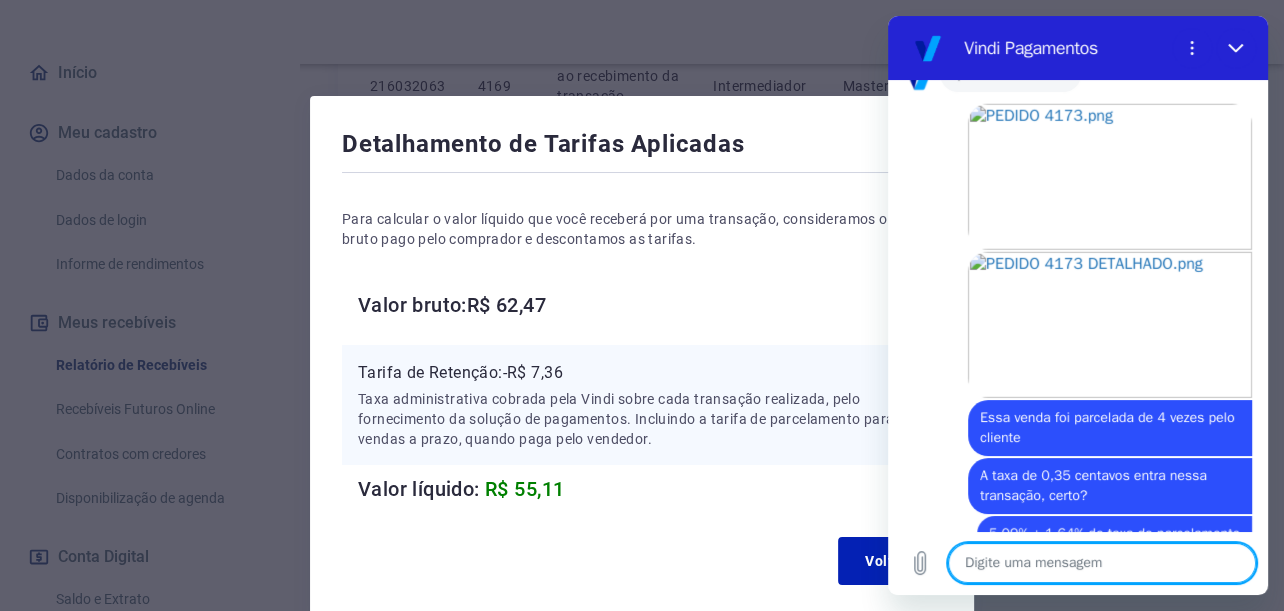 scroll, scrollTop: 4570, scrollLeft: 0, axis: vertical 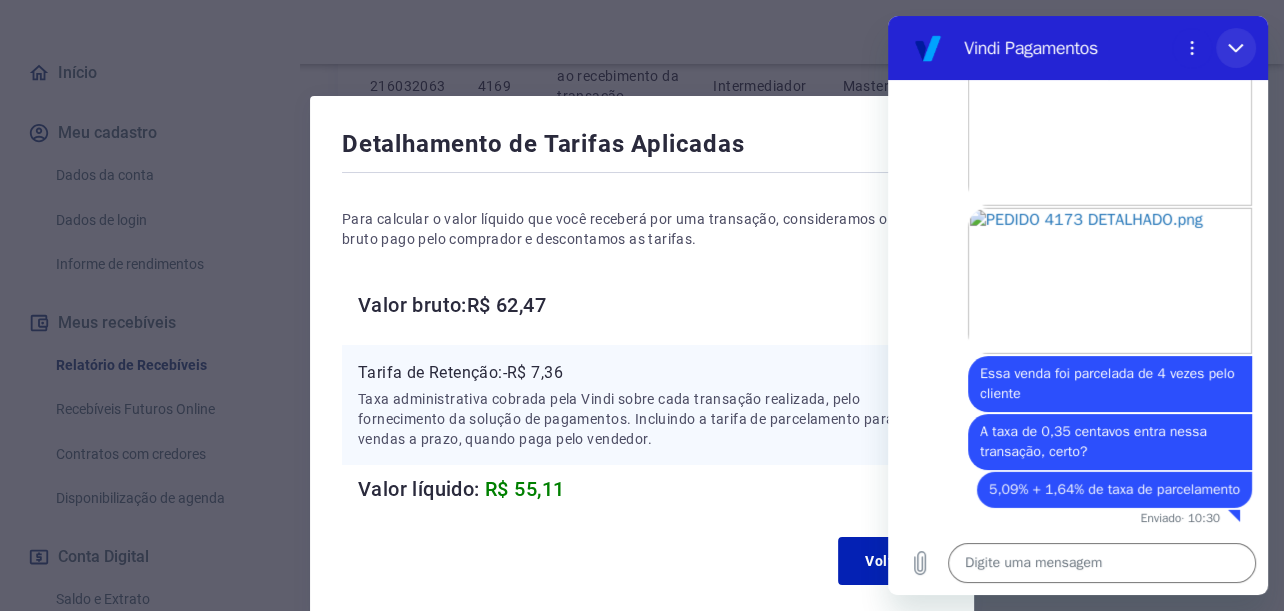 click at bounding box center (1236, 48) 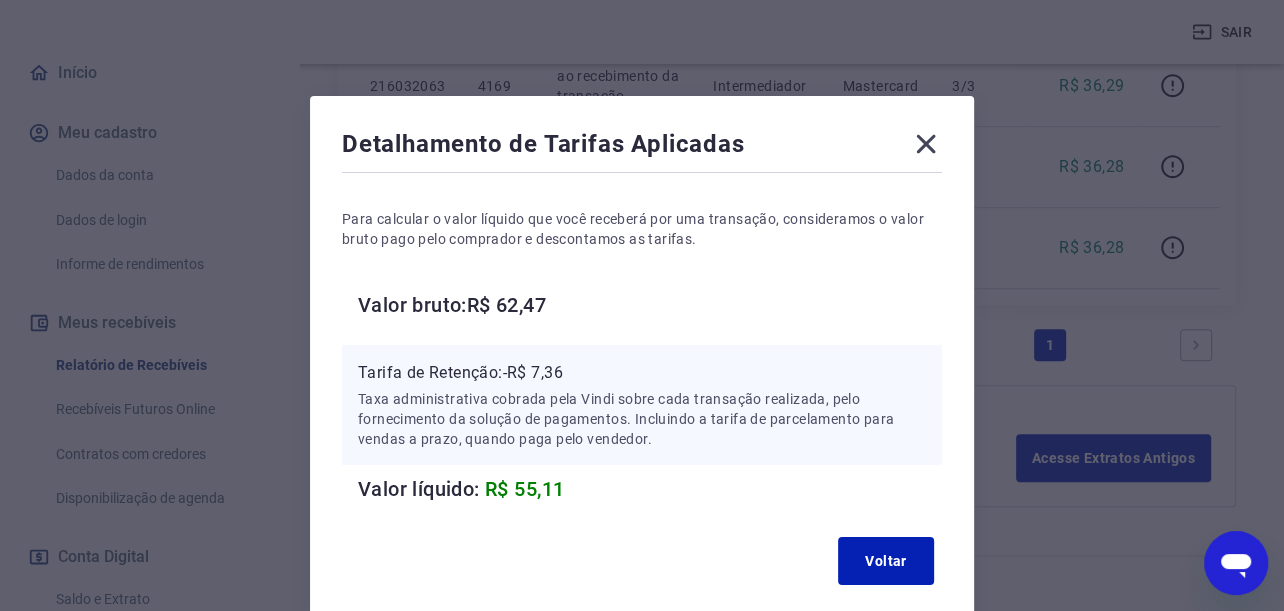 click on "Voltar" at bounding box center (642, 561) 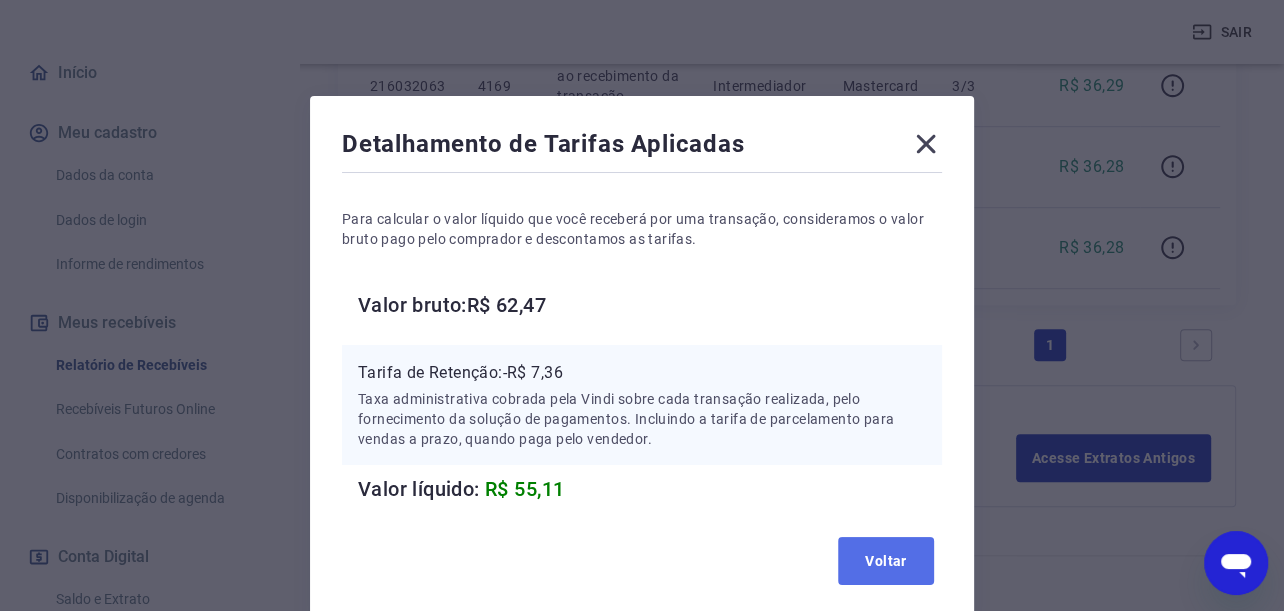 click on "Voltar" at bounding box center [886, 561] 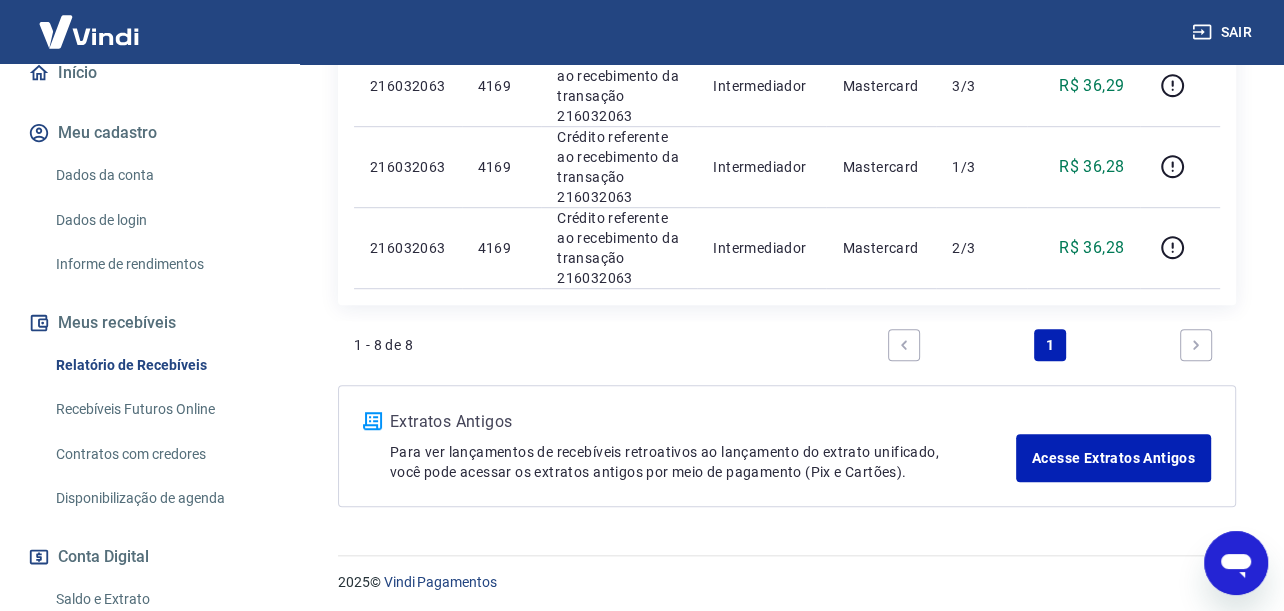 drag, startPoint x: 2406, startPoint y: 1095, endPoint x: 1205, endPoint y: 565, distance: 1312.7456 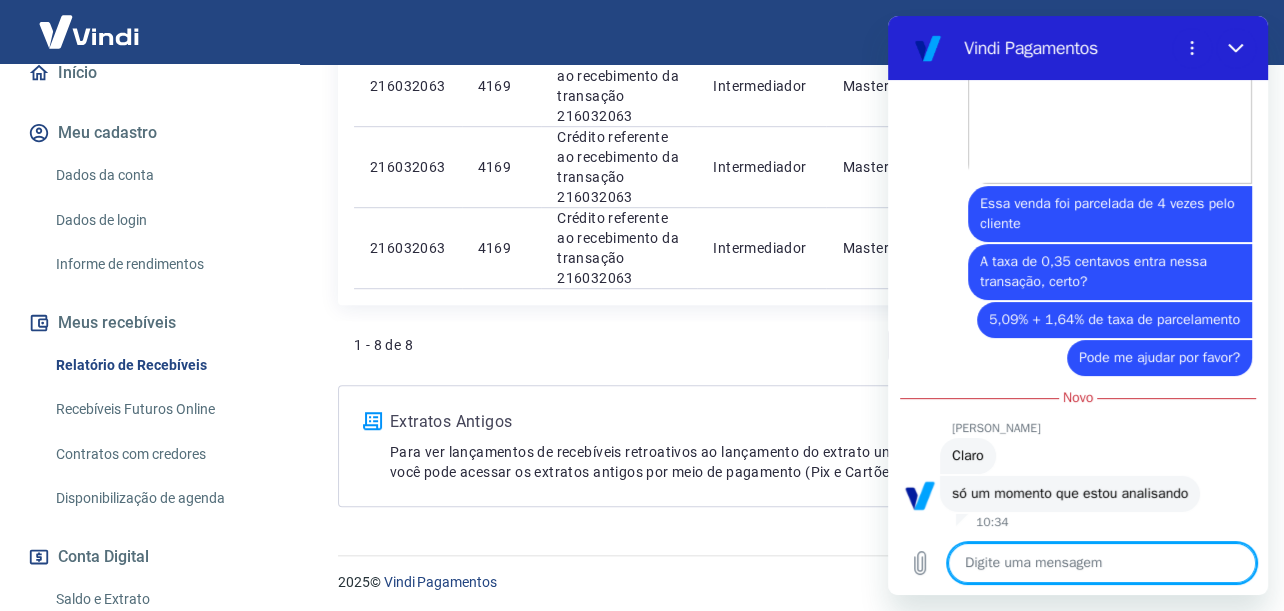 scroll, scrollTop: 4764, scrollLeft: 0, axis: vertical 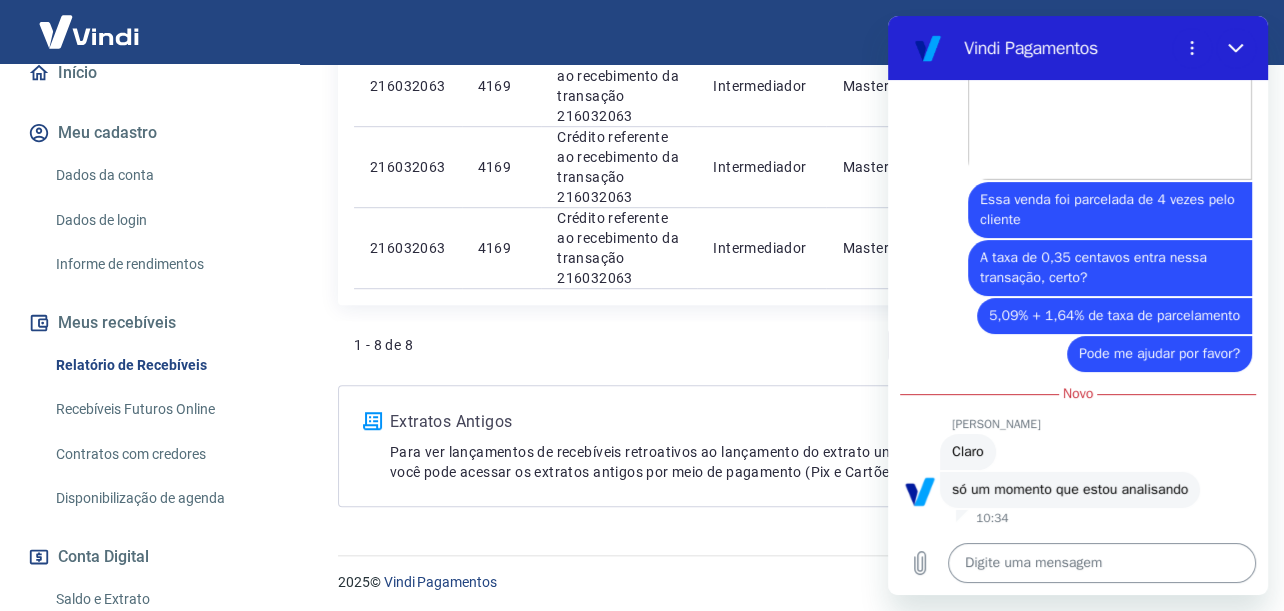 click at bounding box center [1102, 563] 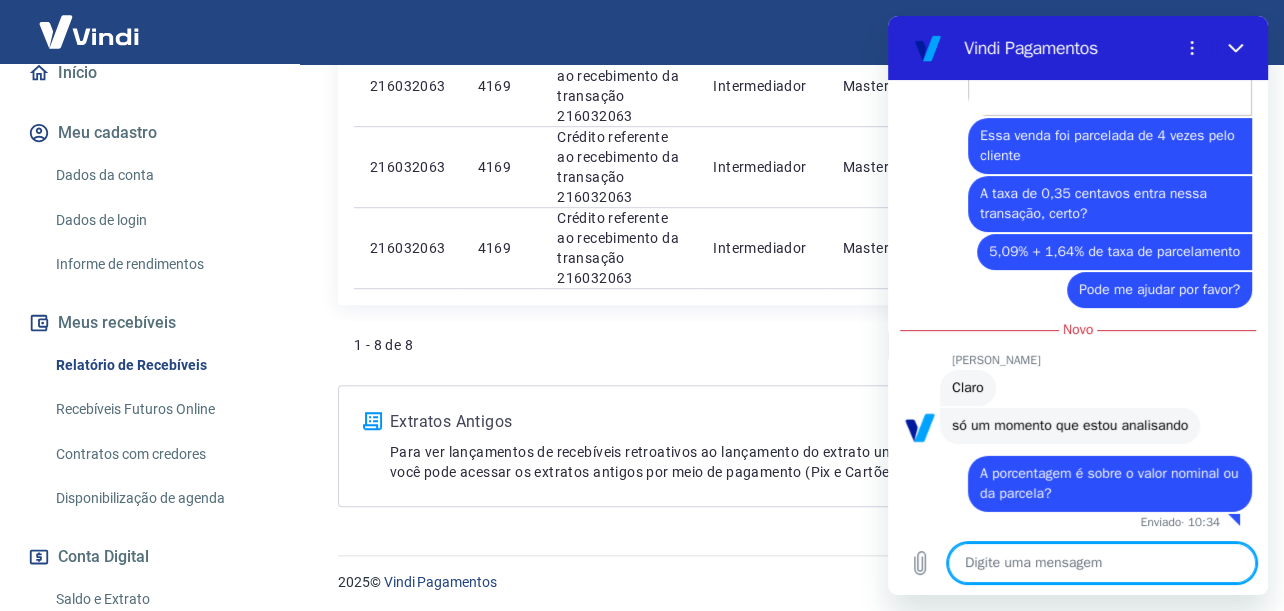 scroll, scrollTop: 4833, scrollLeft: 0, axis: vertical 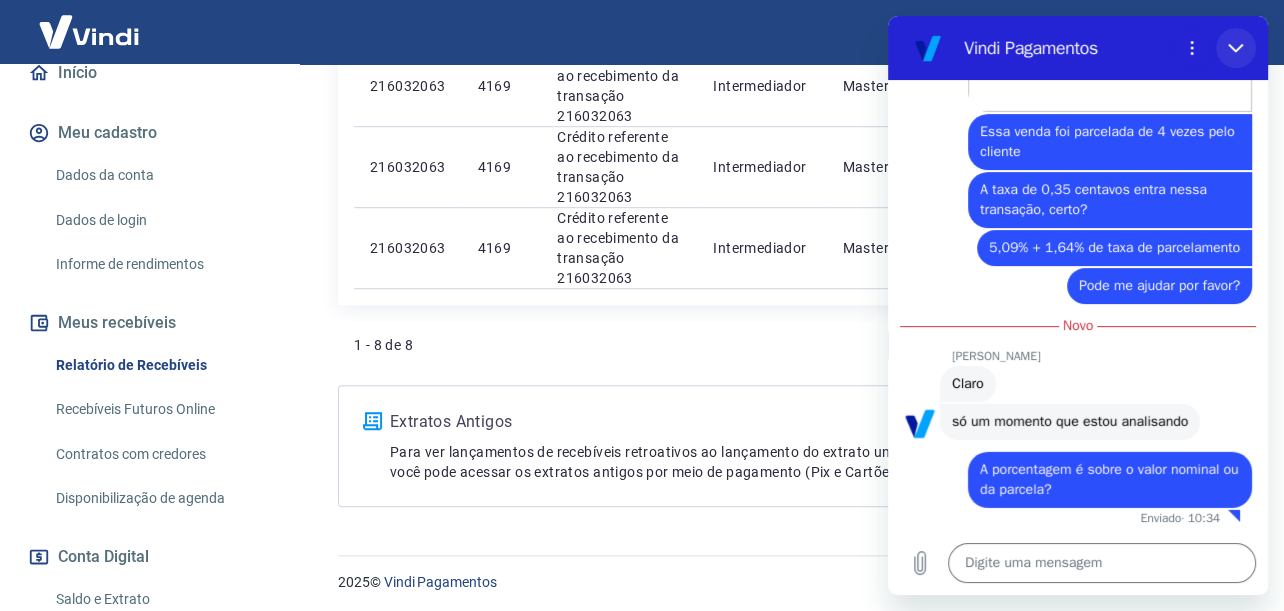 click at bounding box center [1236, 48] 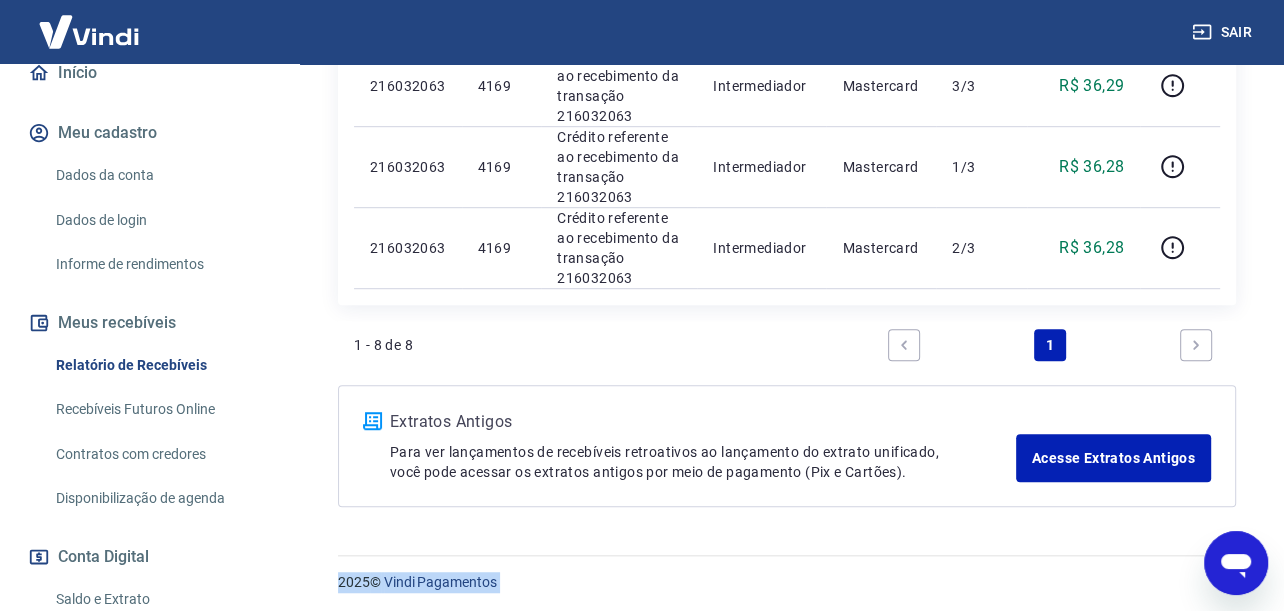 drag, startPoint x: 2424, startPoint y: 1069, endPoint x: 1228, endPoint y: 545, distance: 1305.7534 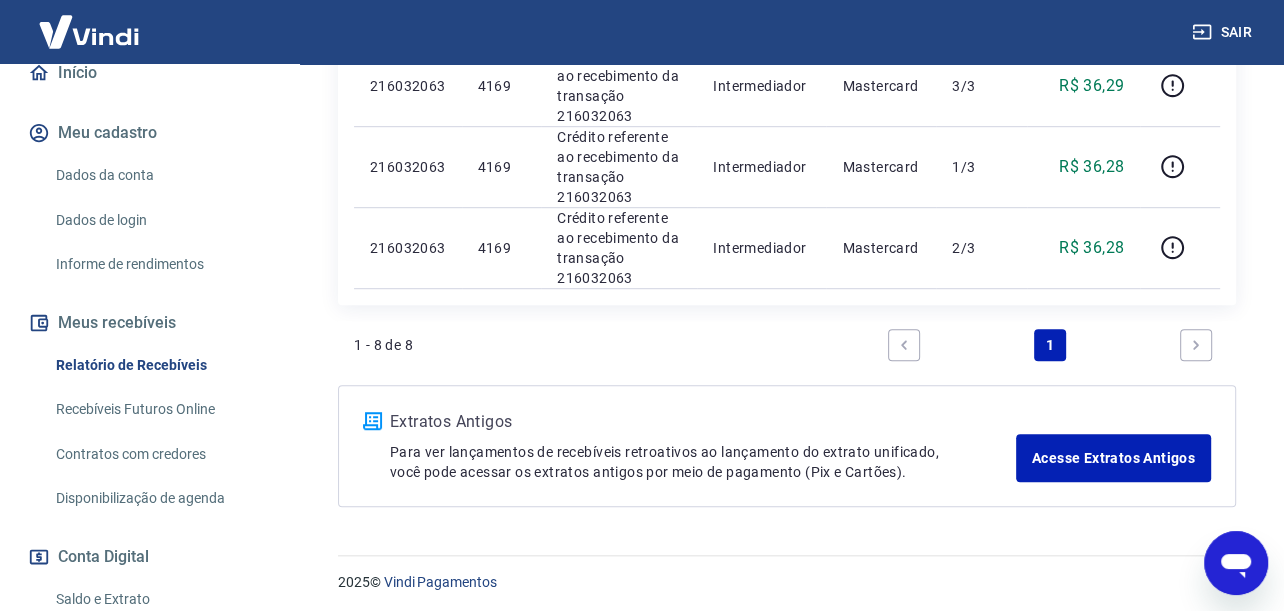 click 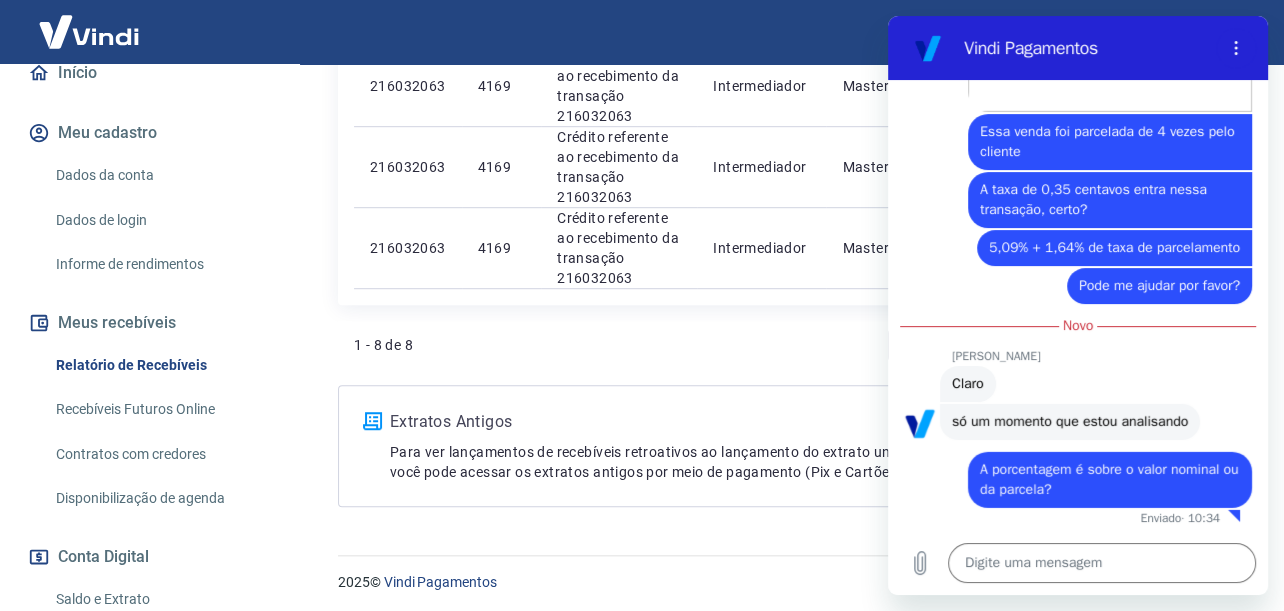 scroll, scrollTop: 4801, scrollLeft: 0, axis: vertical 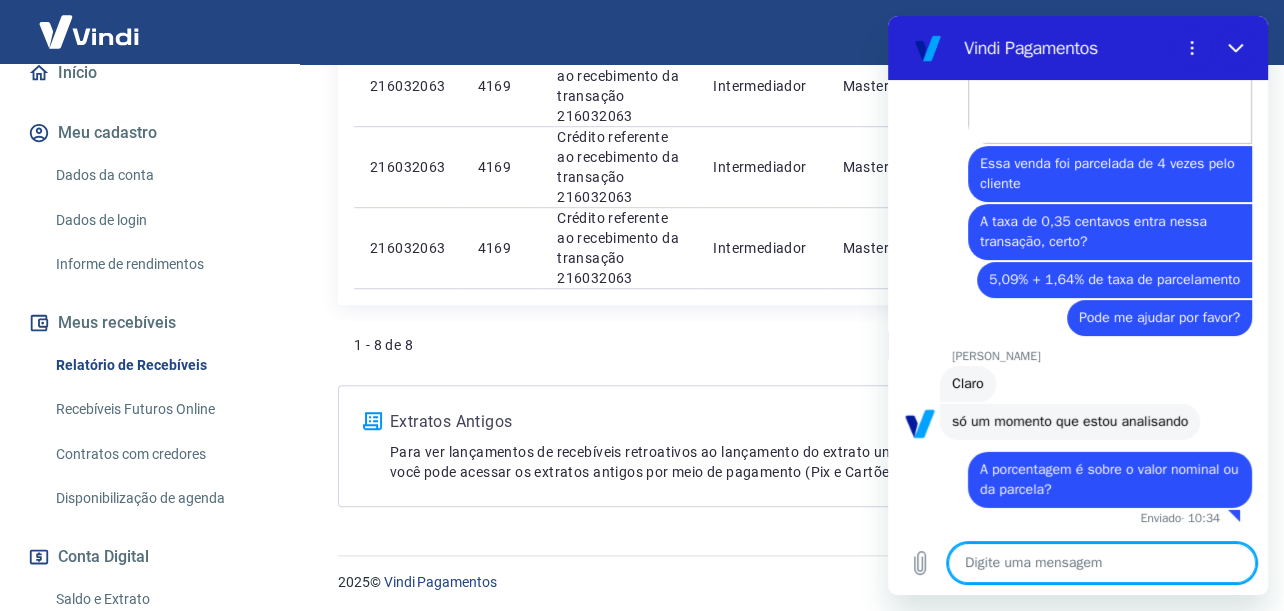 drag, startPoint x: 1262, startPoint y: 505, endPoint x: 2157, endPoint y: 531, distance: 895.37756 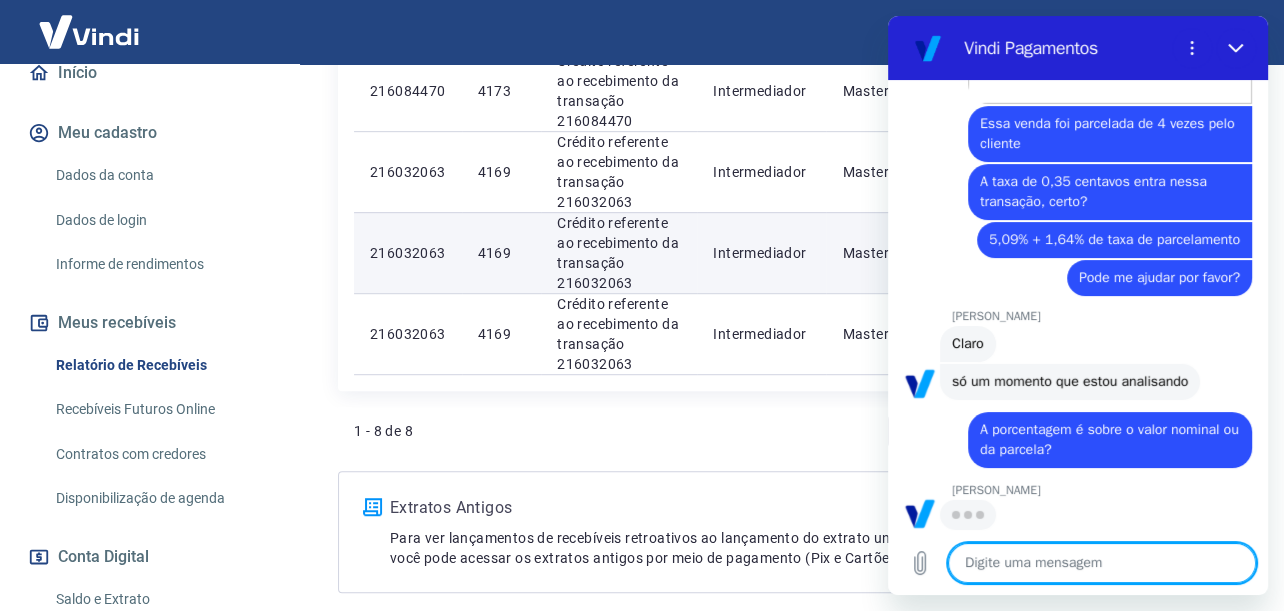 scroll, scrollTop: 734, scrollLeft: 0, axis: vertical 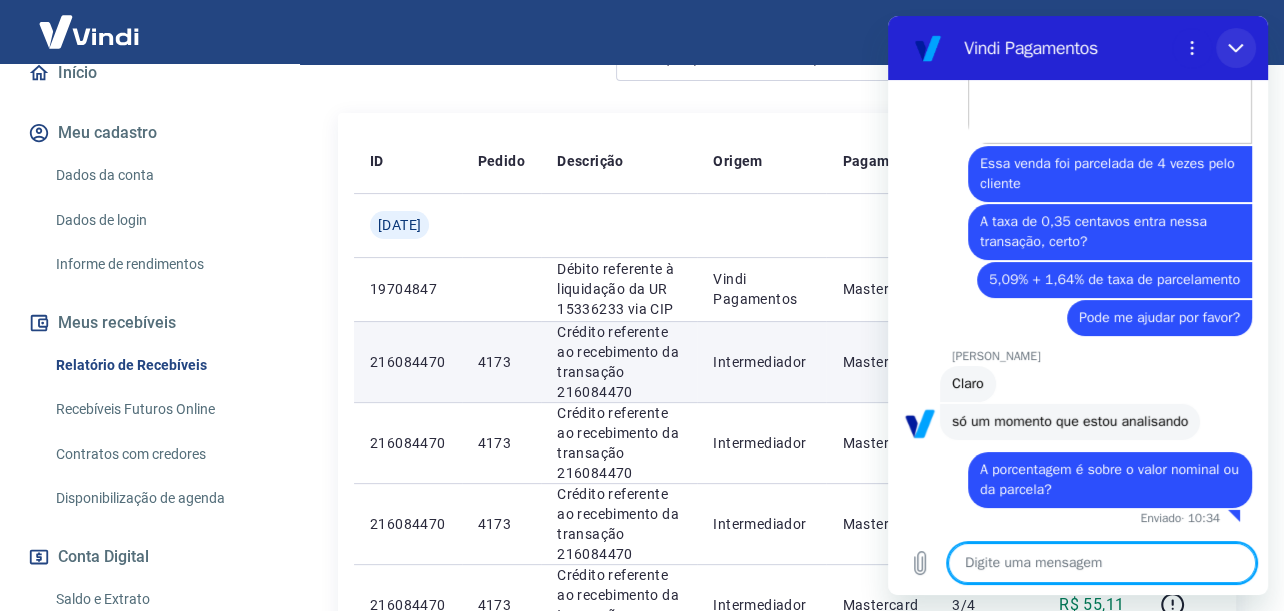 drag, startPoint x: 2132, startPoint y: 60, endPoint x: 1248, endPoint y: 46, distance: 884.11084 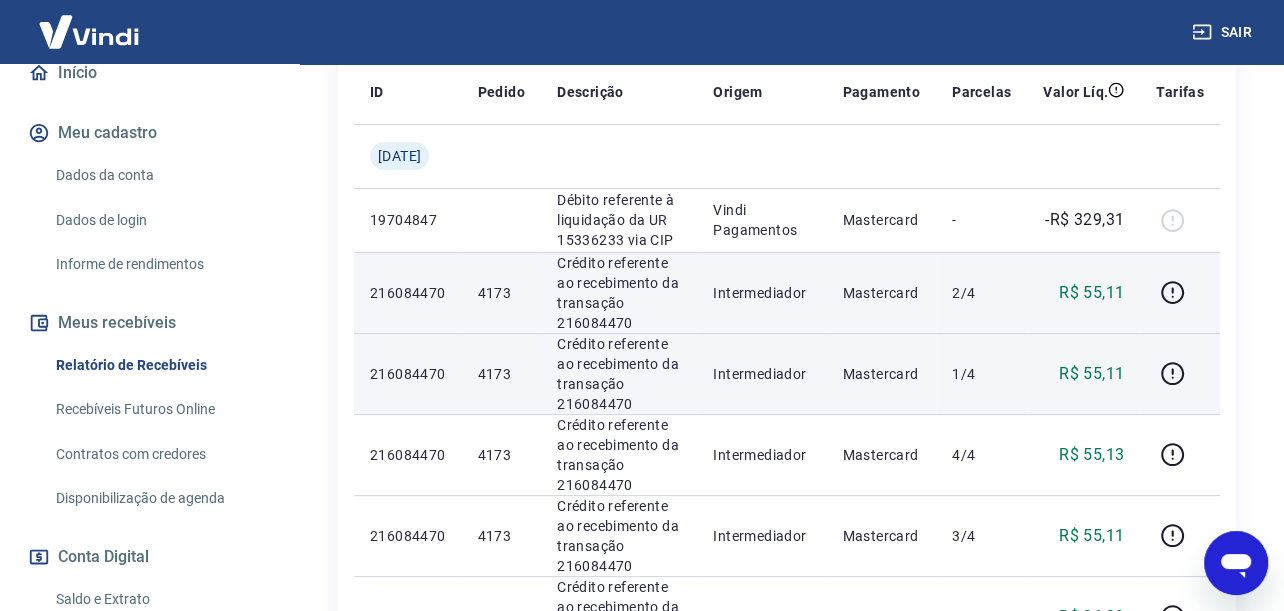 scroll, scrollTop: 434, scrollLeft: 0, axis: vertical 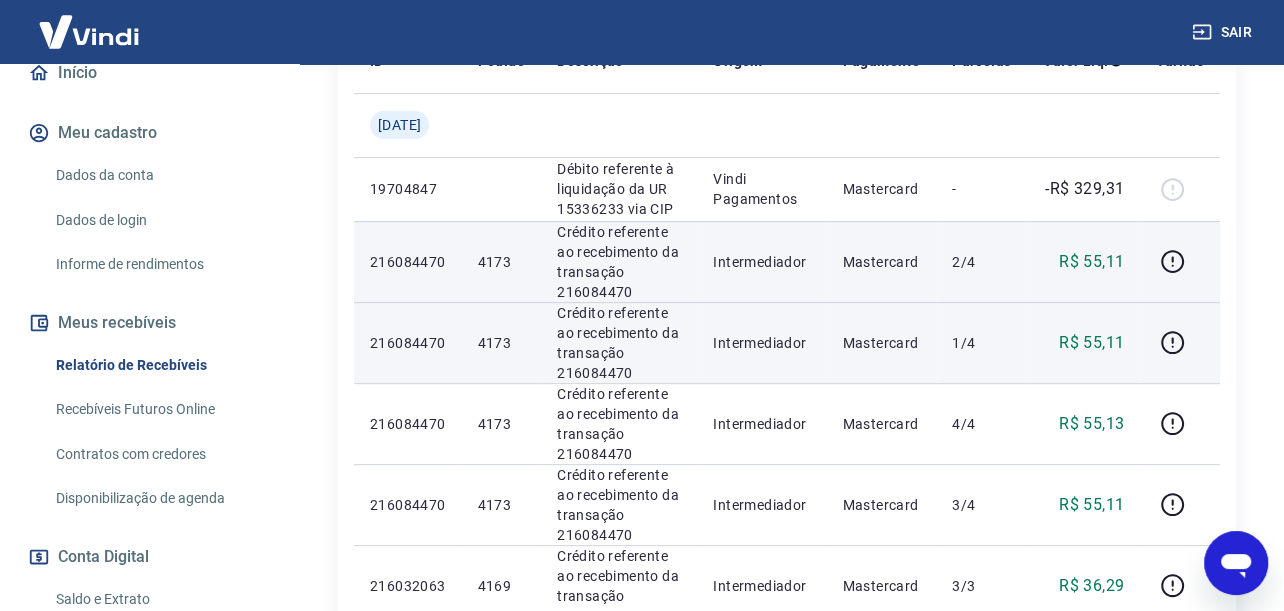 click on "1/4" at bounding box center (981, 342) 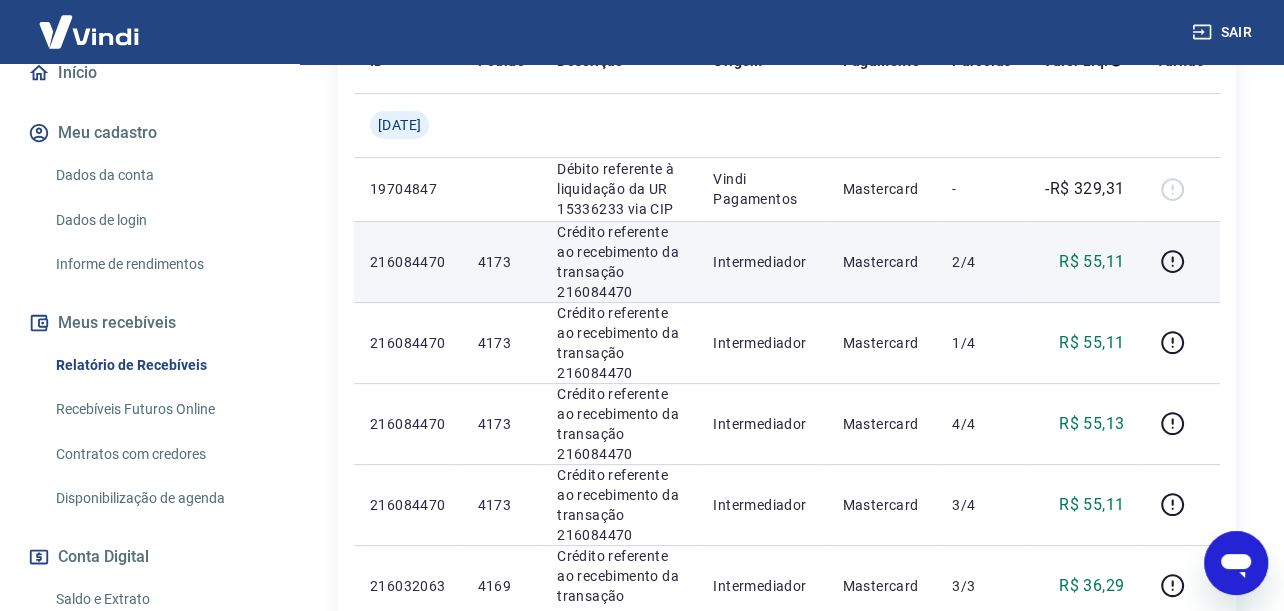 click on "R$ 55,11" at bounding box center [1083, 261] 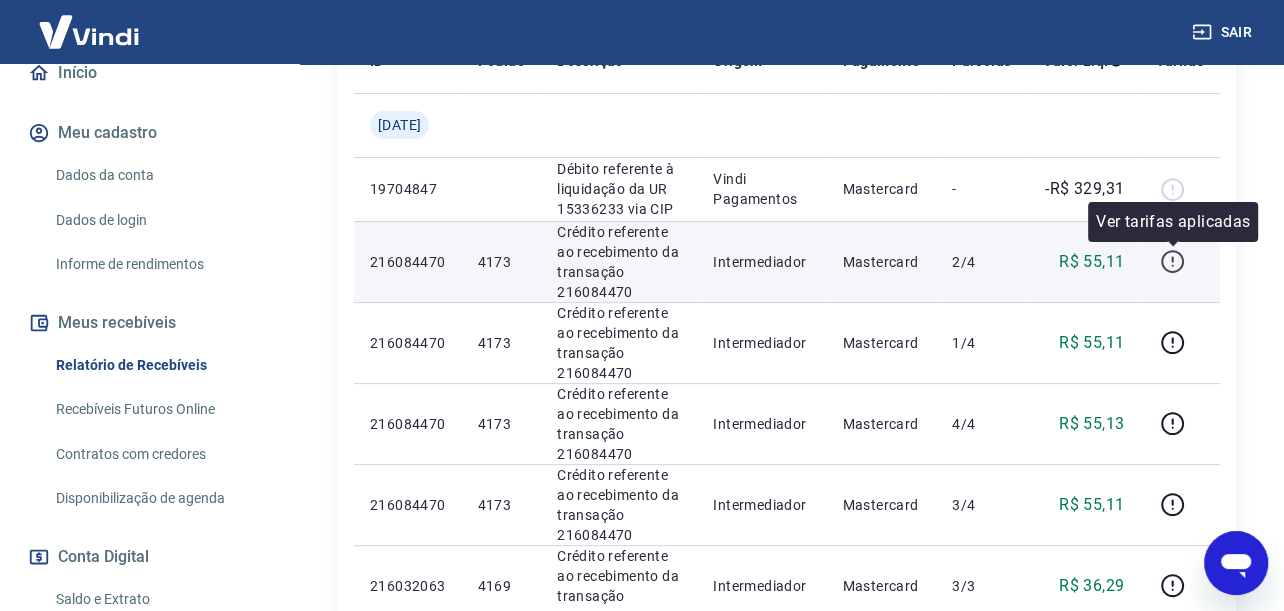 click 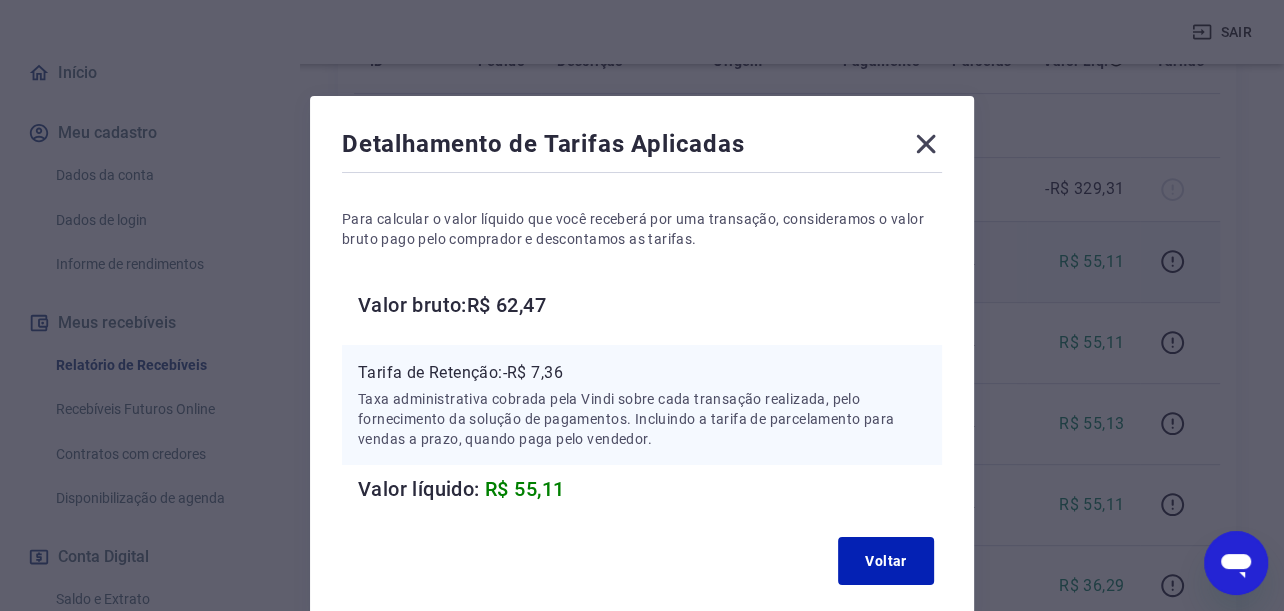 click 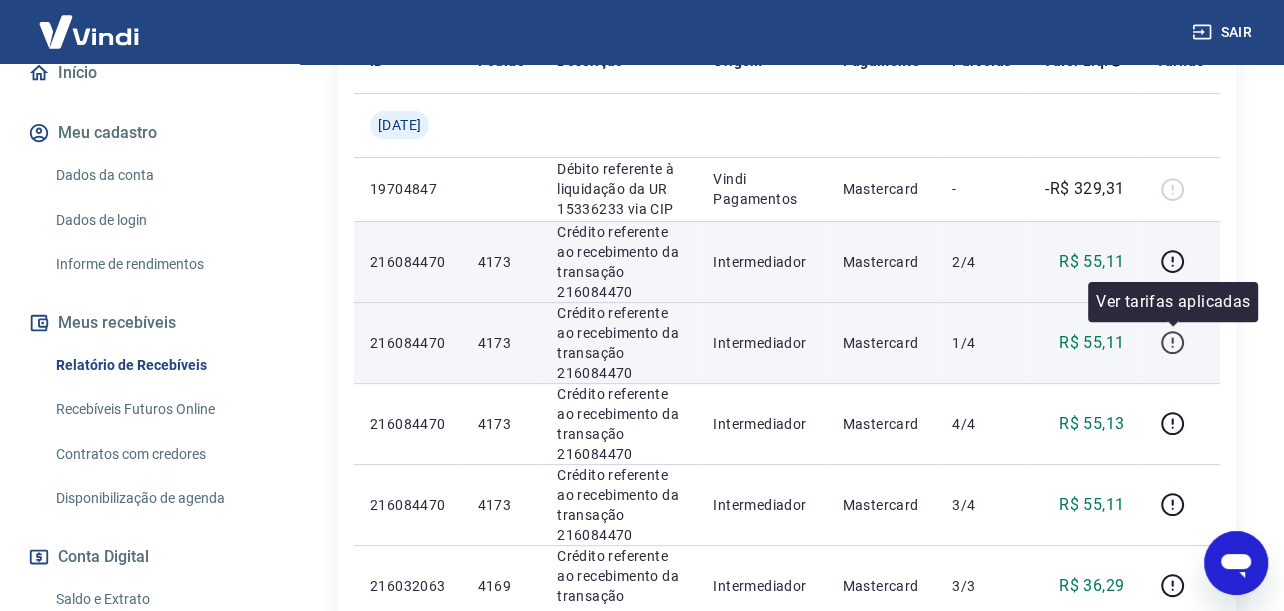 click 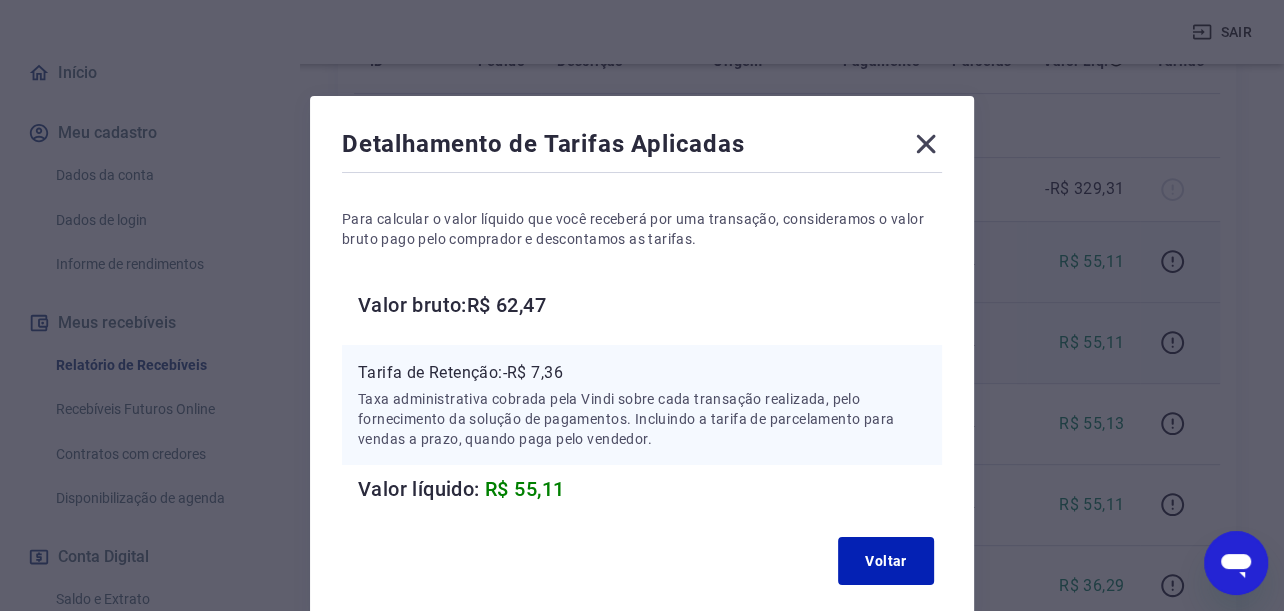 click 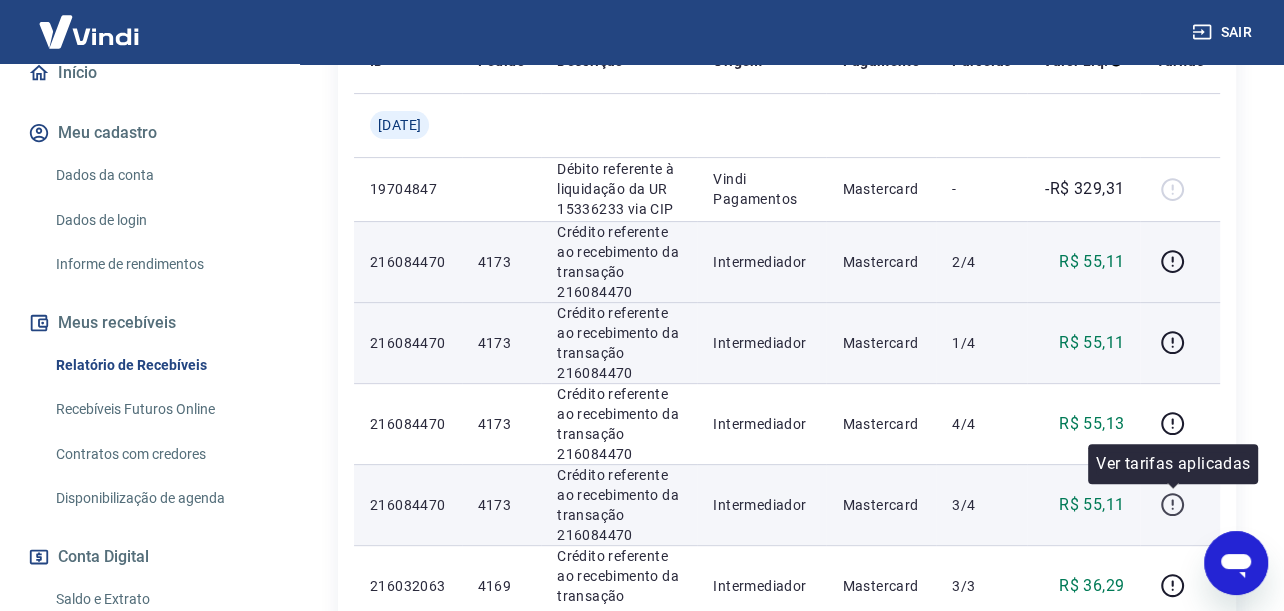 click 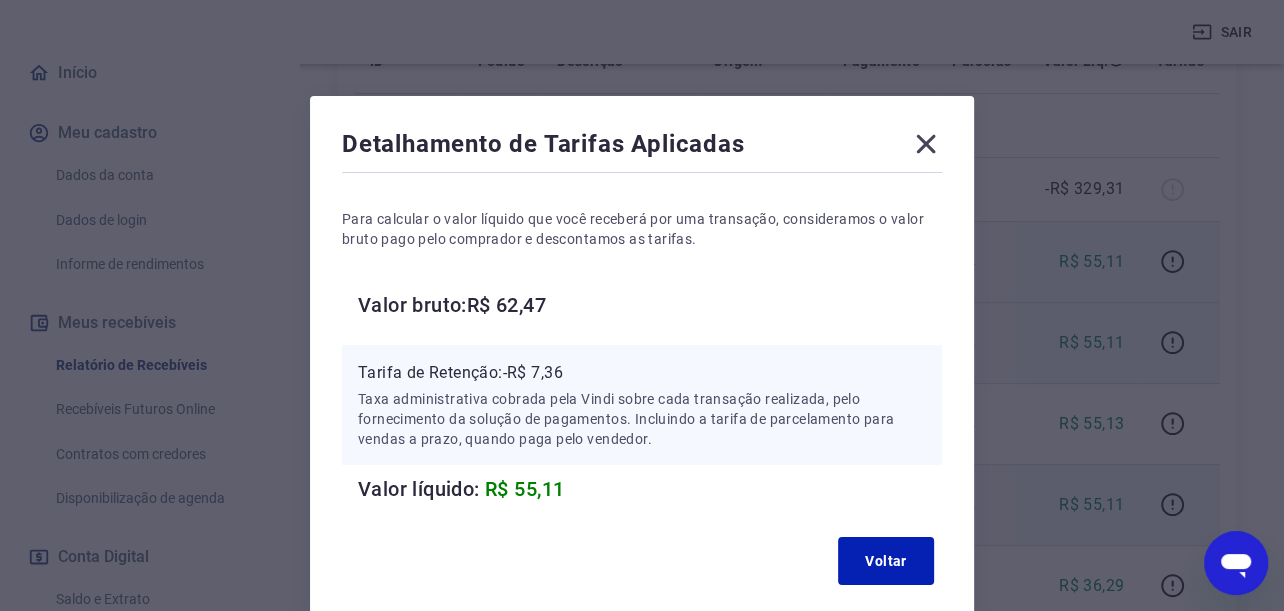 click on "Detalhamento de Tarifas Aplicadas Para calcular o valor líquido que você receberá por uma transação, consideramos o valor bruto pago pelo comprador e descontamos as tarifas. Valor bruto:  R$ 62,47 Tarifa de Retenção:  -R$ 7,36 Taxa administrativa cobrada pela Vindi sobre cada transação realizada, pelo fornecimento da solução de pagamentos. Incluindo a tarifa de parcelamento para vendas a prazo, quando paga pelo vendedor. Valor líquido:   R$ 55,11 Voltar" at bounding box center [642, 360] 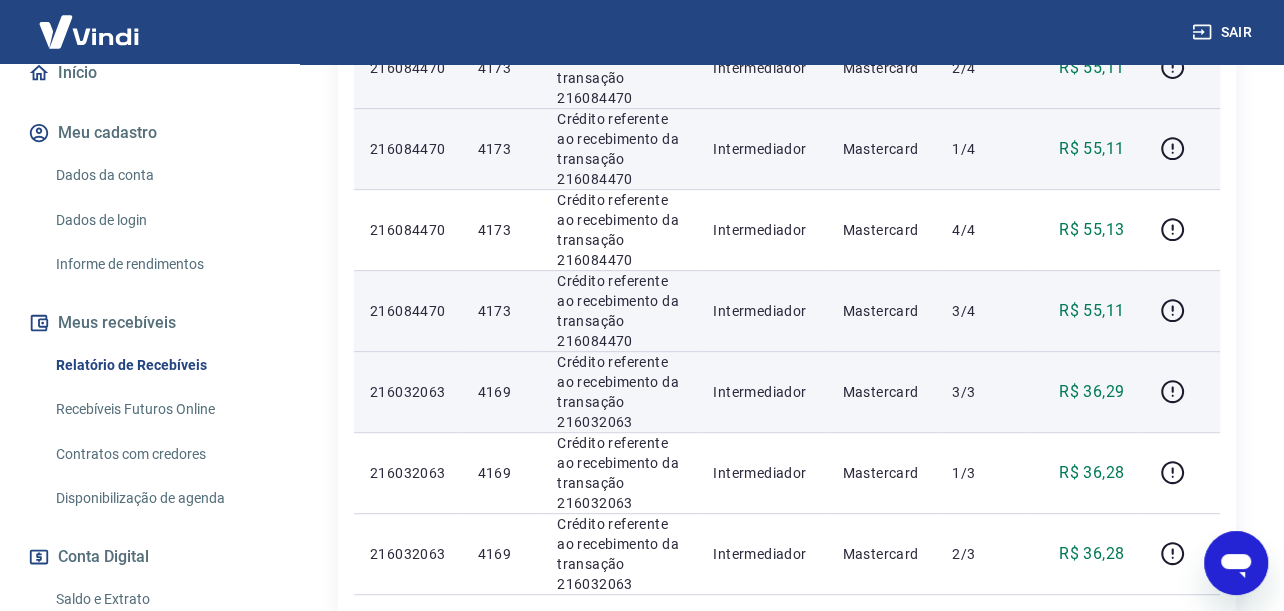 scroll, scrollTop: 634, scrollLeft: 0, axis: vertical 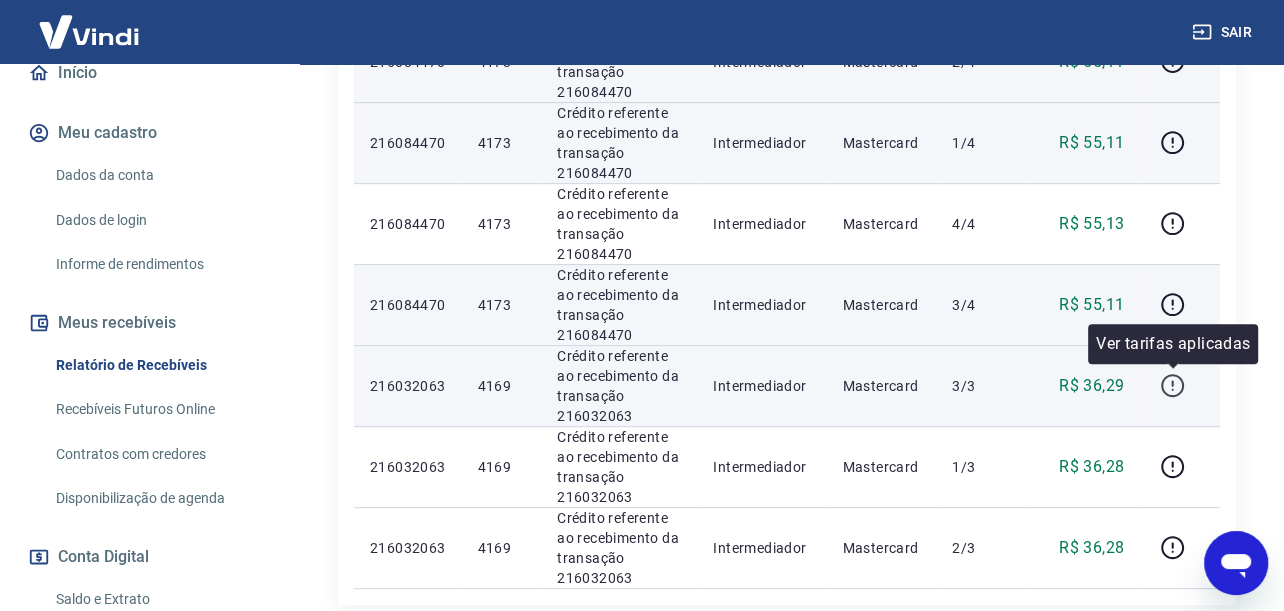 click 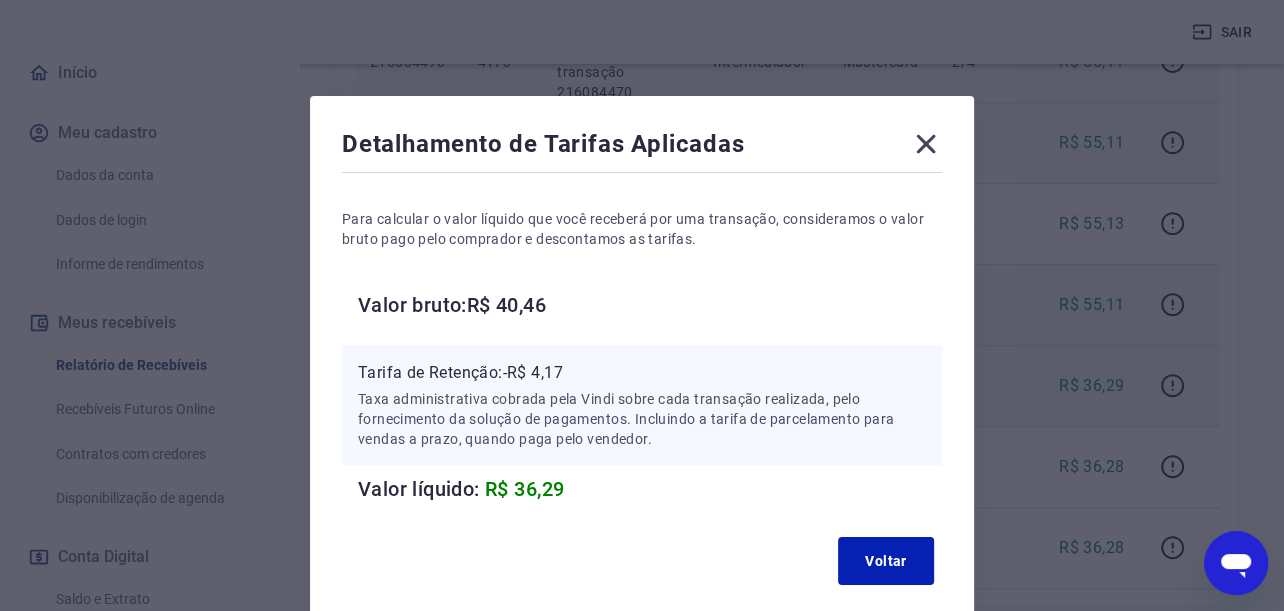 click at bounding box center (1172, 386) 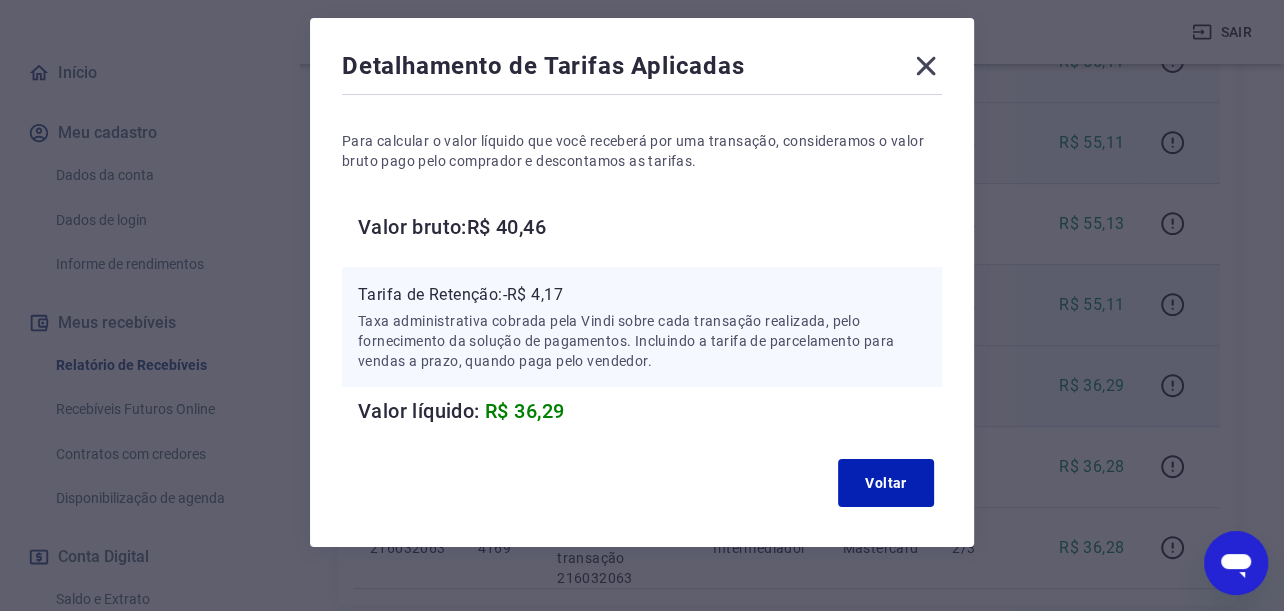 scroll, scrollTop: 109, scrollLeft: 0, axis: vertical 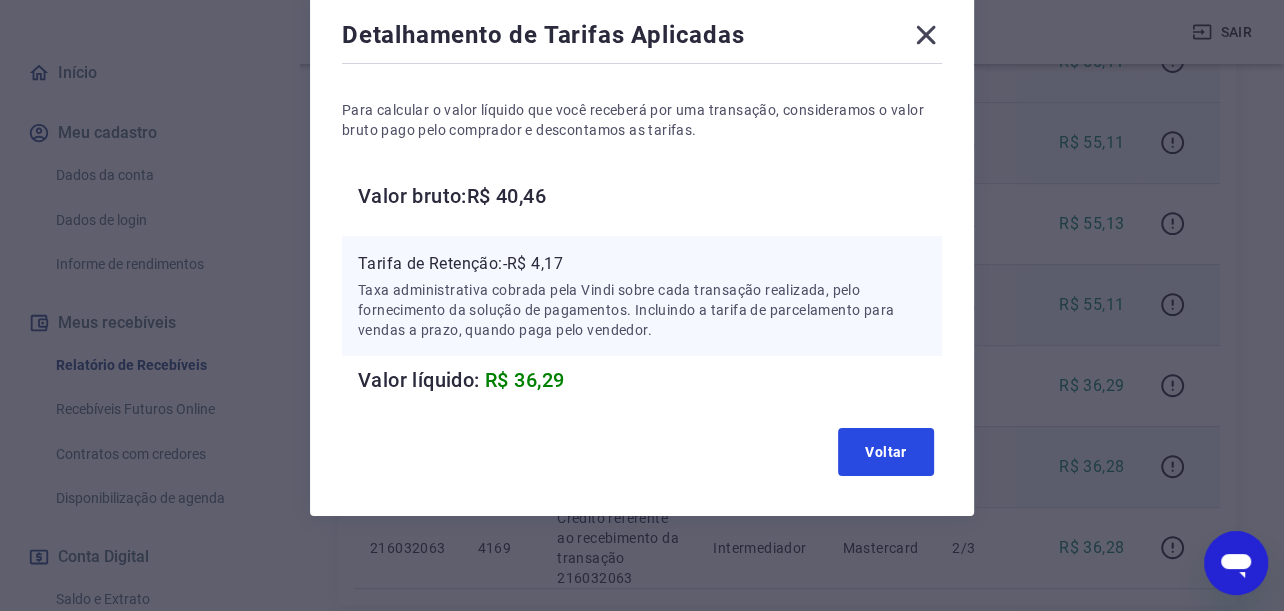 click on "Voltar" at bounding box center [886, 452] 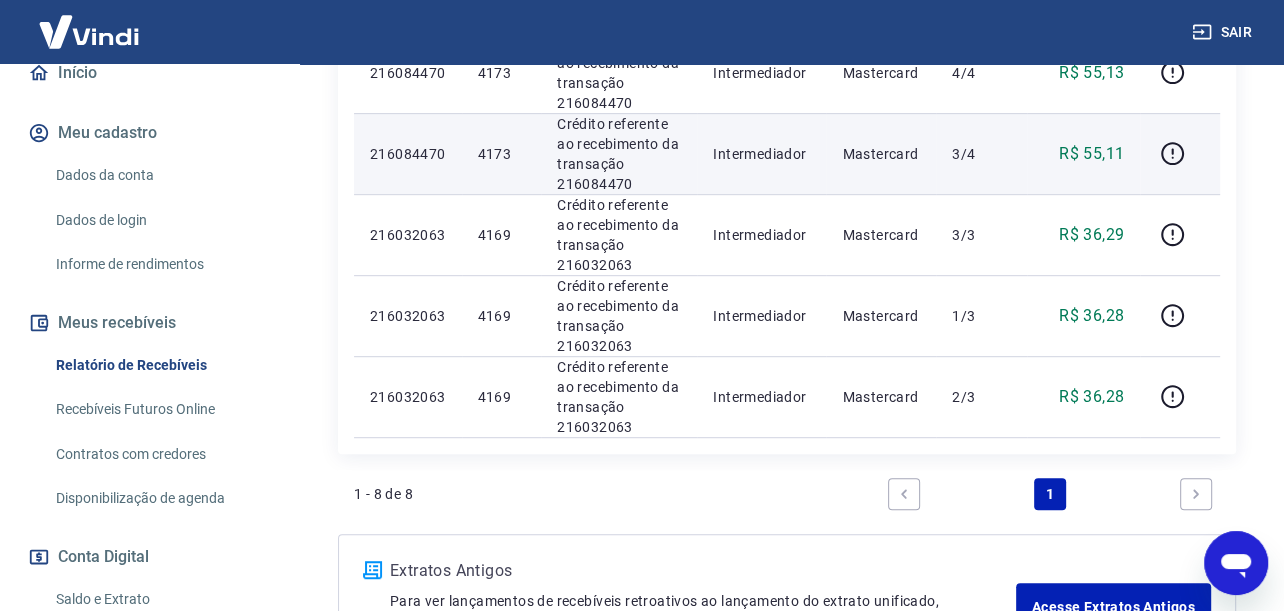 scroll, scrollTop: 934, scrollLeft: 0, axis: vertical 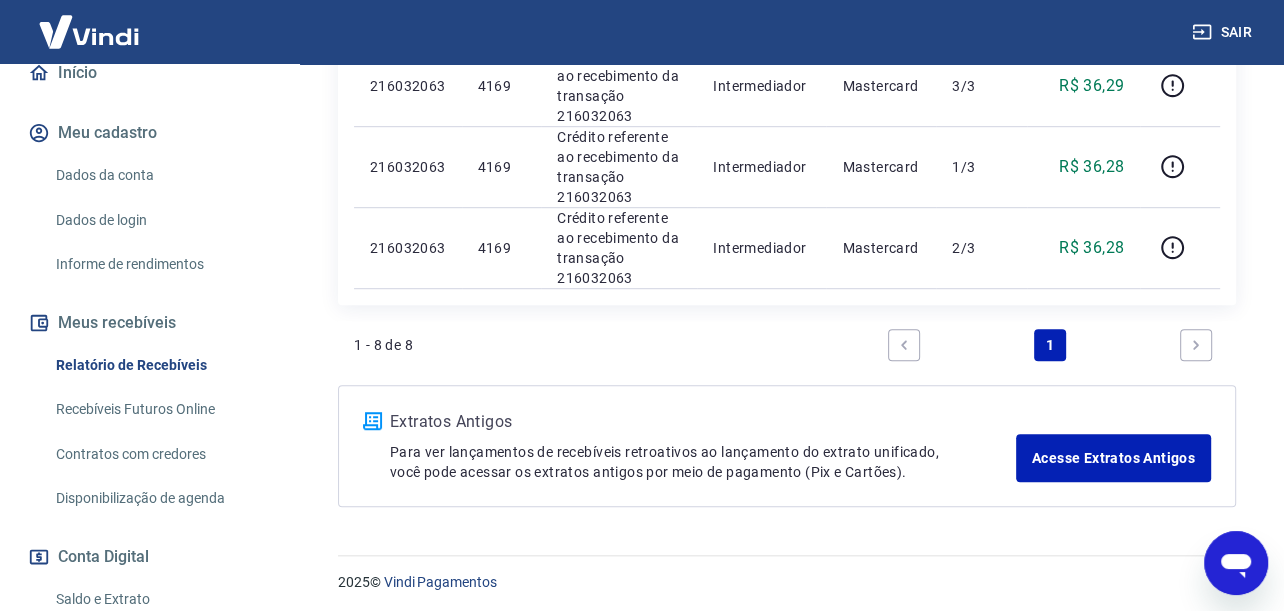 click on "2025  ©   Vindi Pagamentos" at bounding box center [787, 574] 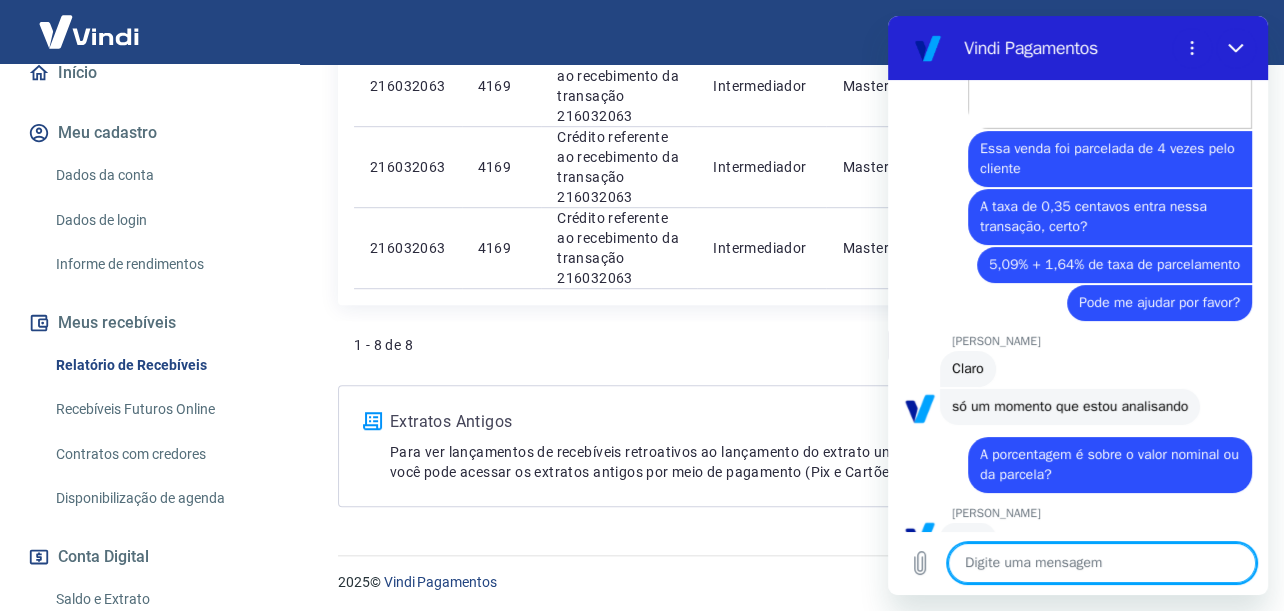 scroll, scrollTop: 4839, scrollLeft: 0, axis: vertical 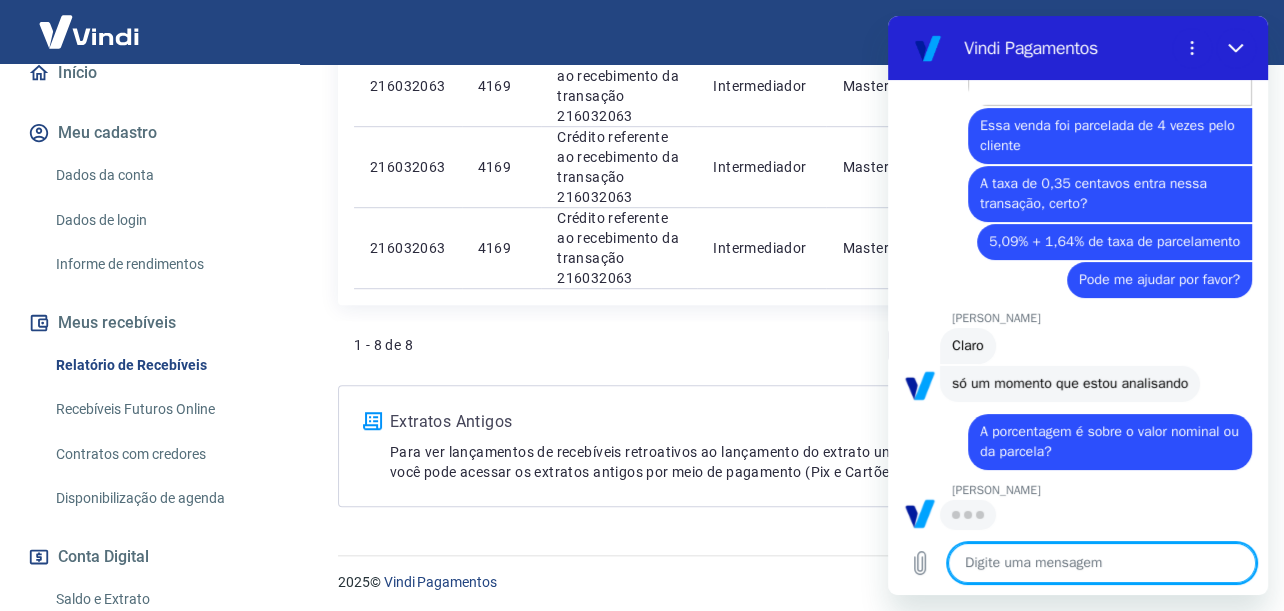 click at bounding box center (1102, 563) 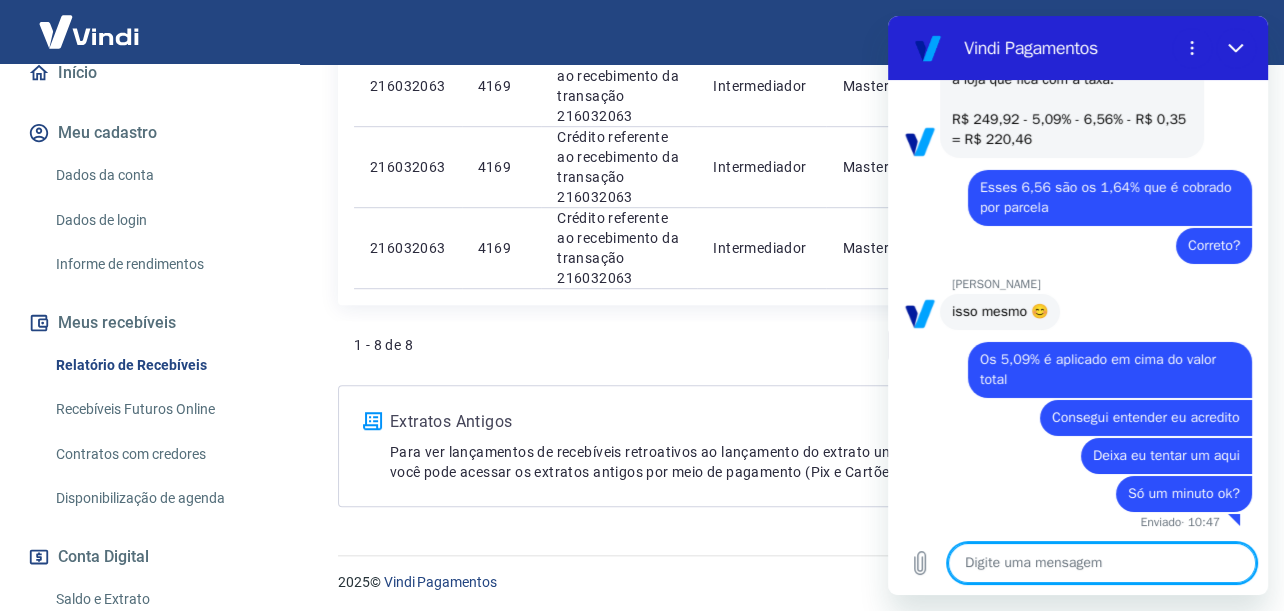 scroll, scrollTop: 5360, scrollLeft: 0, axis: vertical 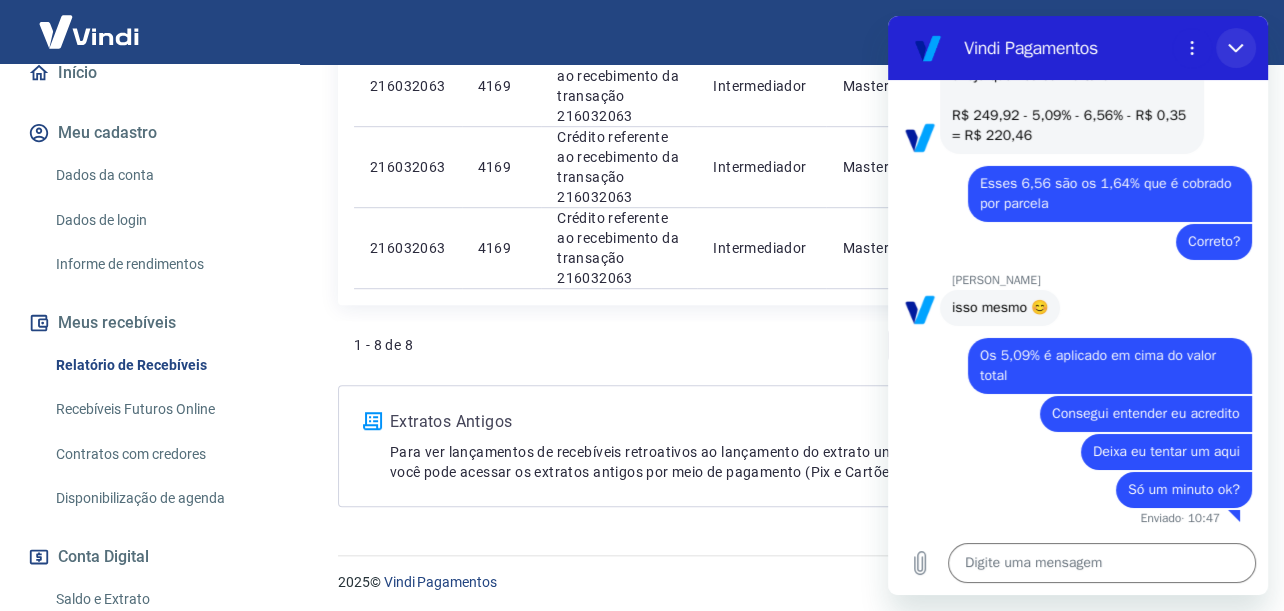 click 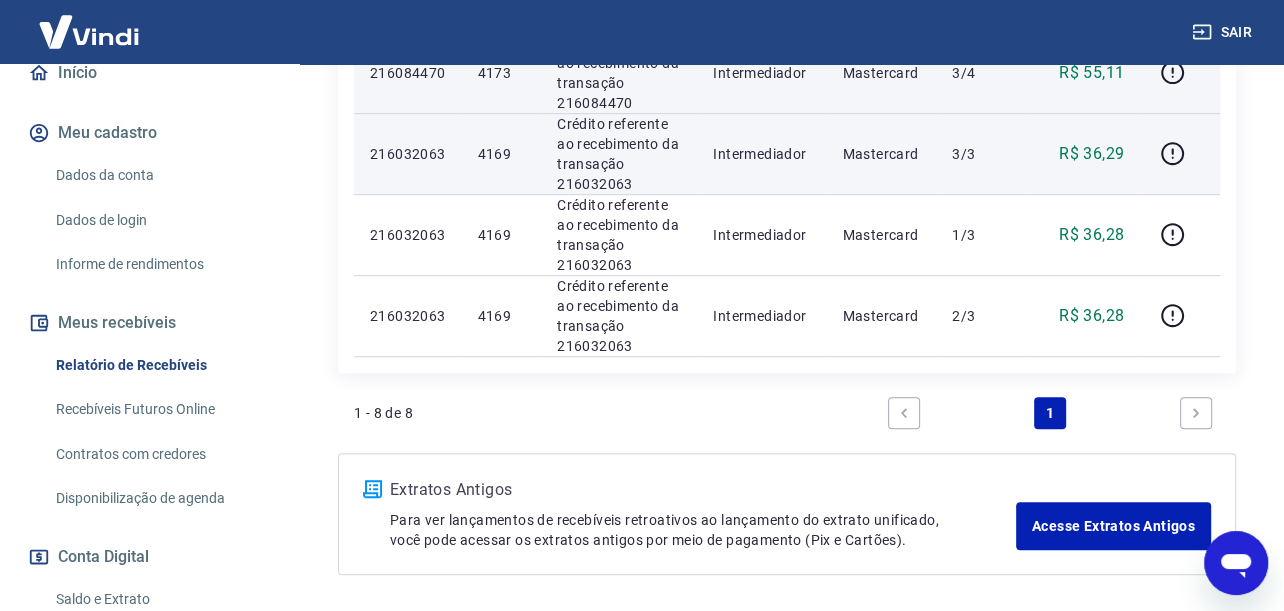scroll, scrollTop: 834, scrollLeft: 0, axis: vertical 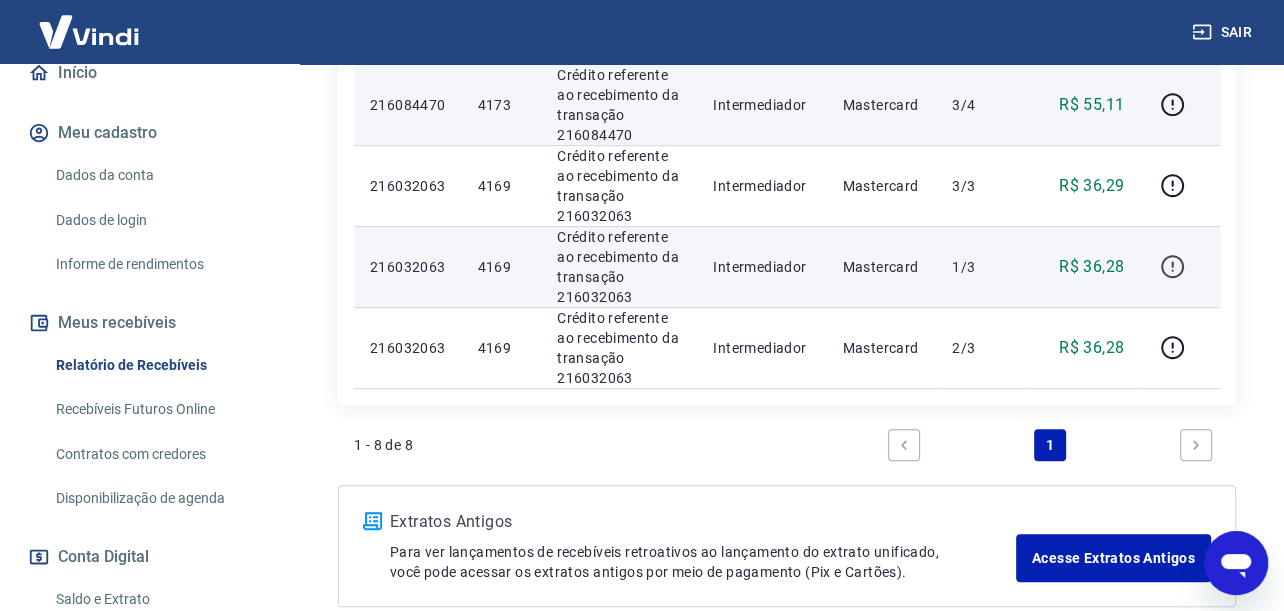 click 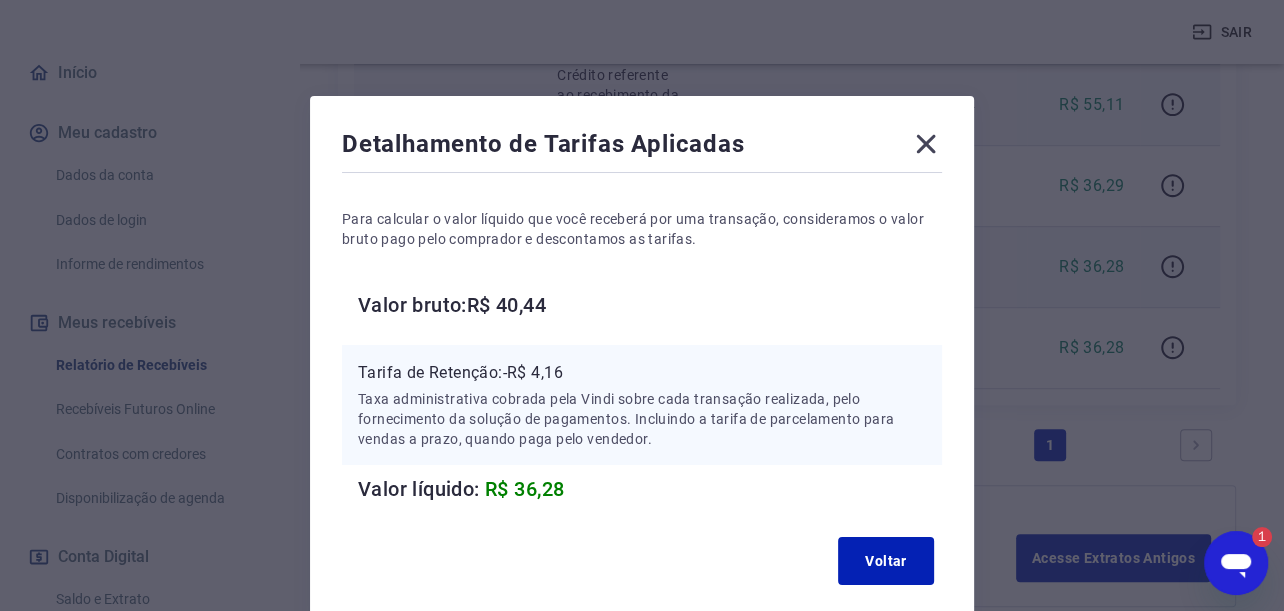 scroll, scrollTop: 0, scrollLeft: 0, axis: both 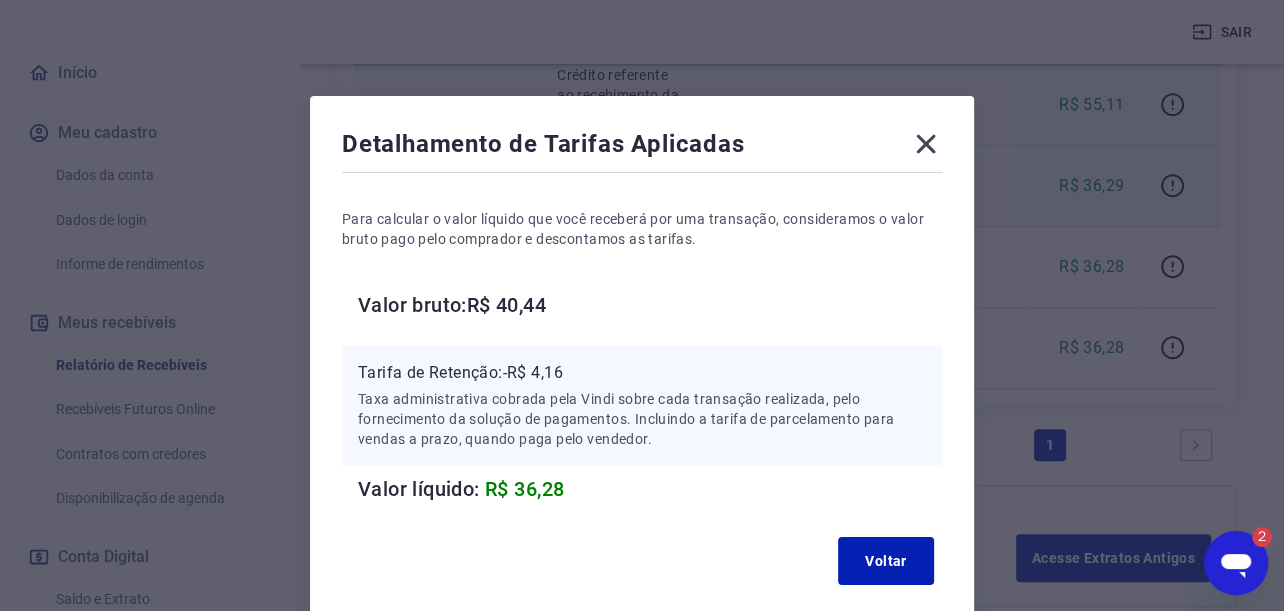 click 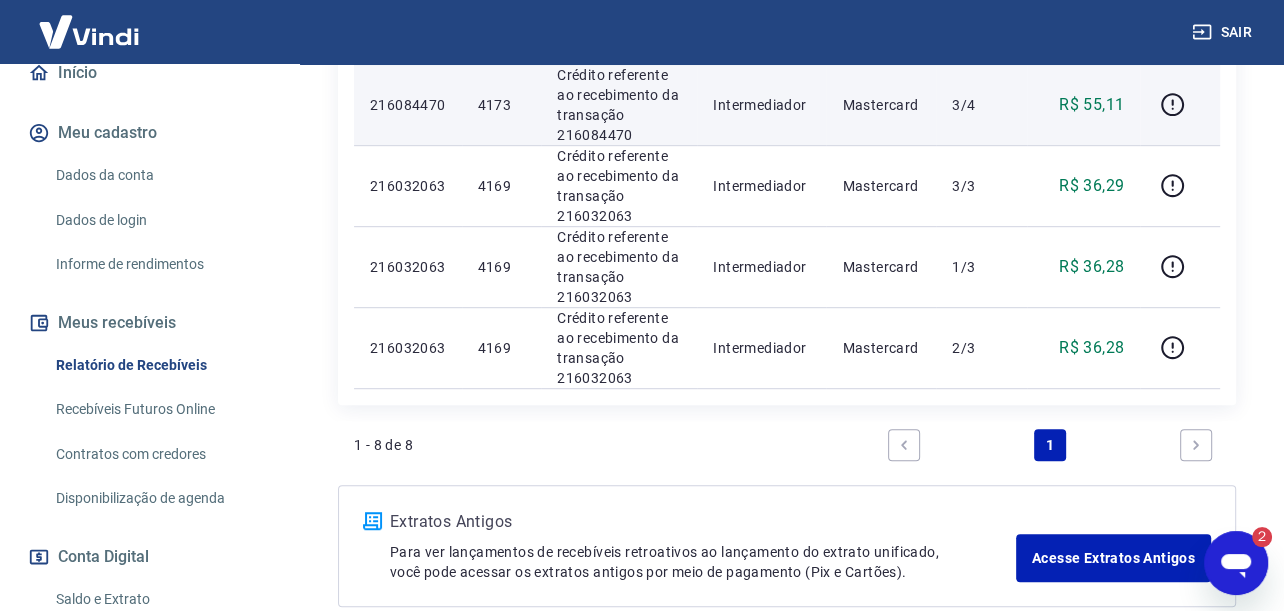 click at bounding box center [1236, 563] 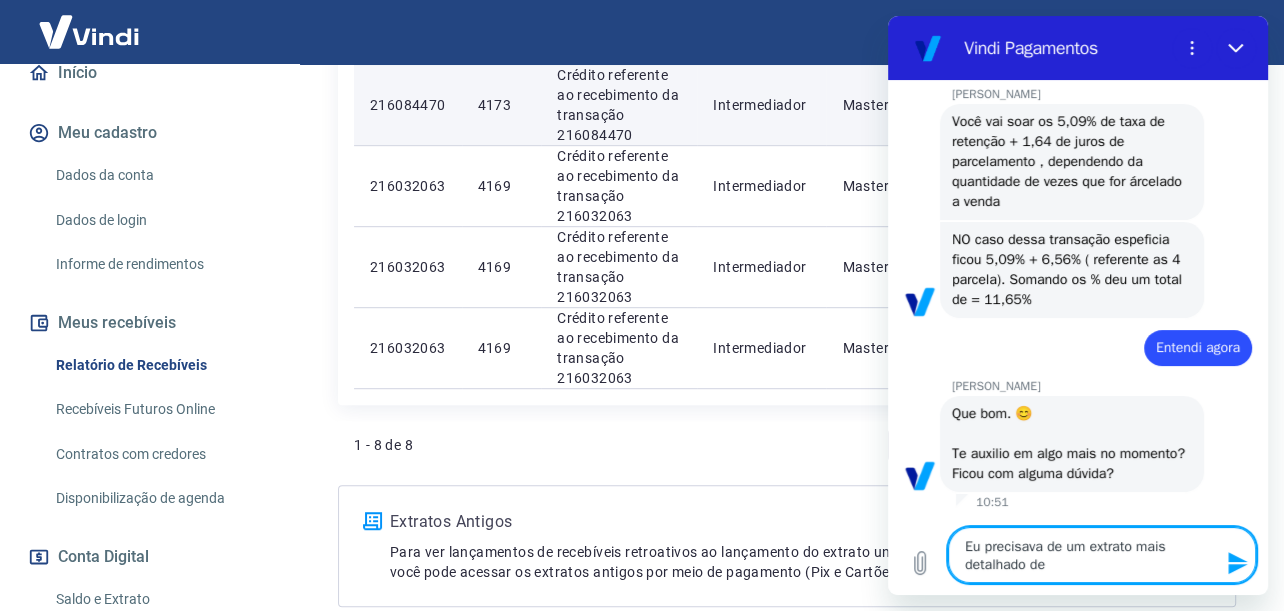 scroll, scrollTop: 5846, scrollLeft: 0, axis: vertical 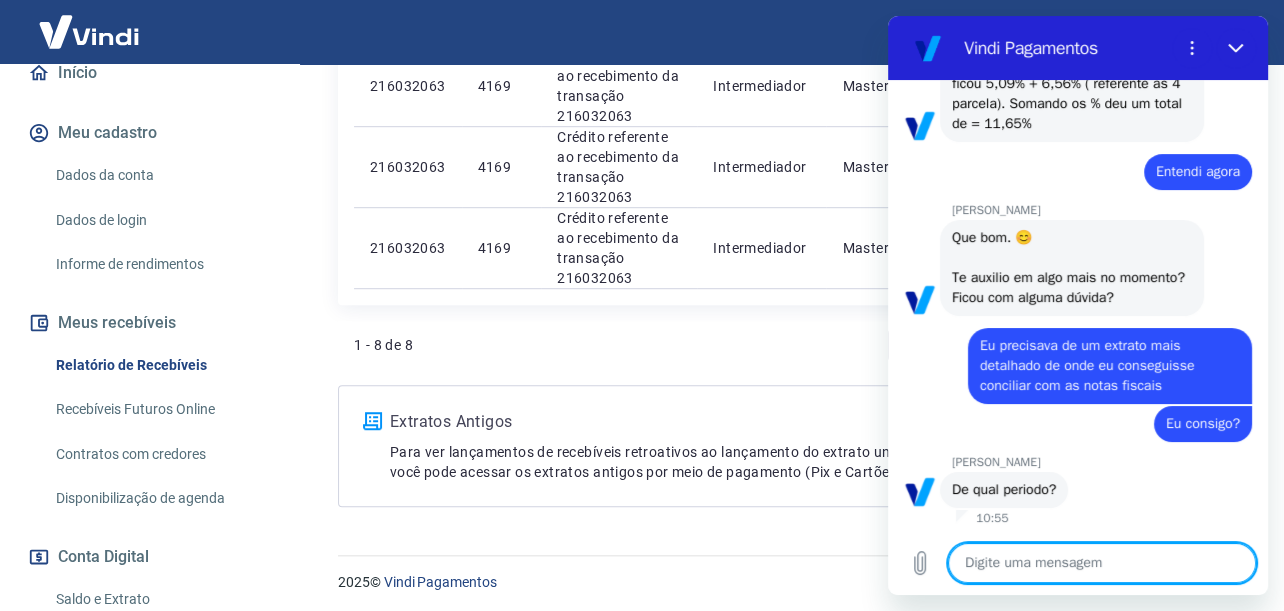 click at bounding box center (1102, 563) 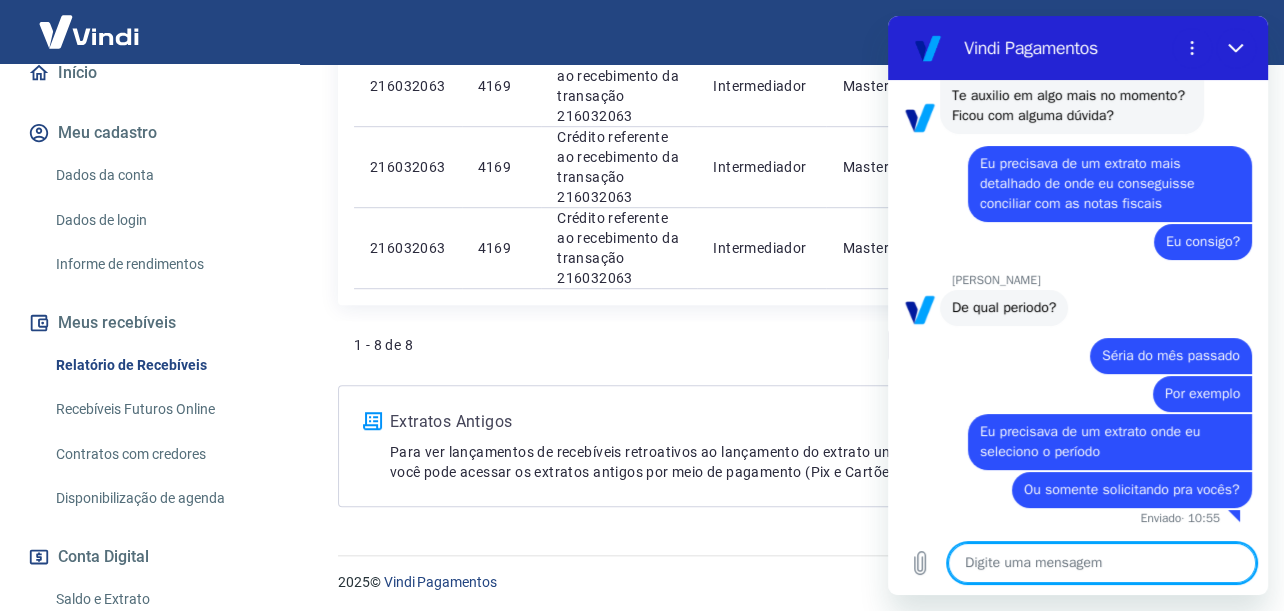 scroll, scrollTop: 6204, scrollLeft: 0, axis: vertical 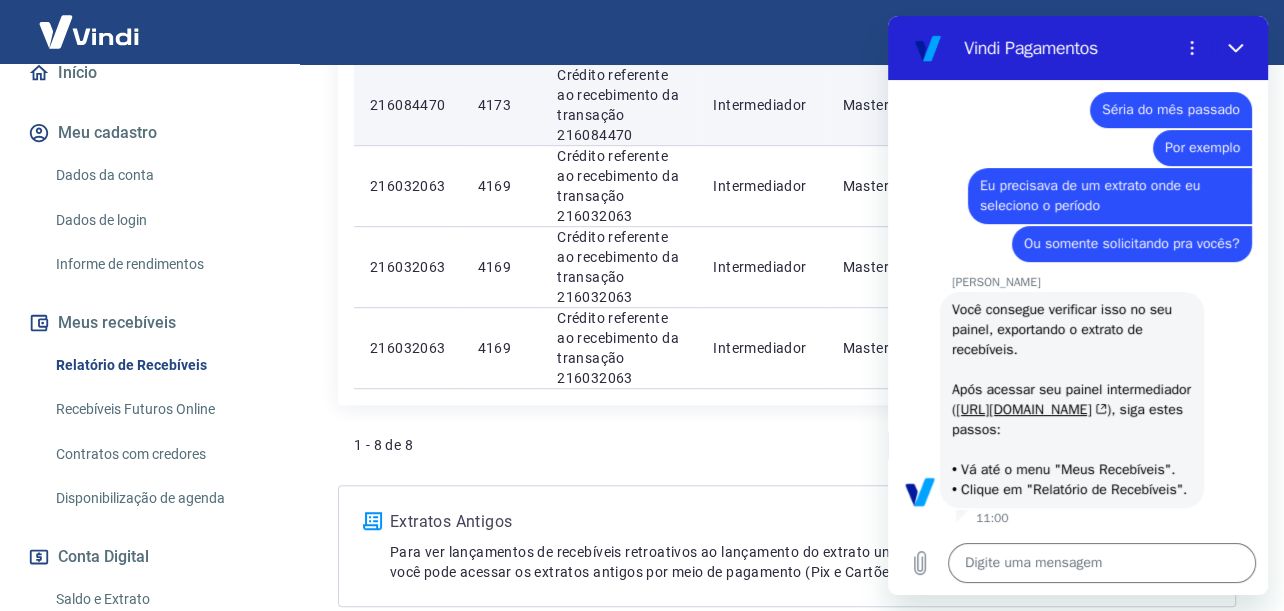 click on "Relatório de Recebíveis" at bounding box center (161, 365) 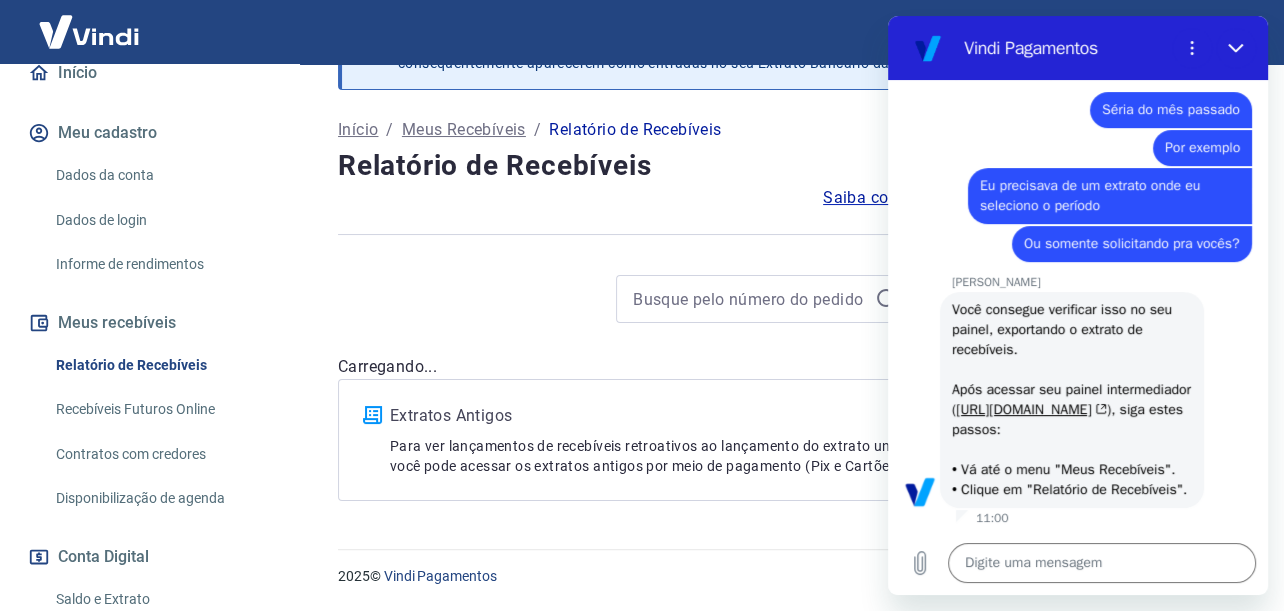 scroll, scrollTop: 0, scrollLeft: 0, axis: both 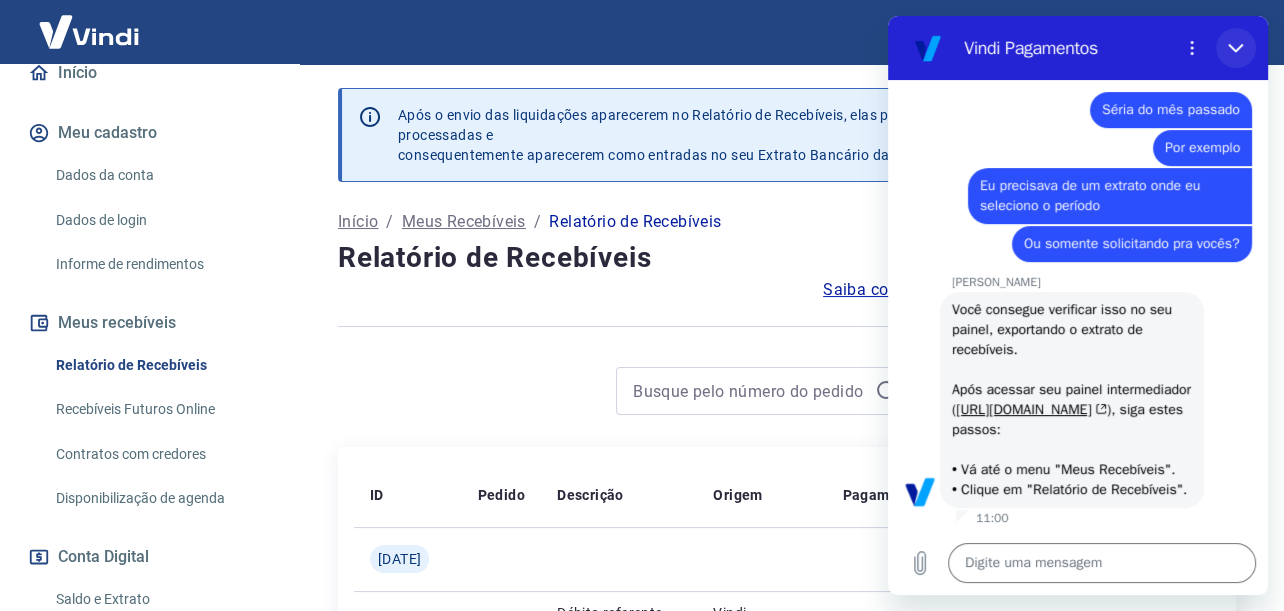 drag, startPoint x: 1240, startPoint y: 41, endPoint x: 2127, endPoint y: 62, distance: 887.24854 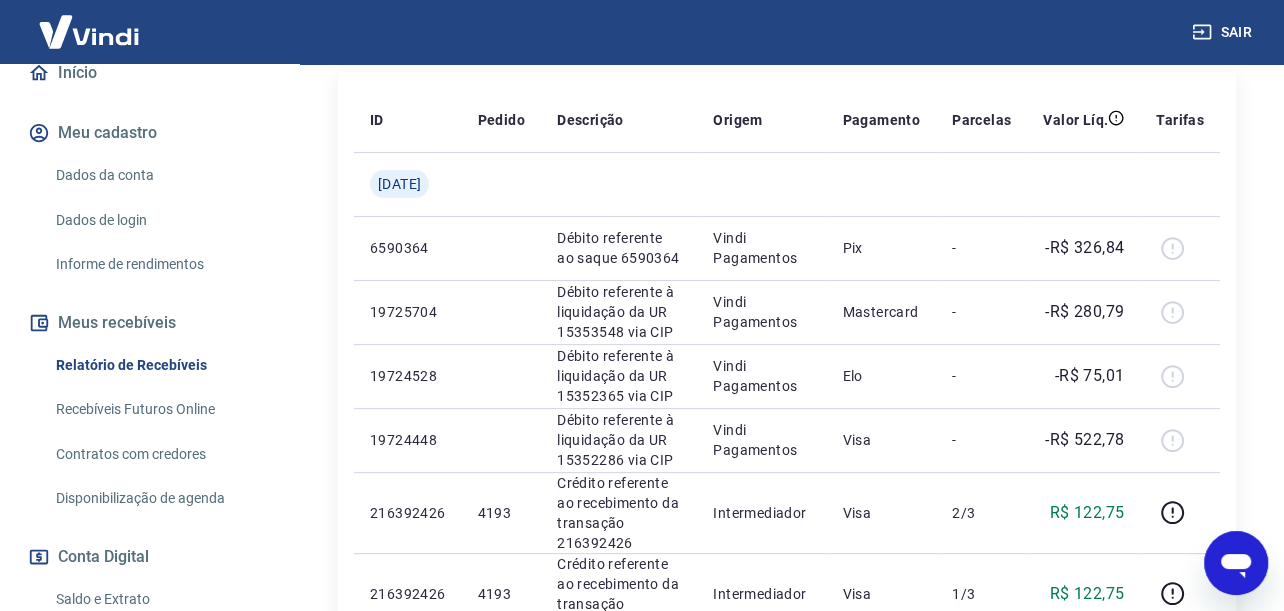 scroll, scrollTop: 600, scrollLeft: 0, axis: vertical 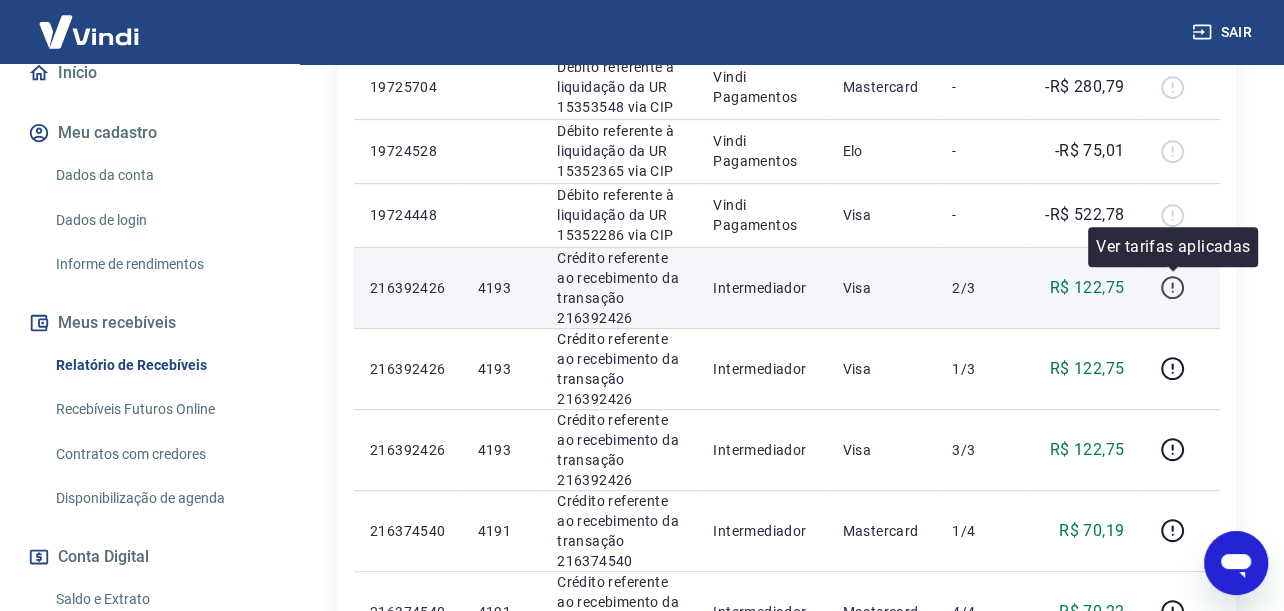 click 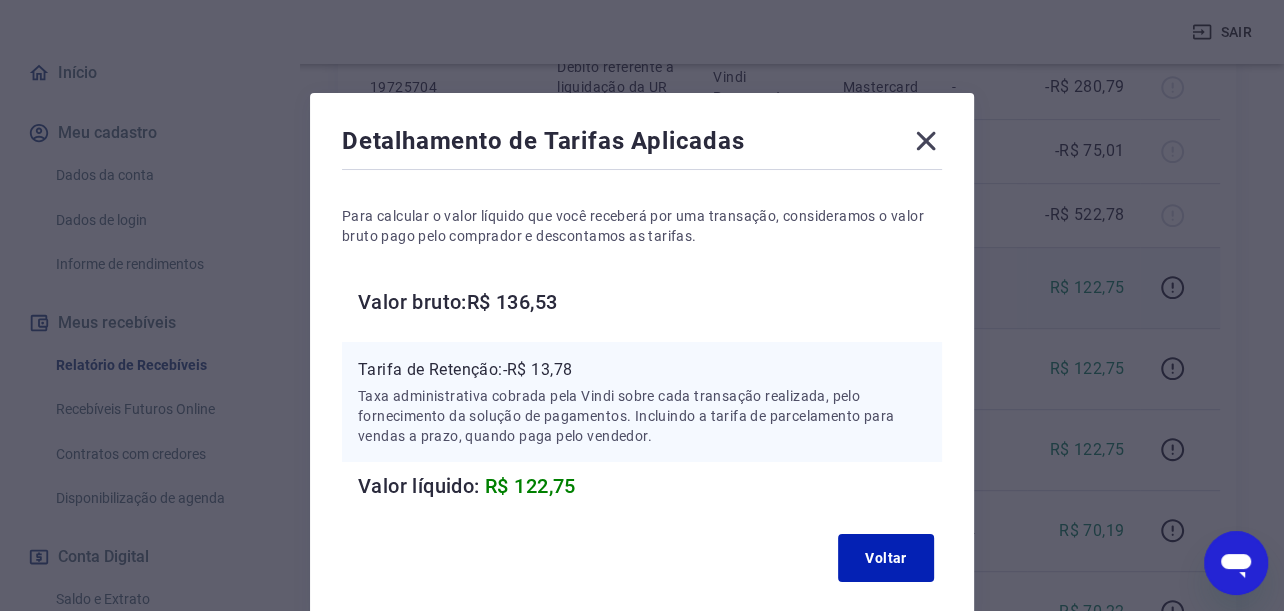 scroll, scrollTop: 0, scrollLeft: 0, axis: both 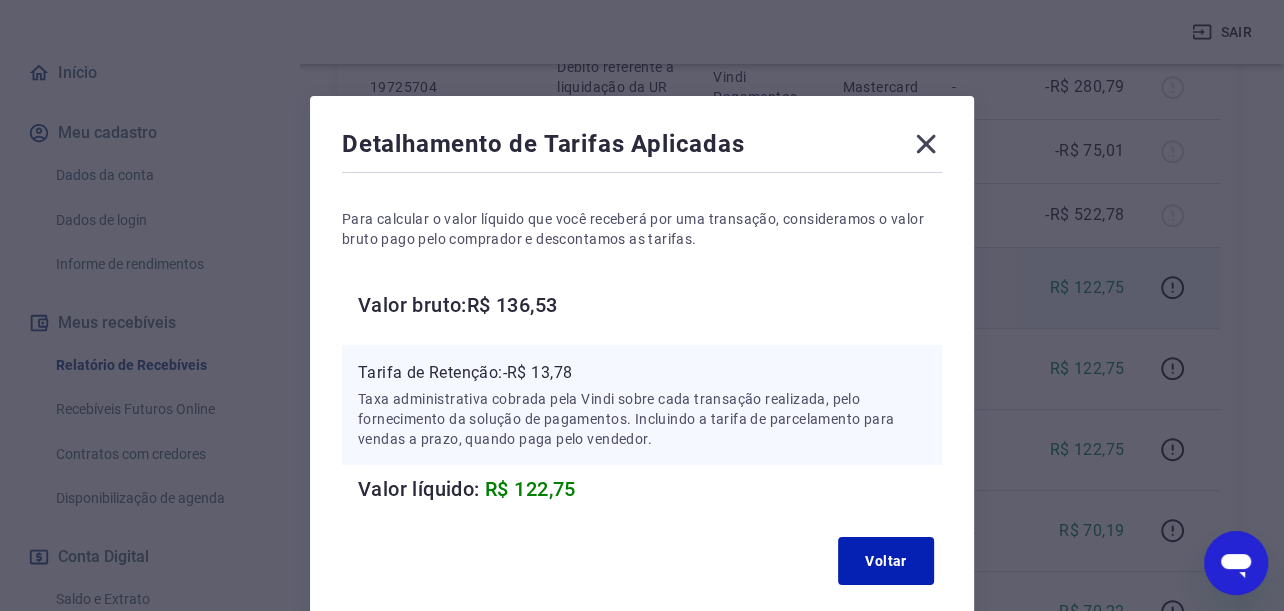 click 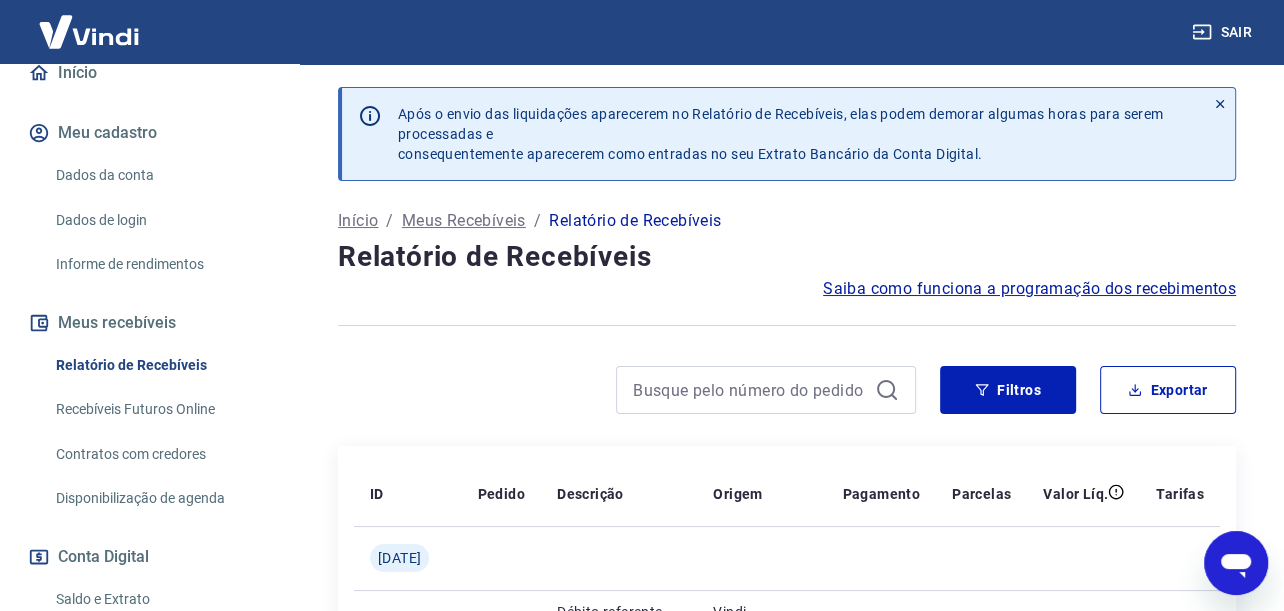 scroll, scrollTop: 0, scrollLeft: 0, axis: both 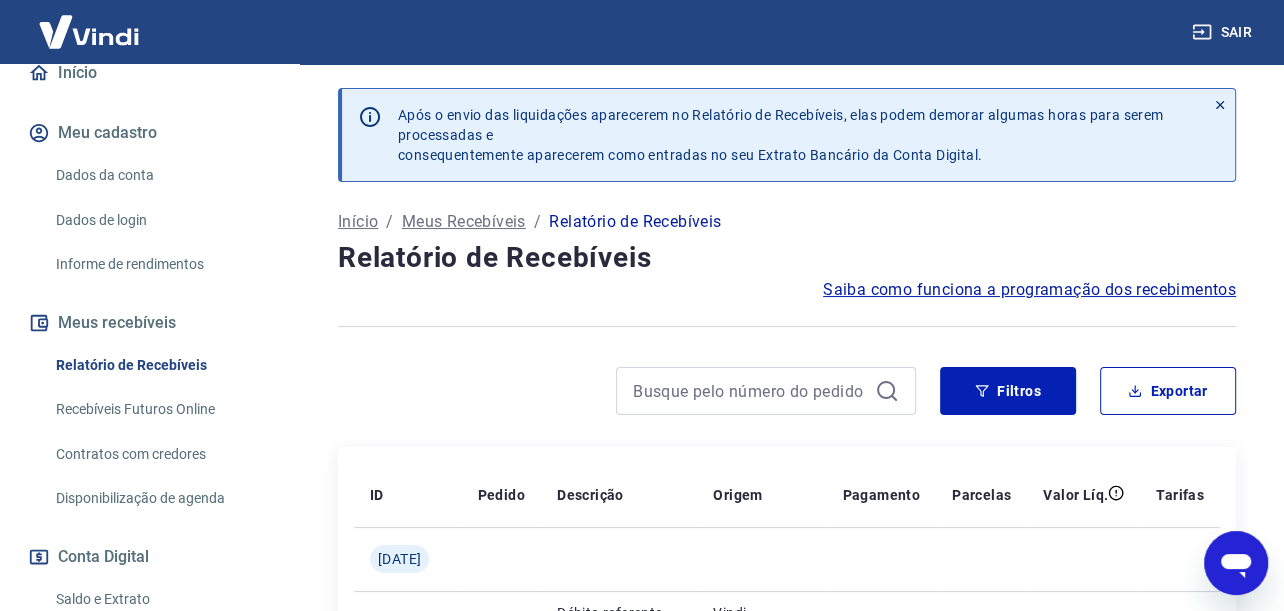 click 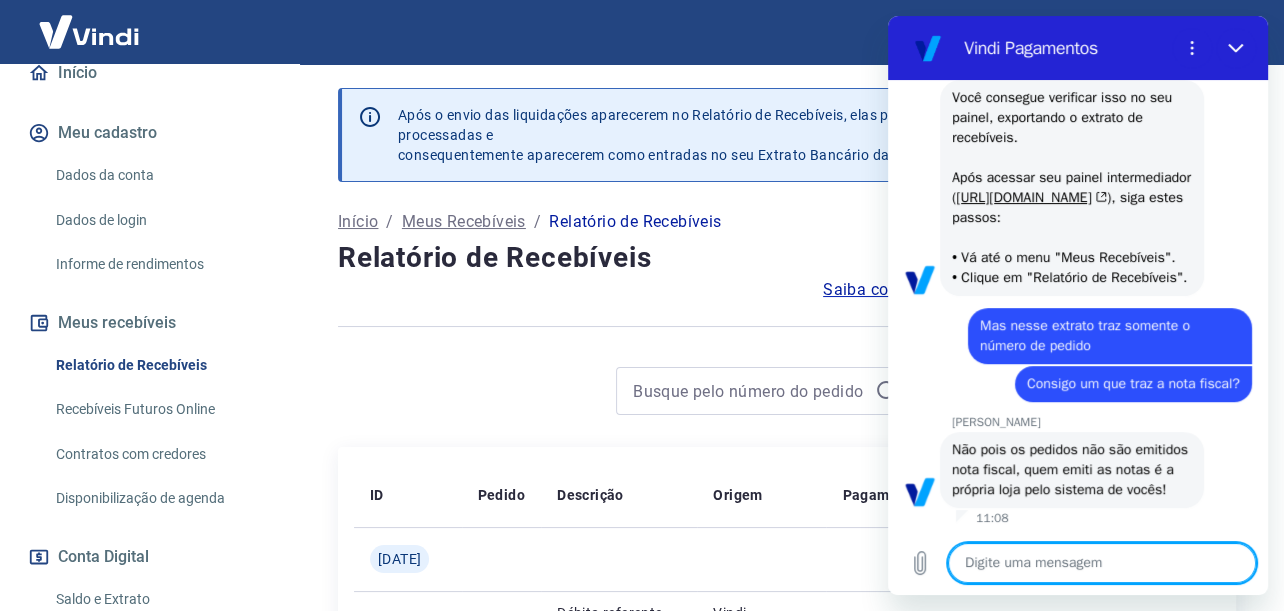 scroll, scrollTop: 6690, scrollLeft: 0, axis: vertical 